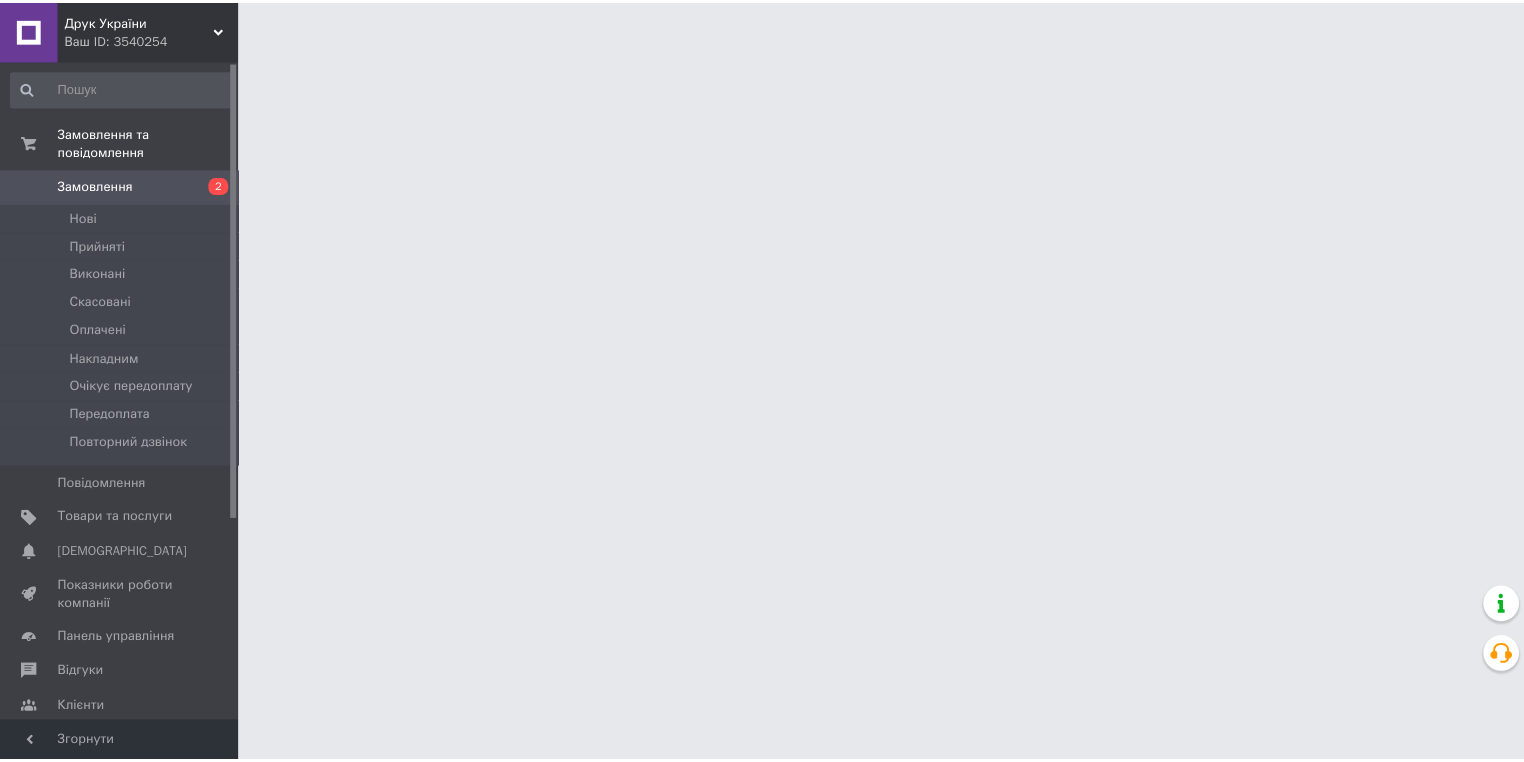 scroll, scrollTop: 0, scrollLeft: 0, axis: both 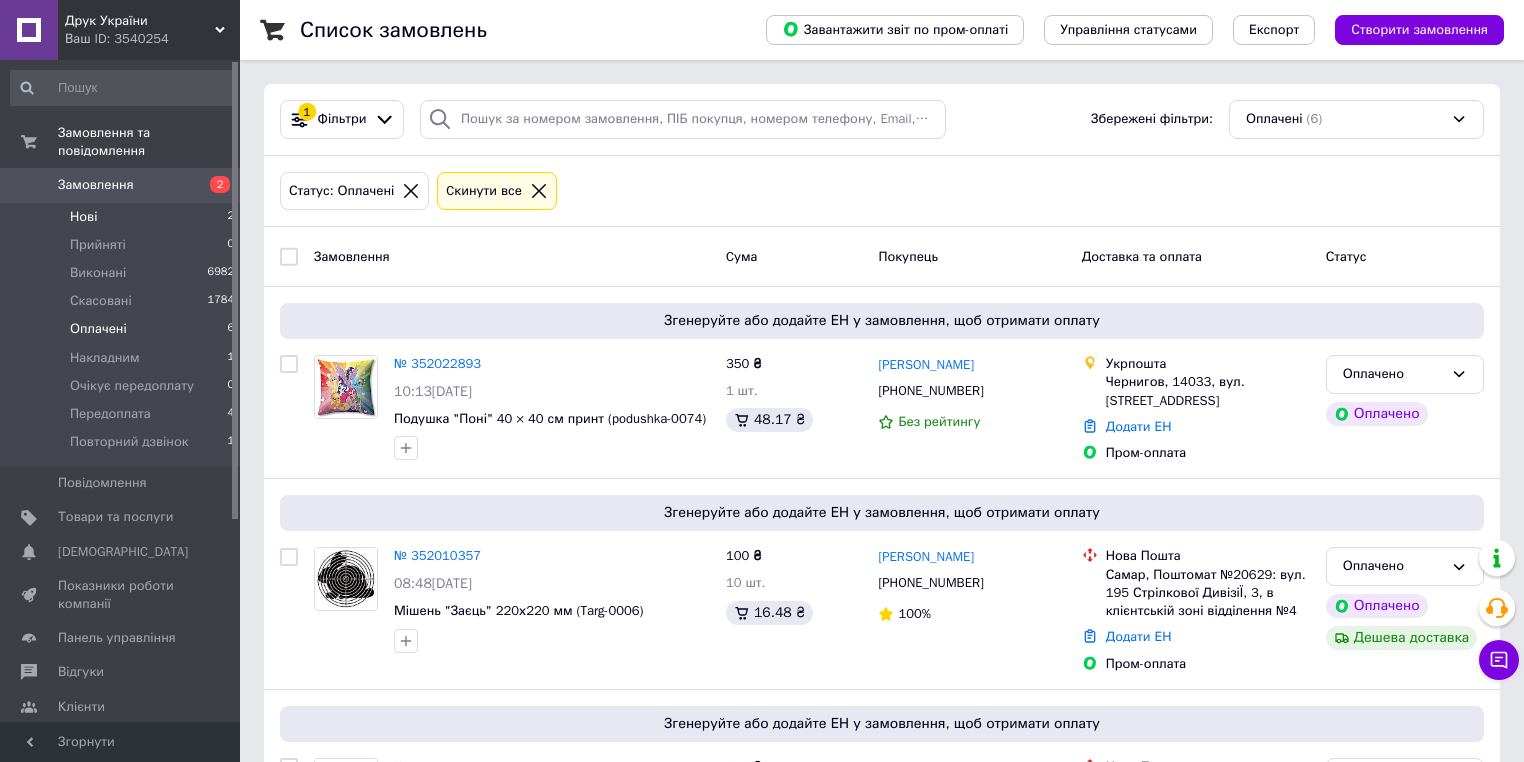 click on "Нові 2" at bounding box center [123, 217] 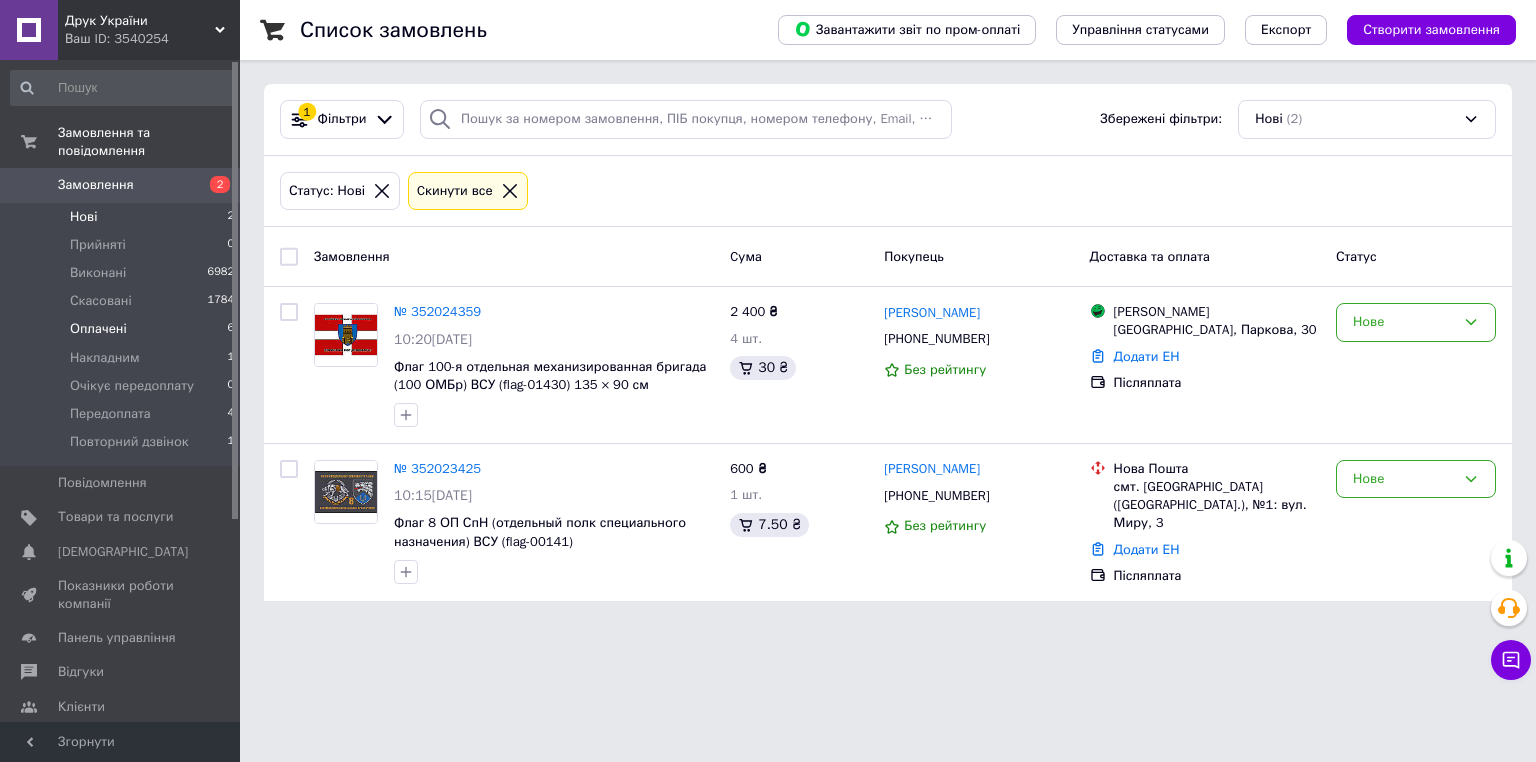 click on "Оплачені" at bounding box center (98, 329) 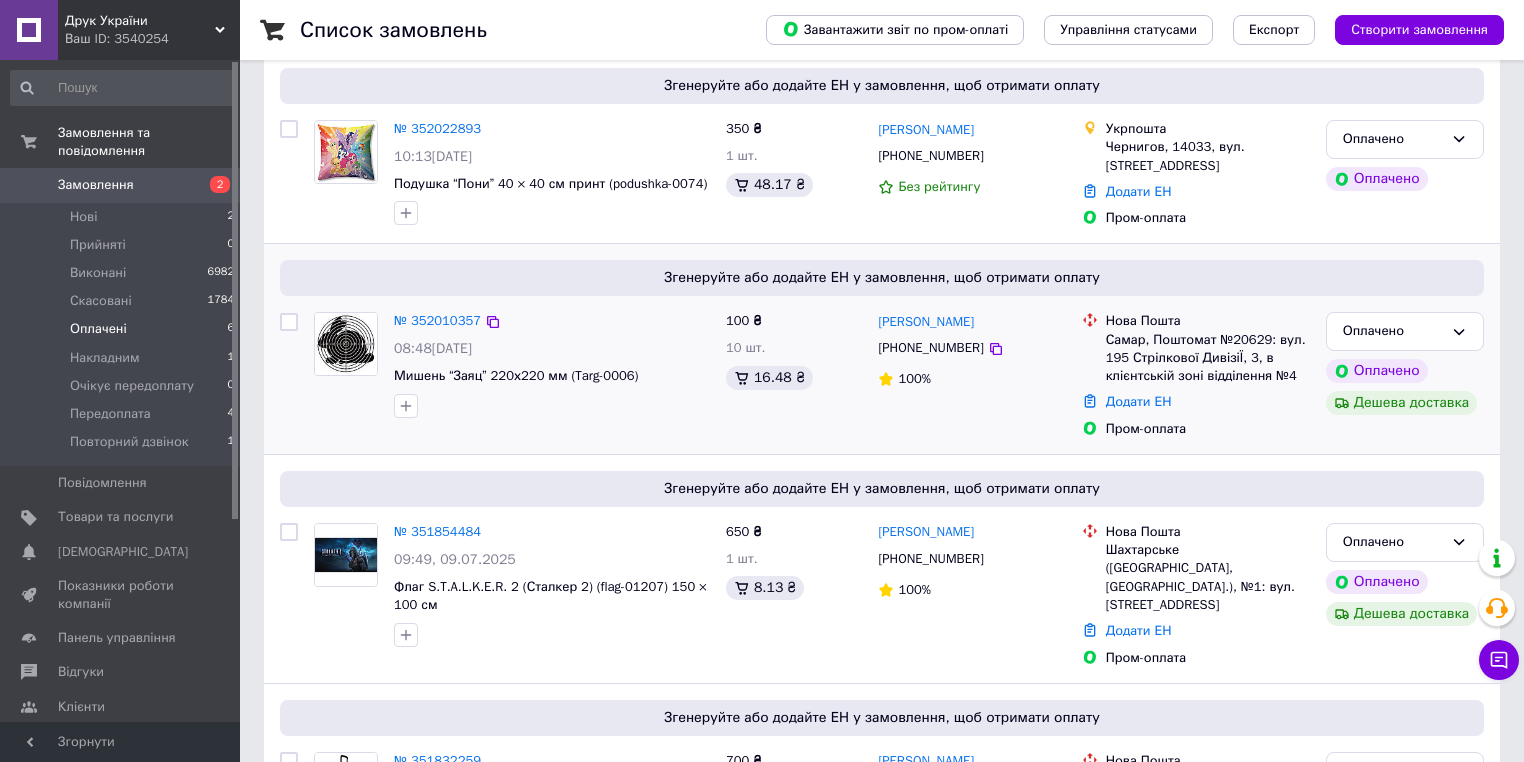 scroll, scrollTop: 231, scrollLeft: 0, axis: vertical 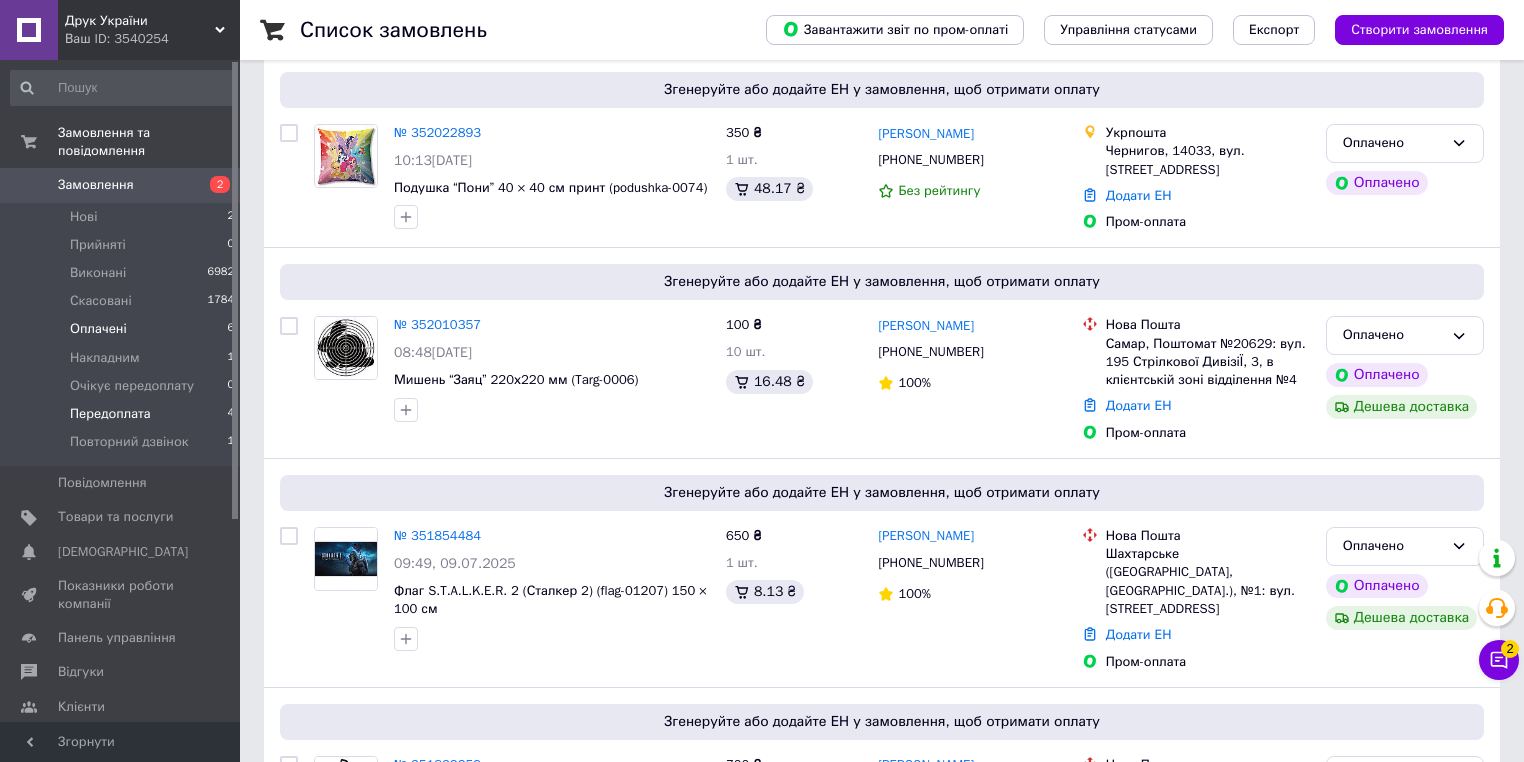 click on "Передоплата" at bounding box center (110, 414) 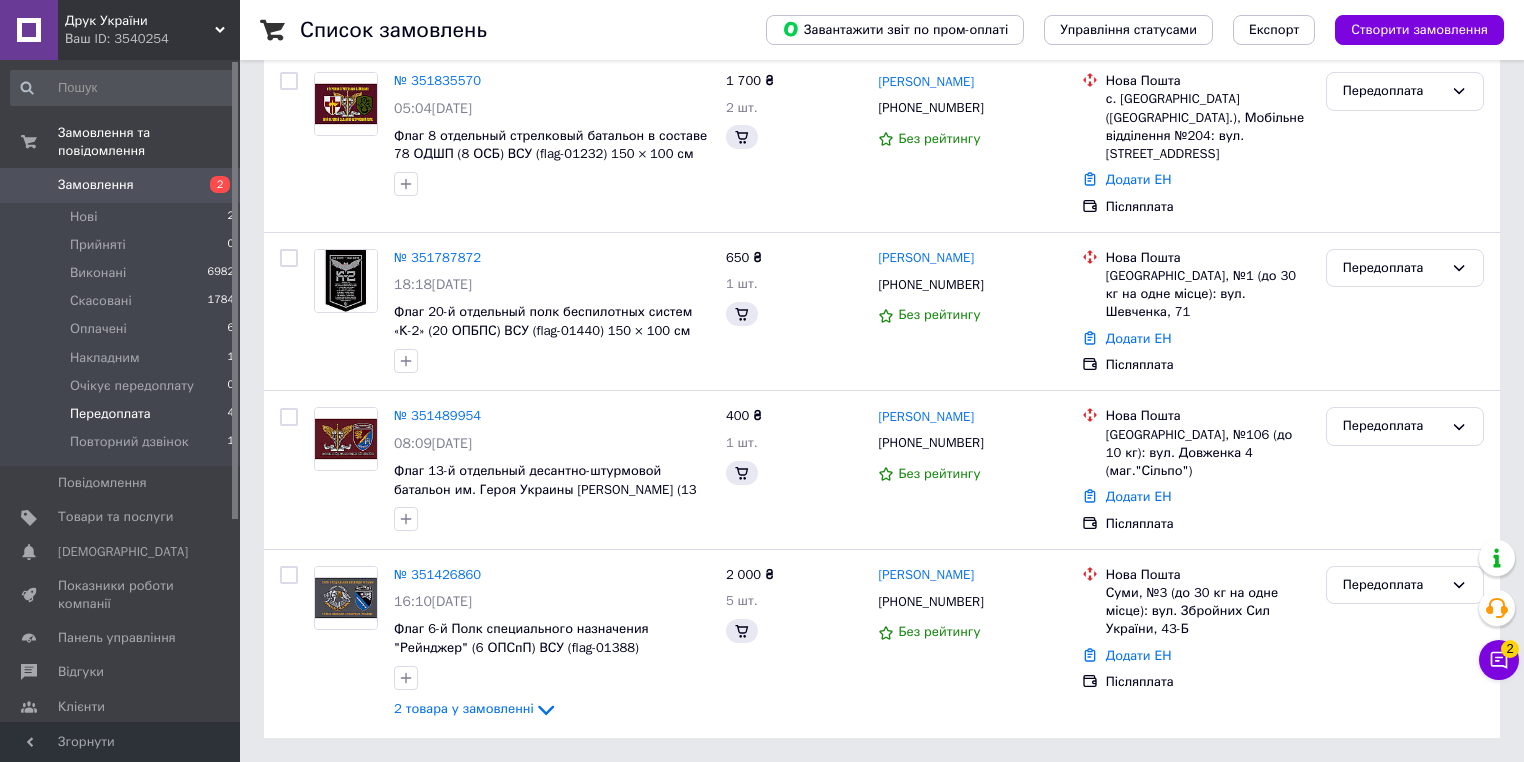 scroll, scrollTop: 0, scrollLeft: 0, axis: both 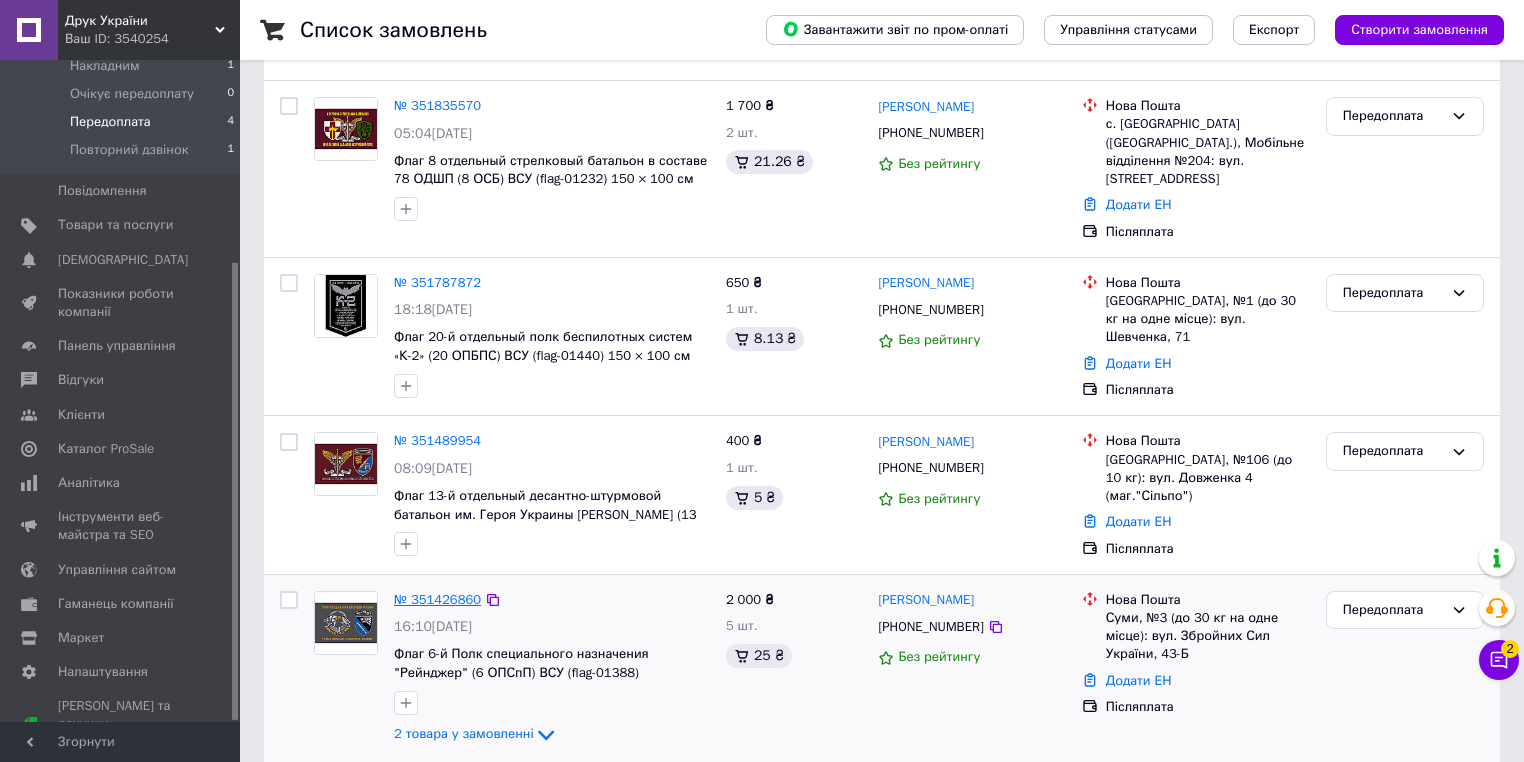 click on "№ 351426860" at bounding box center [437, 599] 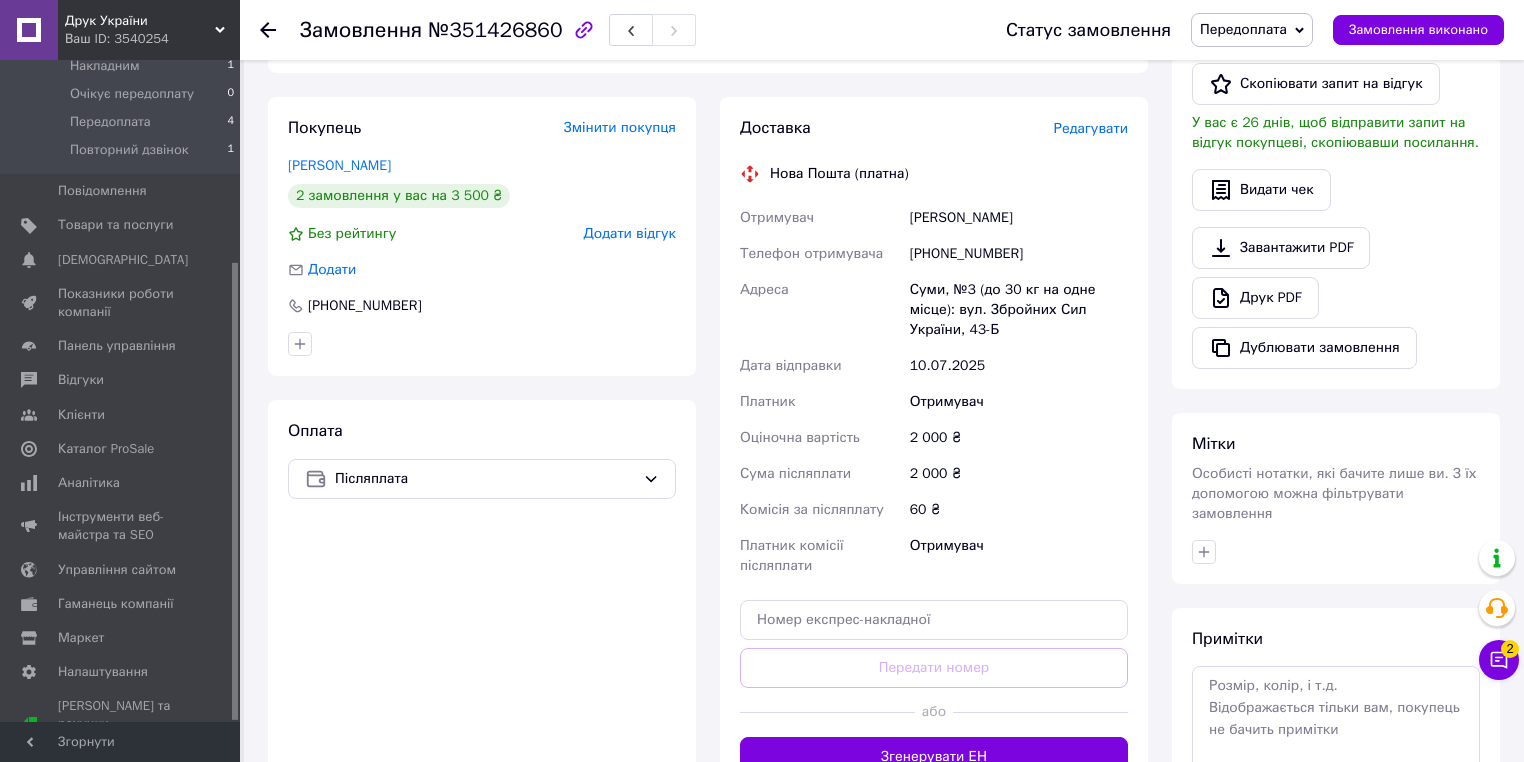 scroll, scrollTop: 560, scrollLeft: 0, axis: vertical 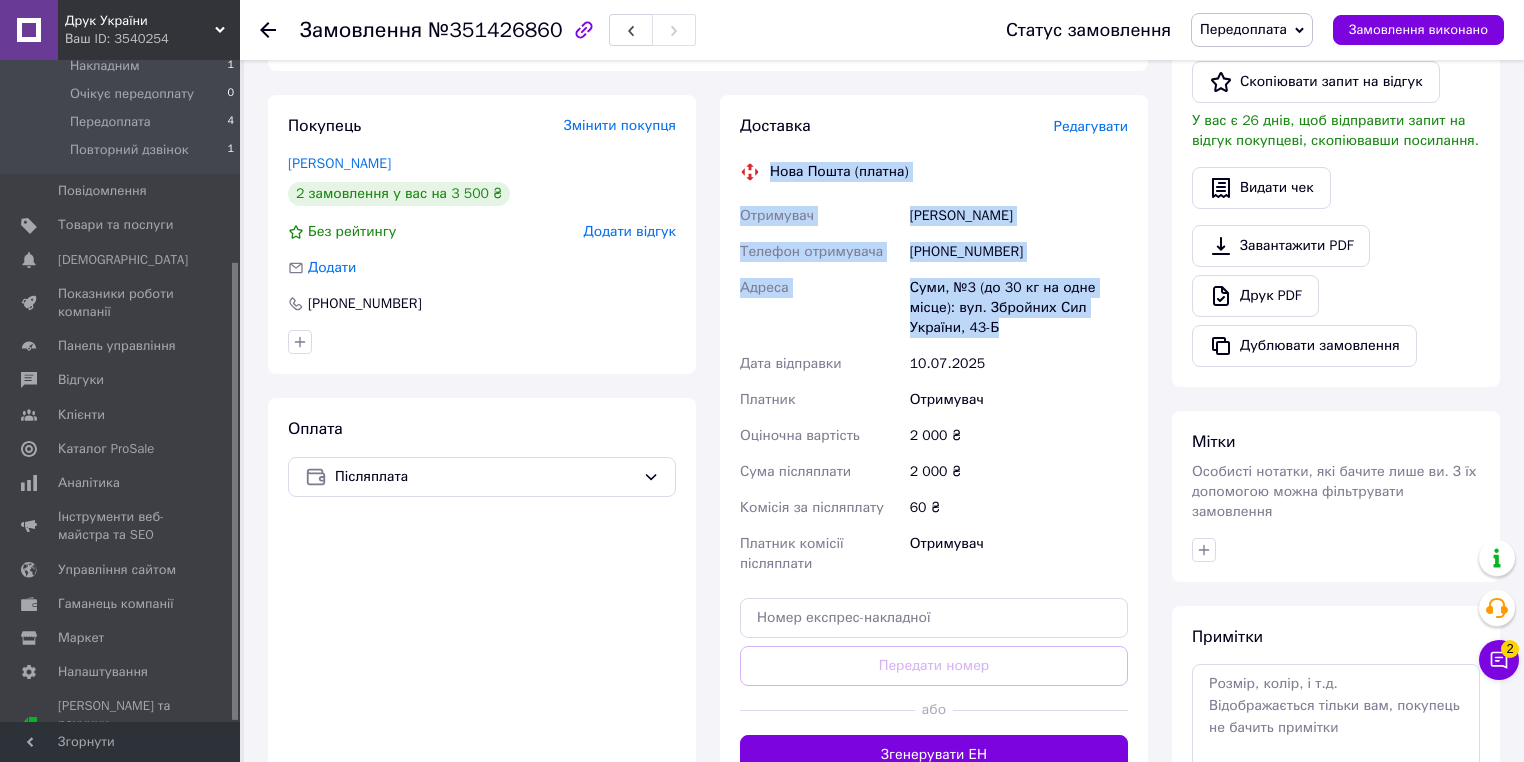 drag, startPoint x: 770, startPoint y: 173, endPoint x: 1011, endPoint y: 322, distance: 283.3408 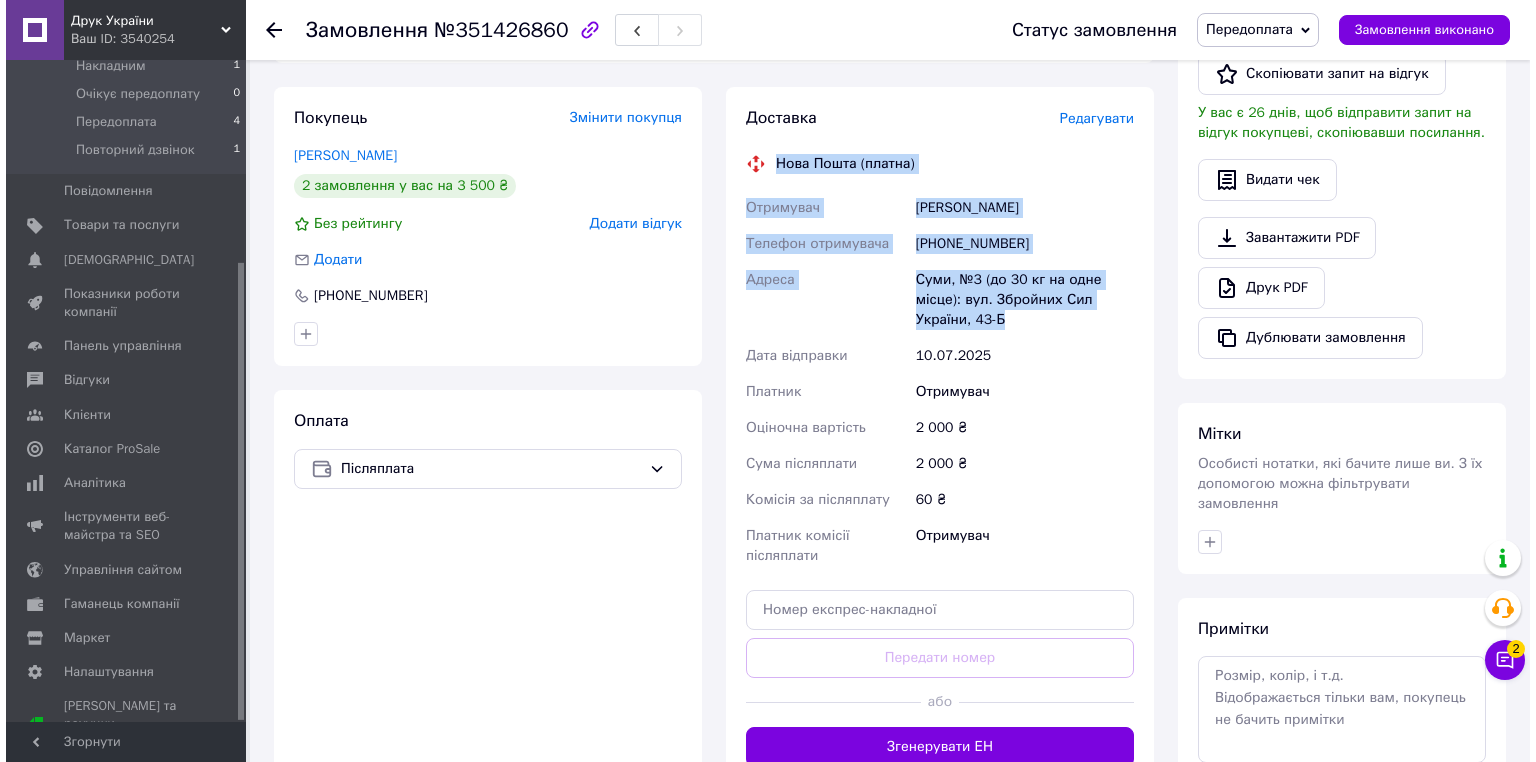 scroll, scrollTop: 400, scrollLeft: 0, axis: vertical 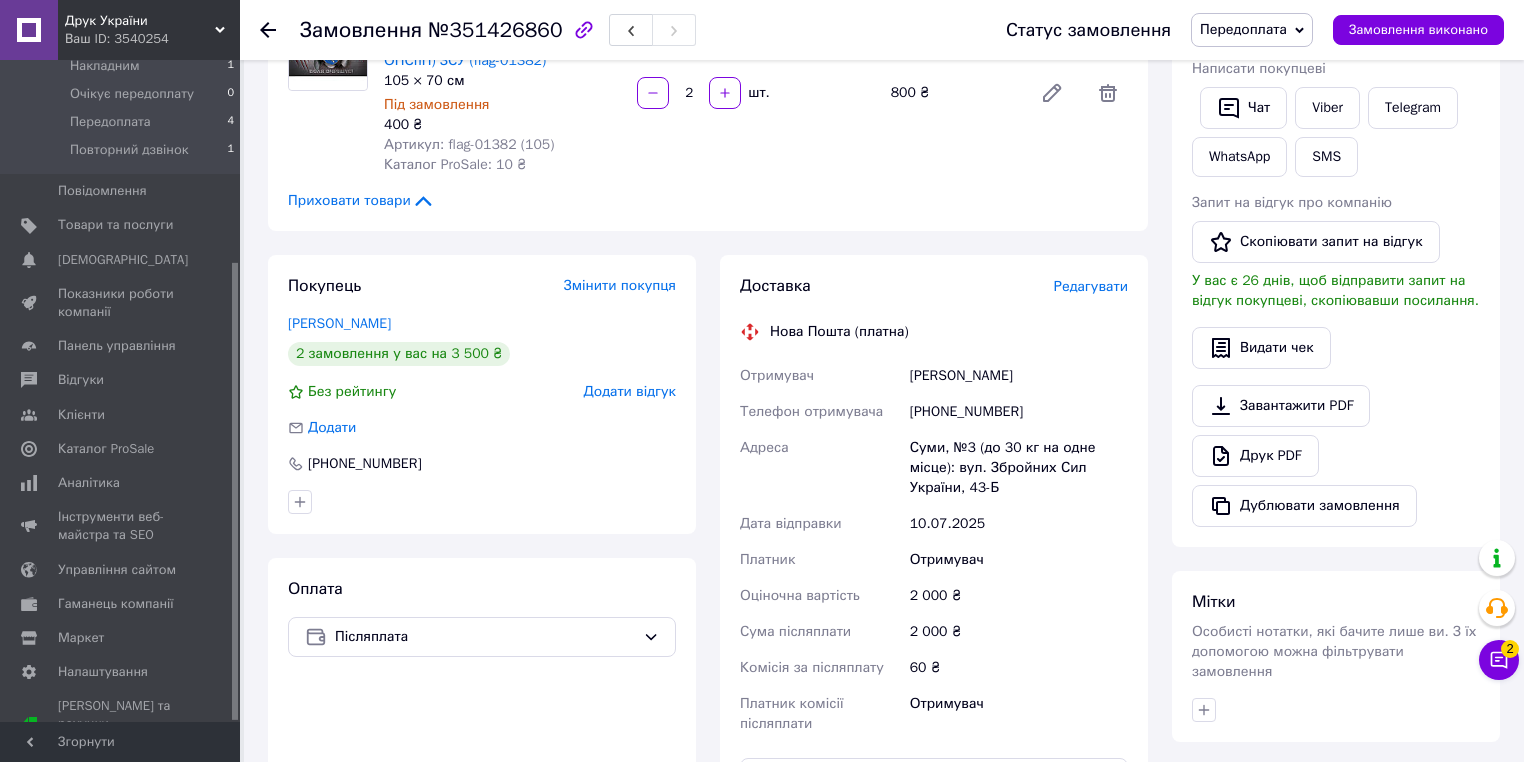 click on "Редагувати" at bounding box center (1091, 286) 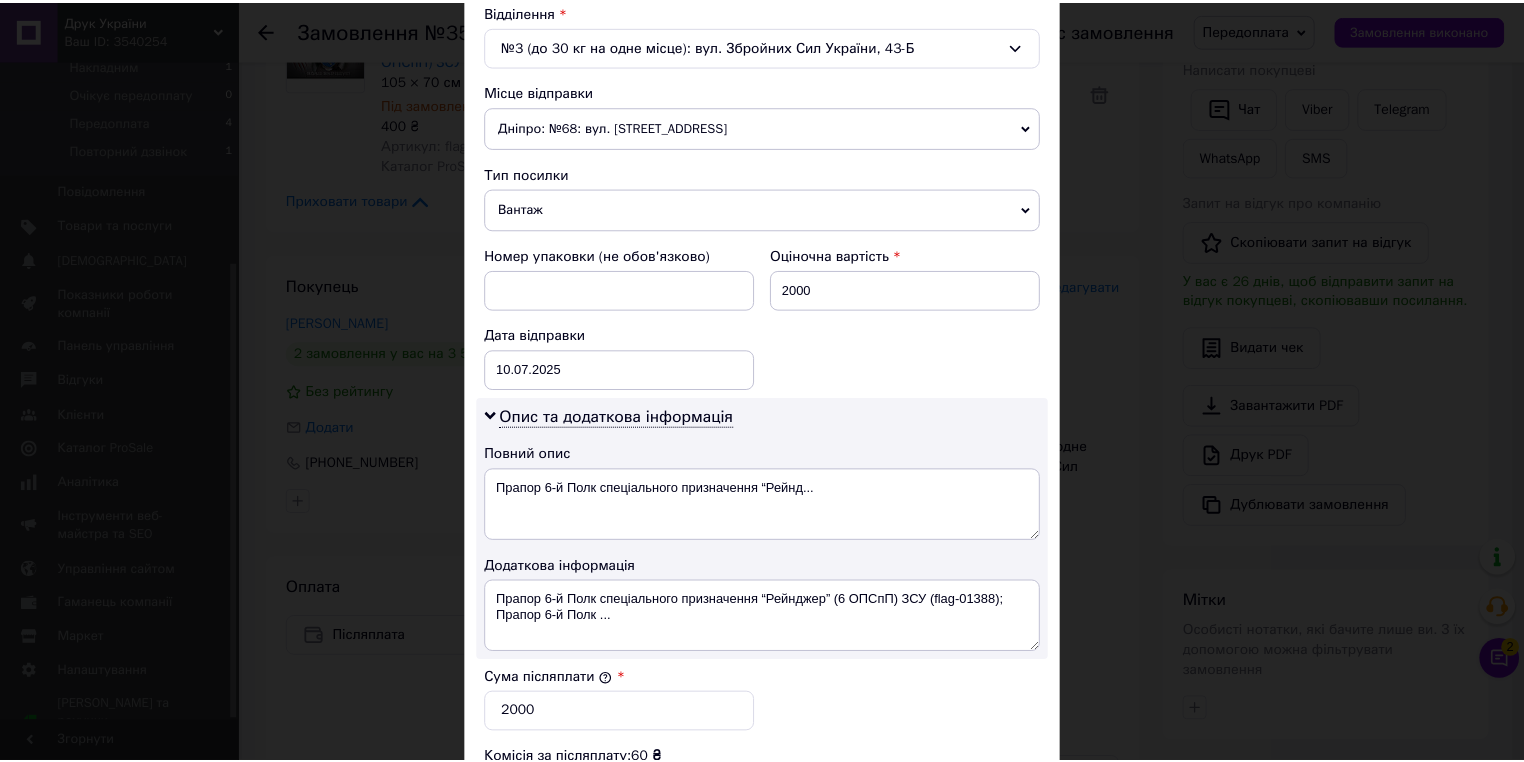 scroll, scrollTop: 880, scrollLeft: 0, axis: vertical 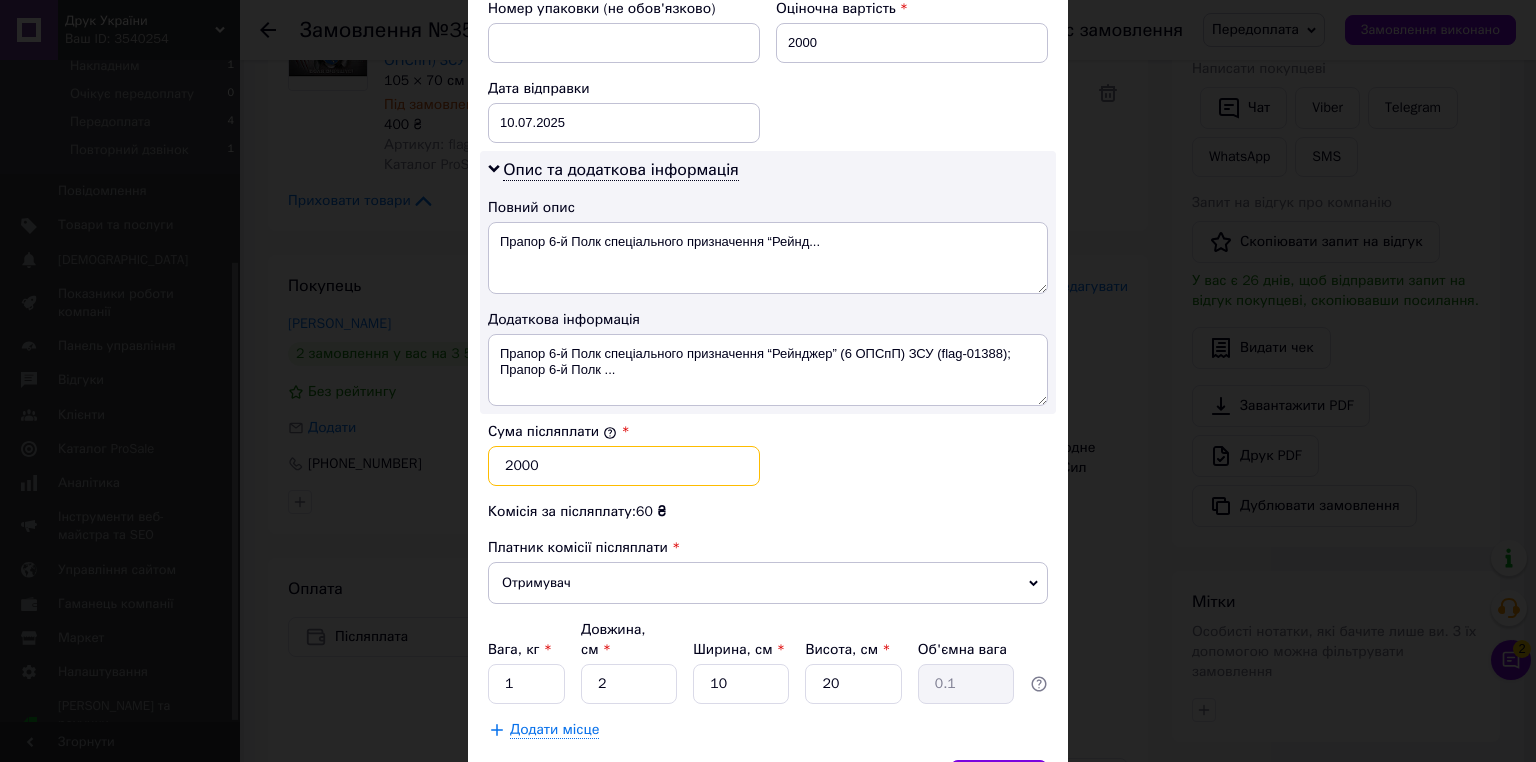 drag, startPoint x: 518, startPoint y: 461, endPoint x: 499, endPoint y: 461, distance: 19 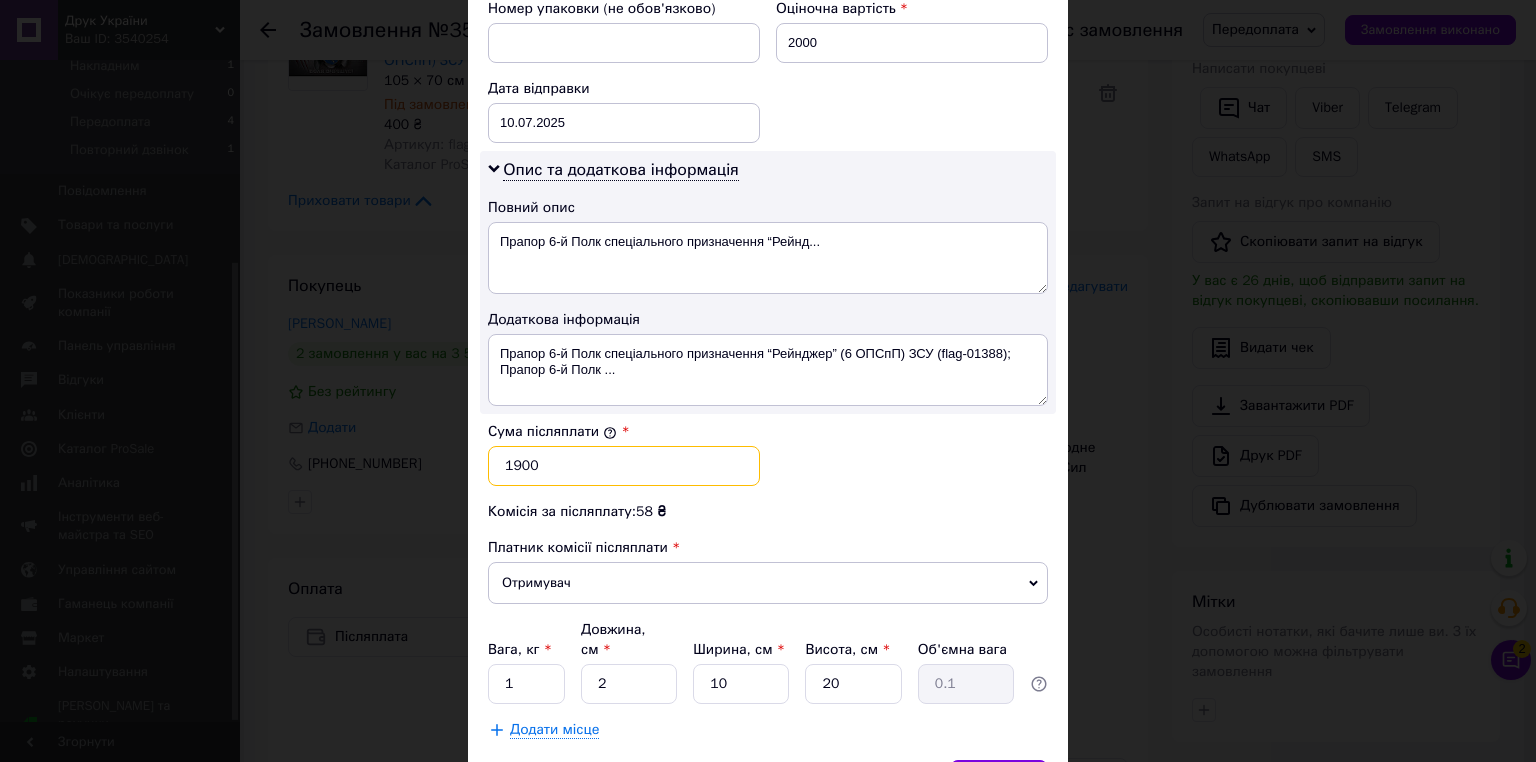 type on "1900" 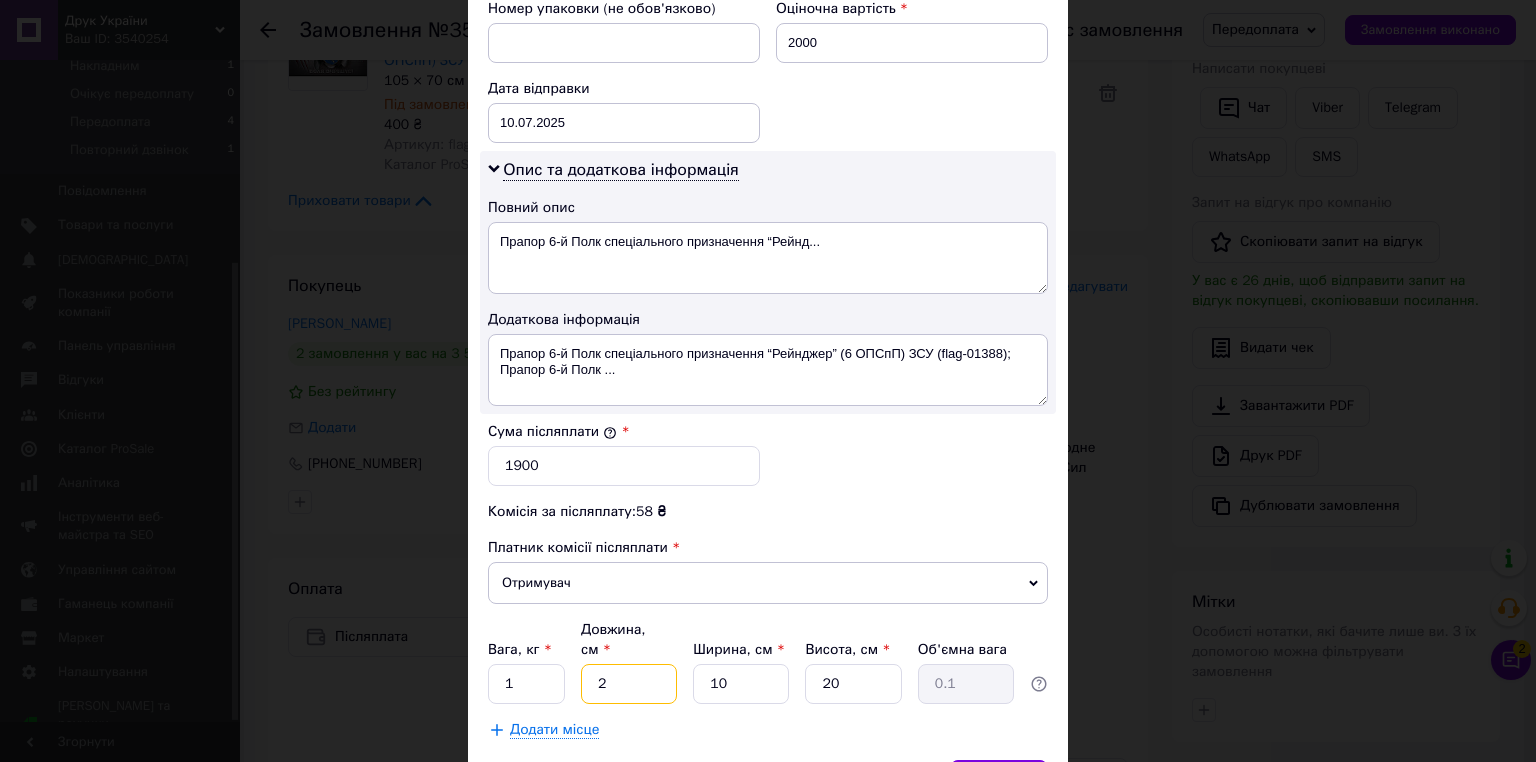click on "2" at bounding box center (629, 684) 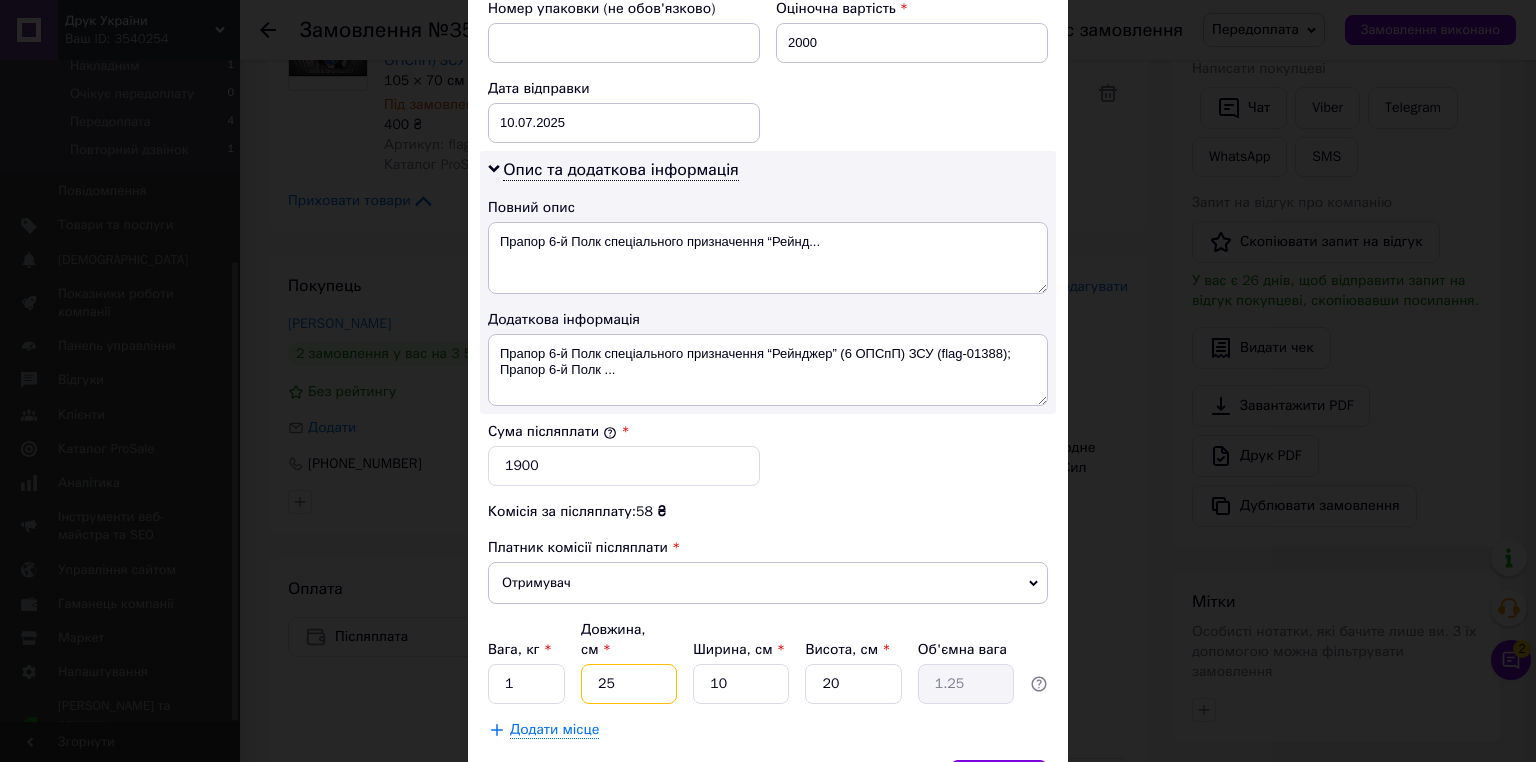 type on "25" 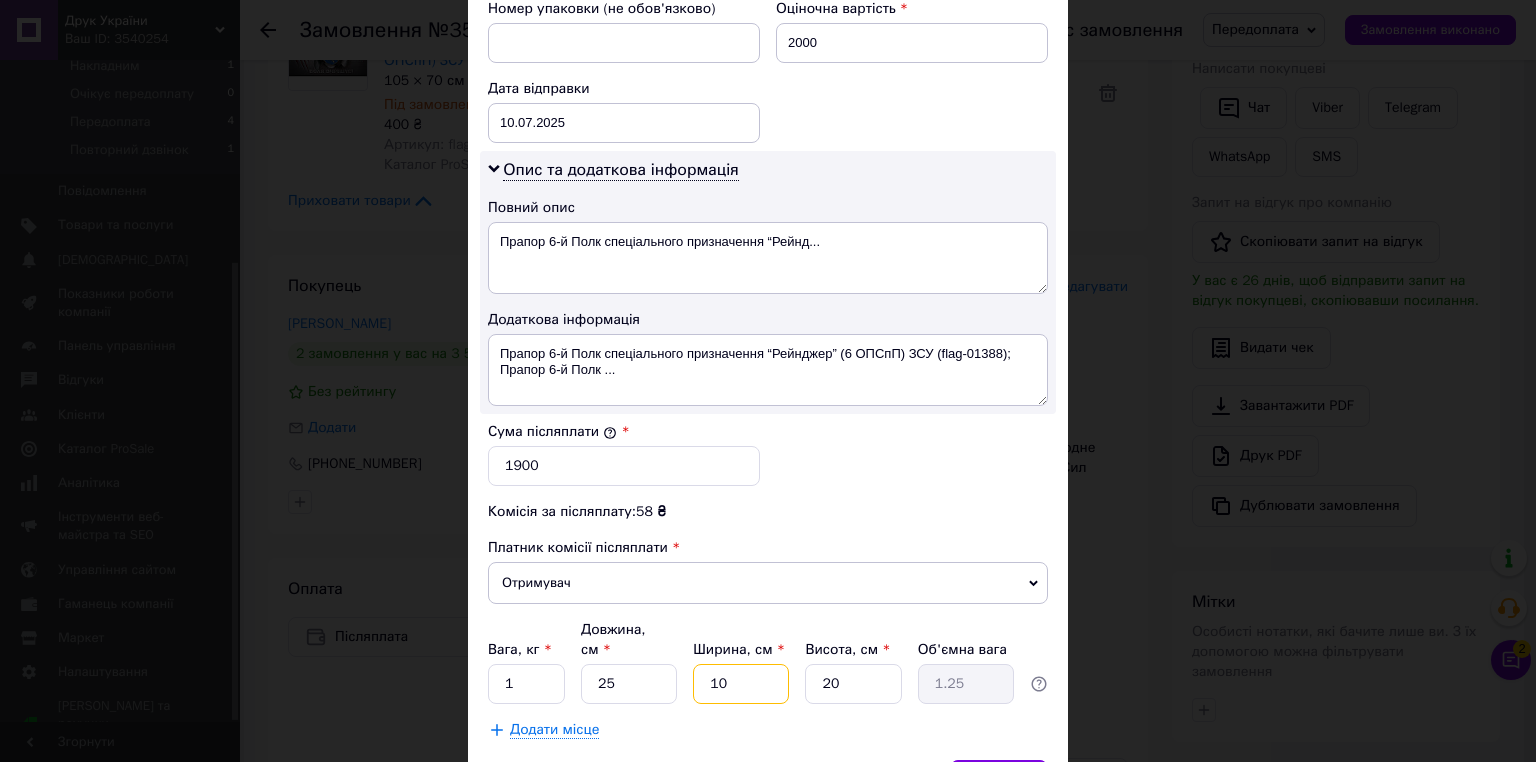 click on "10" at bounding box center (741, 684) 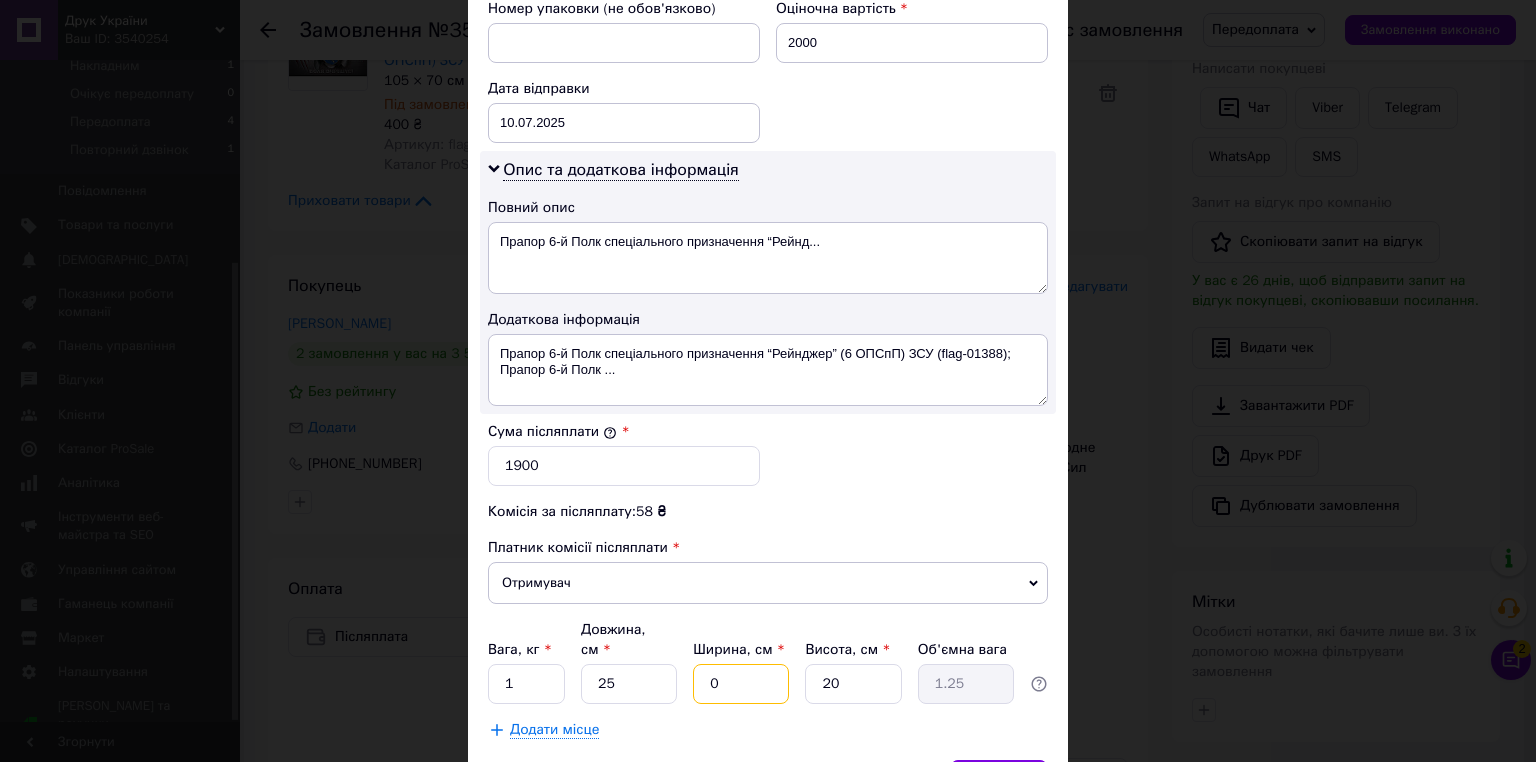 type on "0.1" 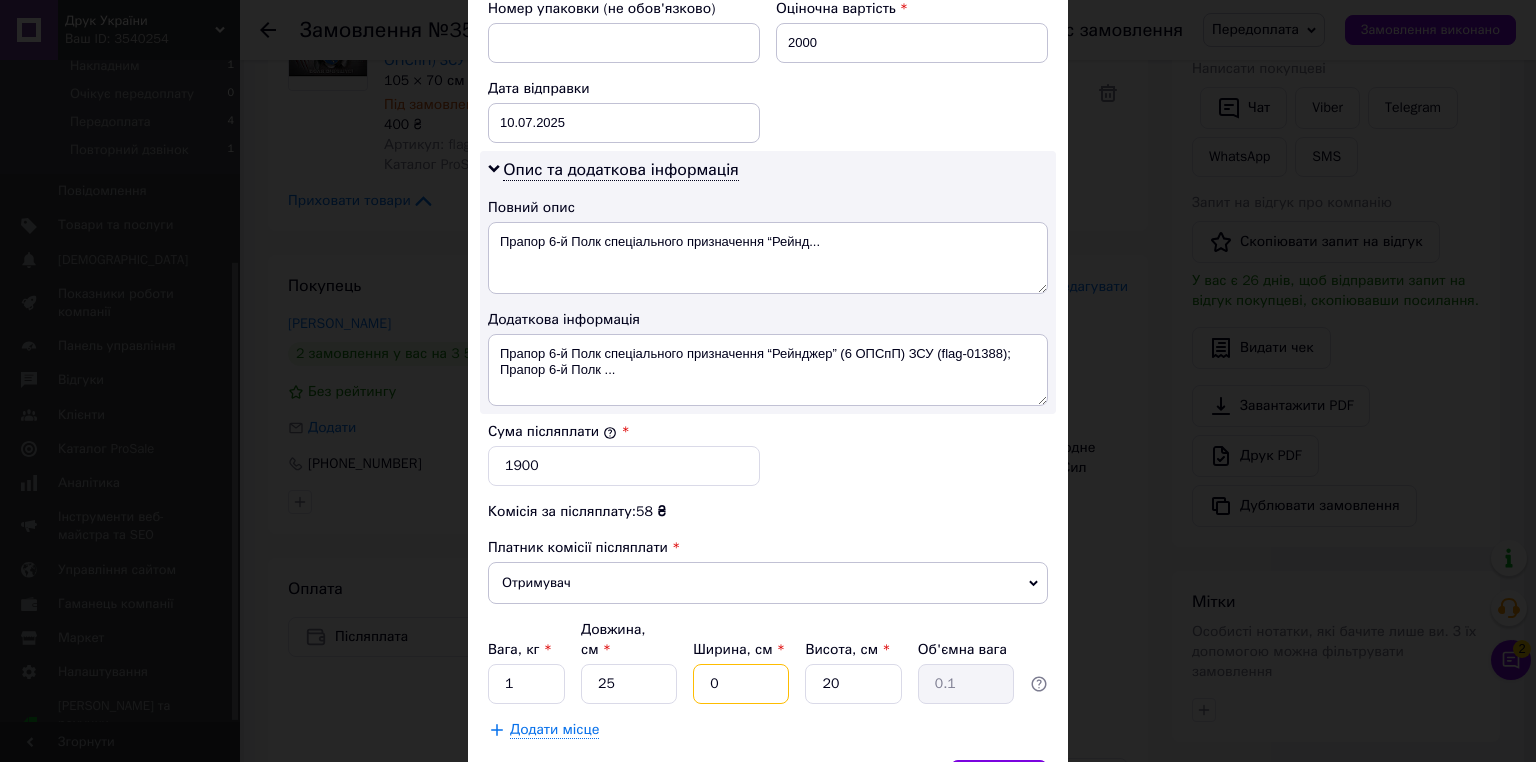 type on "20" 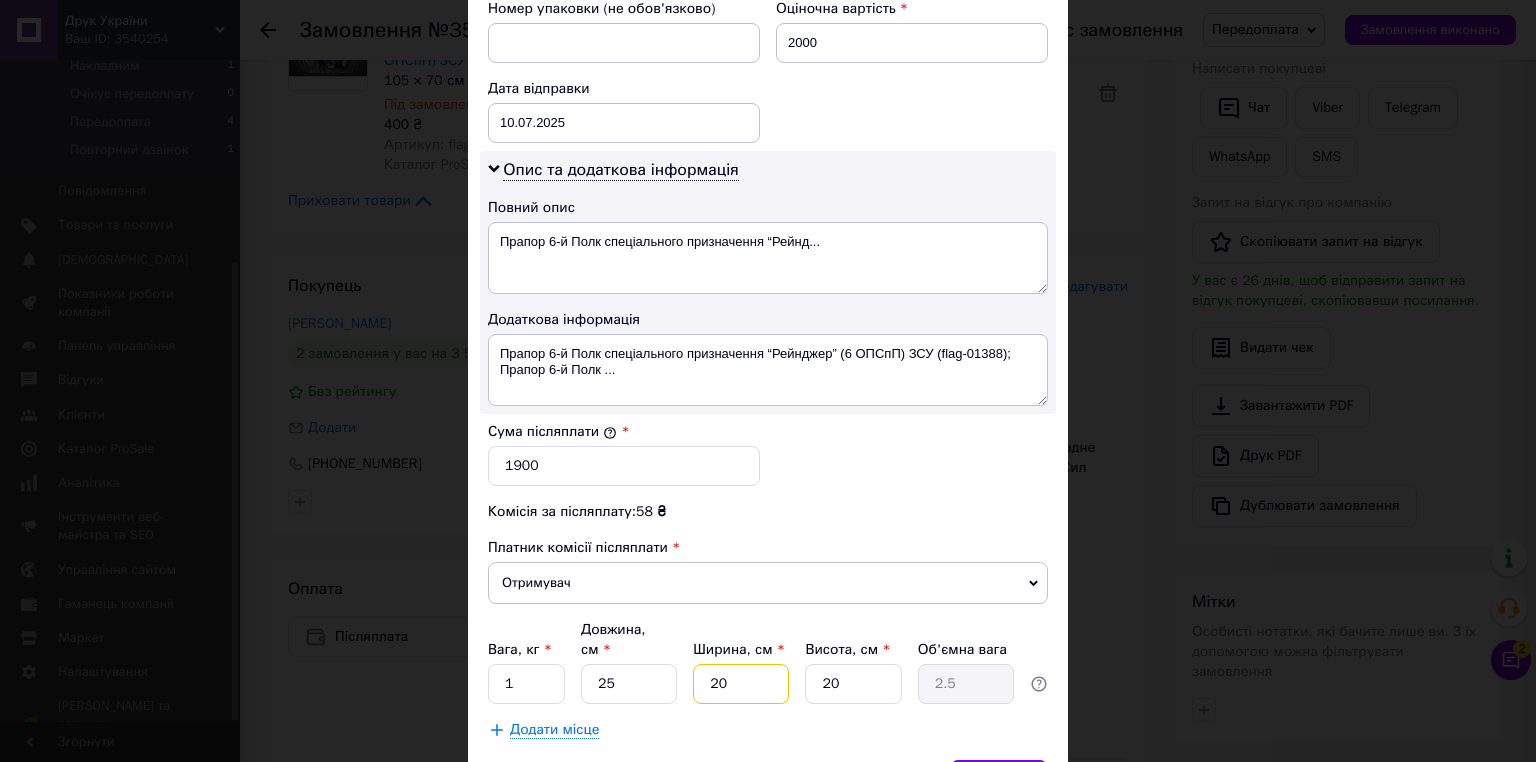 type on "20" 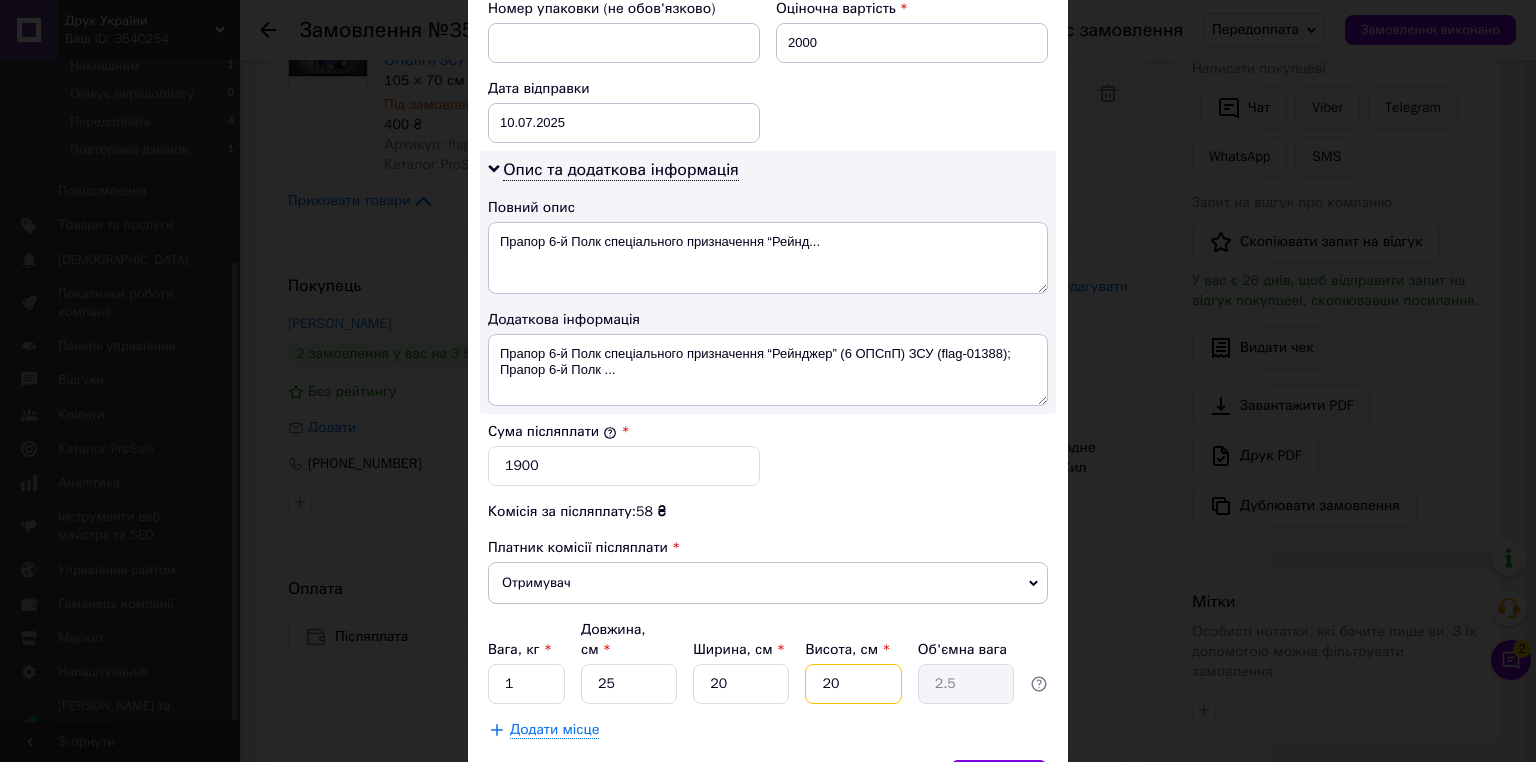 drag, startPoint x: 819, startPoint y: 664, endPoint x: 868, endPoint y: 666, distance: 49.0408 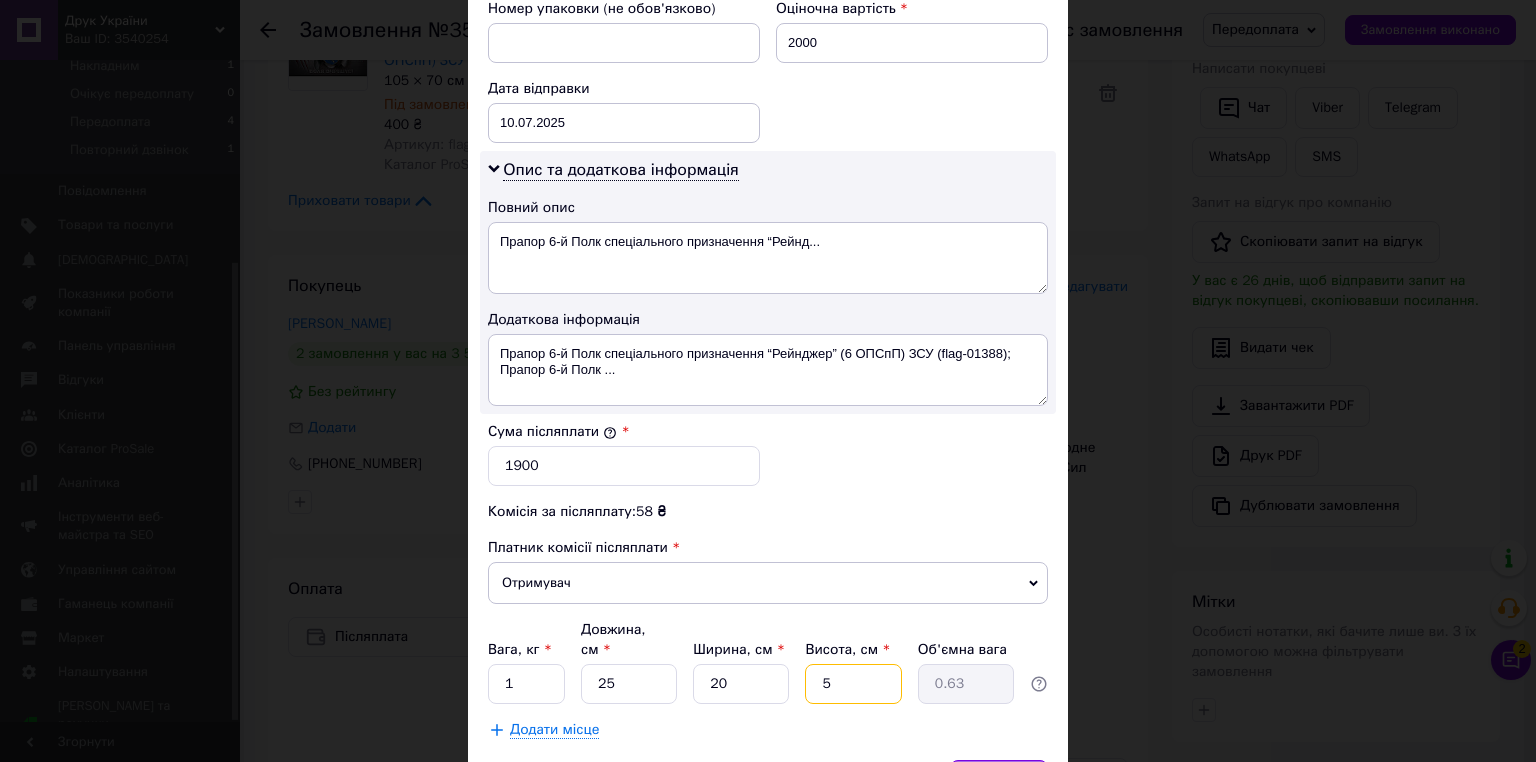 type on "5" 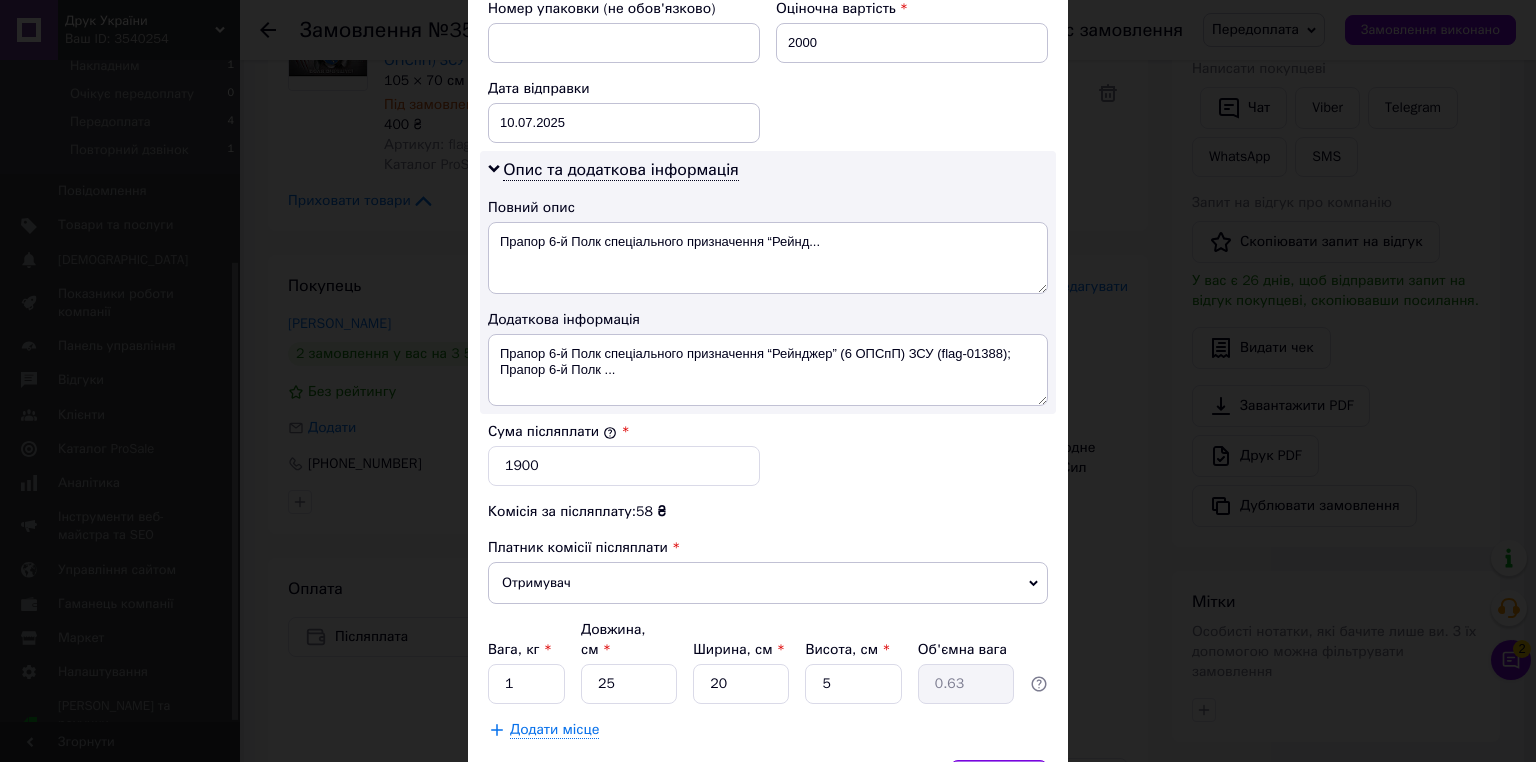 click on "Зберегти" at bounding box center [999, 780] 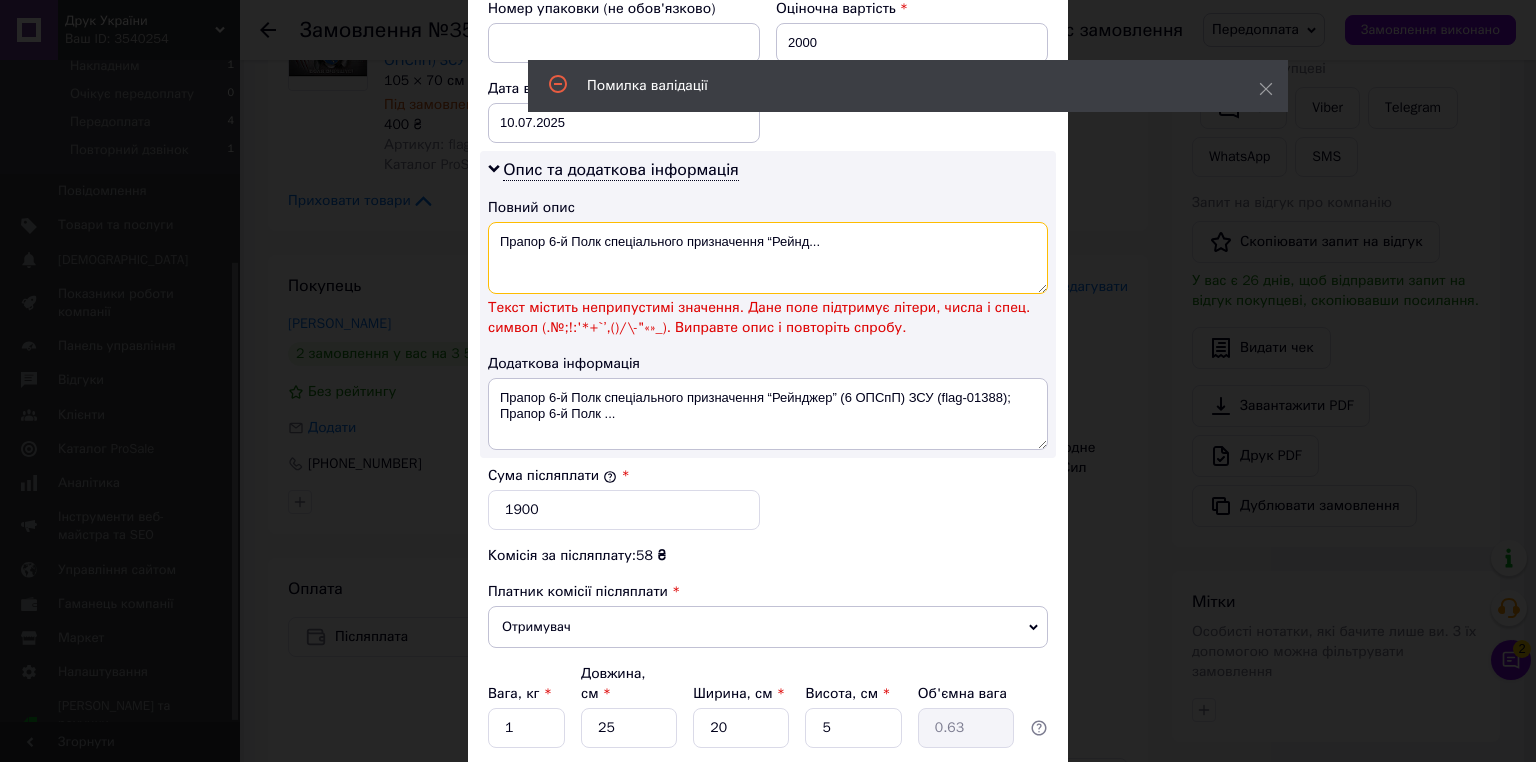 drag, startPoint x: 542, startPoint y: 238, endPoint x: 899, endPoint y: 293, distance: 361.21185 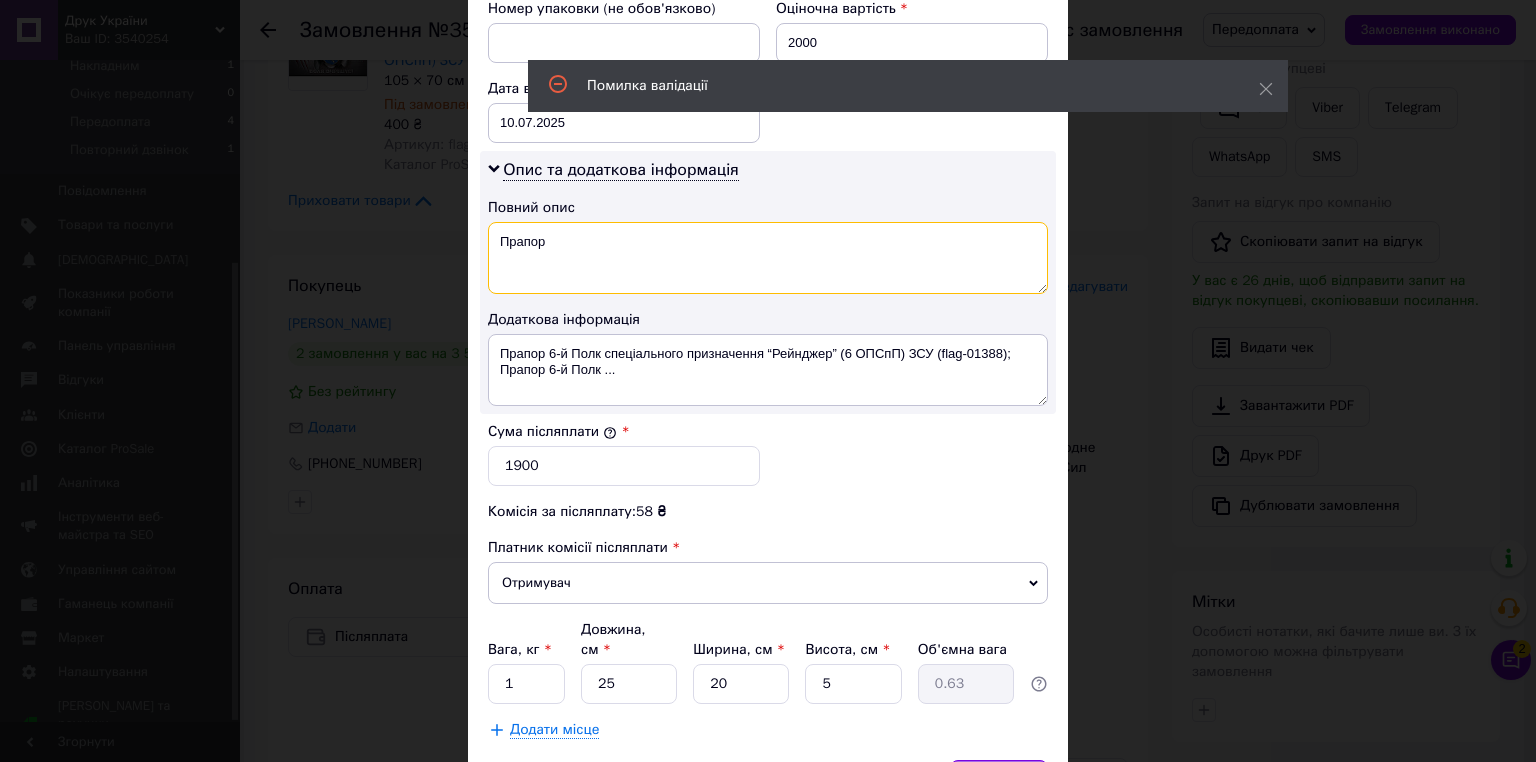 type on "Прапор" 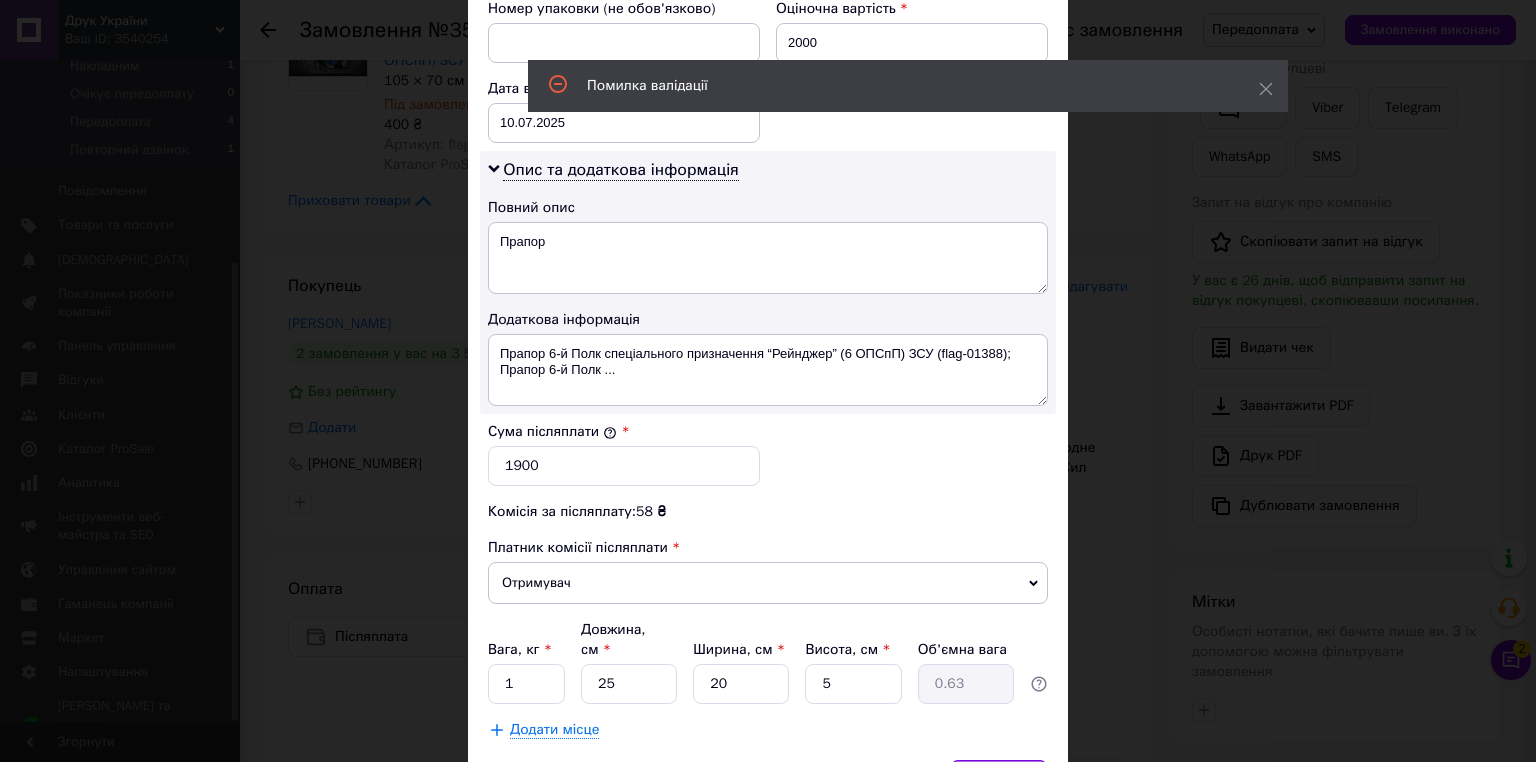 click on "Зберегти" at bounding box center (999, 780) 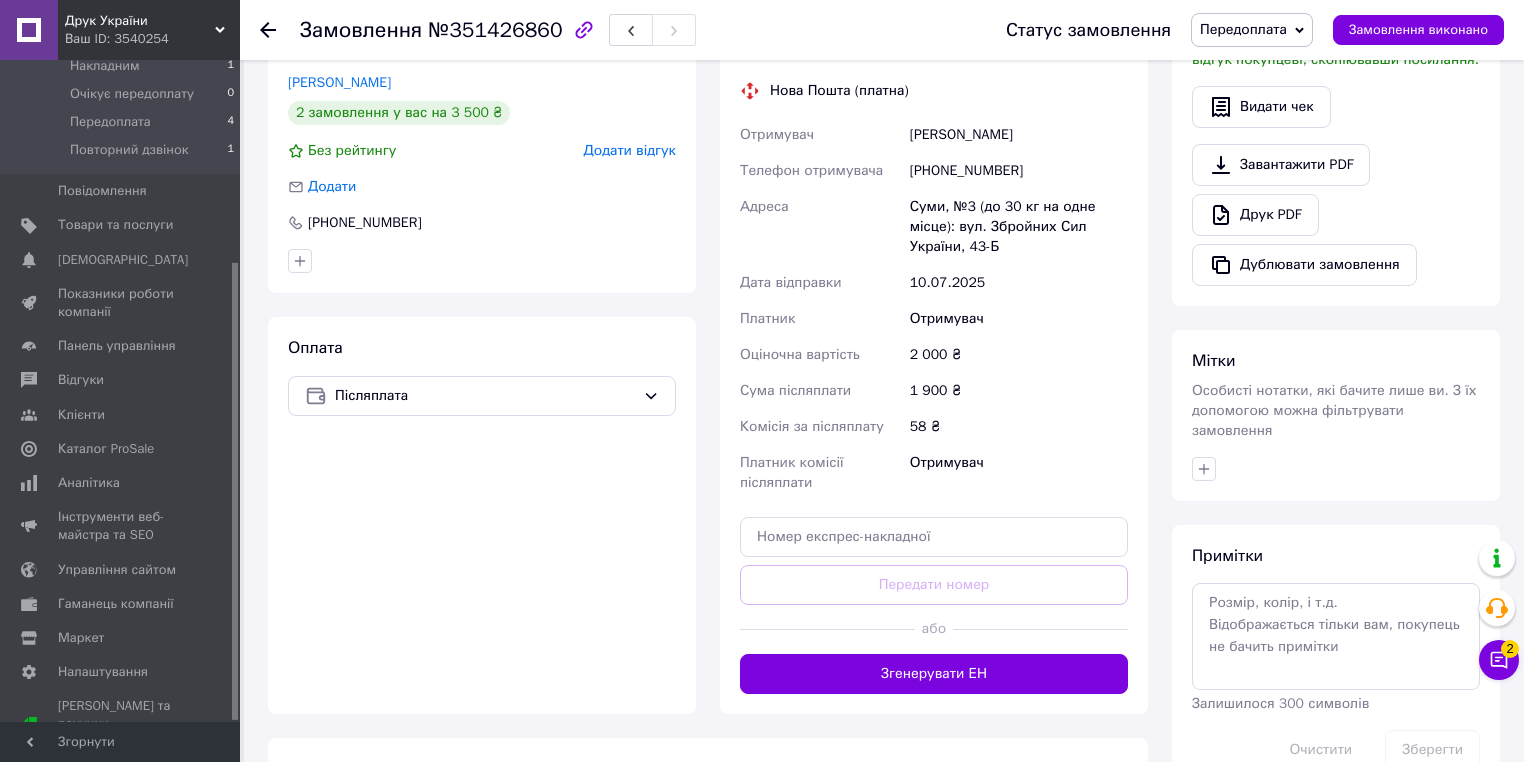 scroll, scrollTop: 720, scrollLeft: 0, axis: vertical 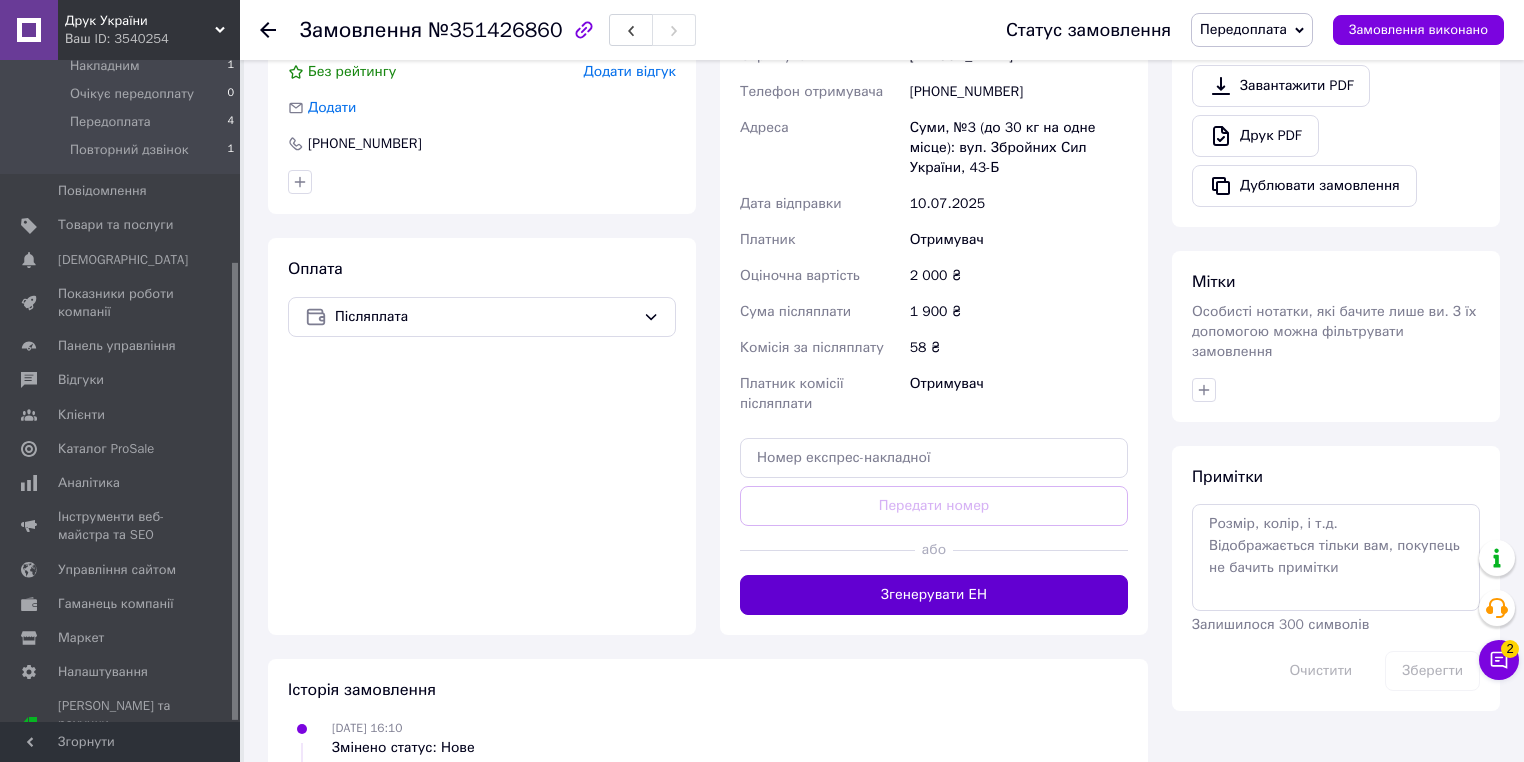 click on "Згенерувати ЕН" at bounding box center (934, 595) 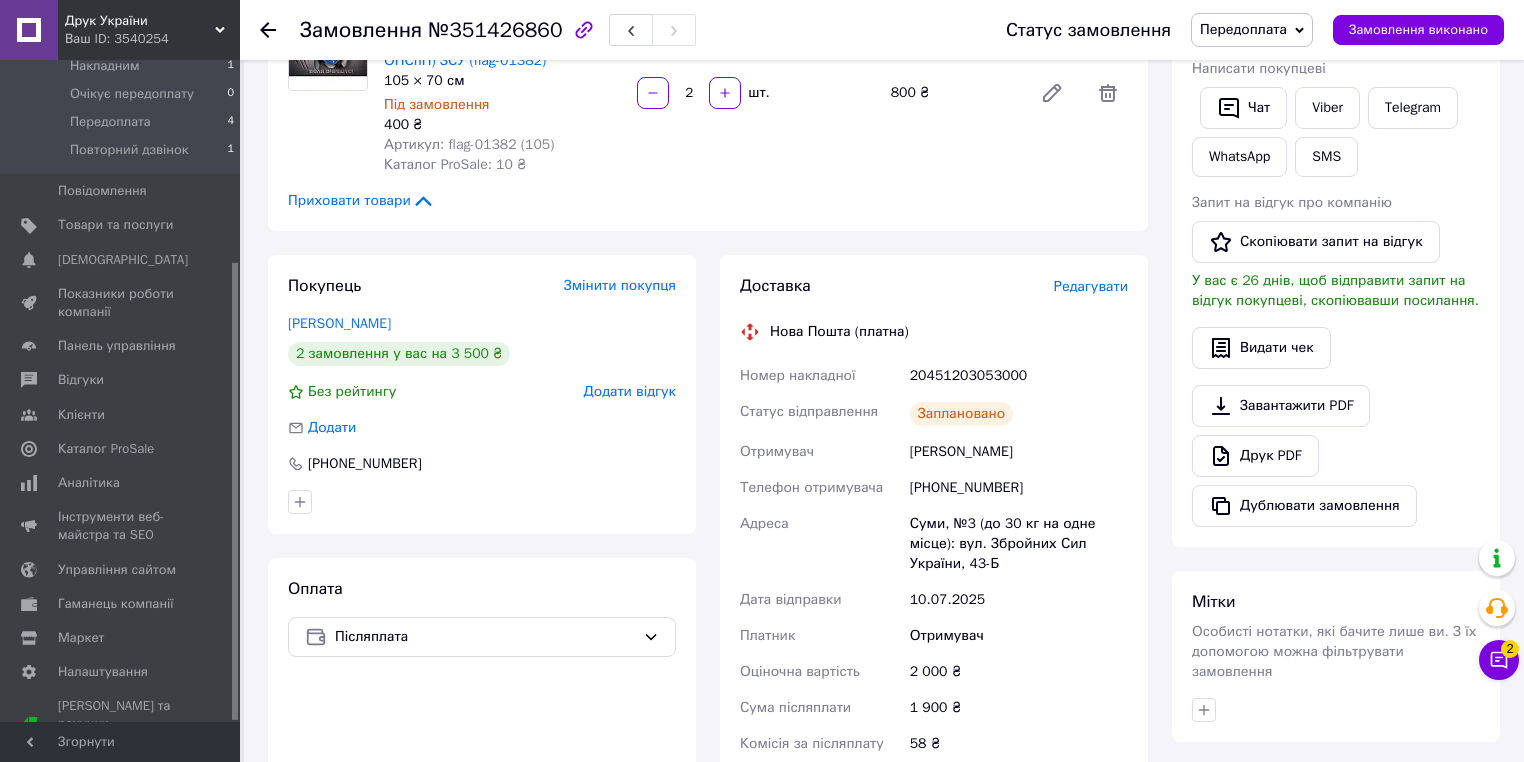 scroll, scrollTop: 800, scrollLeft: 0, axis: vertical 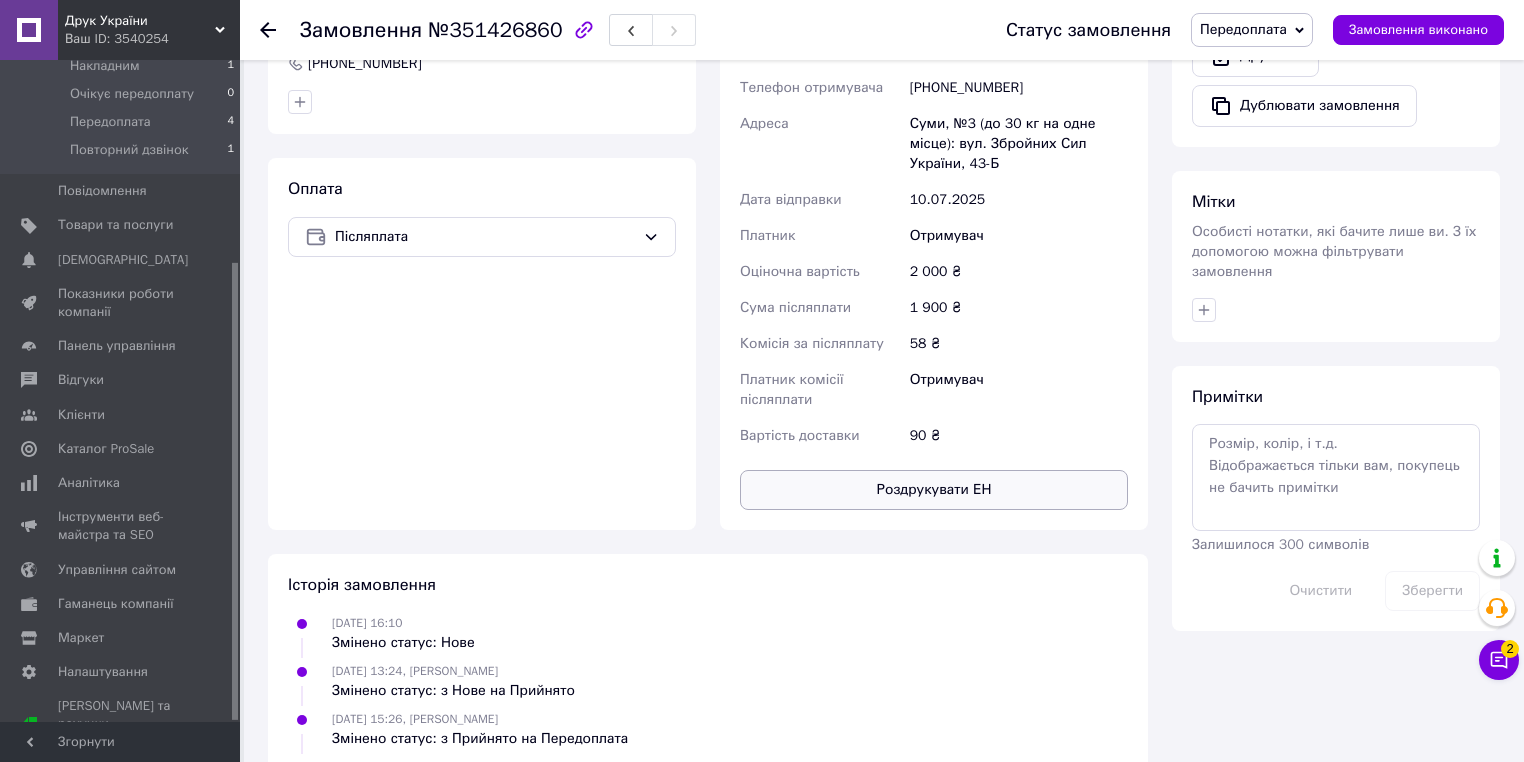 click on "Роздрукувати ЕН" at bounding box center [934, 490] 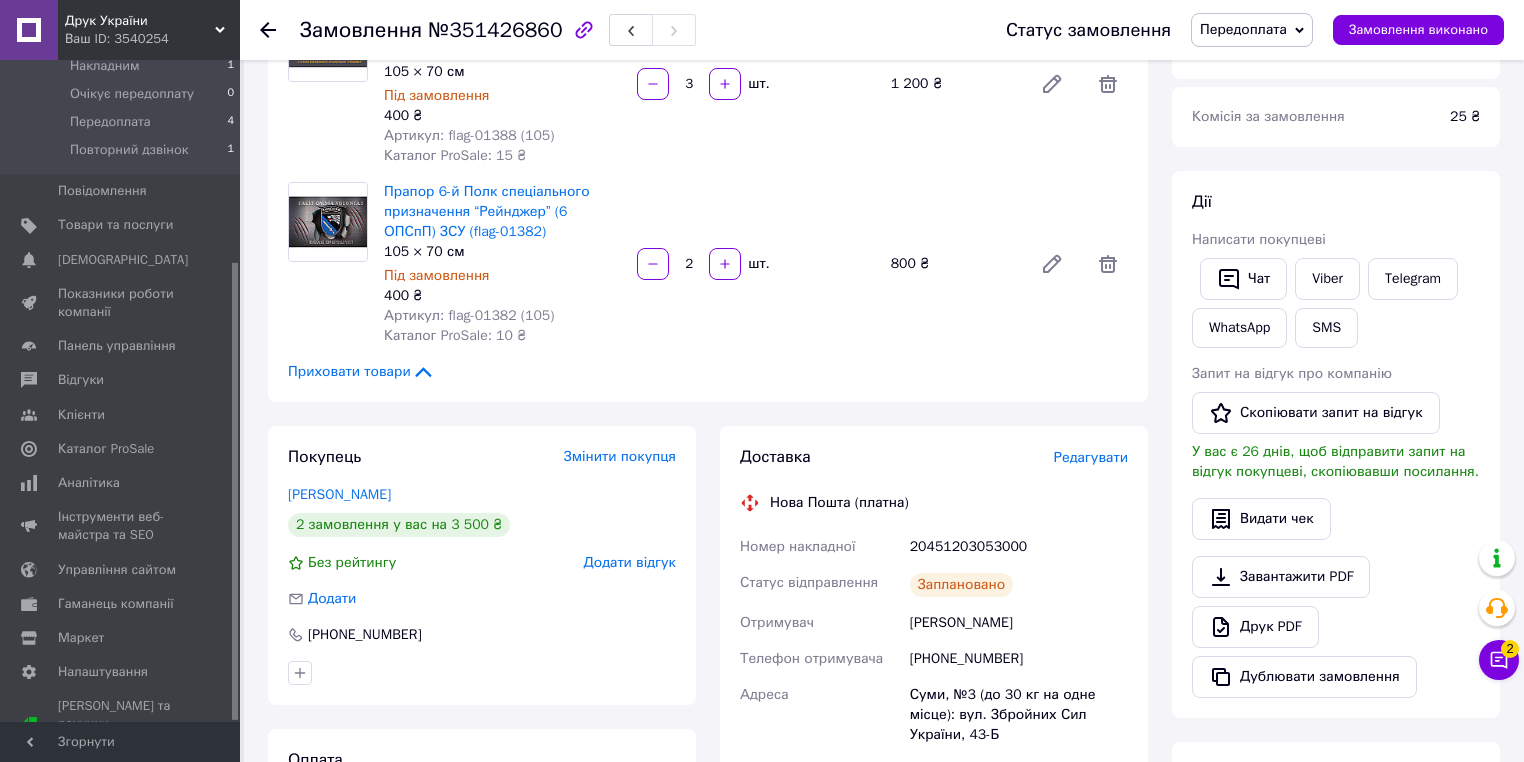 scroll, scrollTop: 80, scrollLeft: 0, axis: vertical 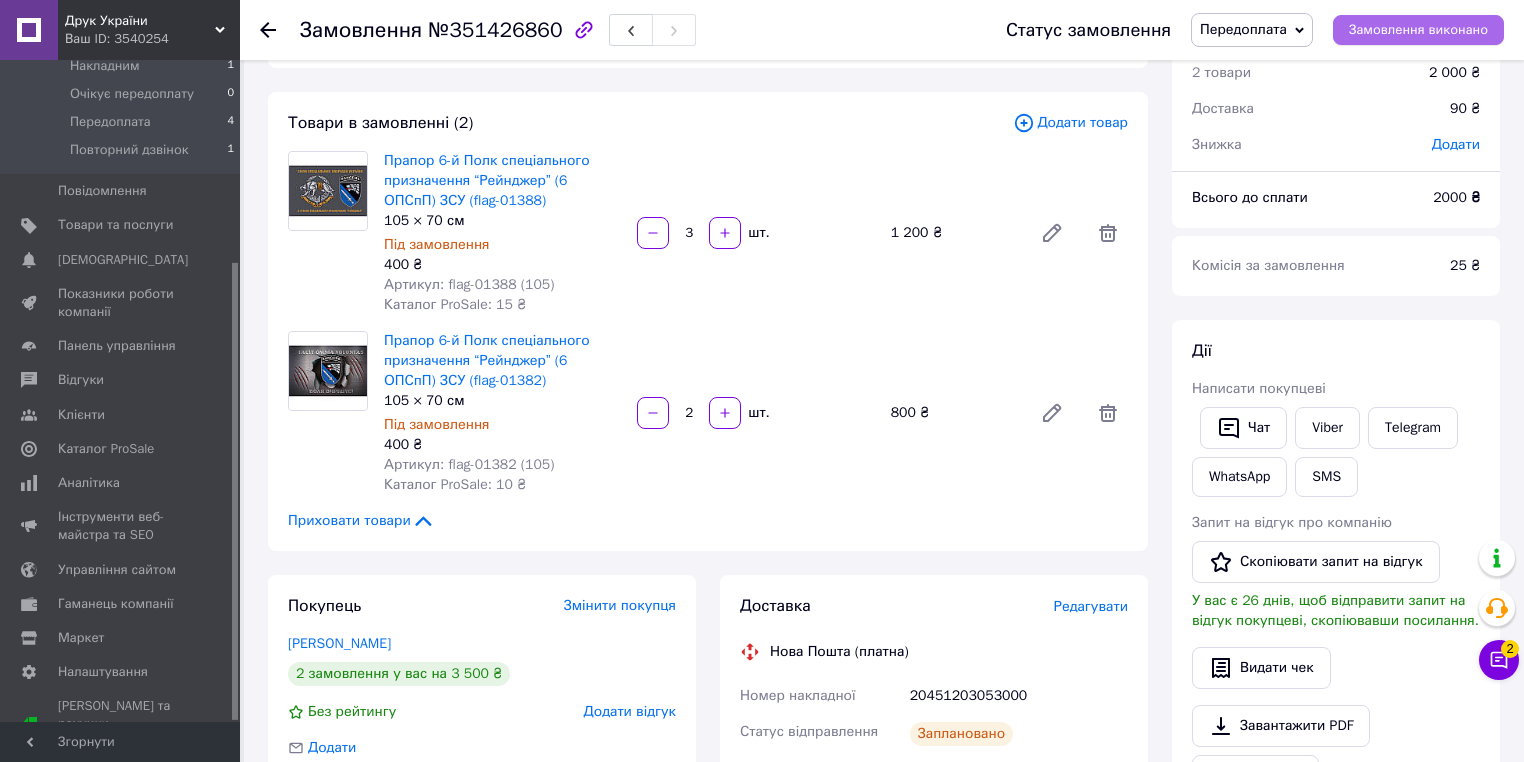 click on "Замовлення виконано" at bounding box center [1418, 30] 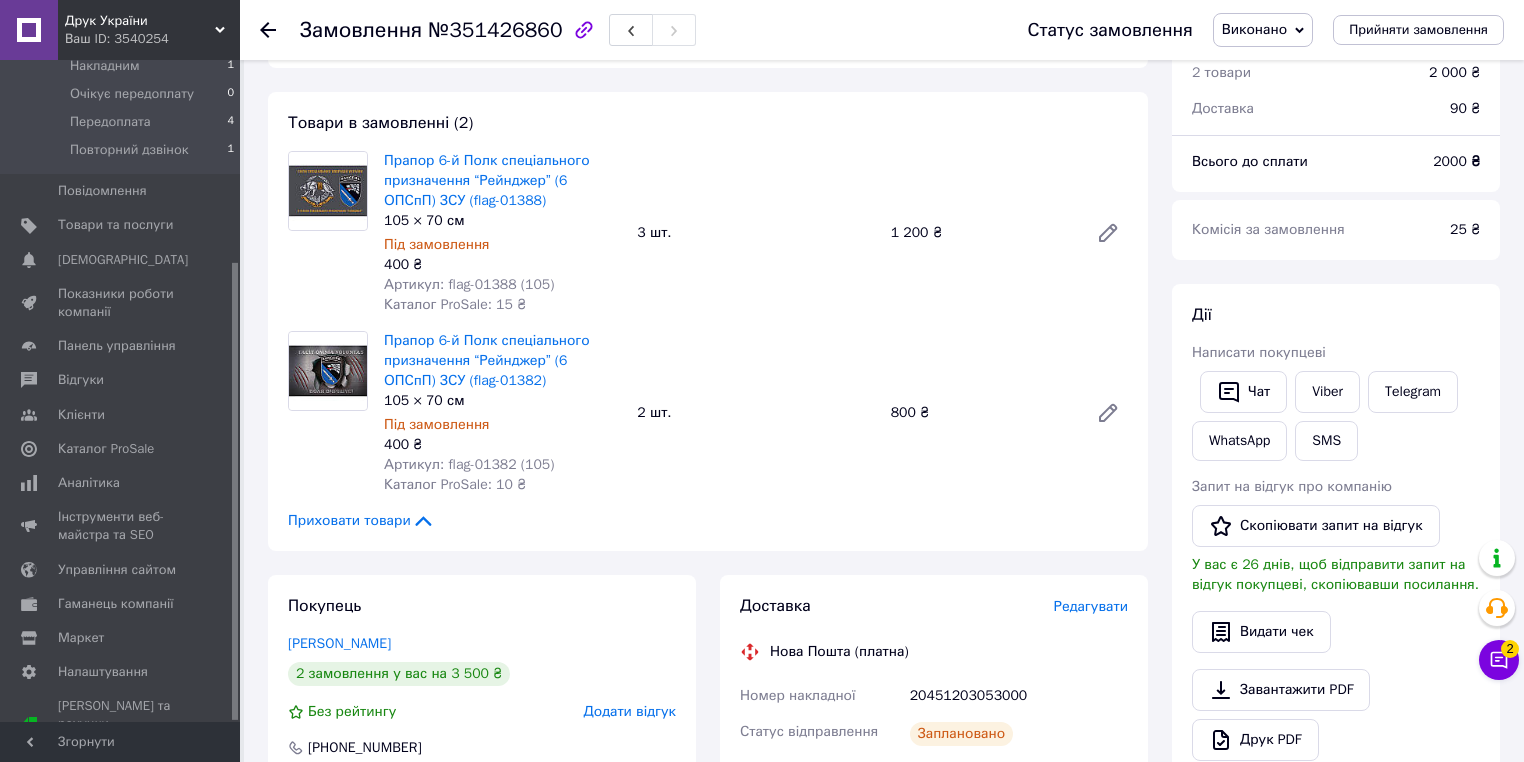 click 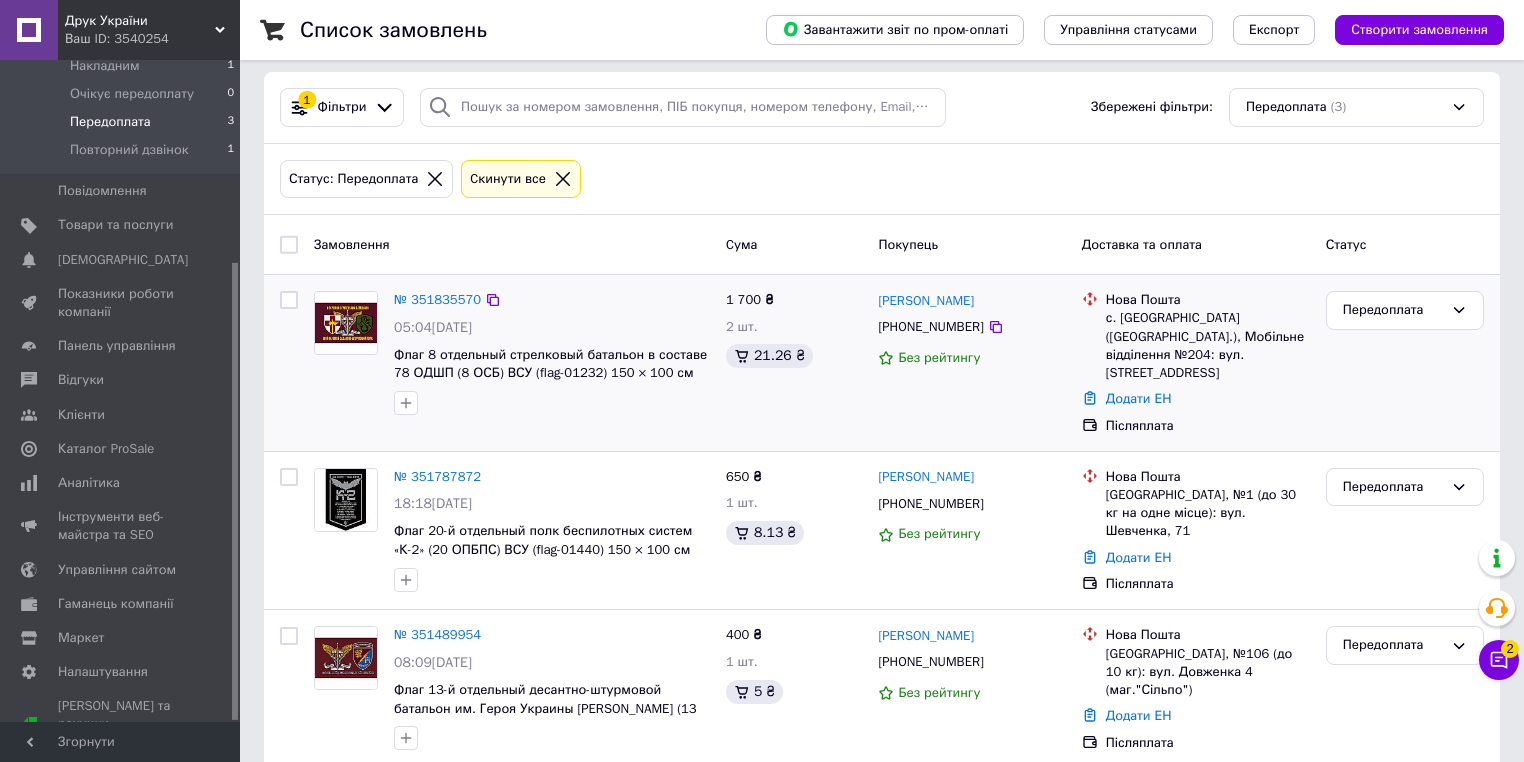 scroll, scrollTop: 18, scrollLeft: 0, axis: vertical 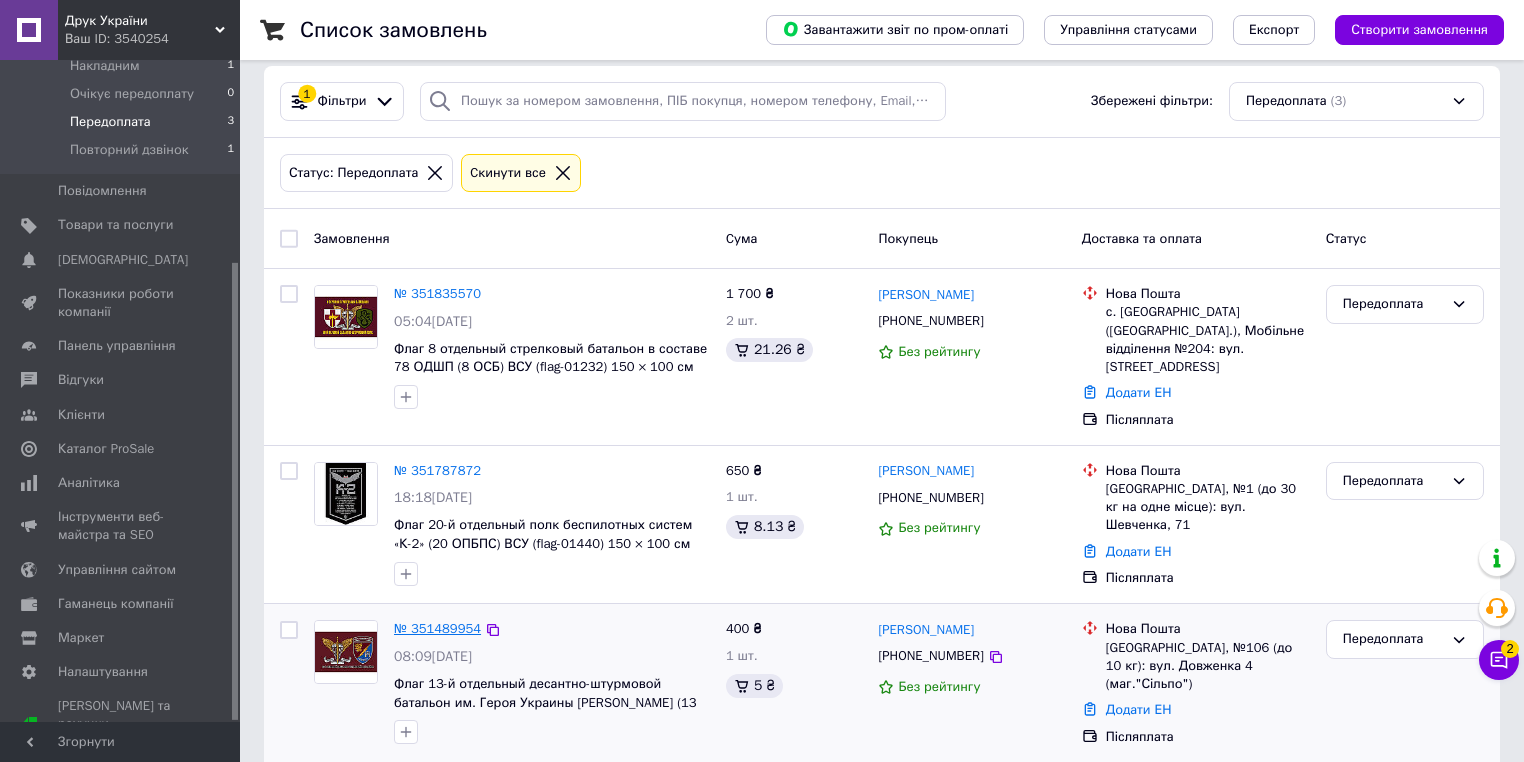 click on "№ 351489954" at bounding box center [437, 628] 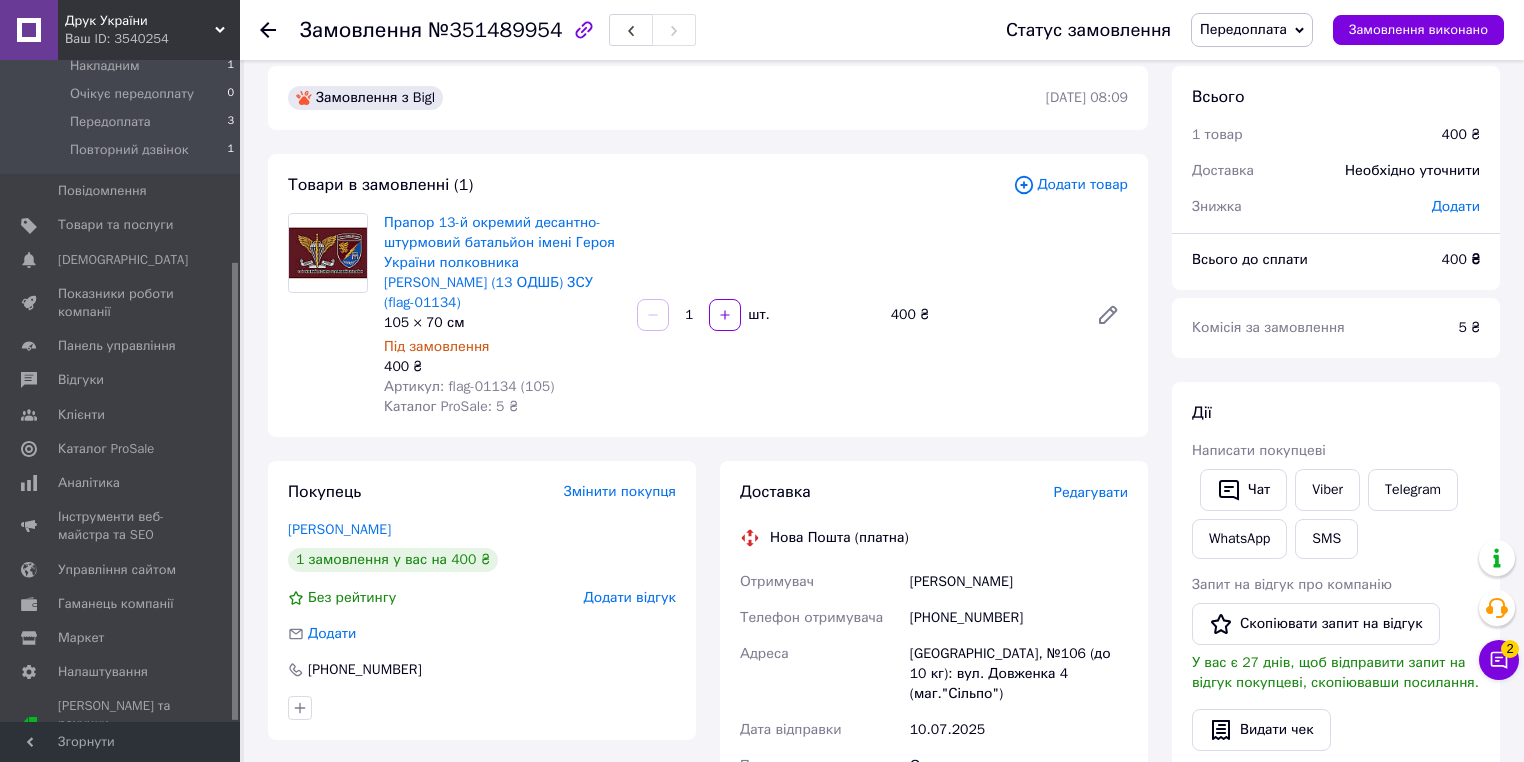 scroll, scrollTop: 258, scrollLeft: 0, axis: vertical 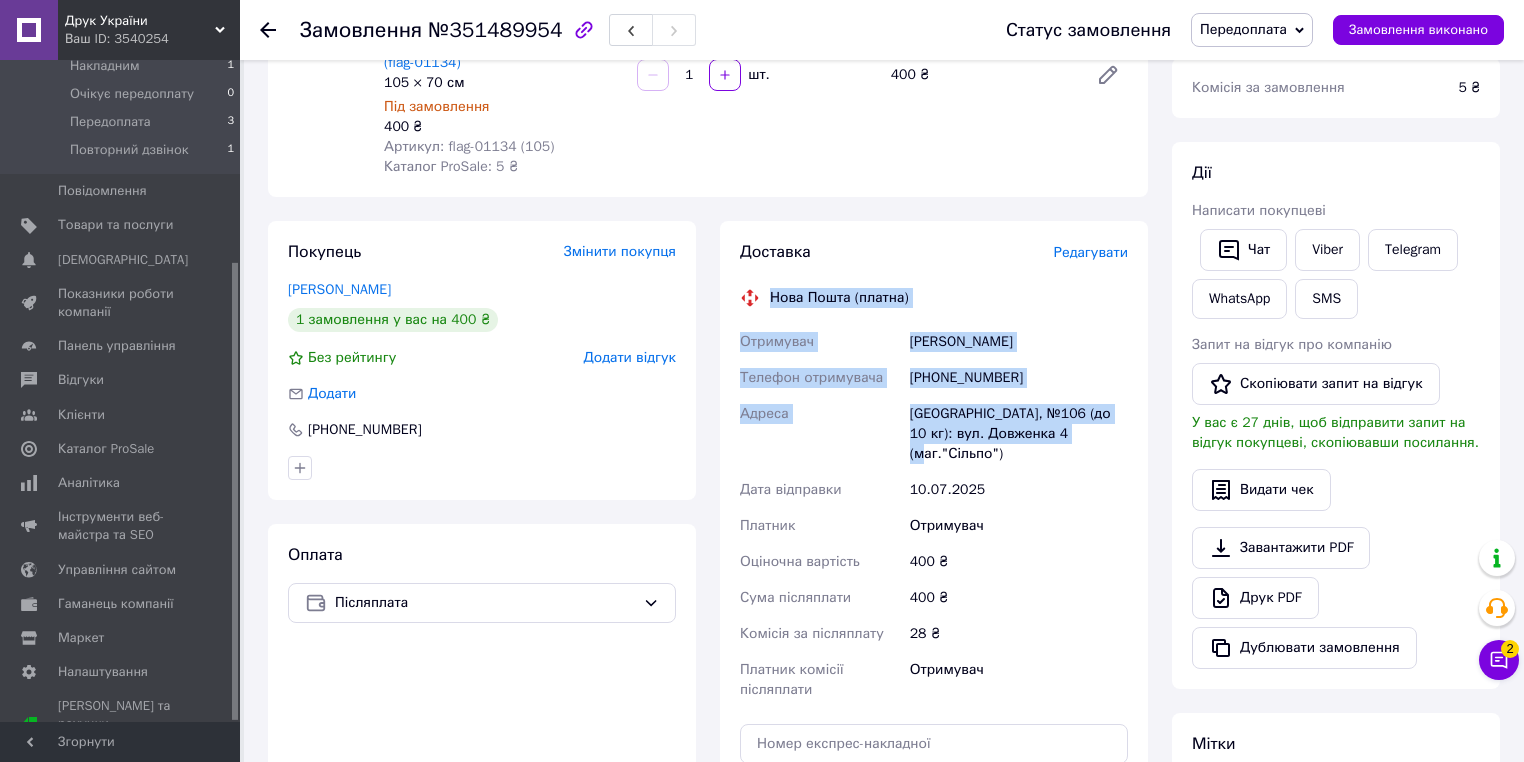 drag, startPoint x: 772, startPoint y: 279, endPoint x: 1089, endPoint y: 411, distance: 343.3846 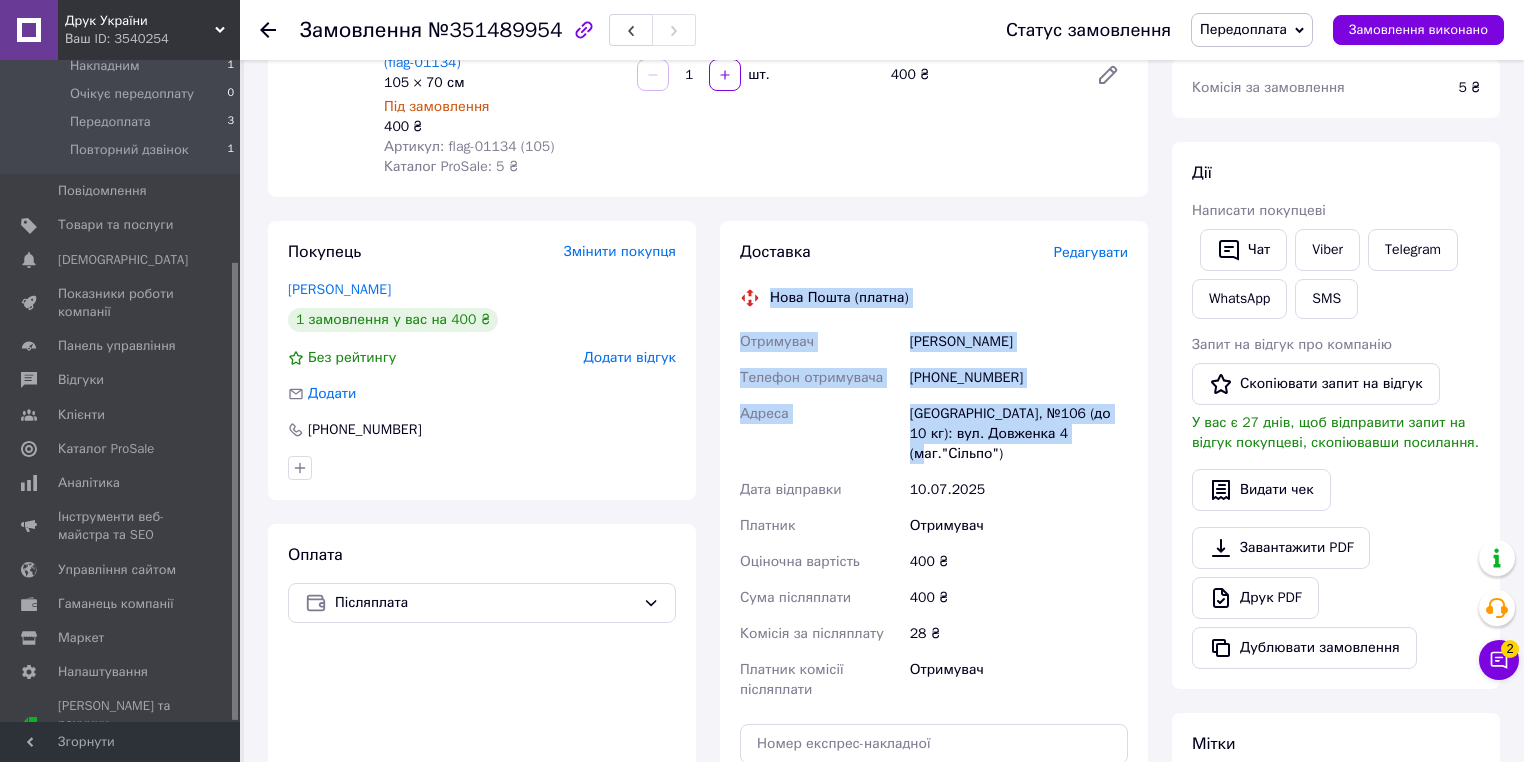click on "Доставка Редагувати Нова Пошта (платна) Отримувач [PERSON_NAME] Телефон отримувача [PHONE_NUMBER] Адреса Одеса, №106 (до 10 кг): вул. Довженка 4 (маг."Сільпо") Дата відправки [DATE] Платник Отримувач Оціночна вартість 400 ₴ Сума післяплати 400 ₴ Комісія за післяплату 28 ₴ Платник комісії післяплати Отримувач Передати номер або Згенерувати ЕН" at bounding box center [934, 571] 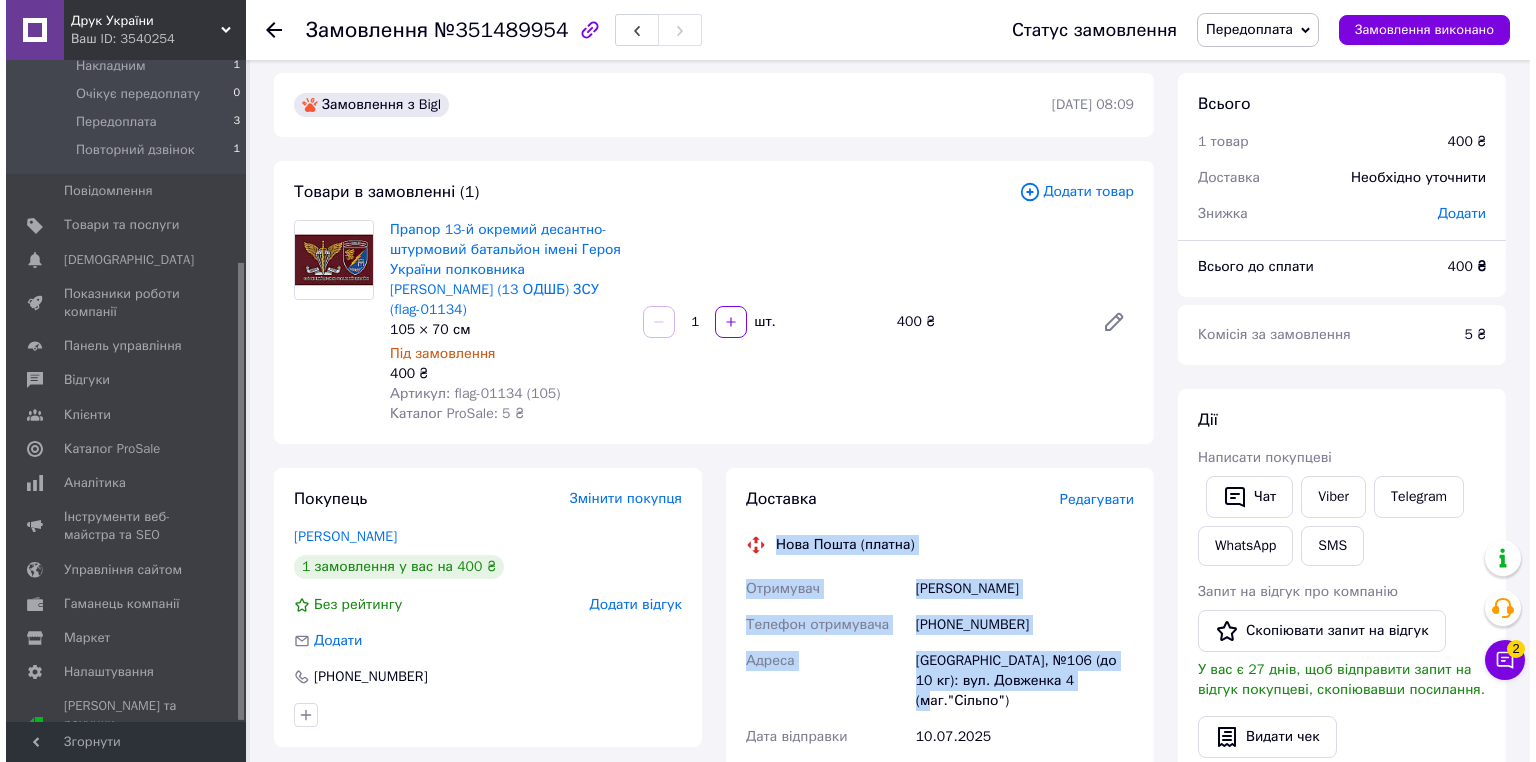 scroll, scrollTop: 0, scrollLeft: 0, axis: both 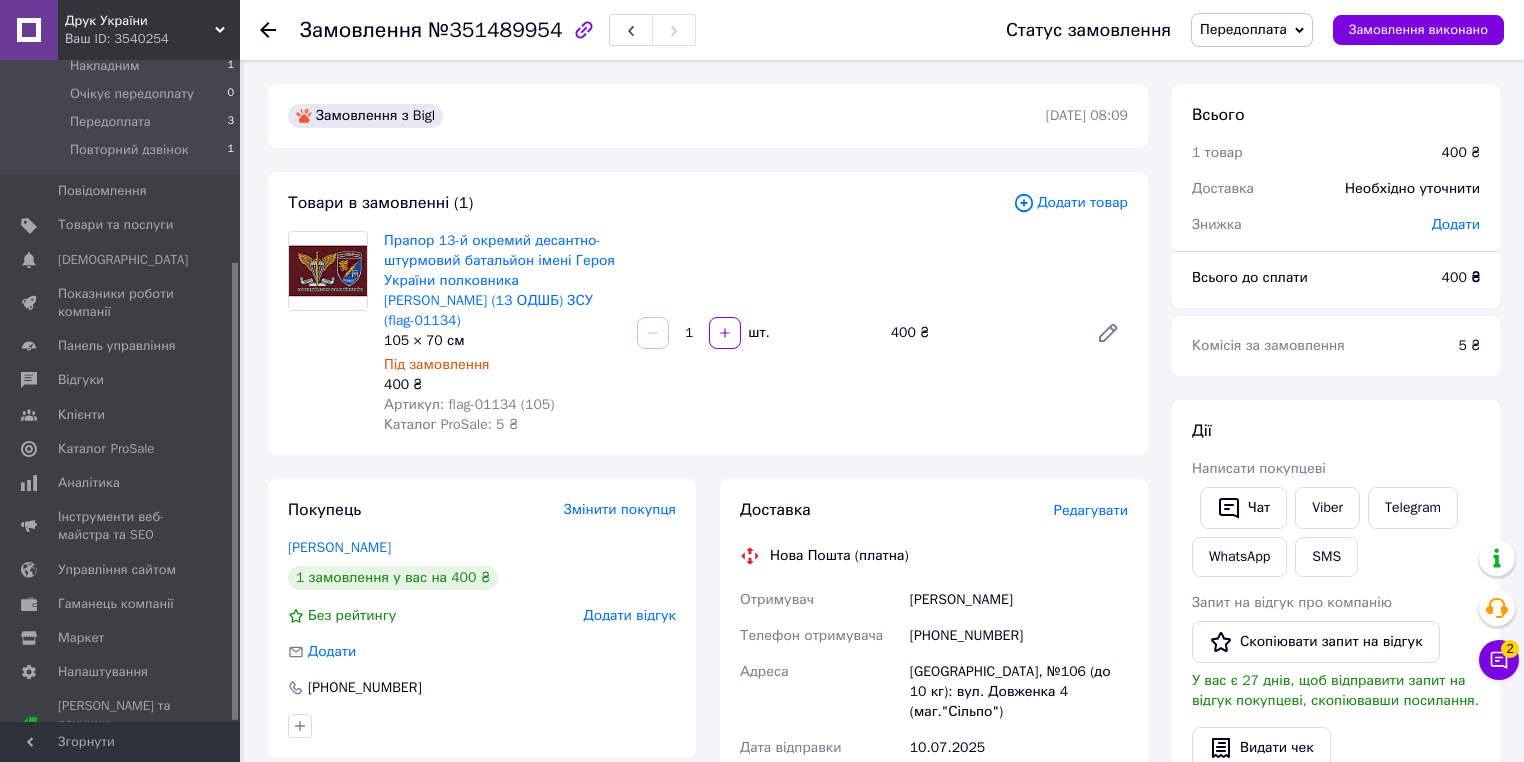 click on "Редагувати" at bounding box center [1091, 510] 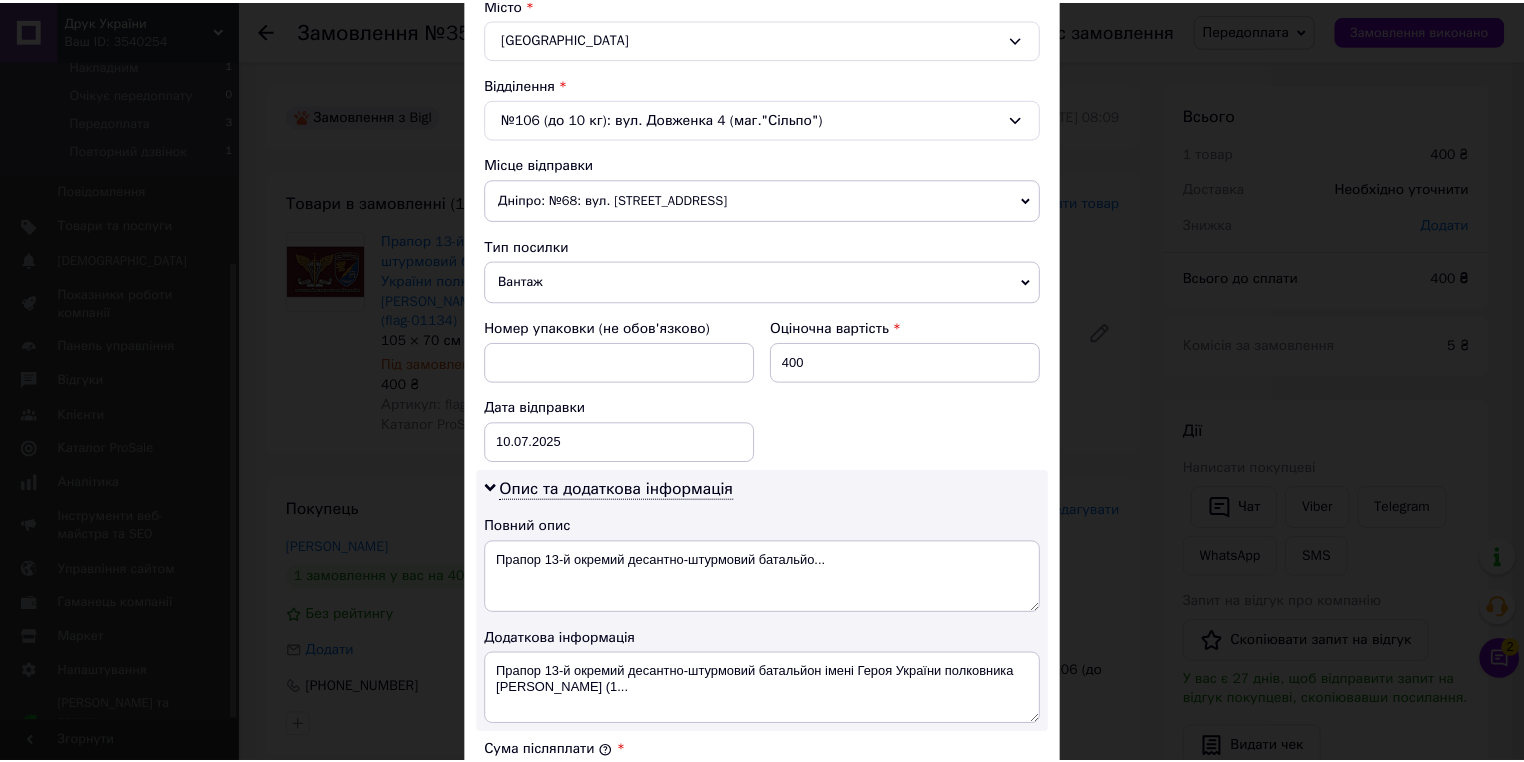 scroll, scrollTop: 880, scrollLeft: 0, axis: vertical 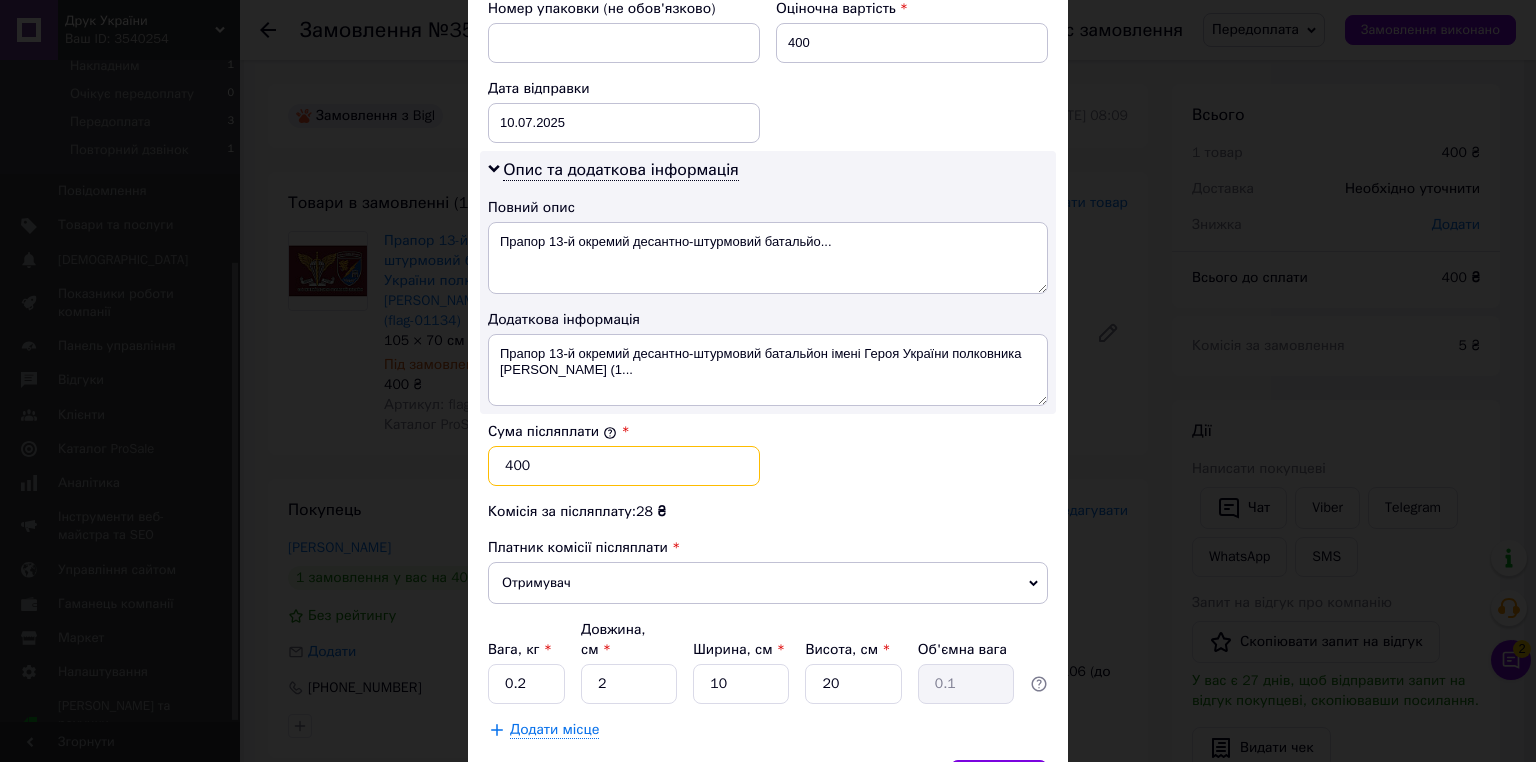 click on "400" at bounding box center (624, 466) 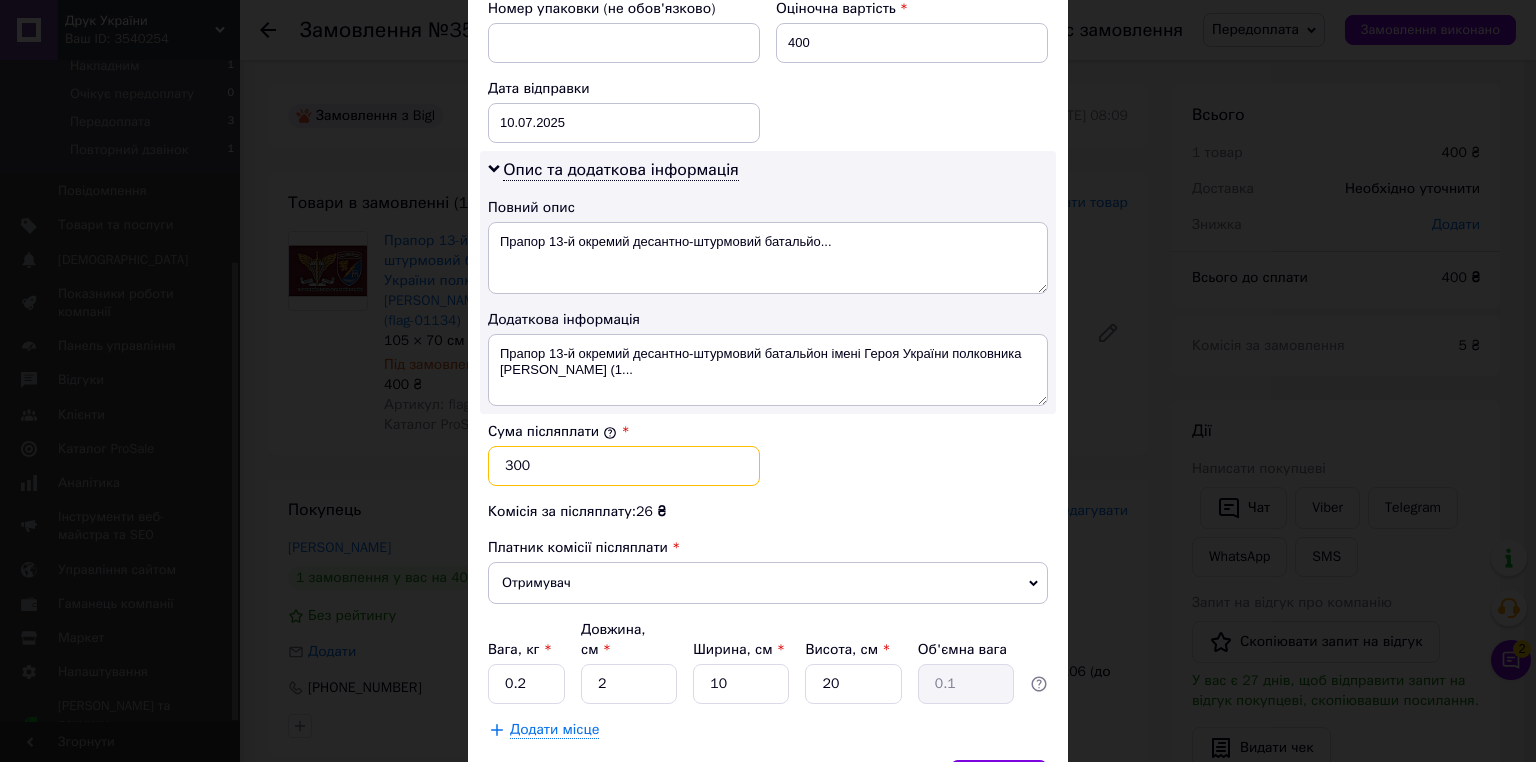 type on "300" 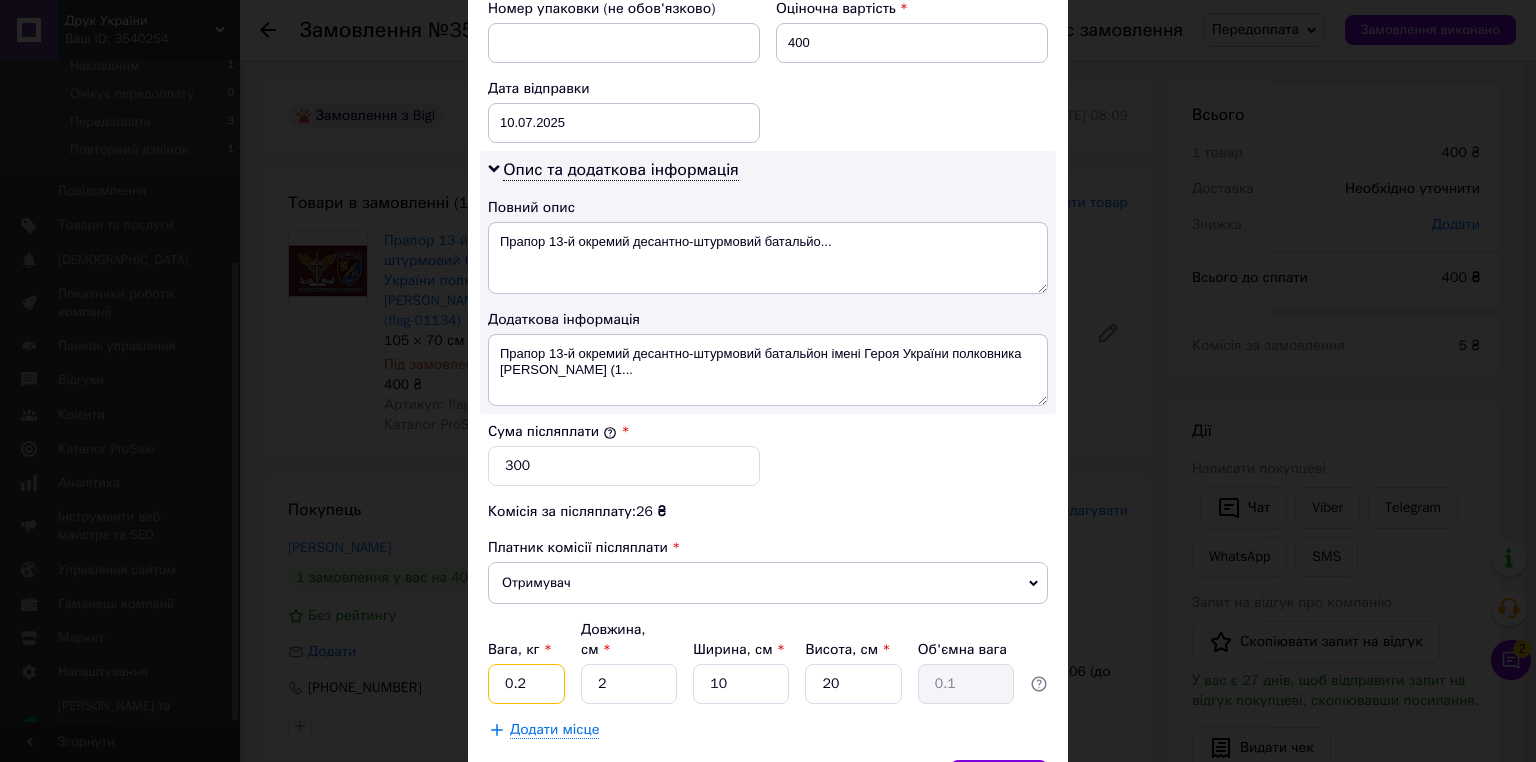 click on "0.2" at bounding box center [526, 684] 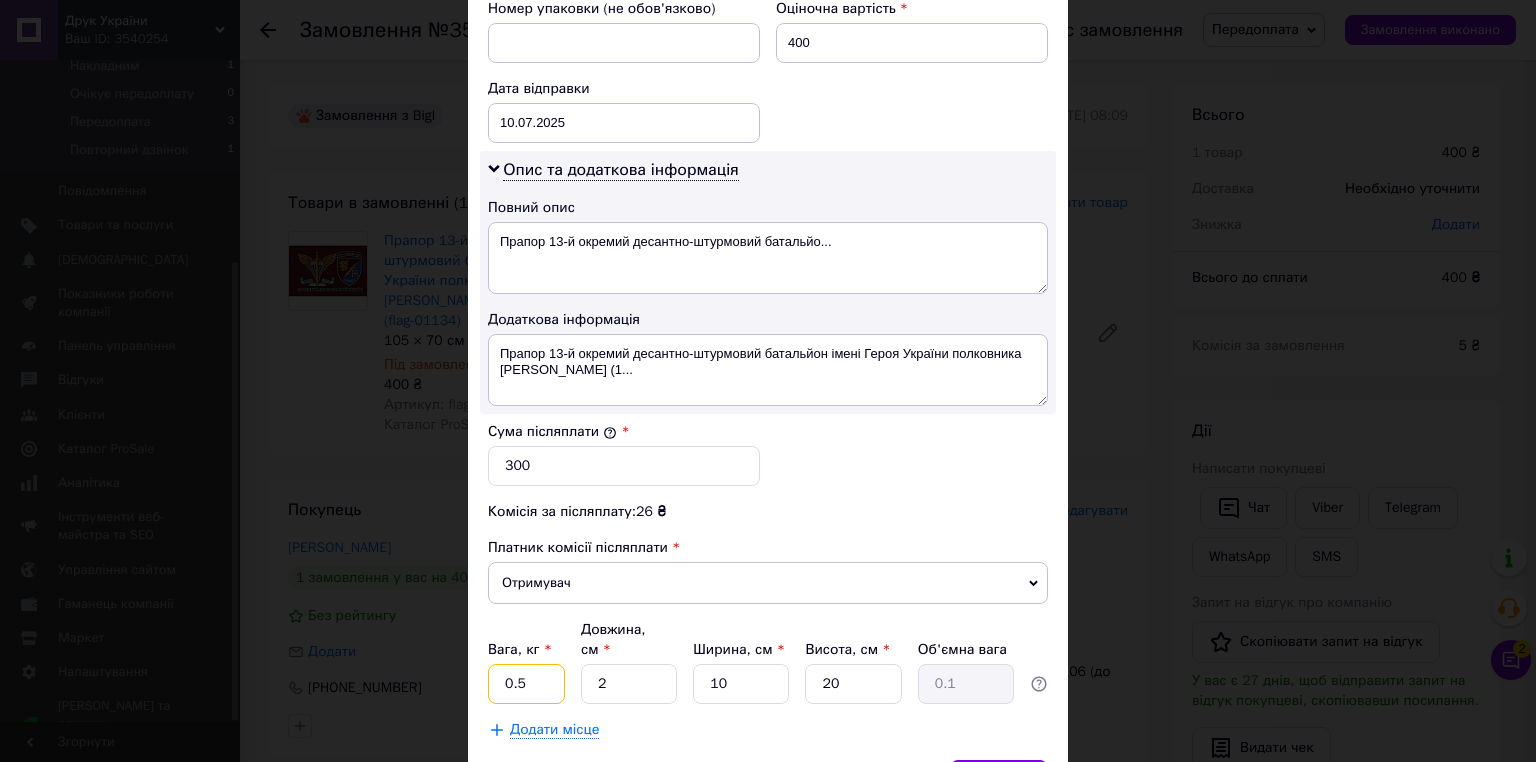 type on "0.5" 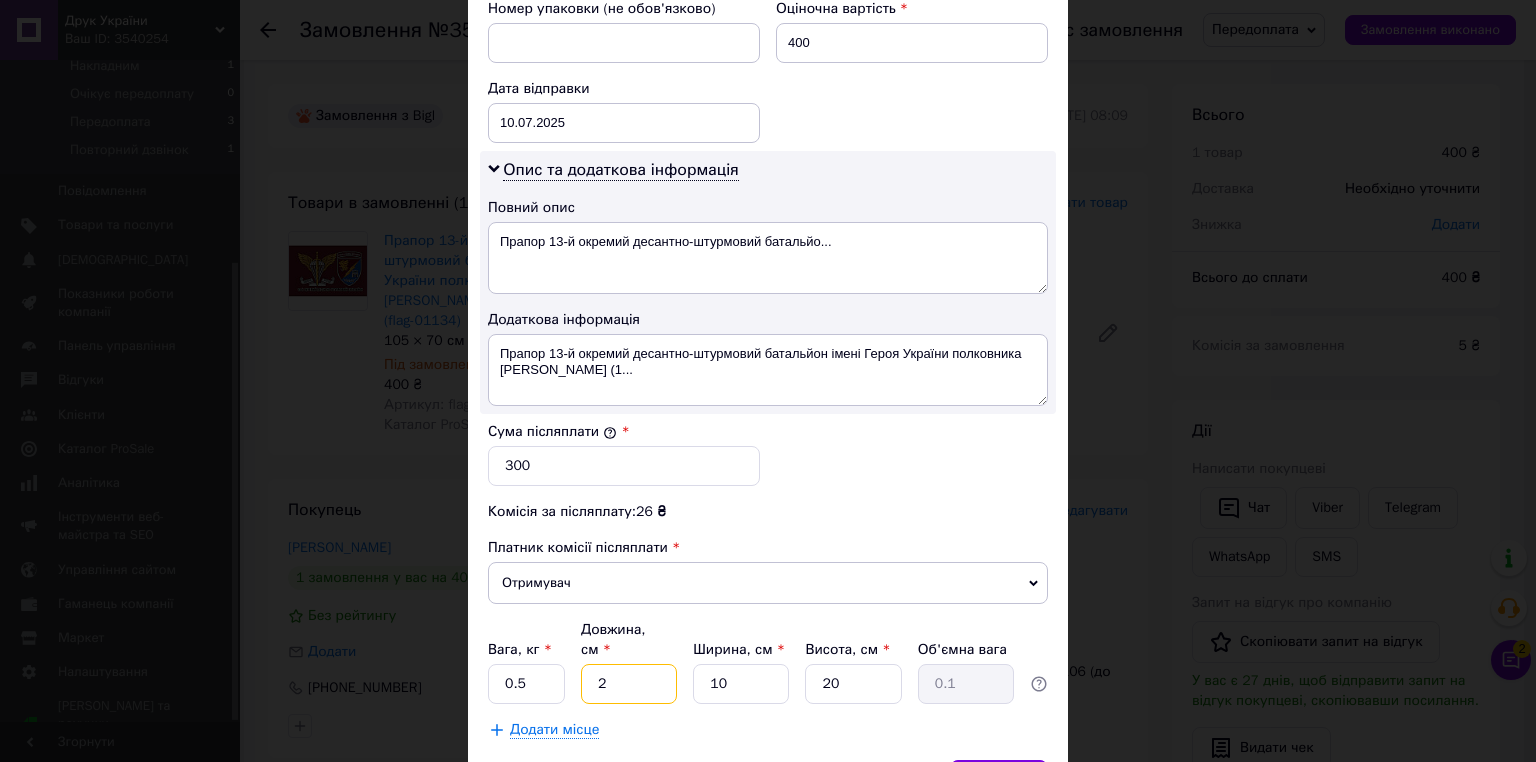 click on "2" at bounding box center (629, 684) 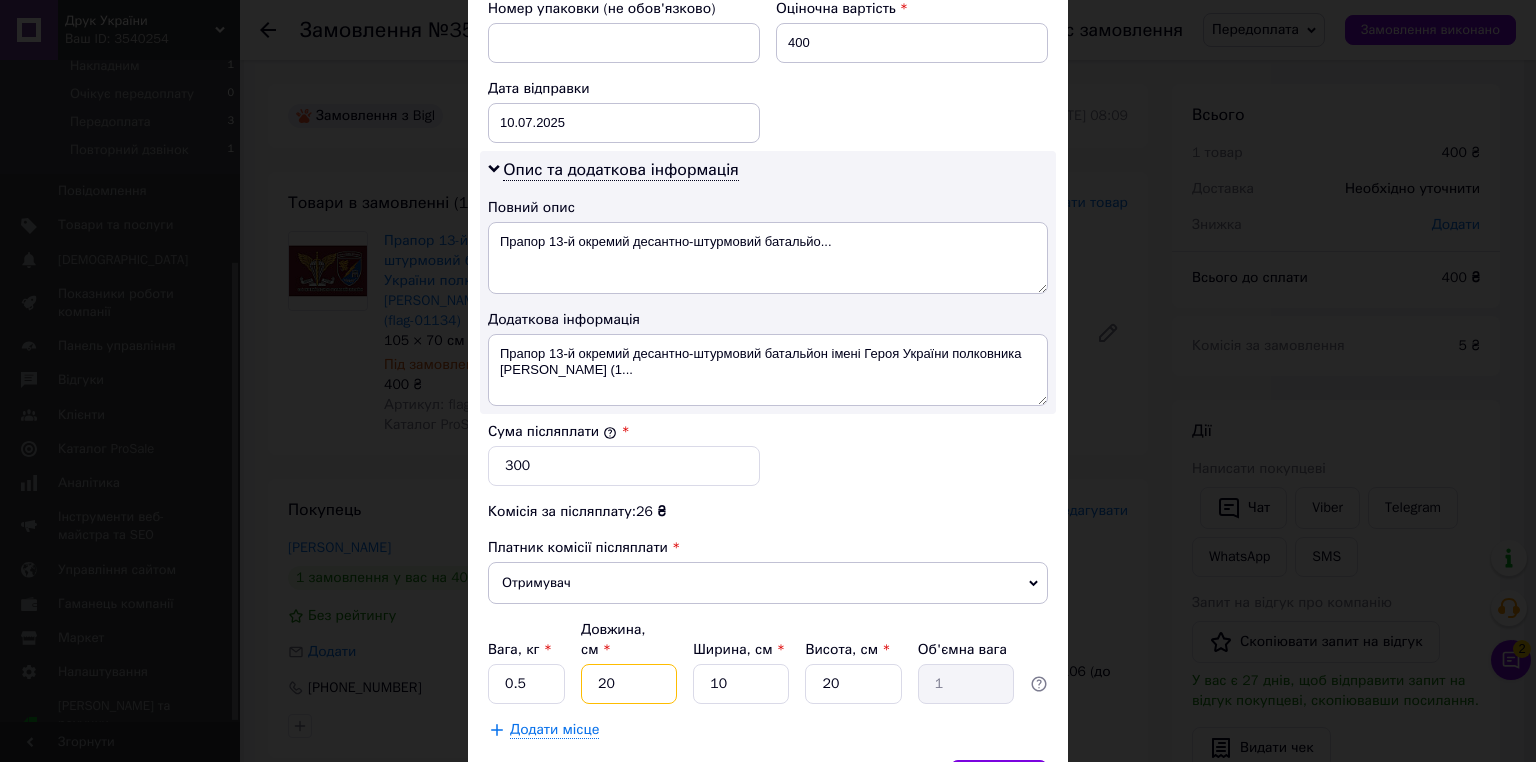 type on "20" 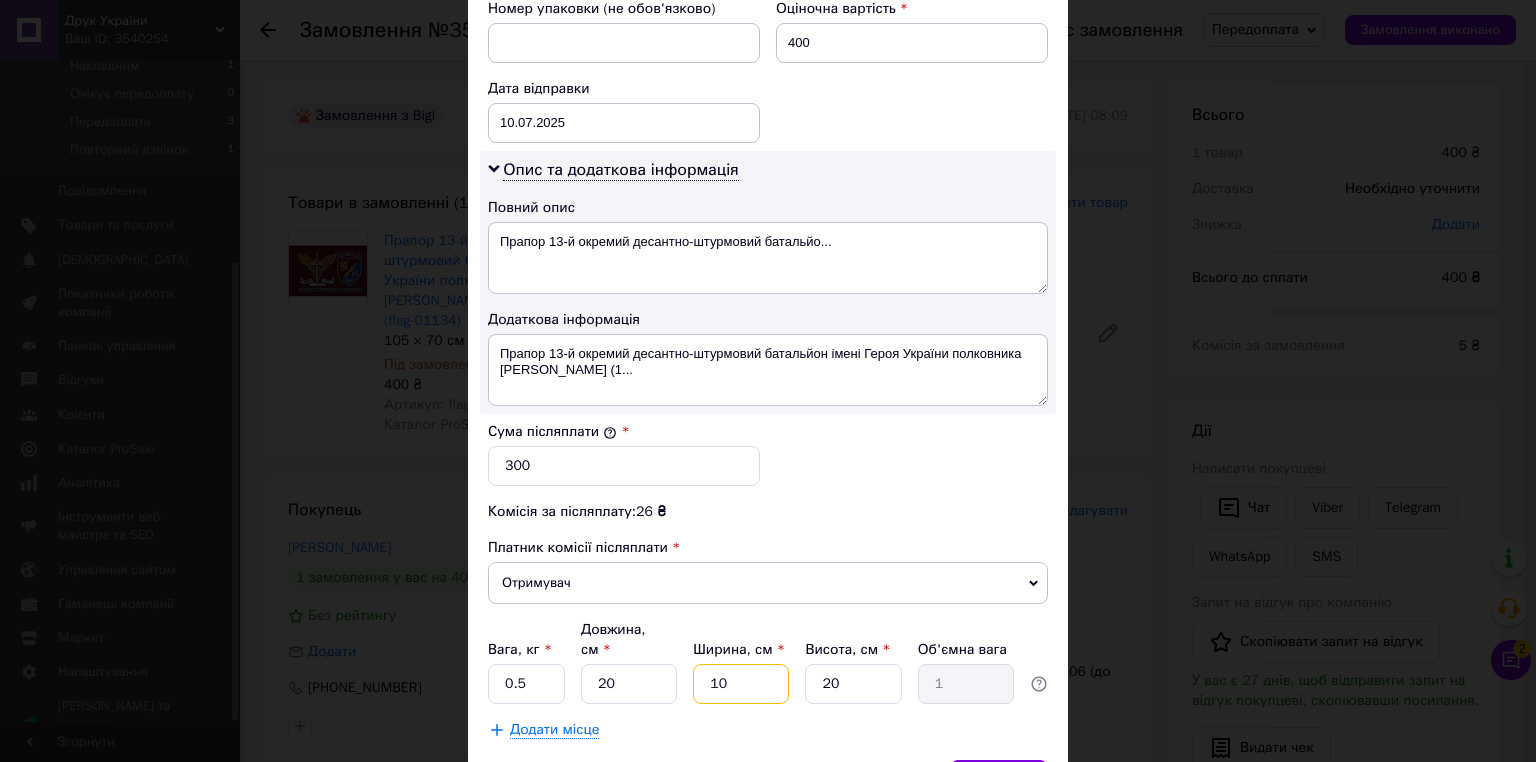 click on "10" at bounding box center (741, 684) 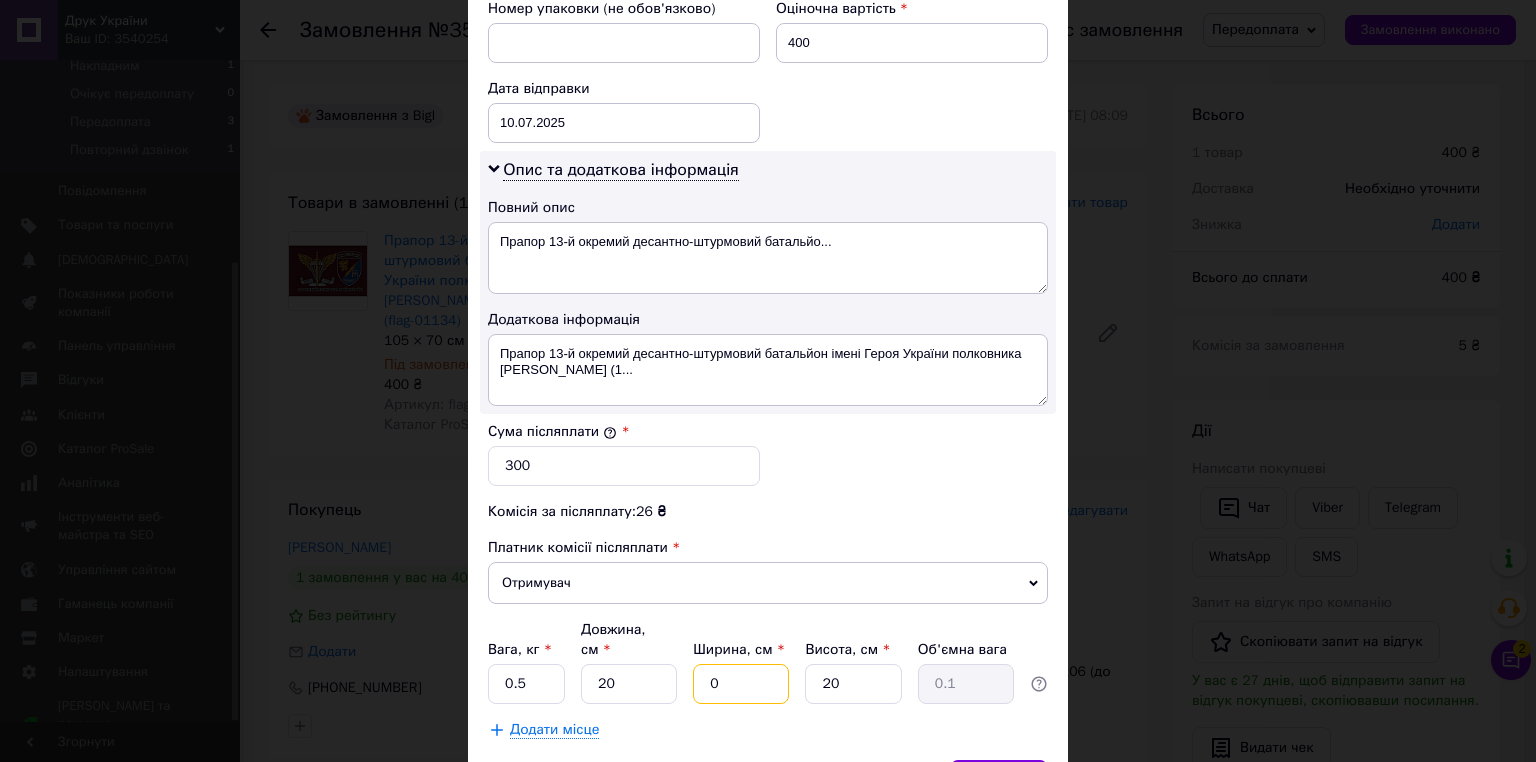 type on "20" 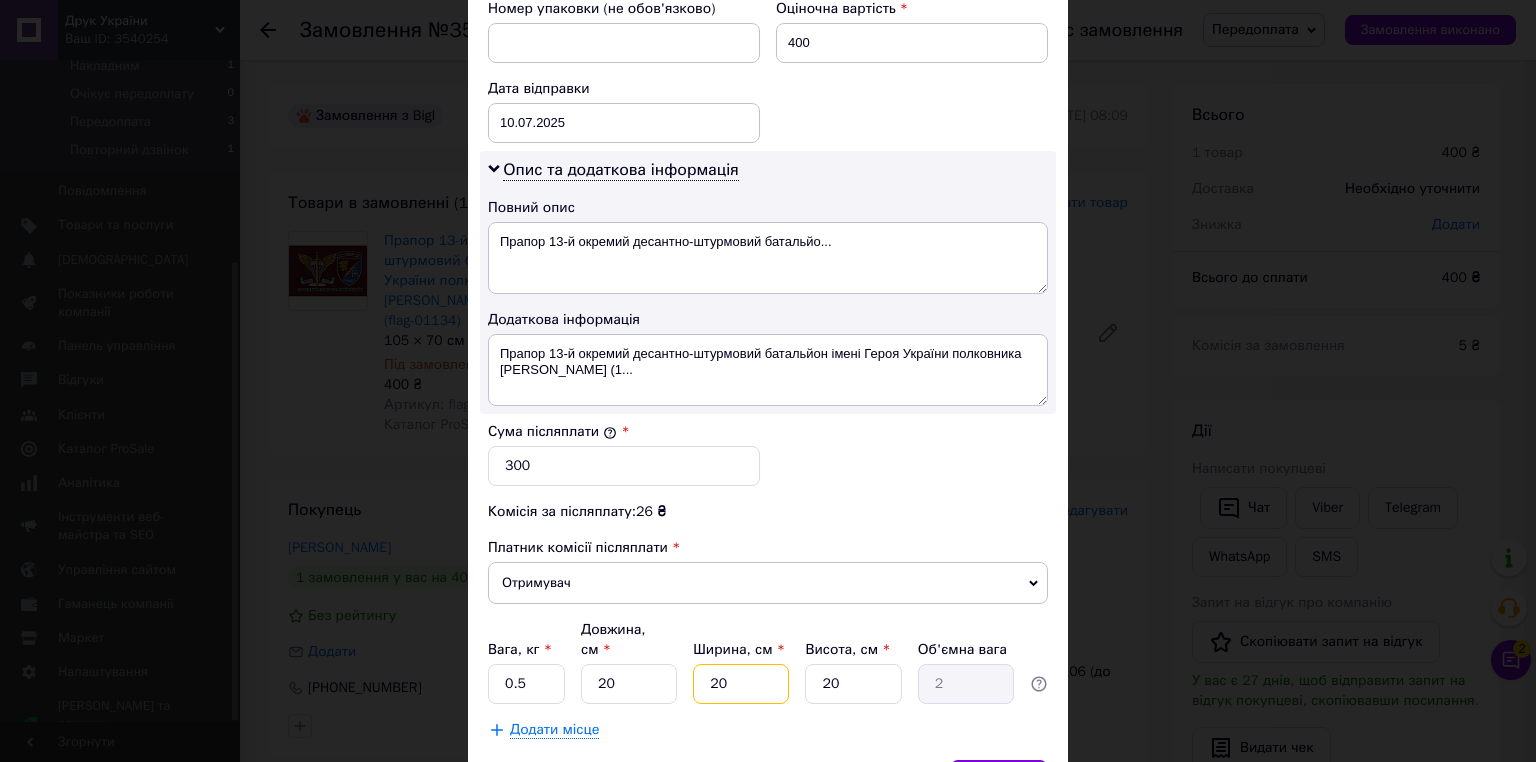 type on "20" 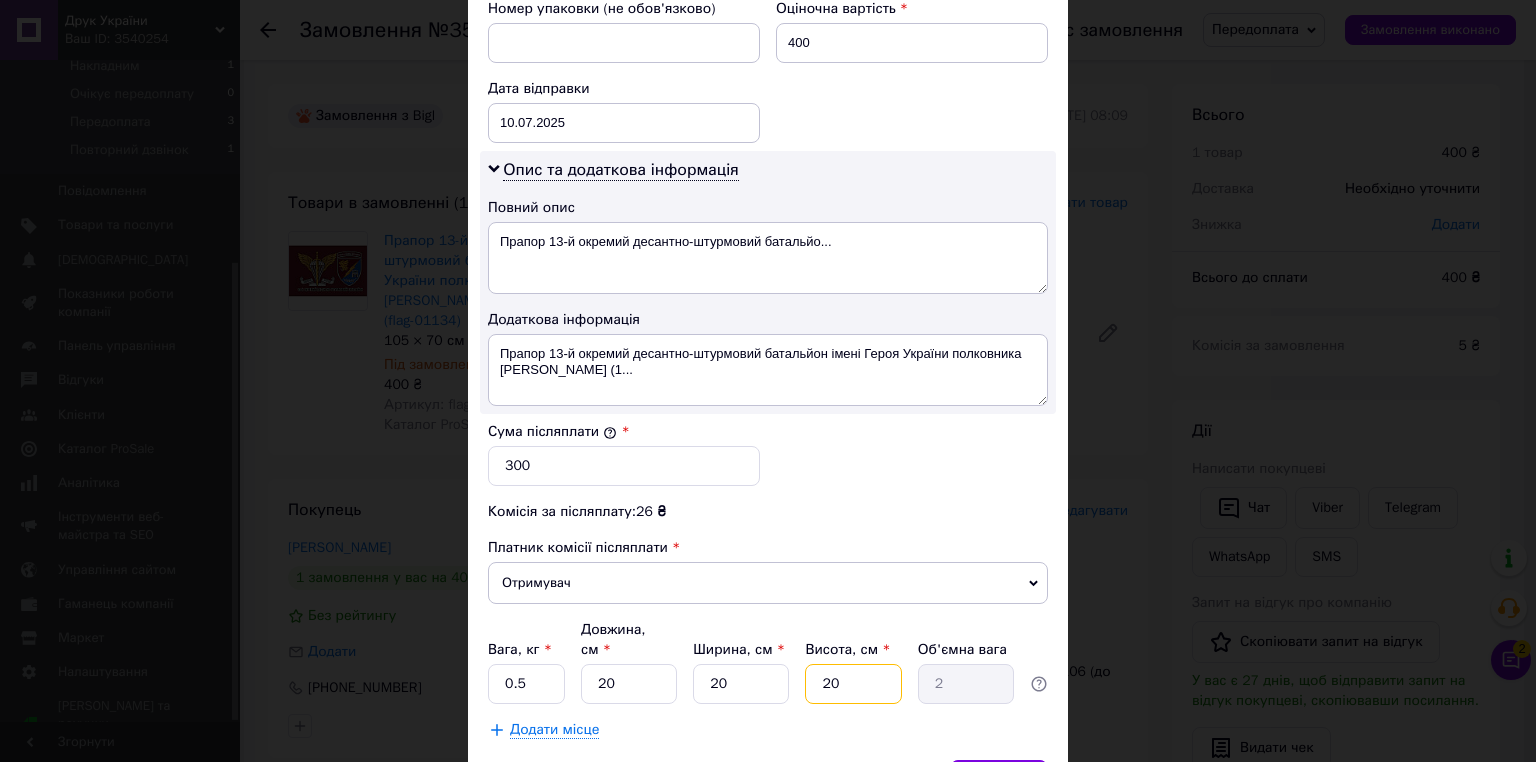 drag, startPoint x: 833, startPoint y: 657, endPoint x: 814, endPoint y: 652, distance: 19.646883 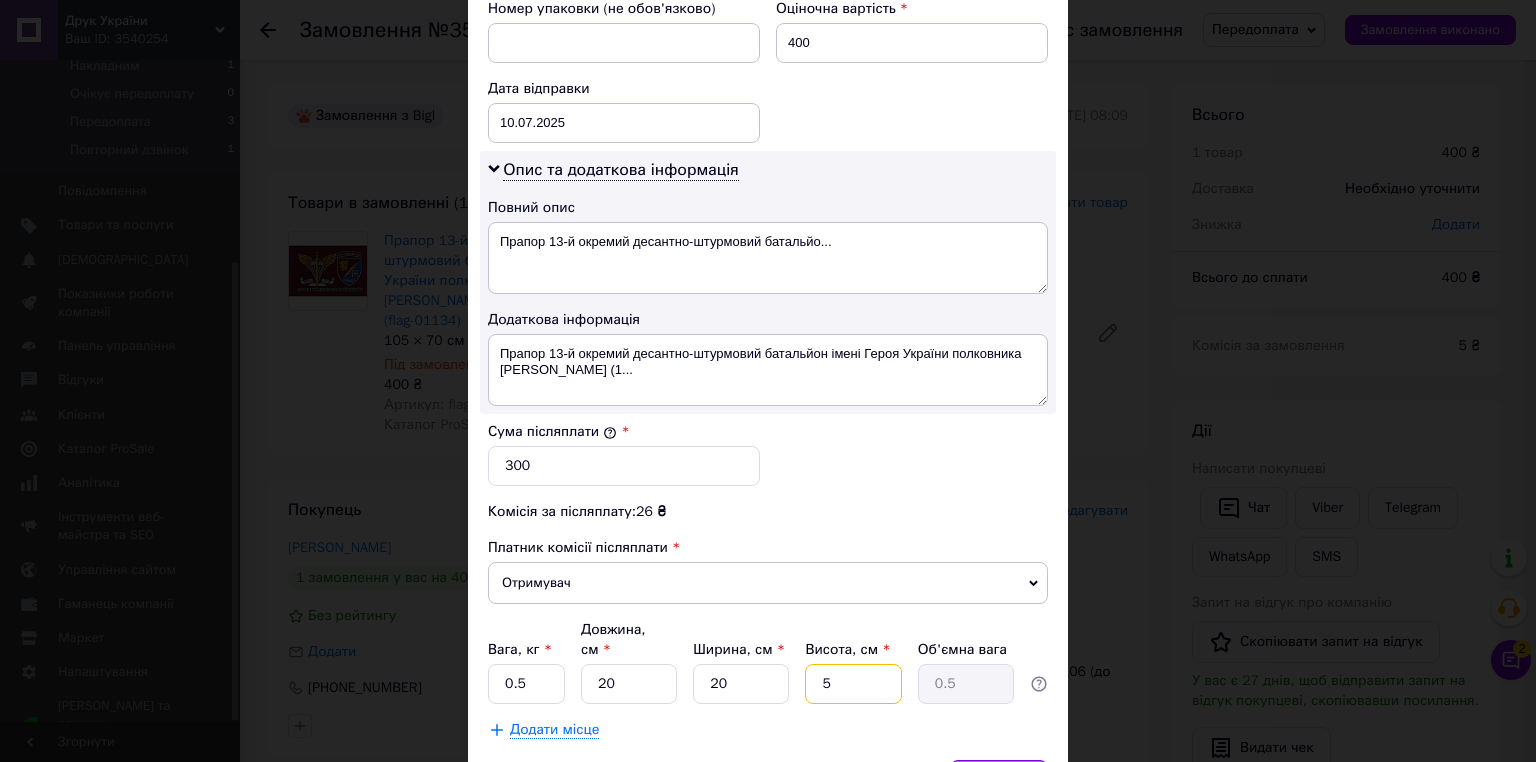 type on "5" 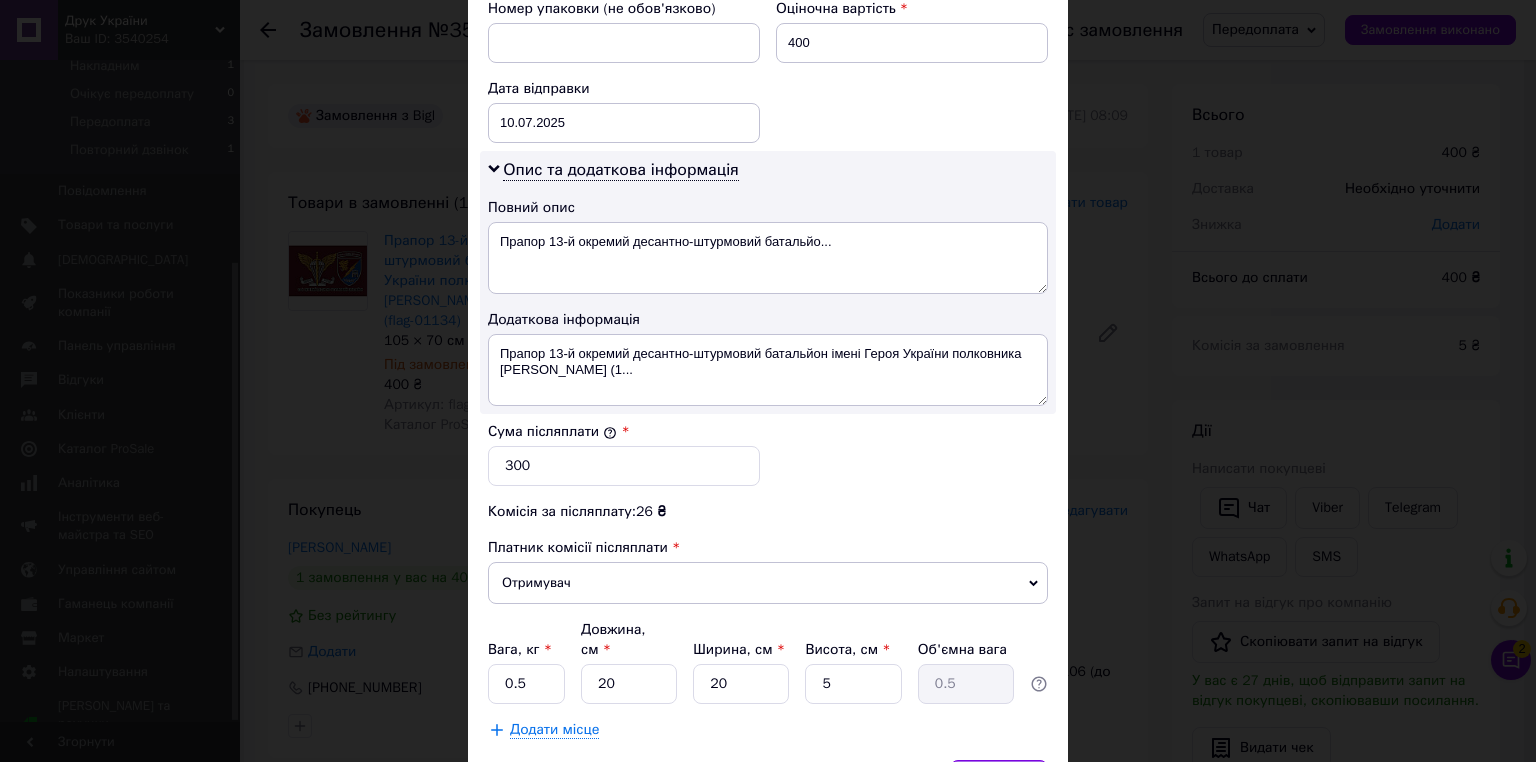 click on "Зберегти" at bounding box center (999, 780) 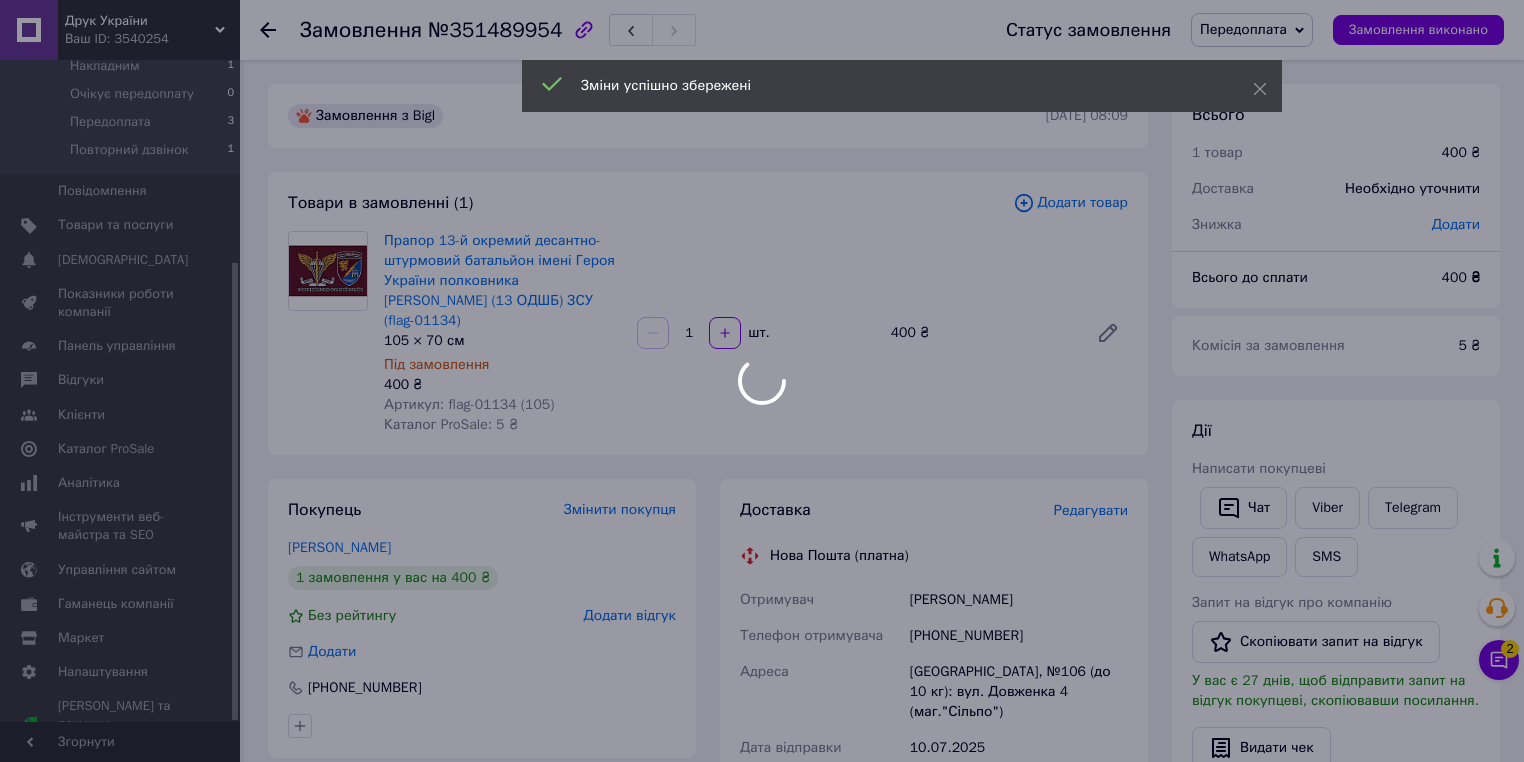 scroll, scrollTop: 400, scrollLeft: 0, axis: vertical 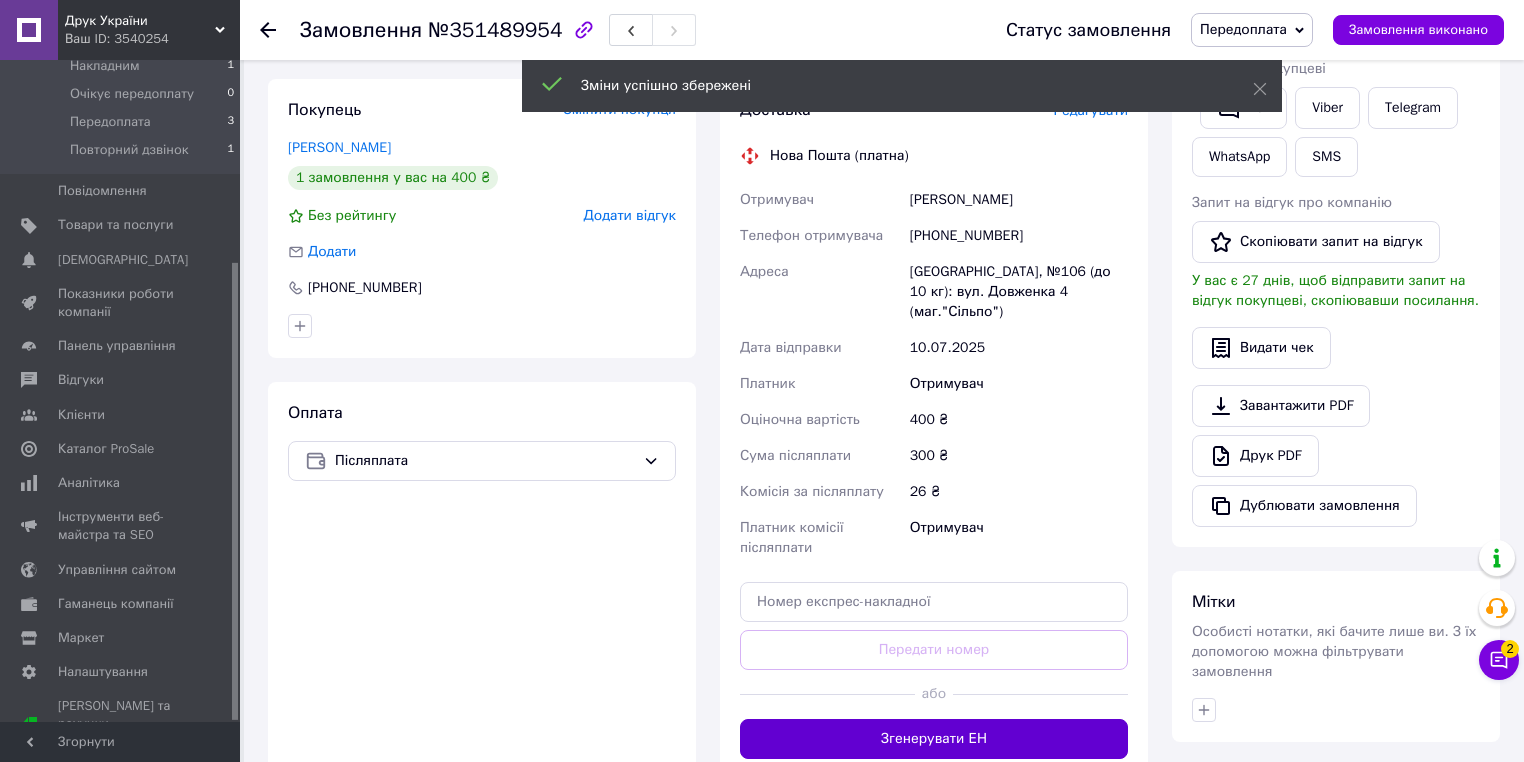 click on "Згенерувати ЕН" at bounding box center [934, 739] 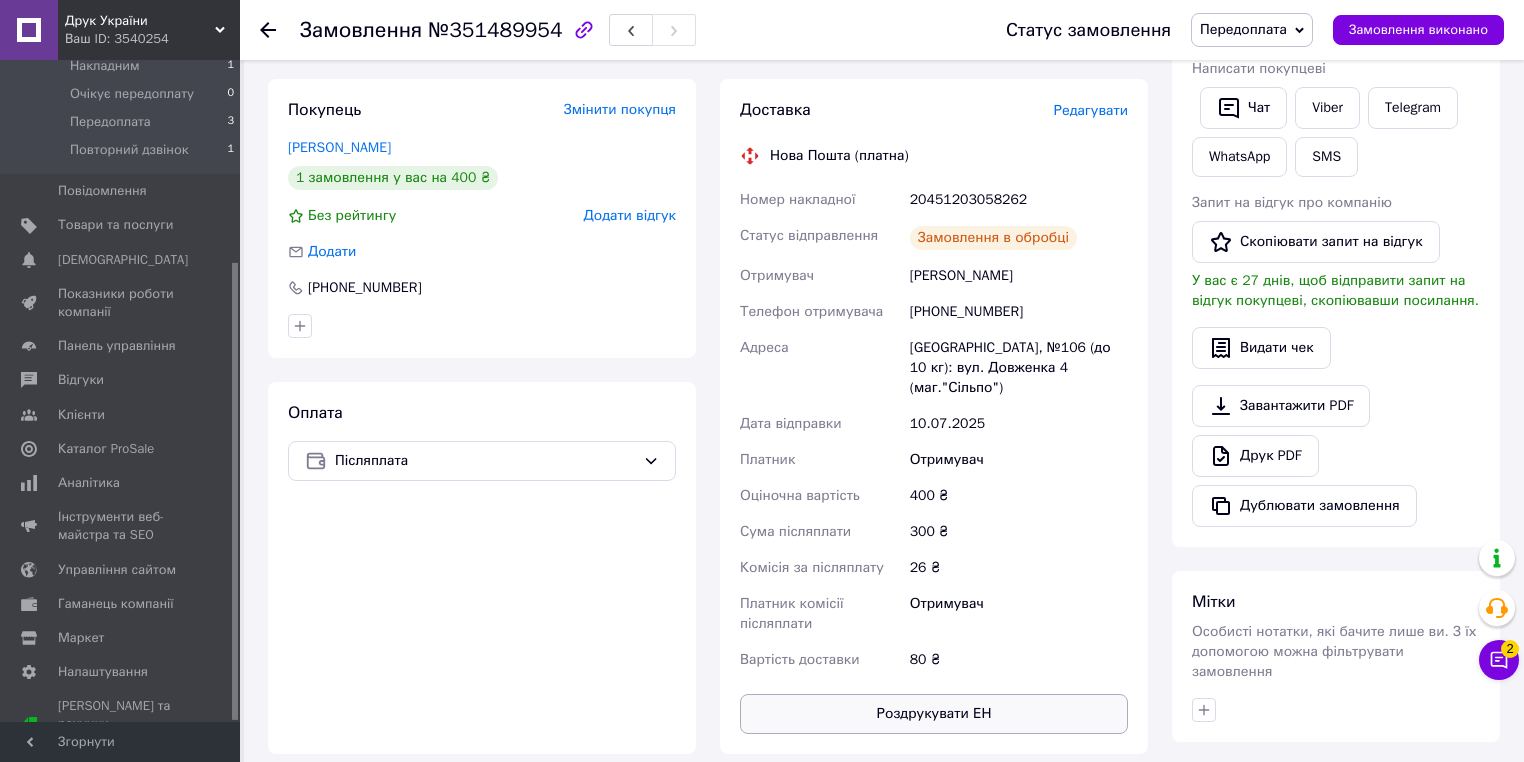 click on "Роздрукувати ЕН" at bounding box center [934, 714] 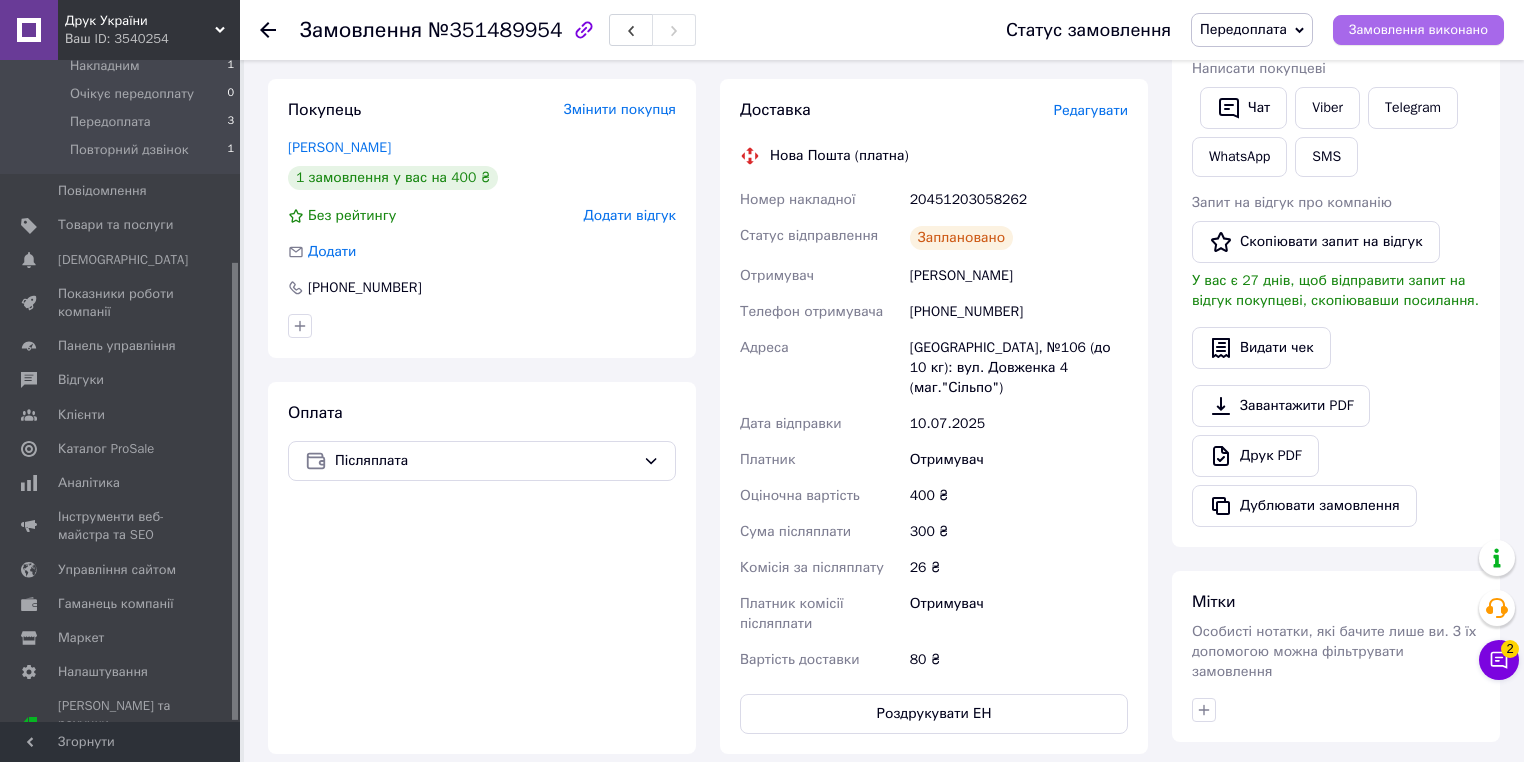click on "Замовлення виконано" at bounding box center (1418, 30) 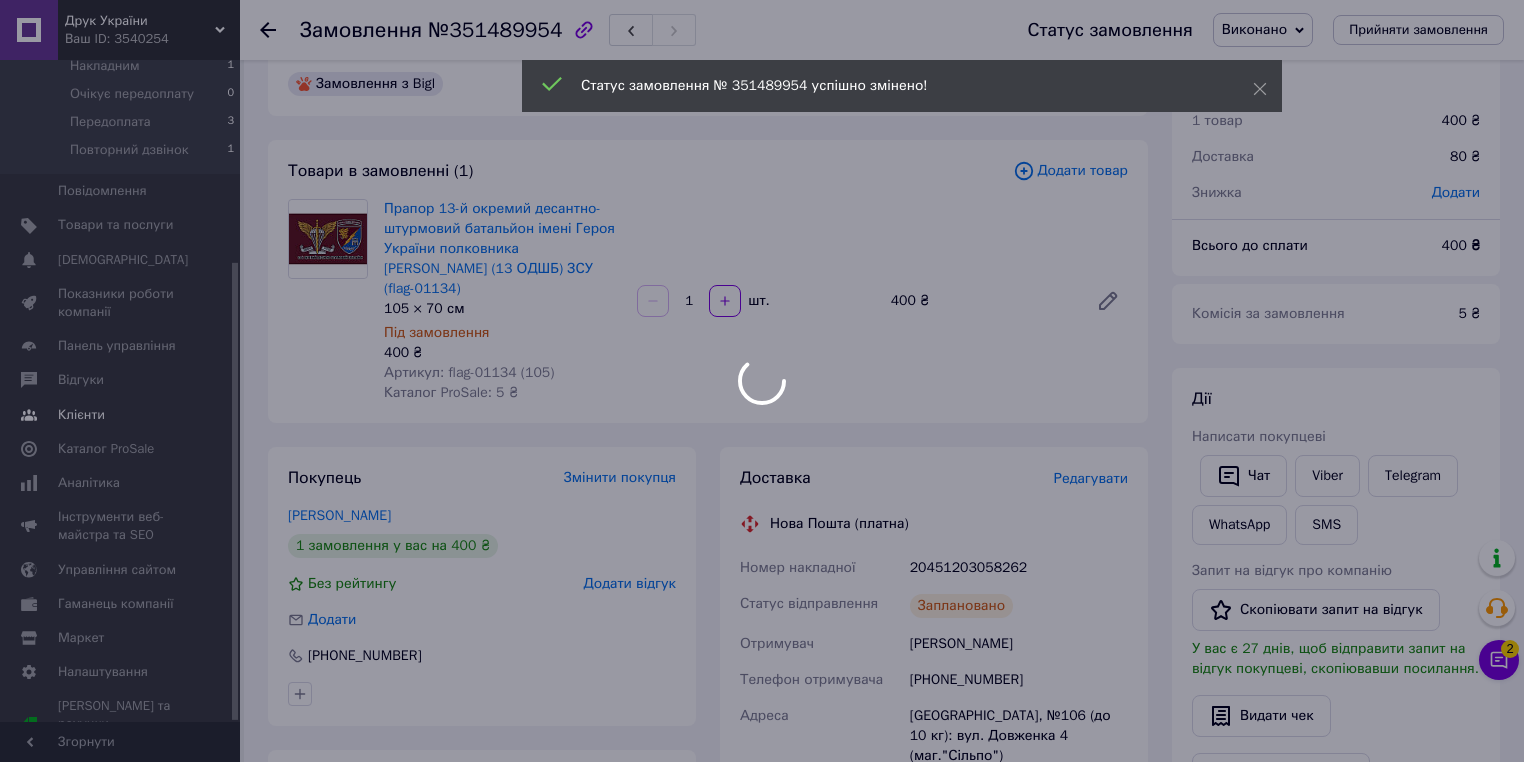 scroll, scrollTop: 0, scrollLeft: 0, axis: both 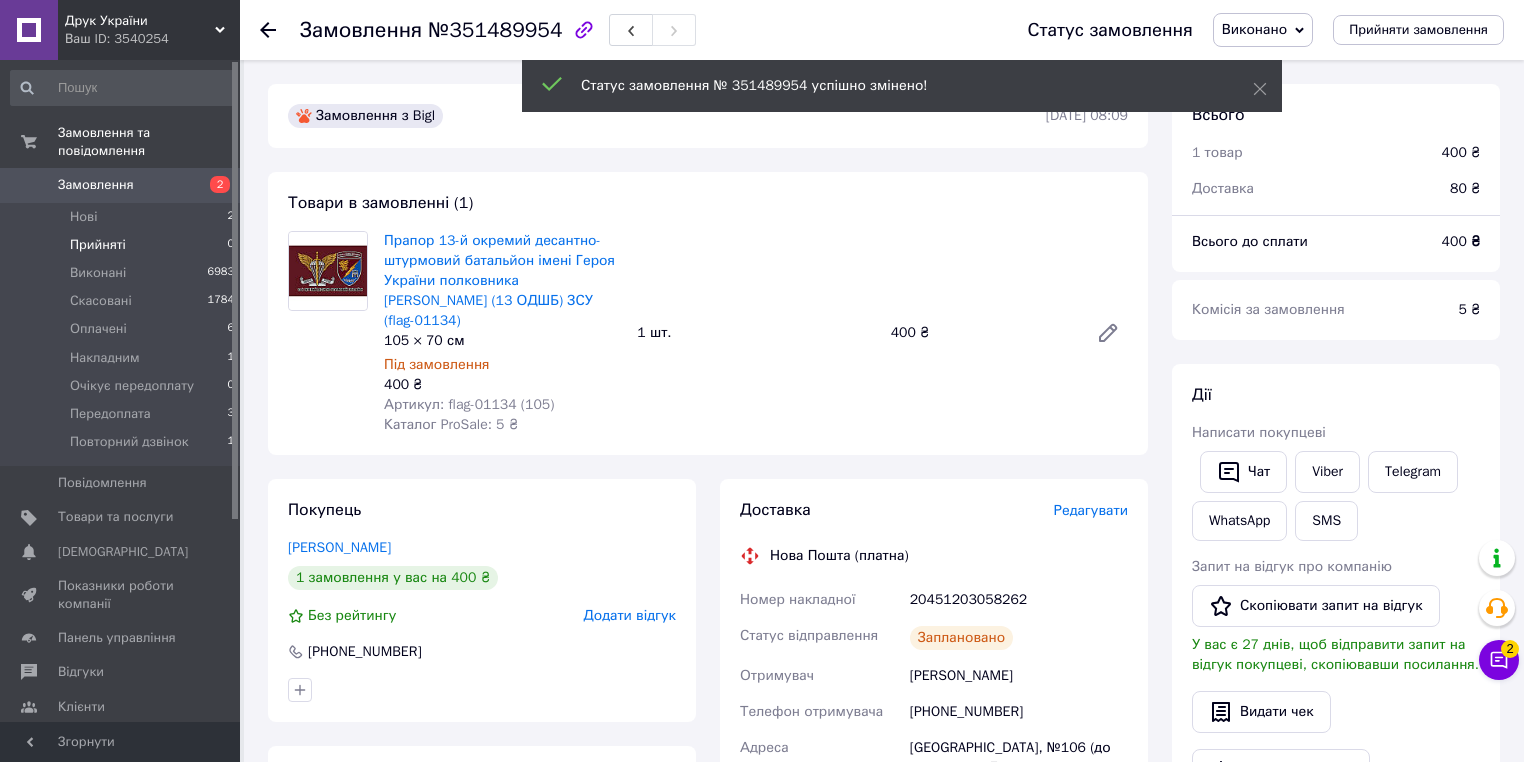 click on "Прийняті" at bounding box center [98, 245] 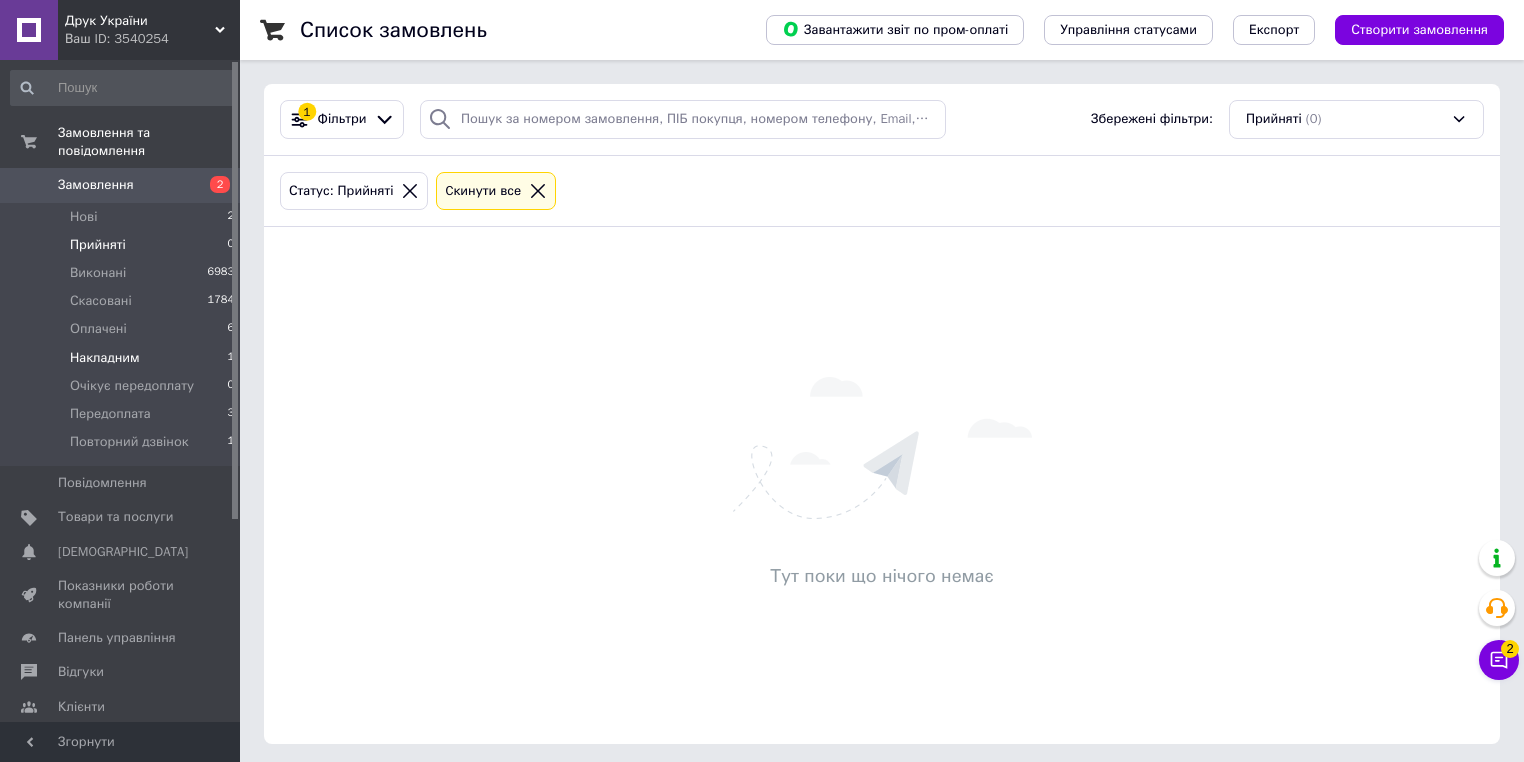 click on "Накладним" at bounding box center (105, 358) 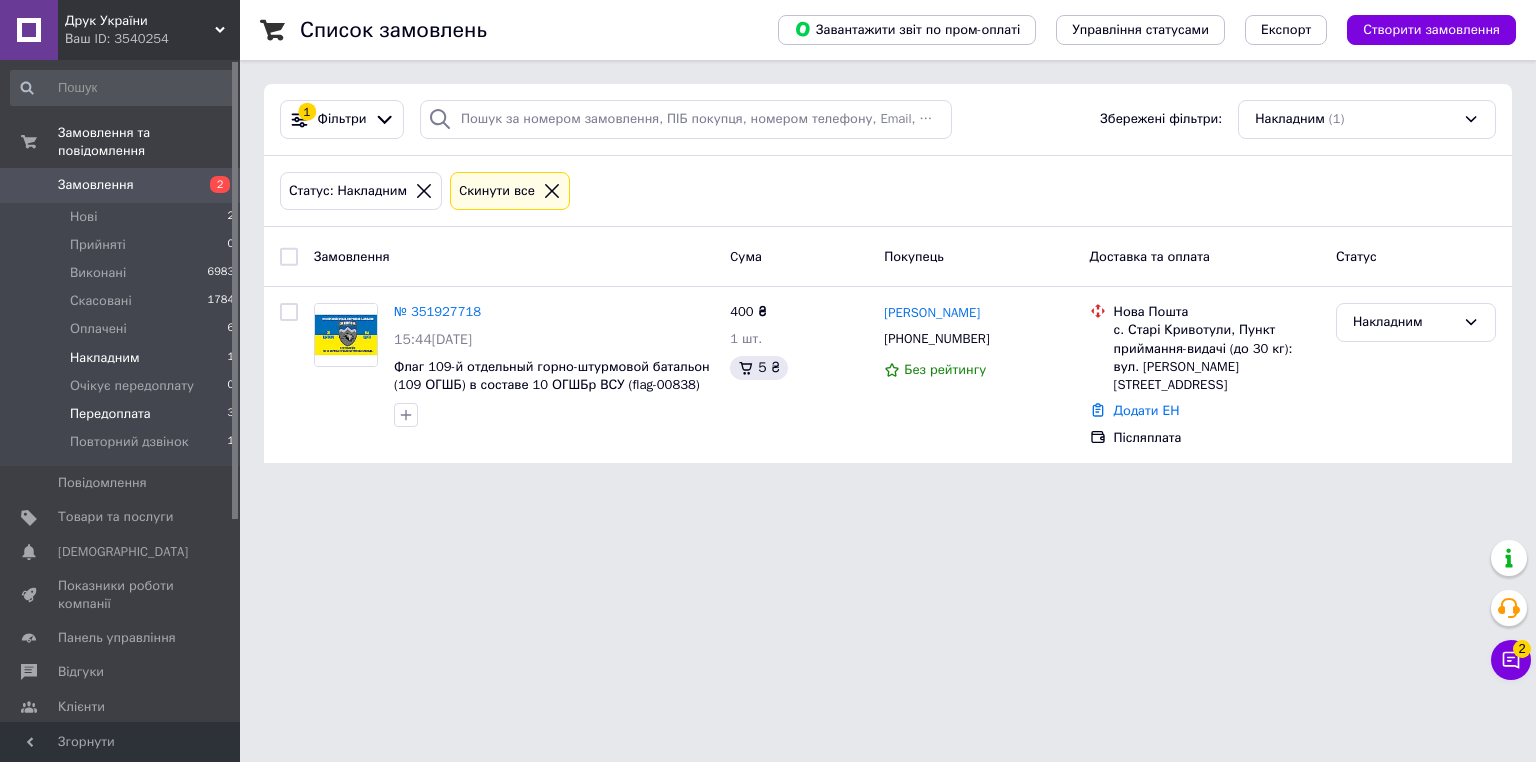 click on "Передоплата" at bounding box center (110, 414) 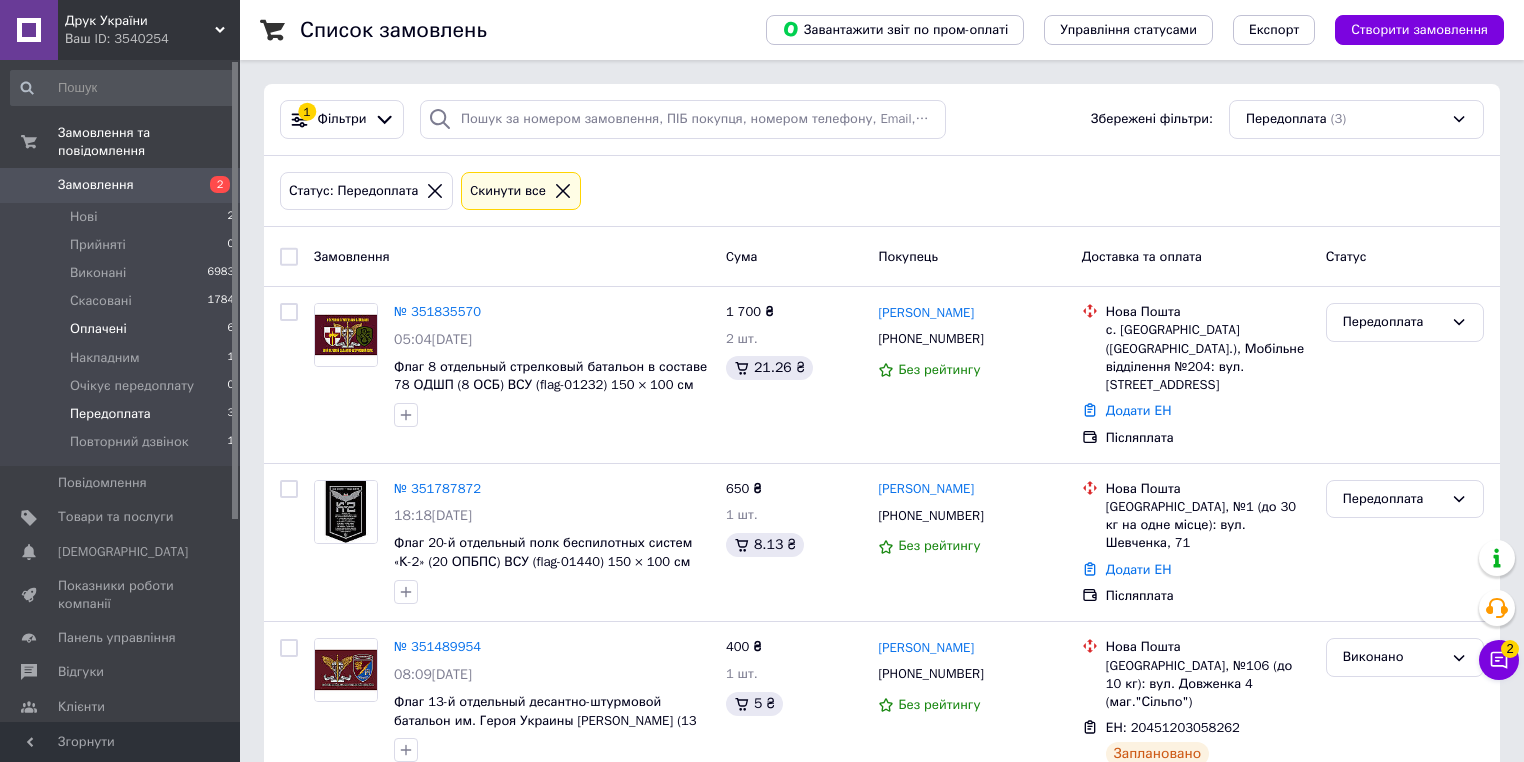click on "Оплачені" at bounding box center (98, 329) 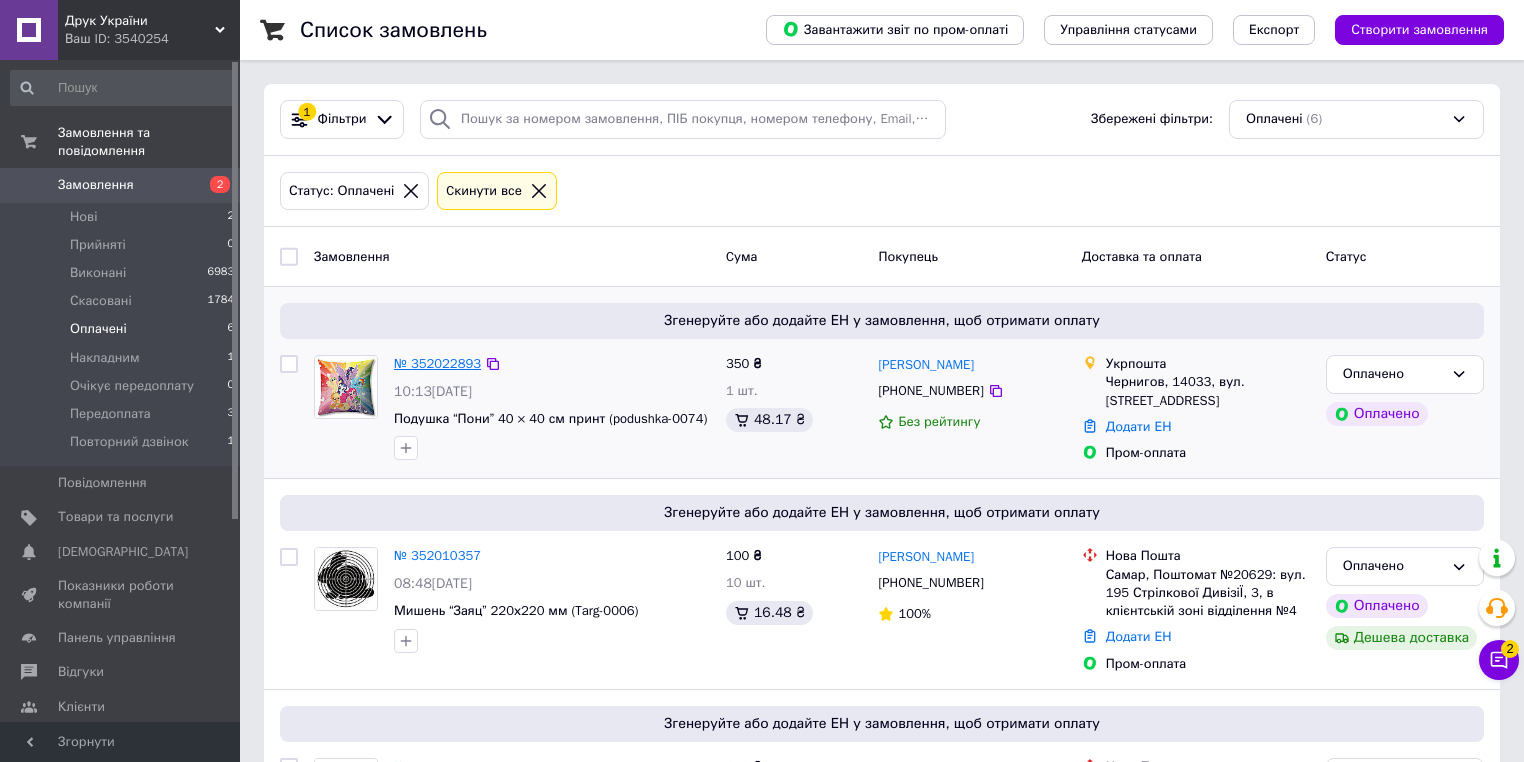 click on "№ 352022893" at bounding box center (437, 363) 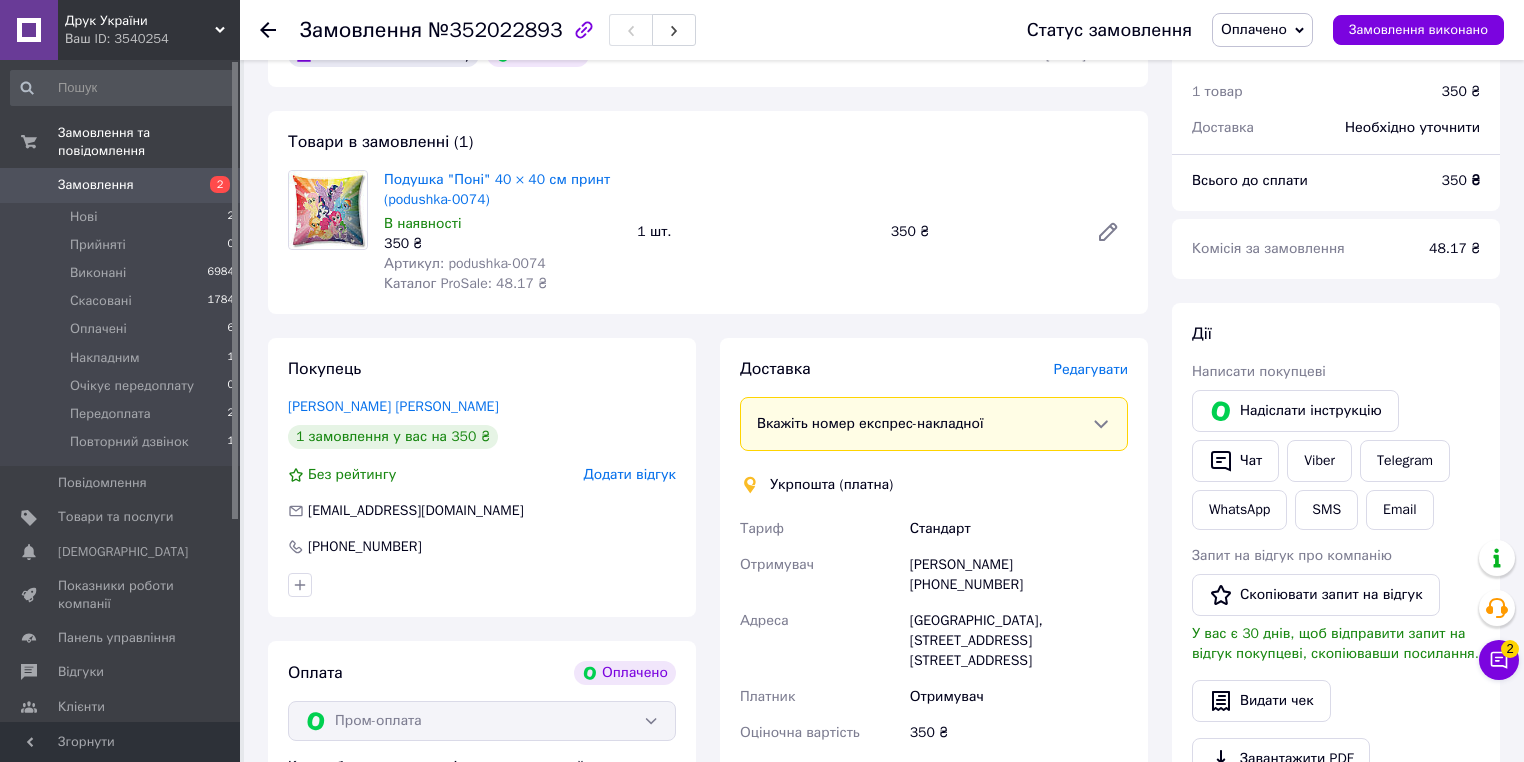 scroll, scrollTop: 240, scrollLeft: 0, axis: vertical 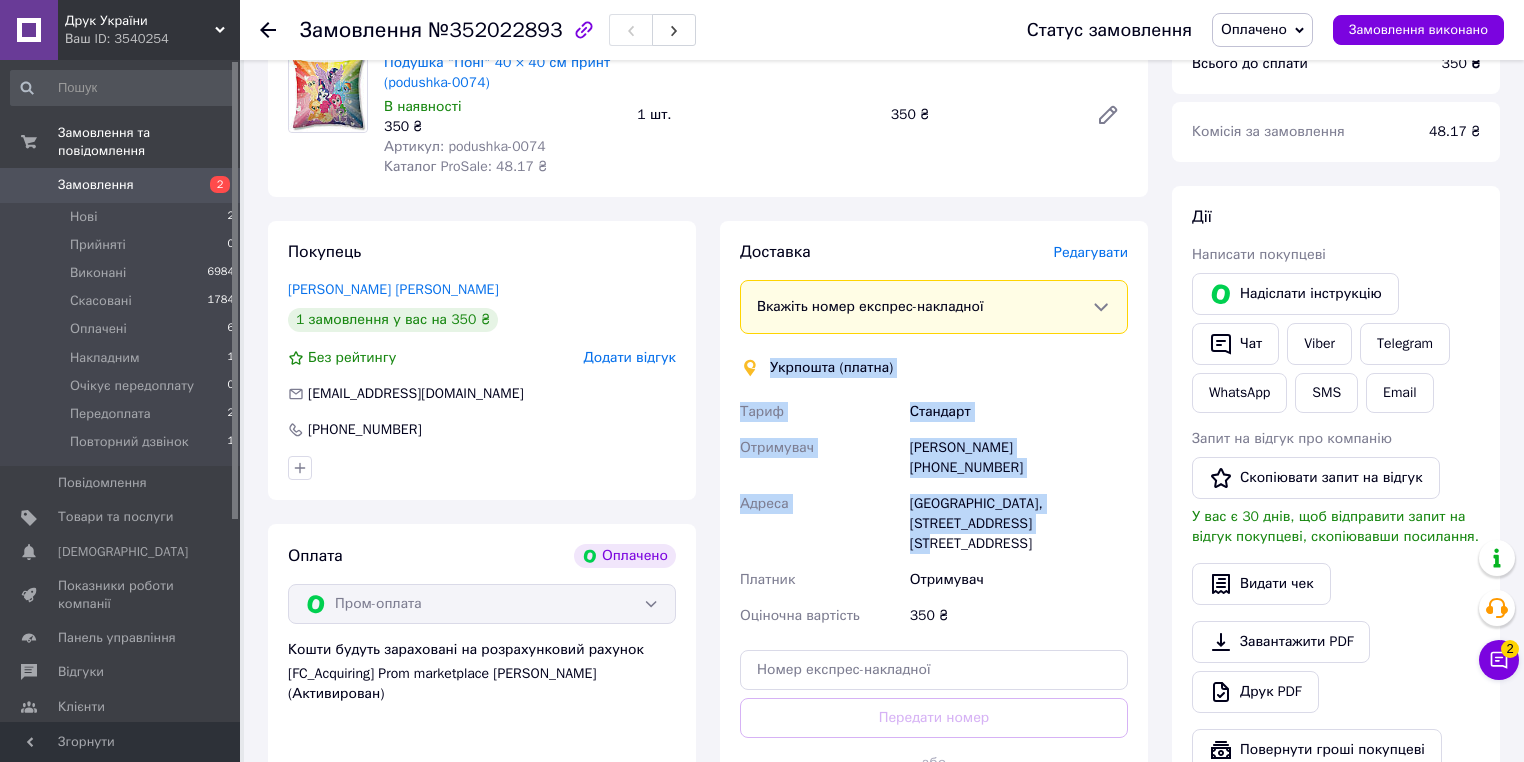 drag, startPoint x: 772, startPoint y: 373, endPoint x: 1070, endPoint y: 500, distance: 323.93362 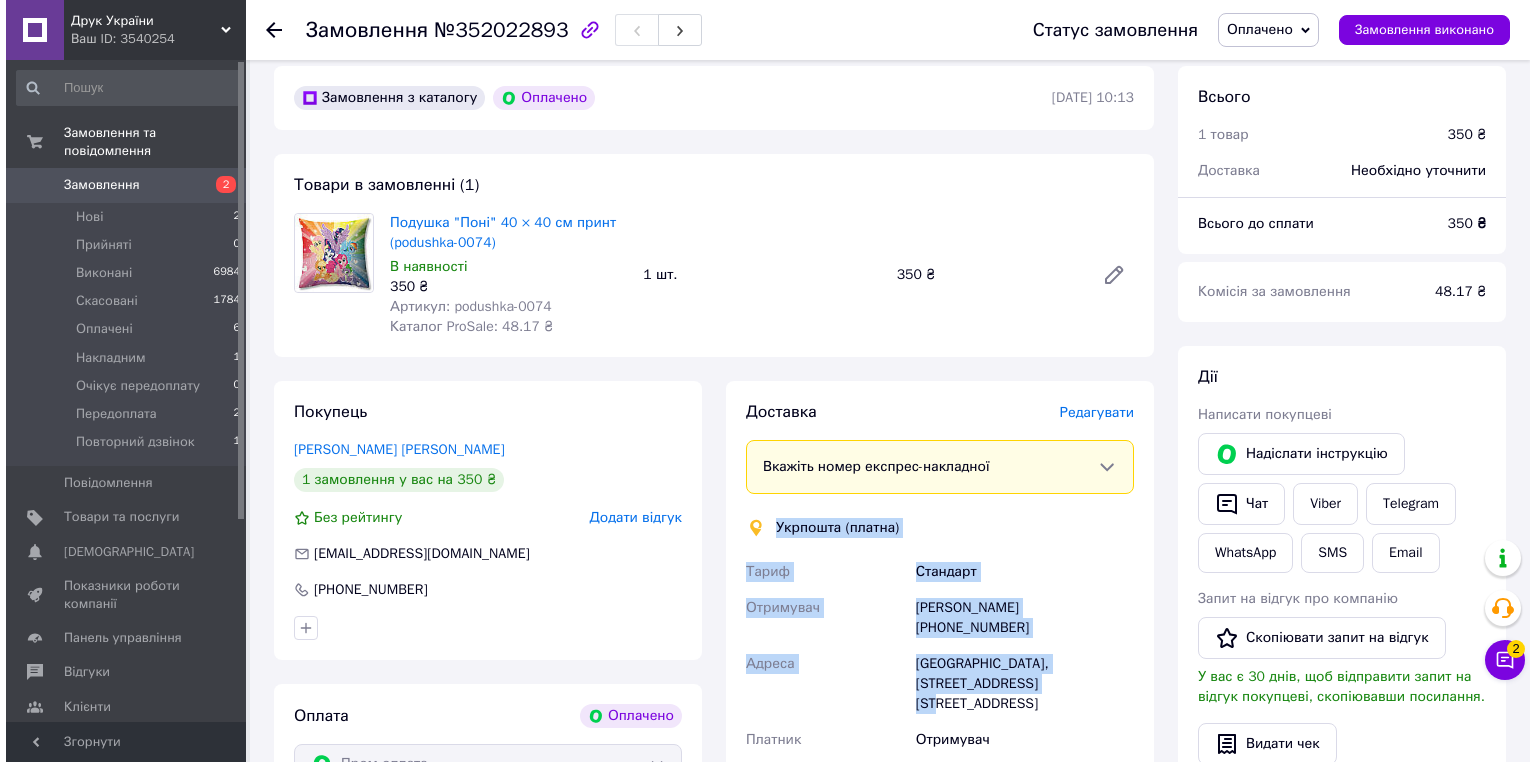 scroll, scrollTop: 0, scrollLeft: 0, axis: both 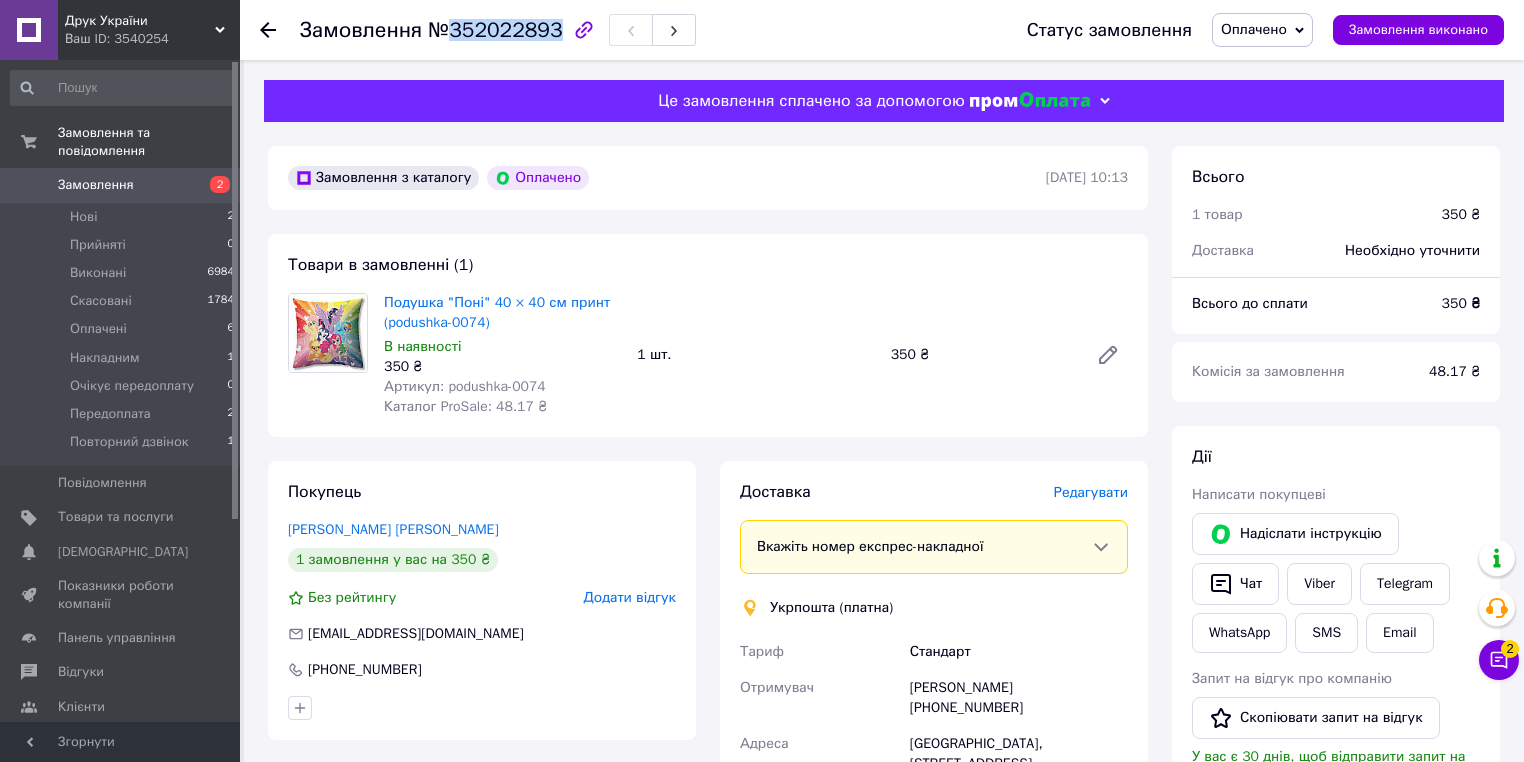 drag, startPoint x: 449, startPoint y: 30, endPoint x: 544, endPoint y: 39, distance: 95.42536 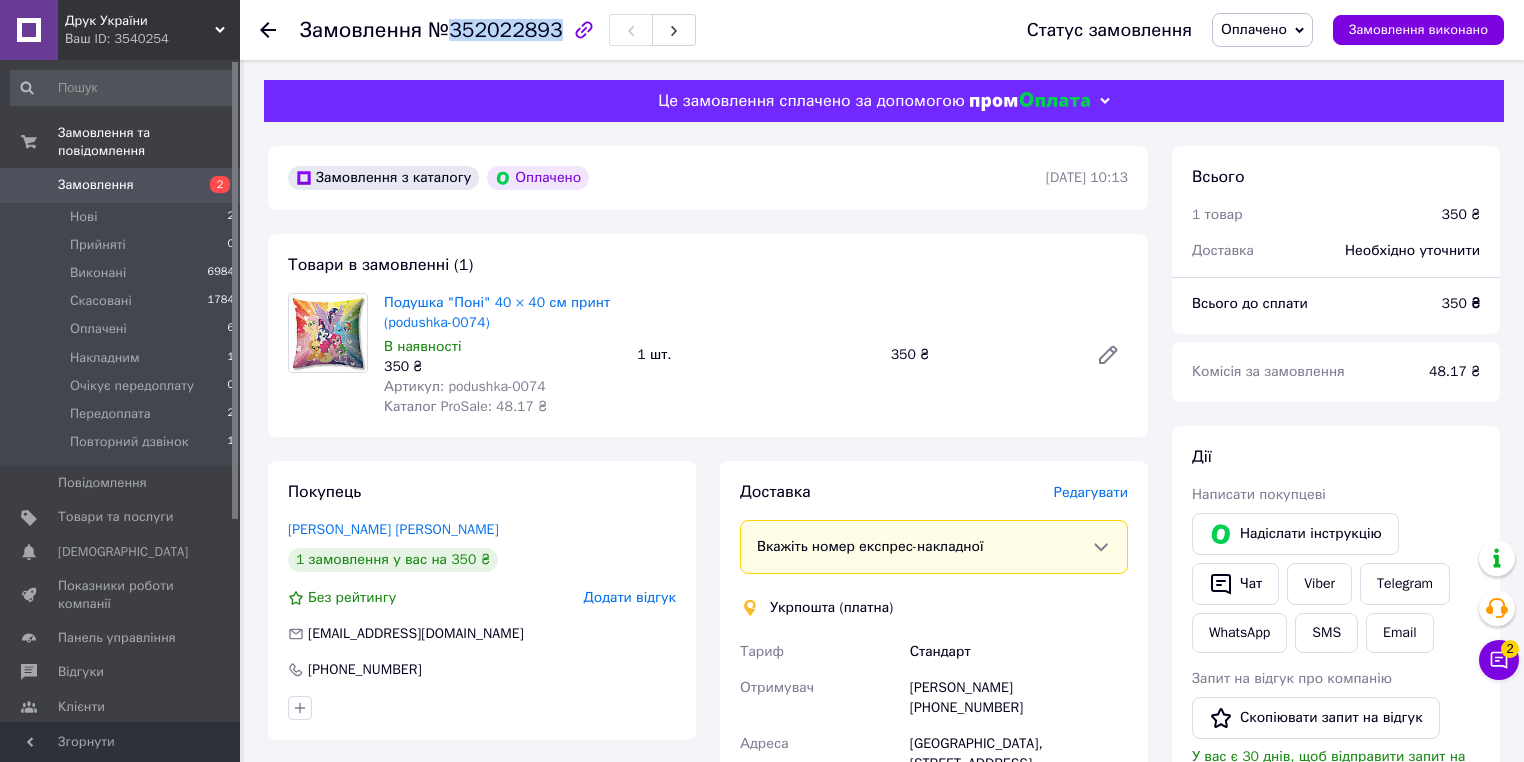 click on "№352022893" at bounding box center (495, 30) 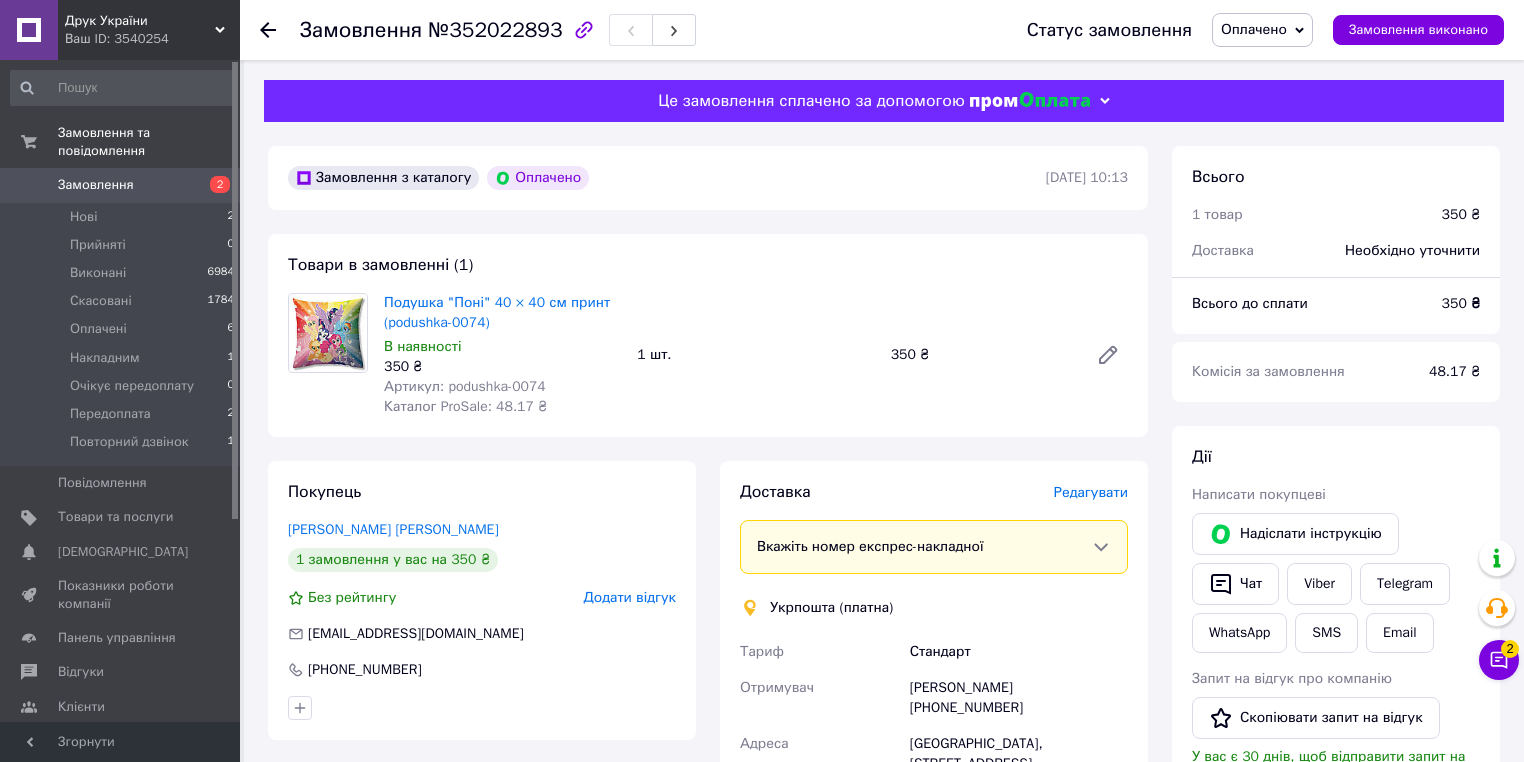 click on "Редагувати" at bounding box center [1091, 492] 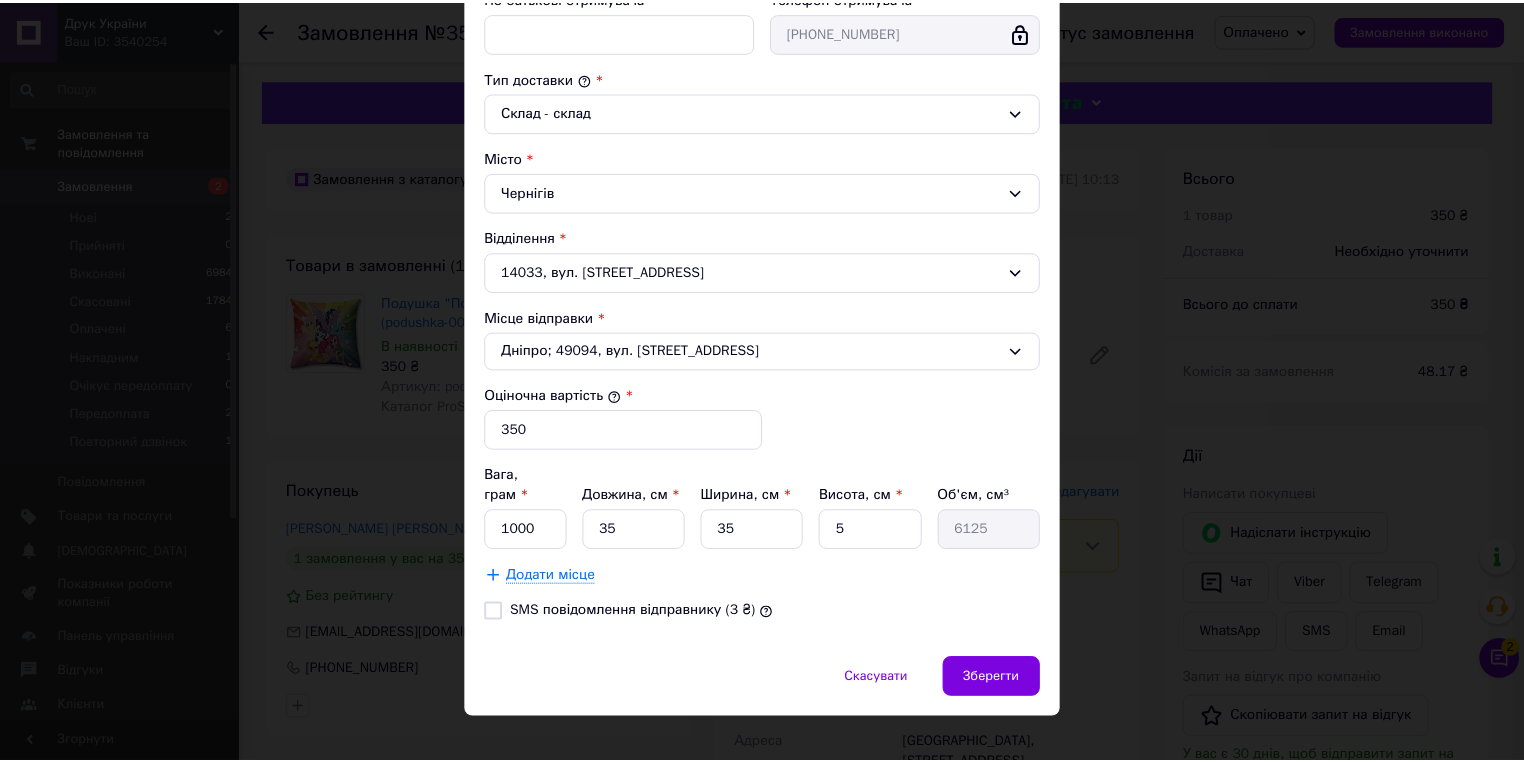 scroll, scrollTop: 484, scrollLeft: 0, axis: vertical 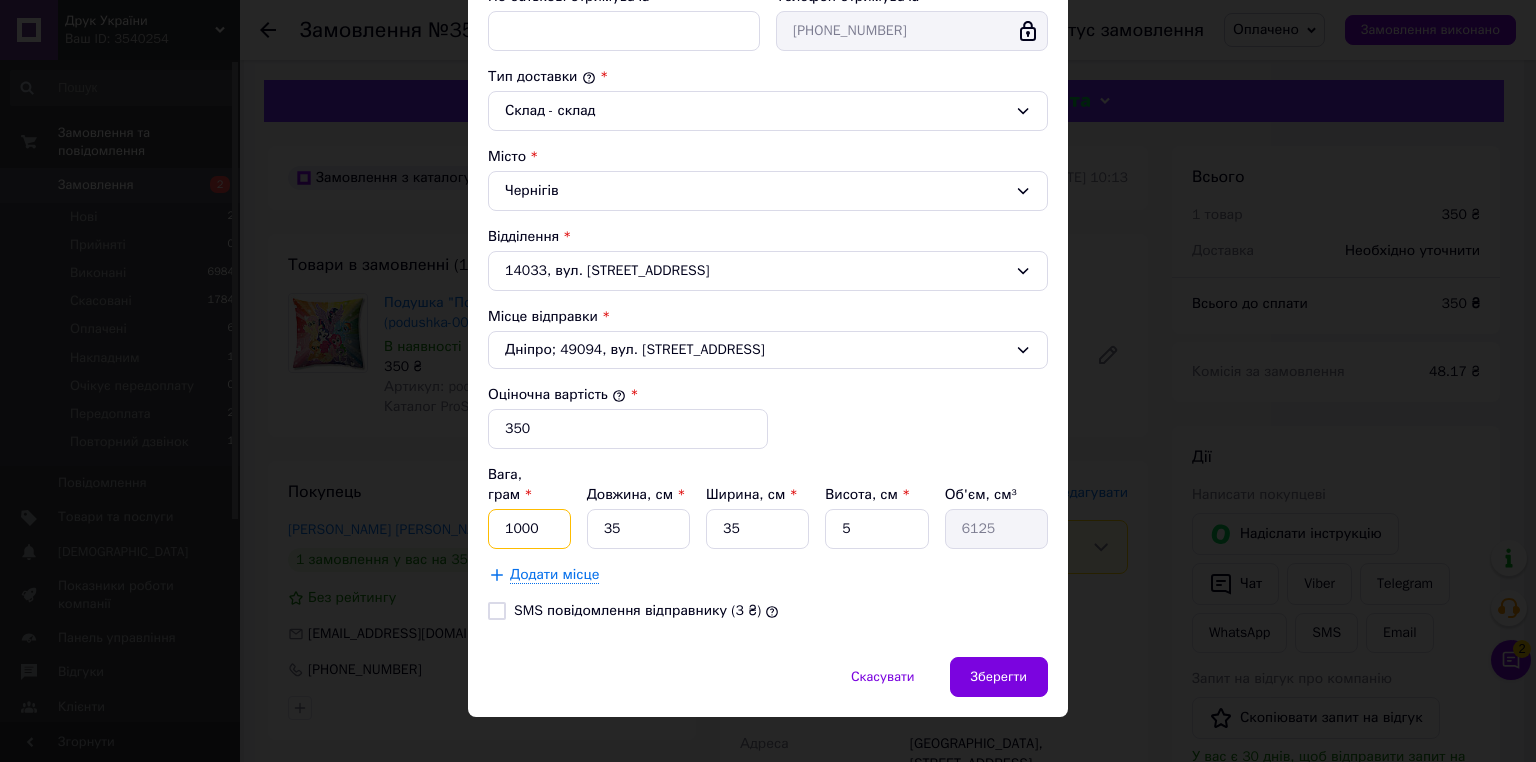 drag, startPoint x: 516, startPoint y: 507, endPoint x: 500, endPoint y: 509, distance: 16.124516 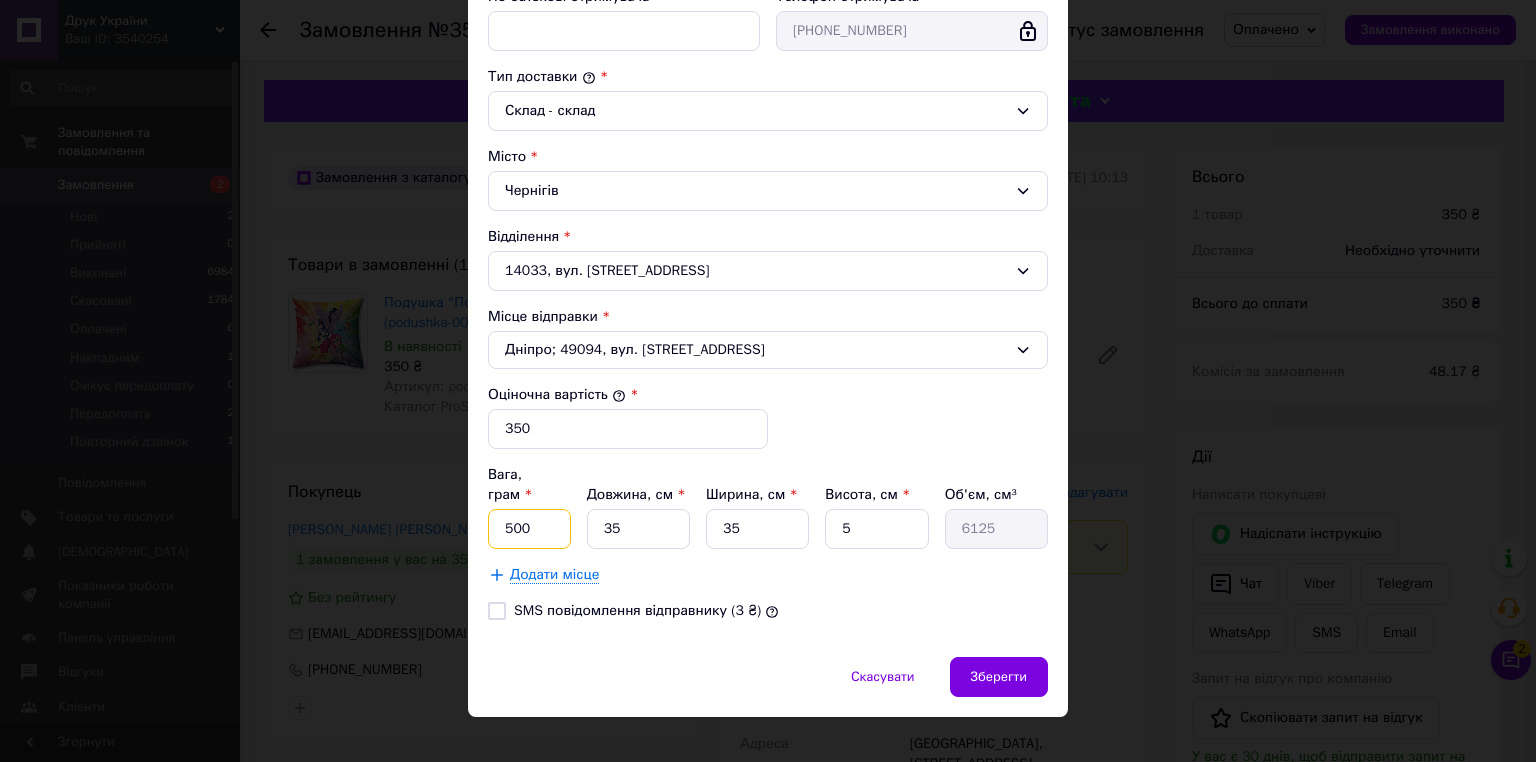 type on "500" 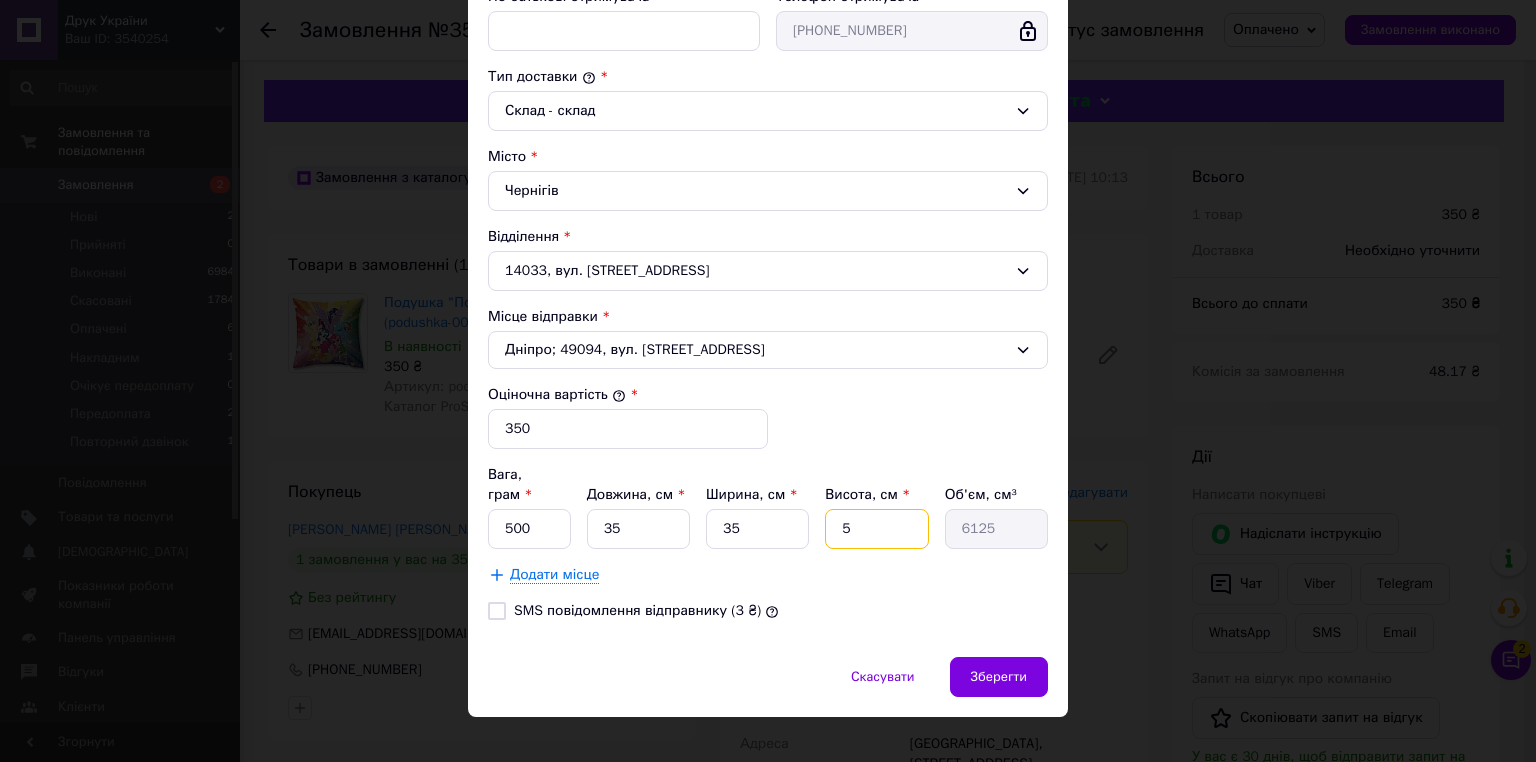 drag, startPoint x: 839, startPoint y: 506, endPoint x: 886, endPoint y: 509, distance: 47.095646 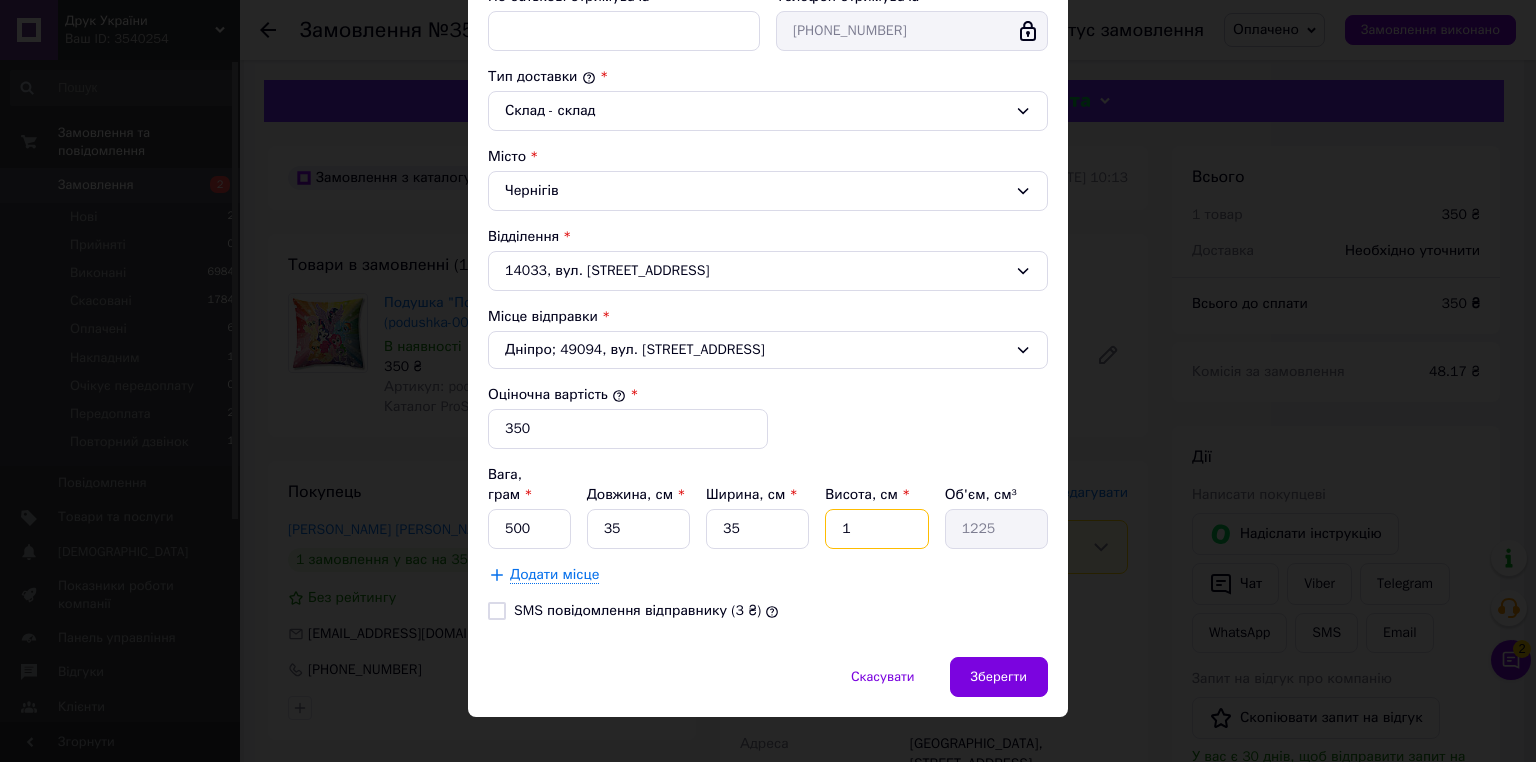 type on "10" 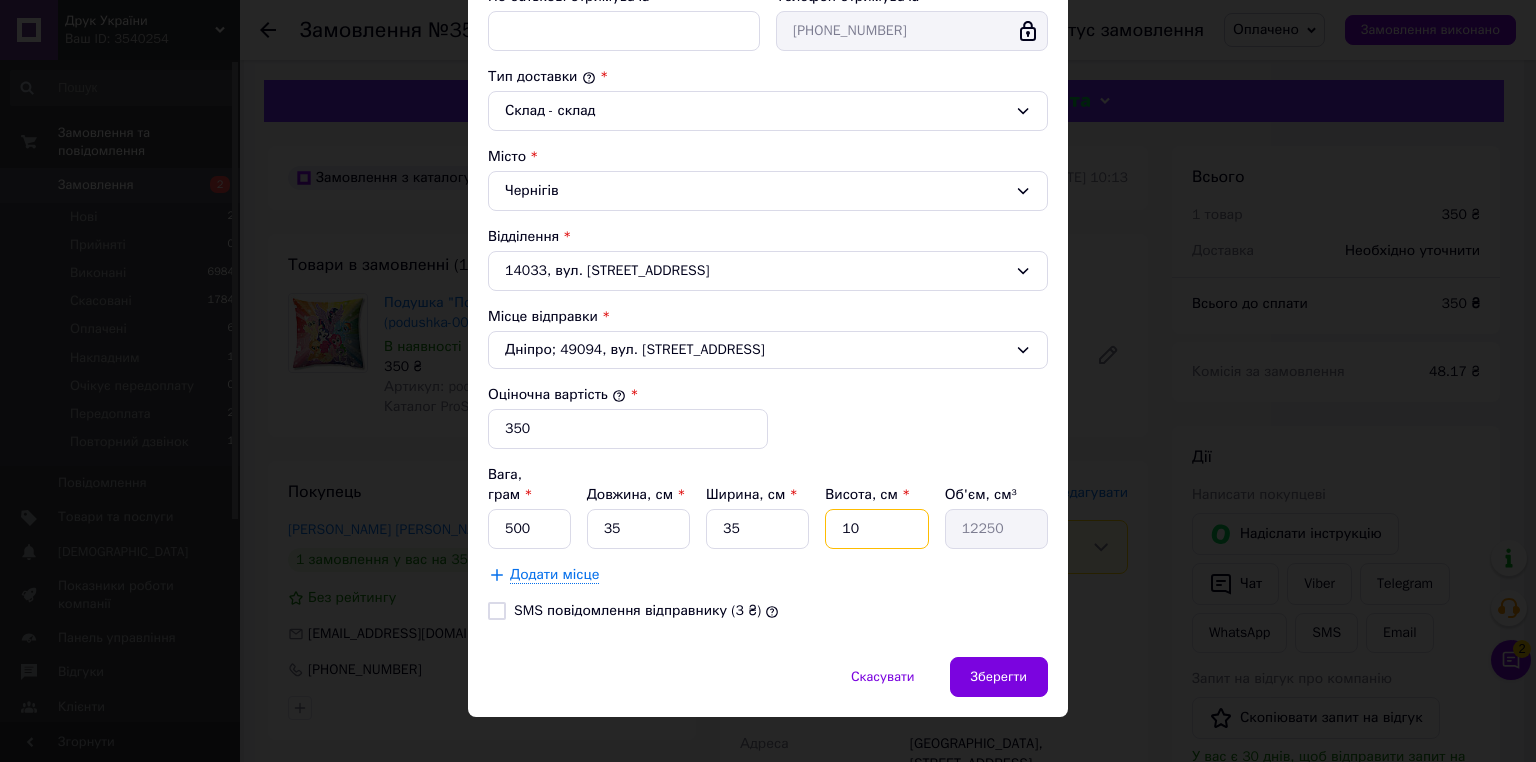 drag, startPoint x: 877, startPoint y: 505, endPoint x: 832, endPoint y: 509, distance: 45.17743 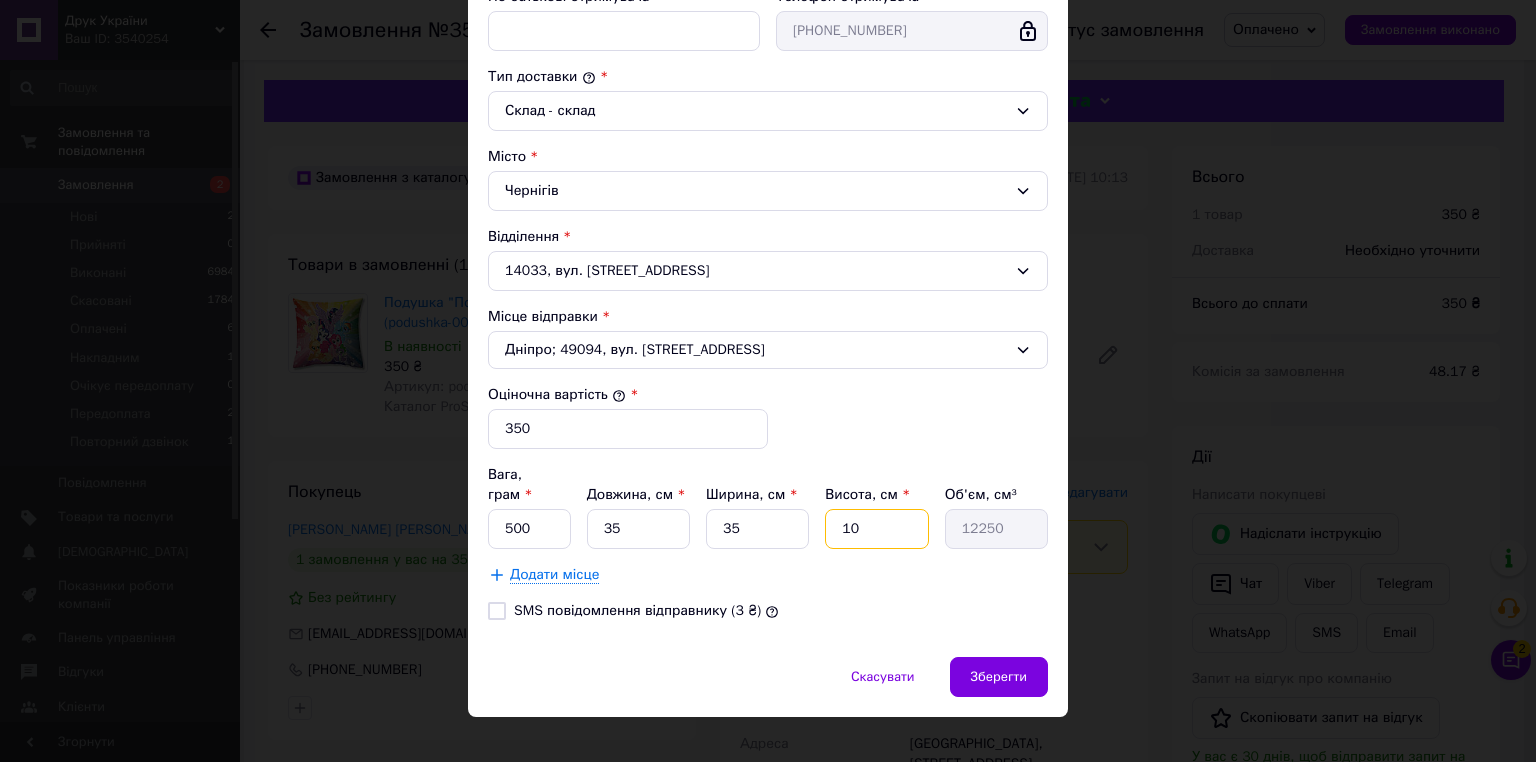type on "5" 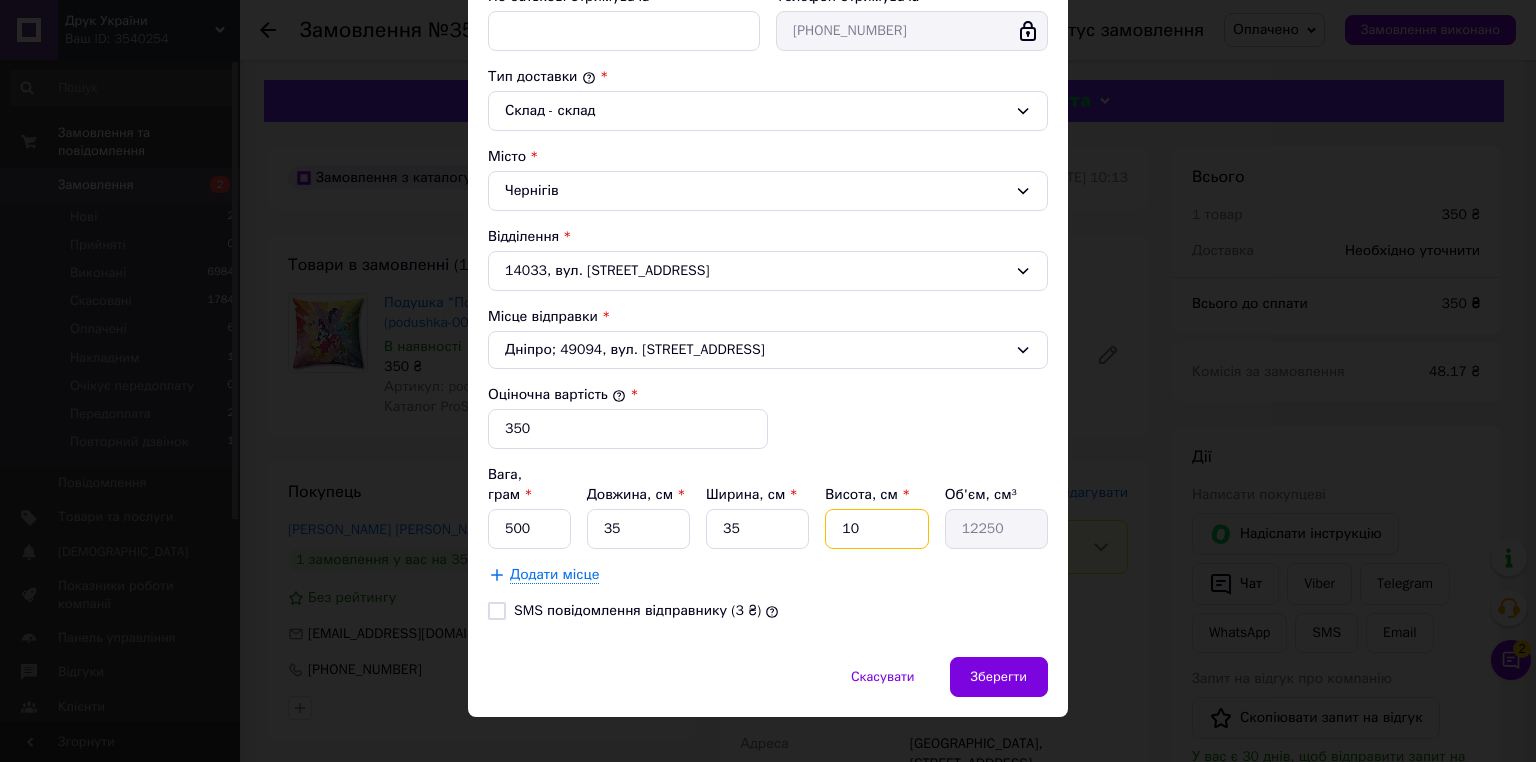 type on "6125" 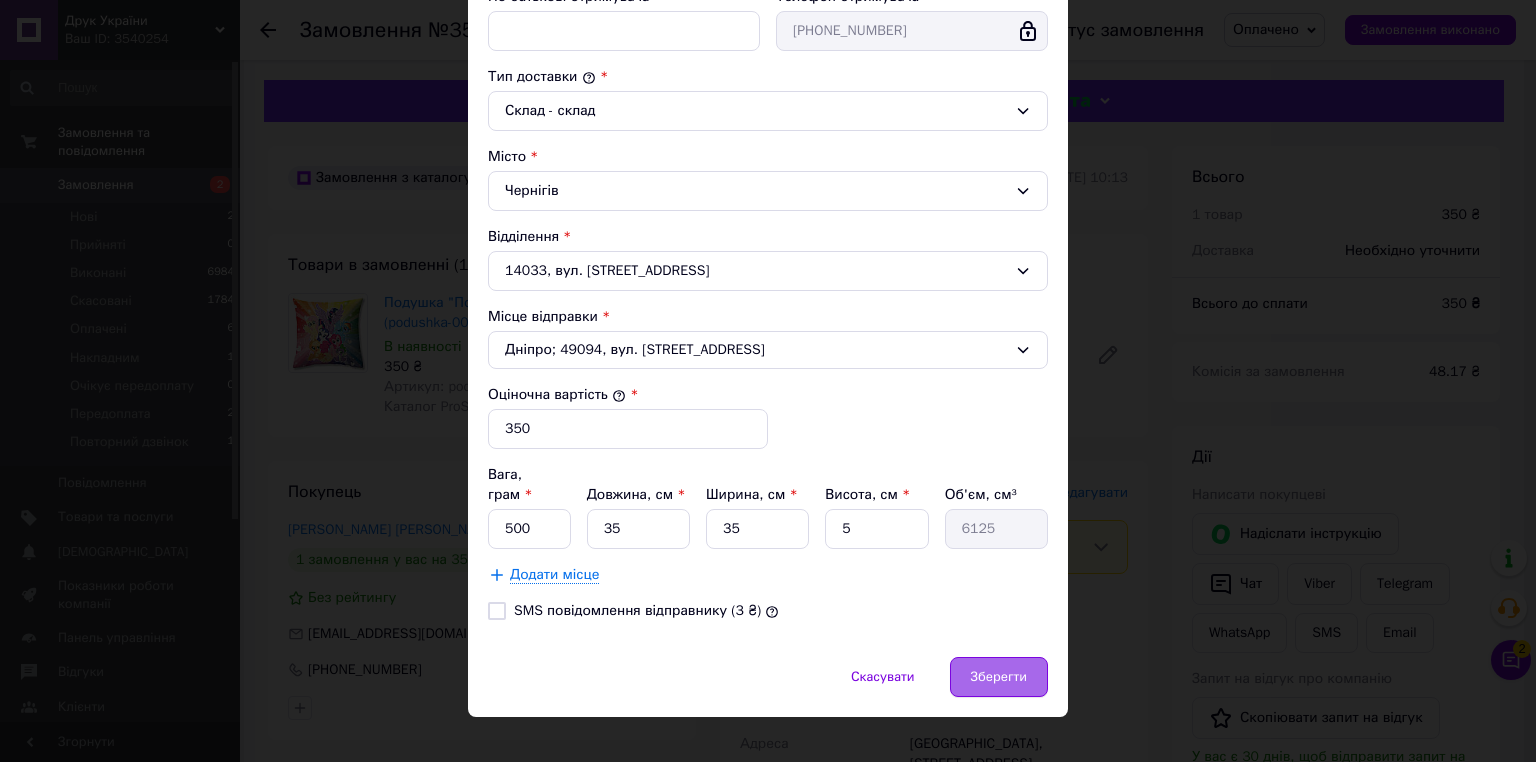 click on "Зберегти" at bounding box center (999, 677) 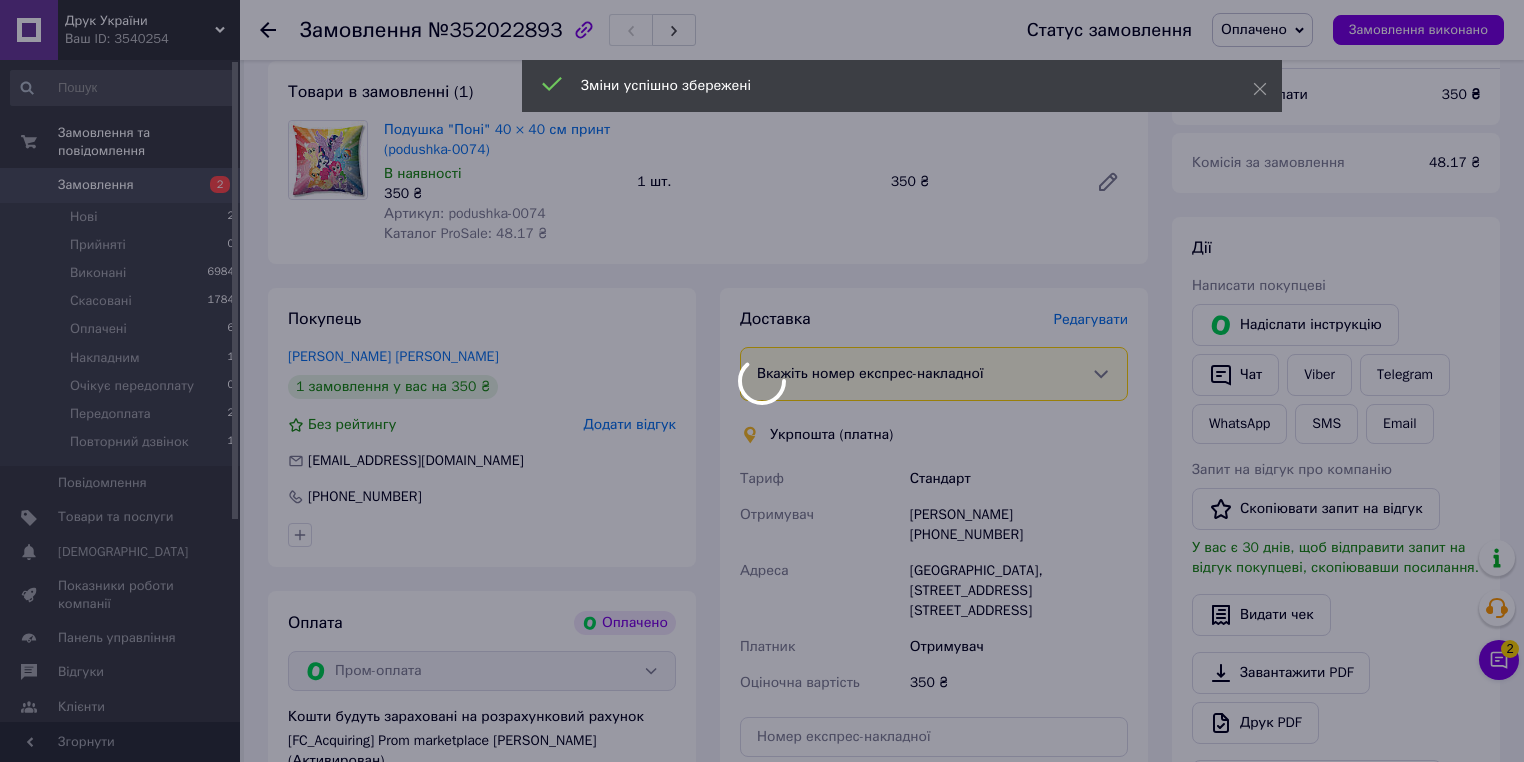 scroll, scrollTop: 400, scrollLeft: 0, axis: vertical 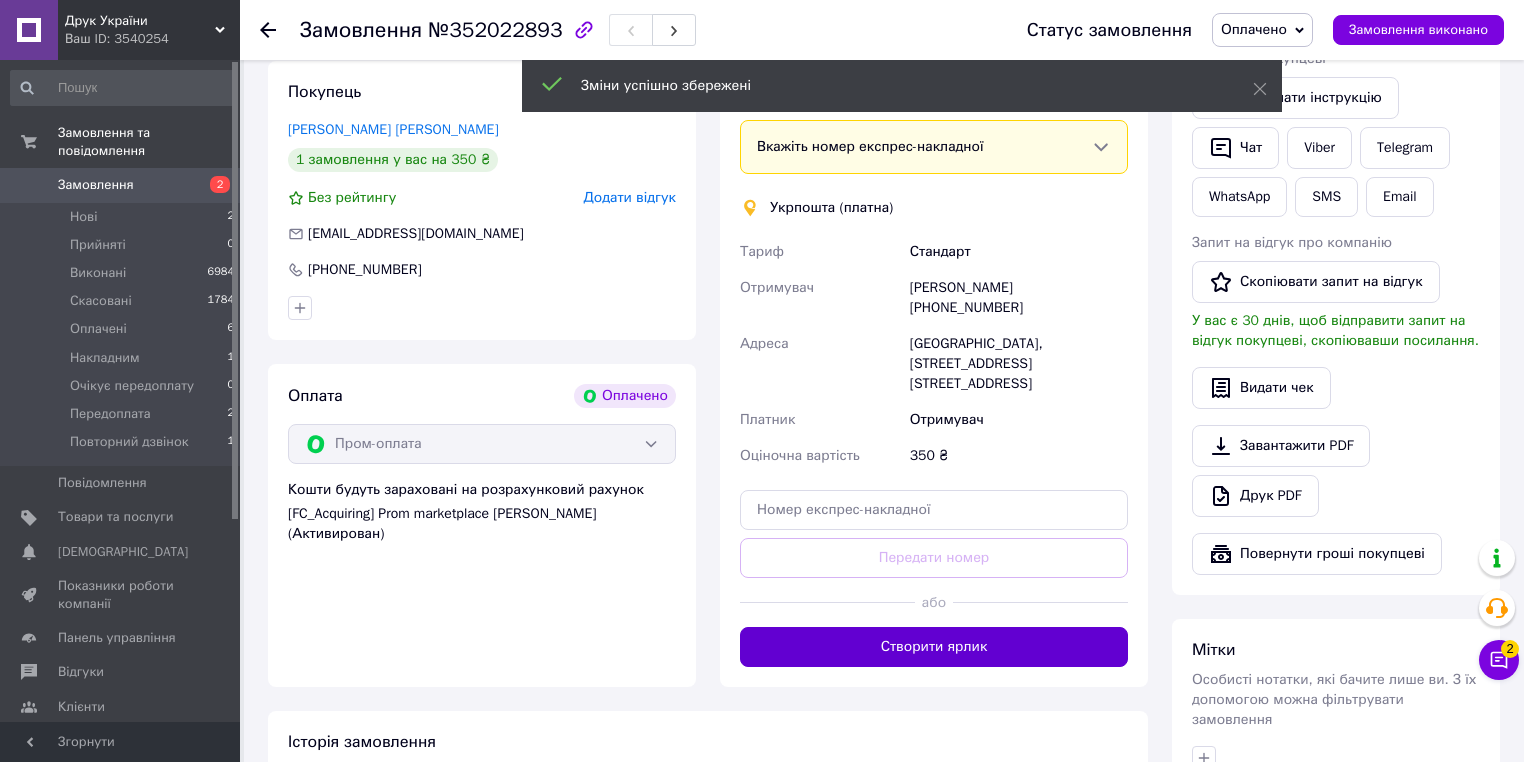 click on "Створити ярлик" at bounding box center [934, 647] 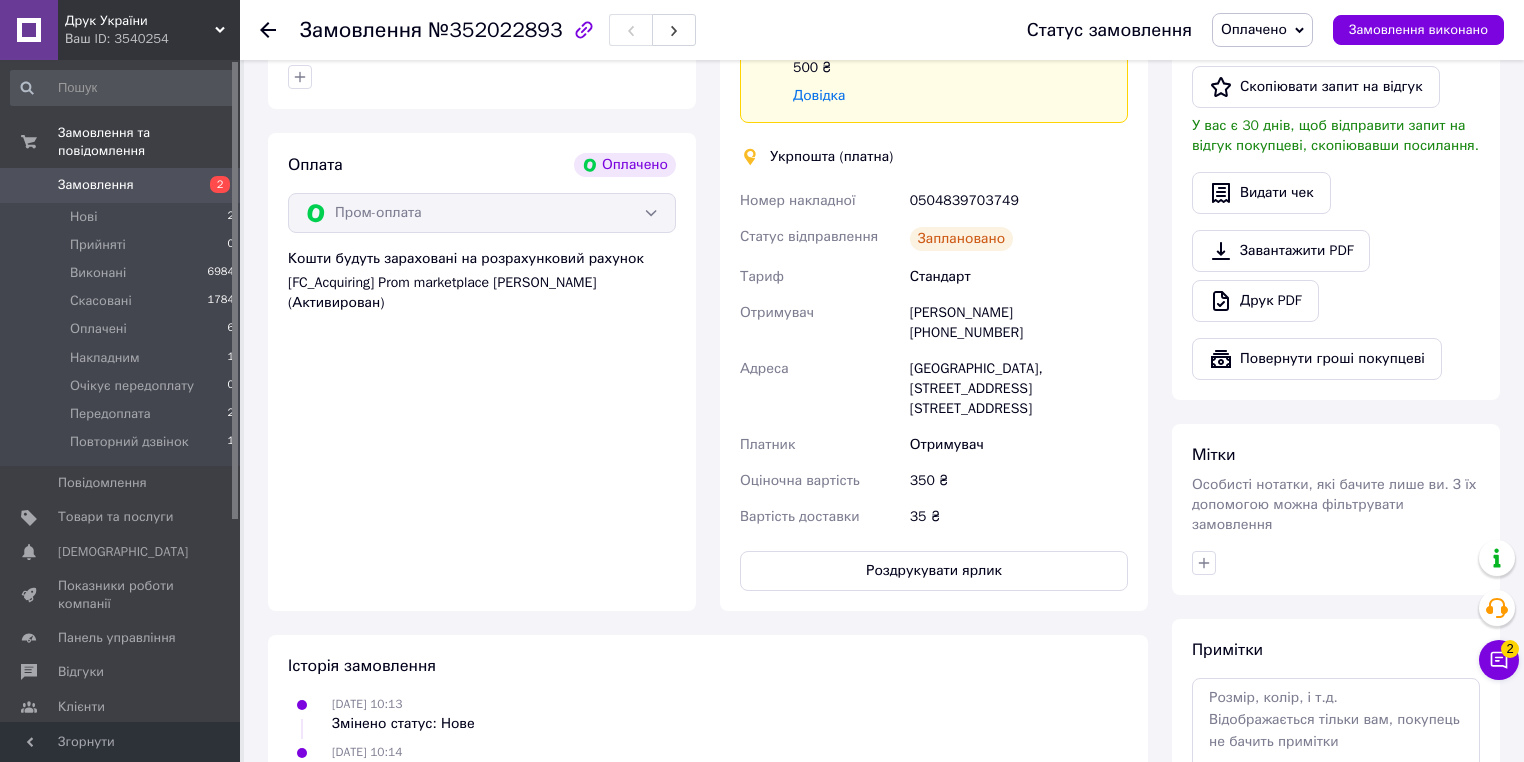 scroll, scrollTop: 640, scrollLeft: 0, axis: vertical 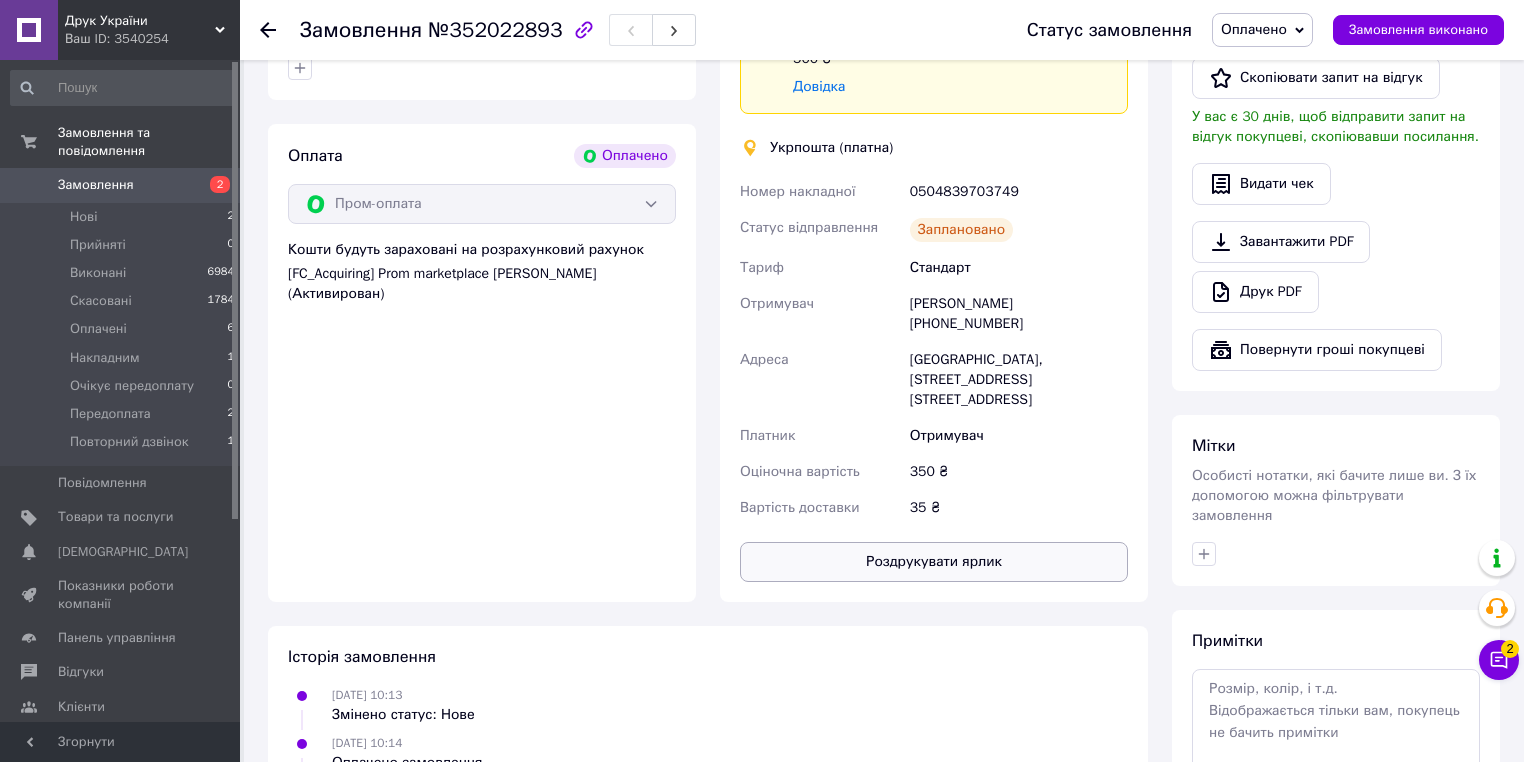 click on "Роздрукувати ярлик" at bounding box center [934, 562] 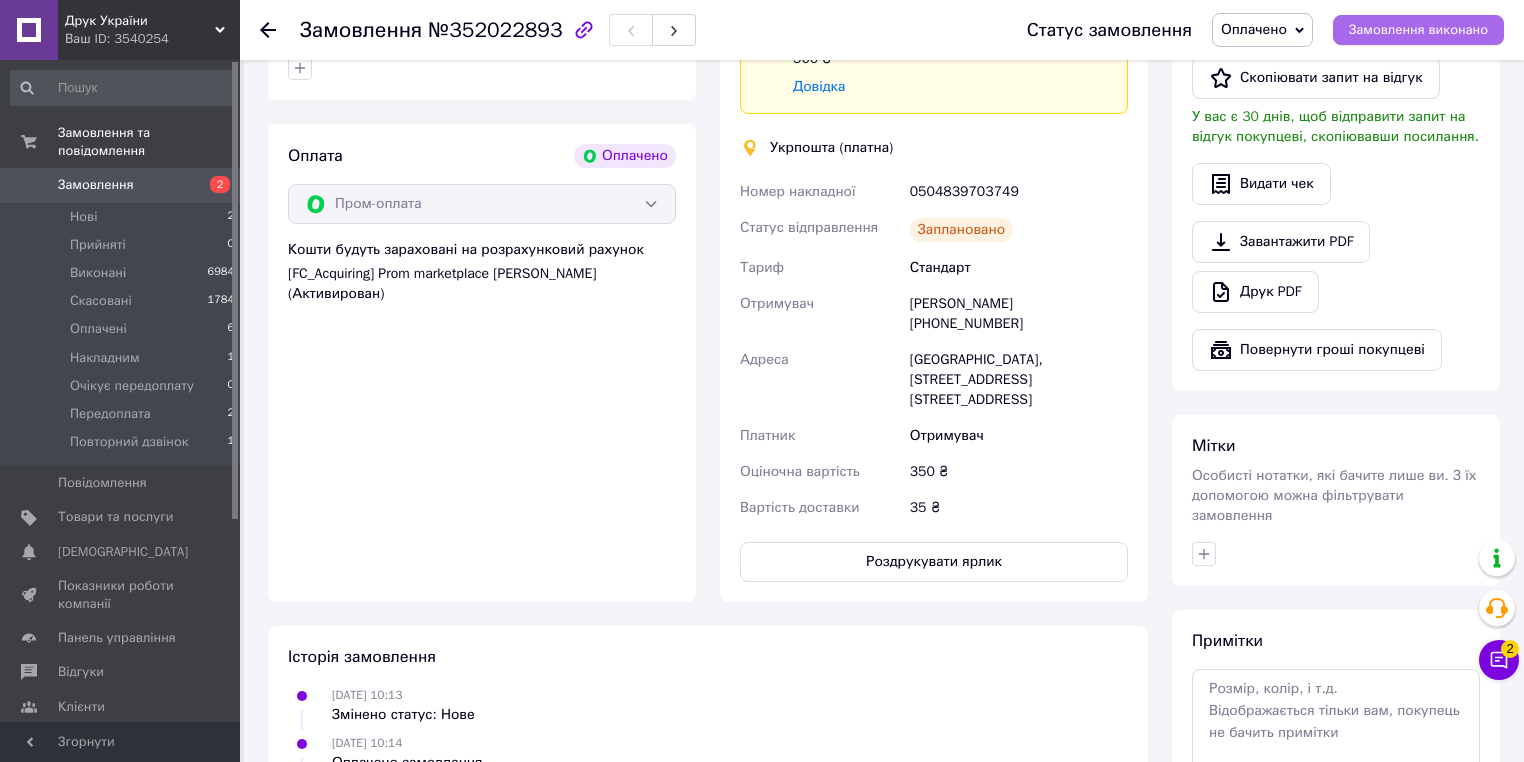 click on "Замовлення виконано" at bounding box center (1418, 30) 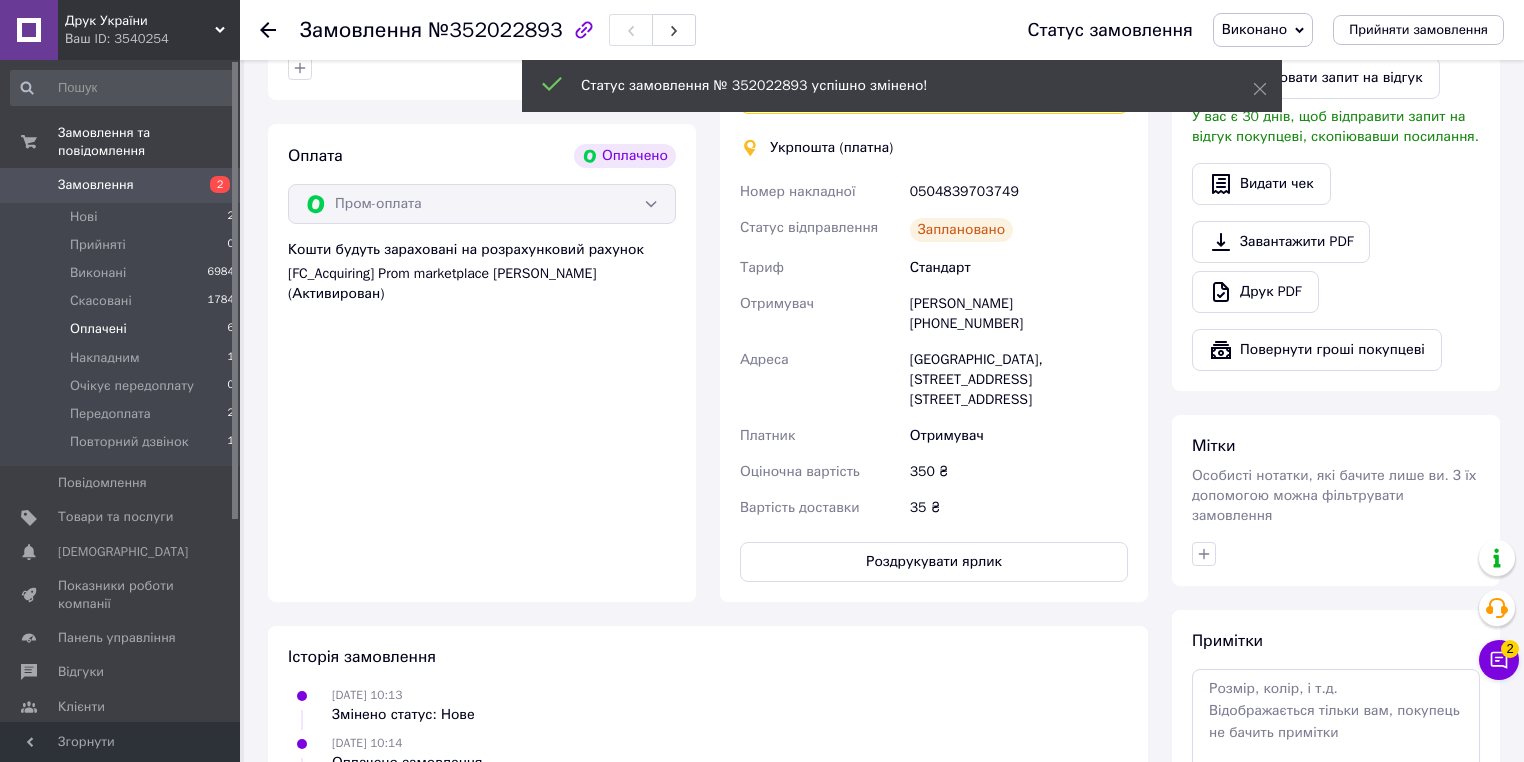 click on "Оплачені" at bounding box center [98, 329] 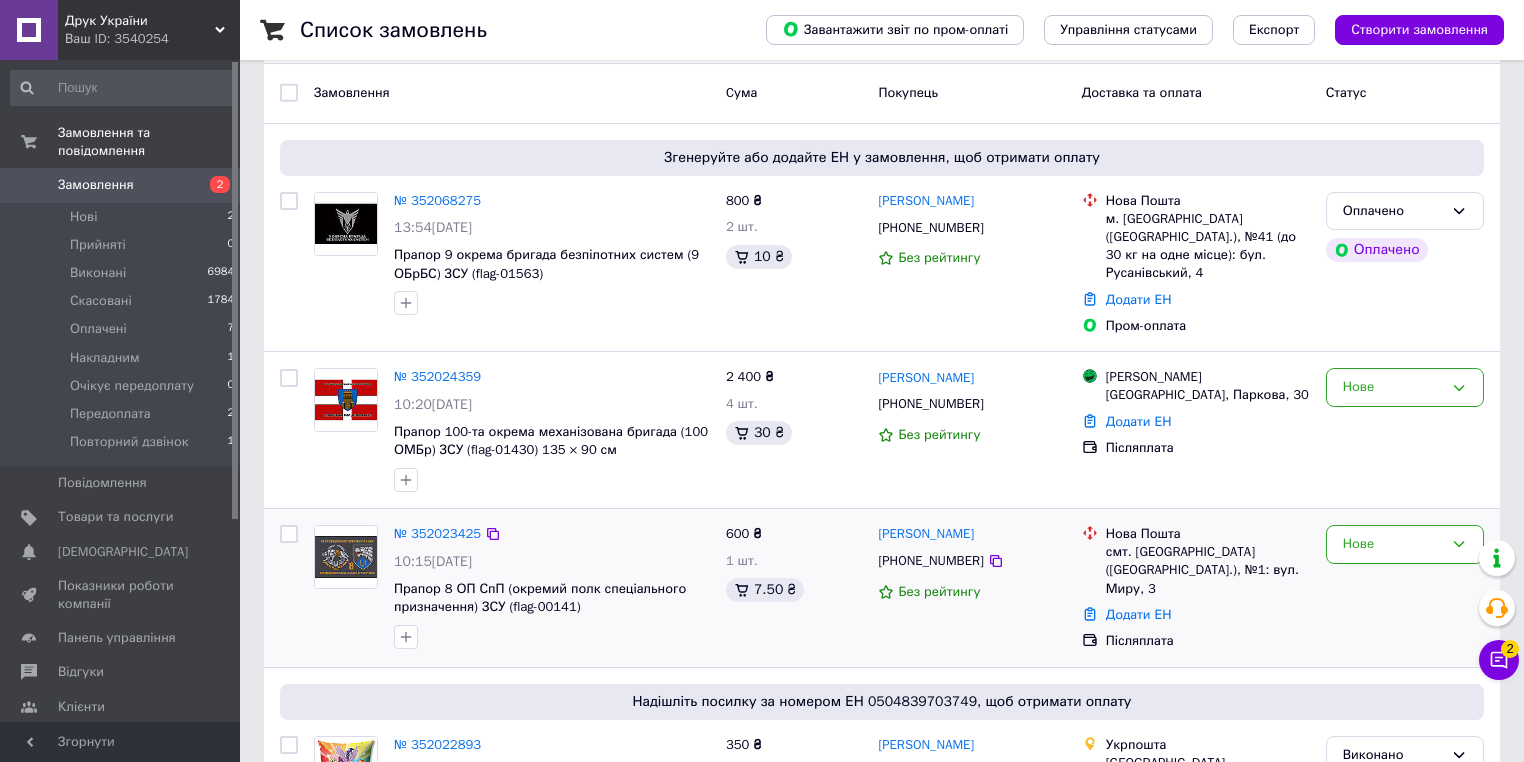 scroll, scrollTop: 320, scrollLeft: 0, axis: vertical 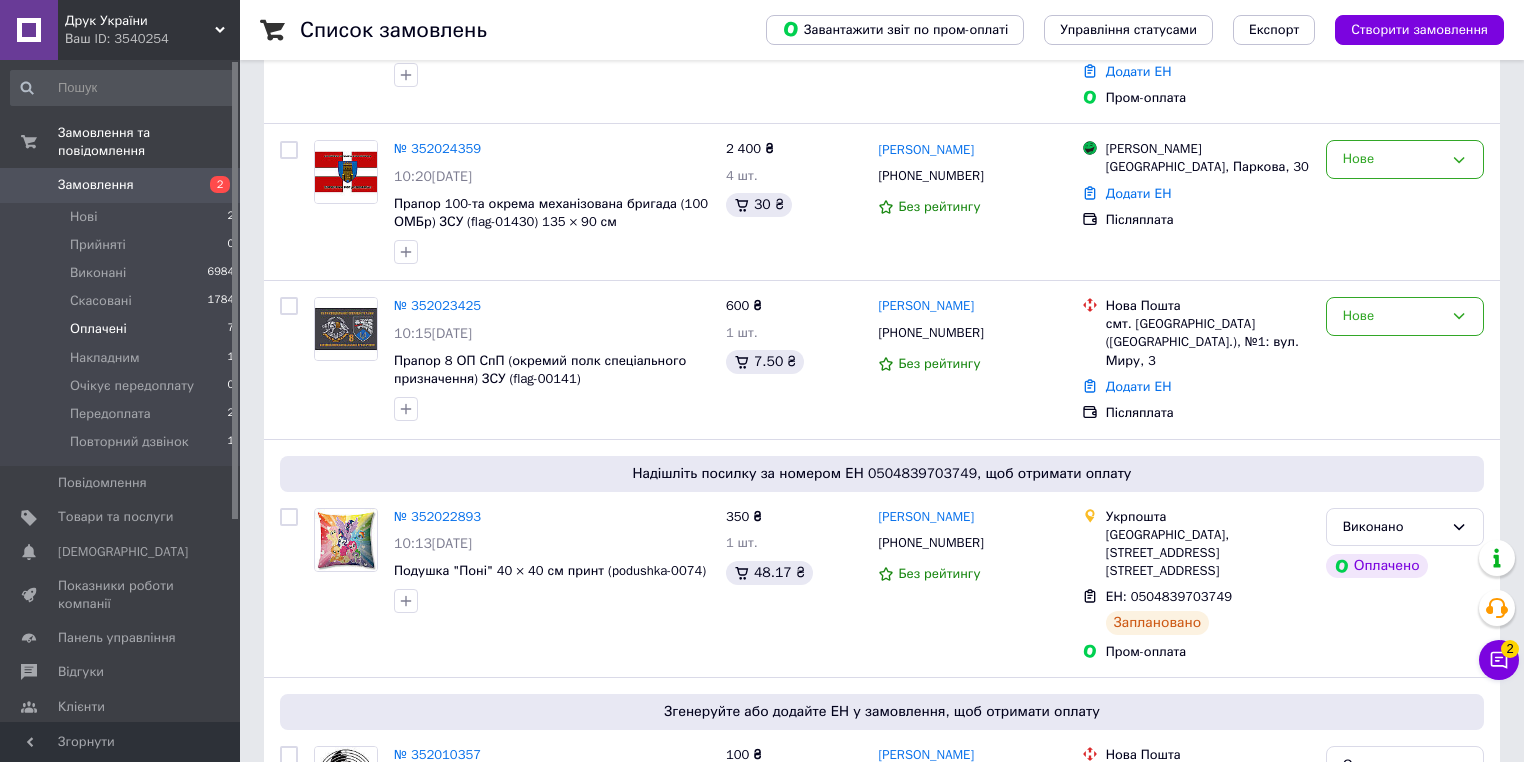 click on "Оплачені" at bounding box center [98, 329] 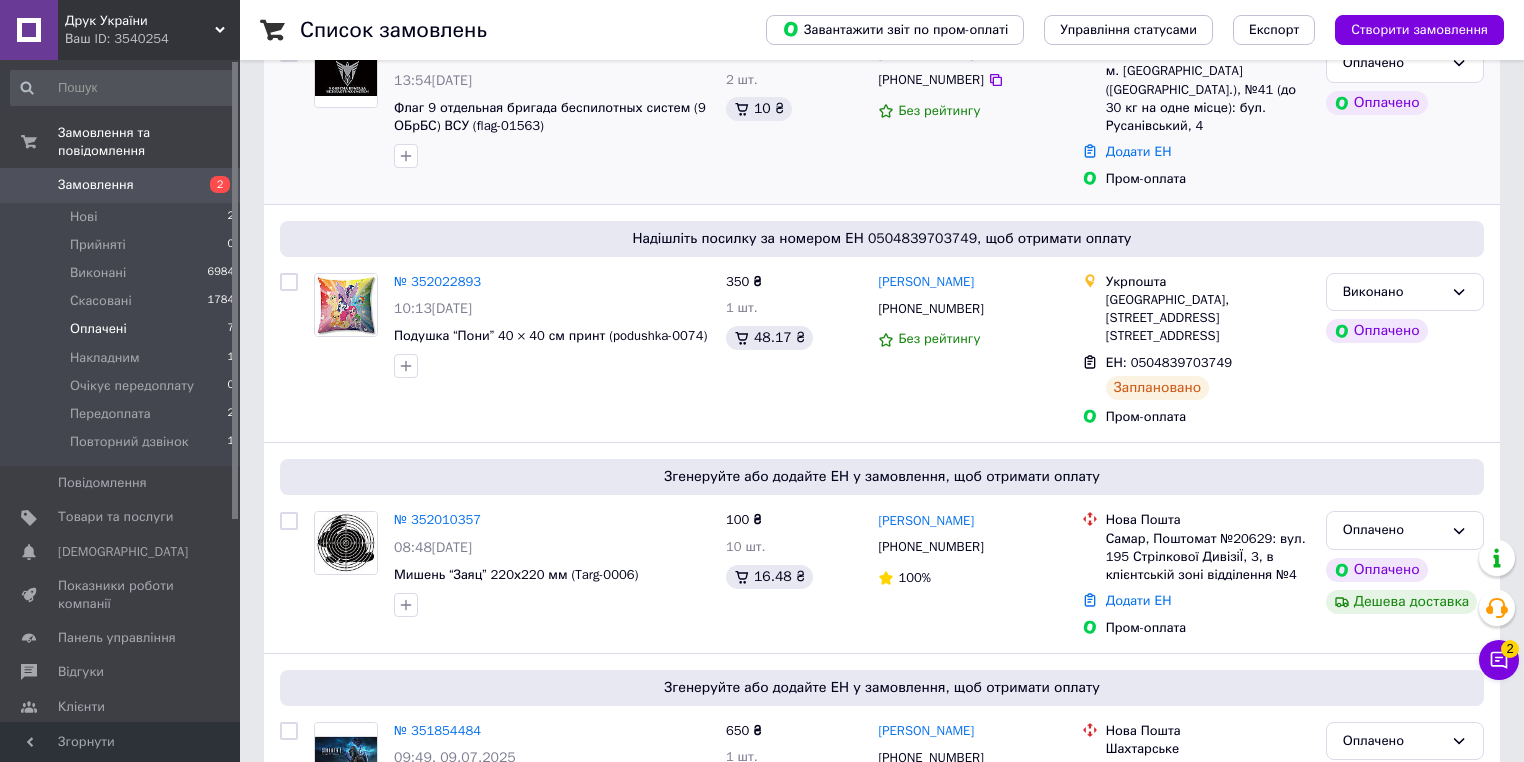 scroll, scrollTop: 320, scrollLeft: 0, axis: vertical 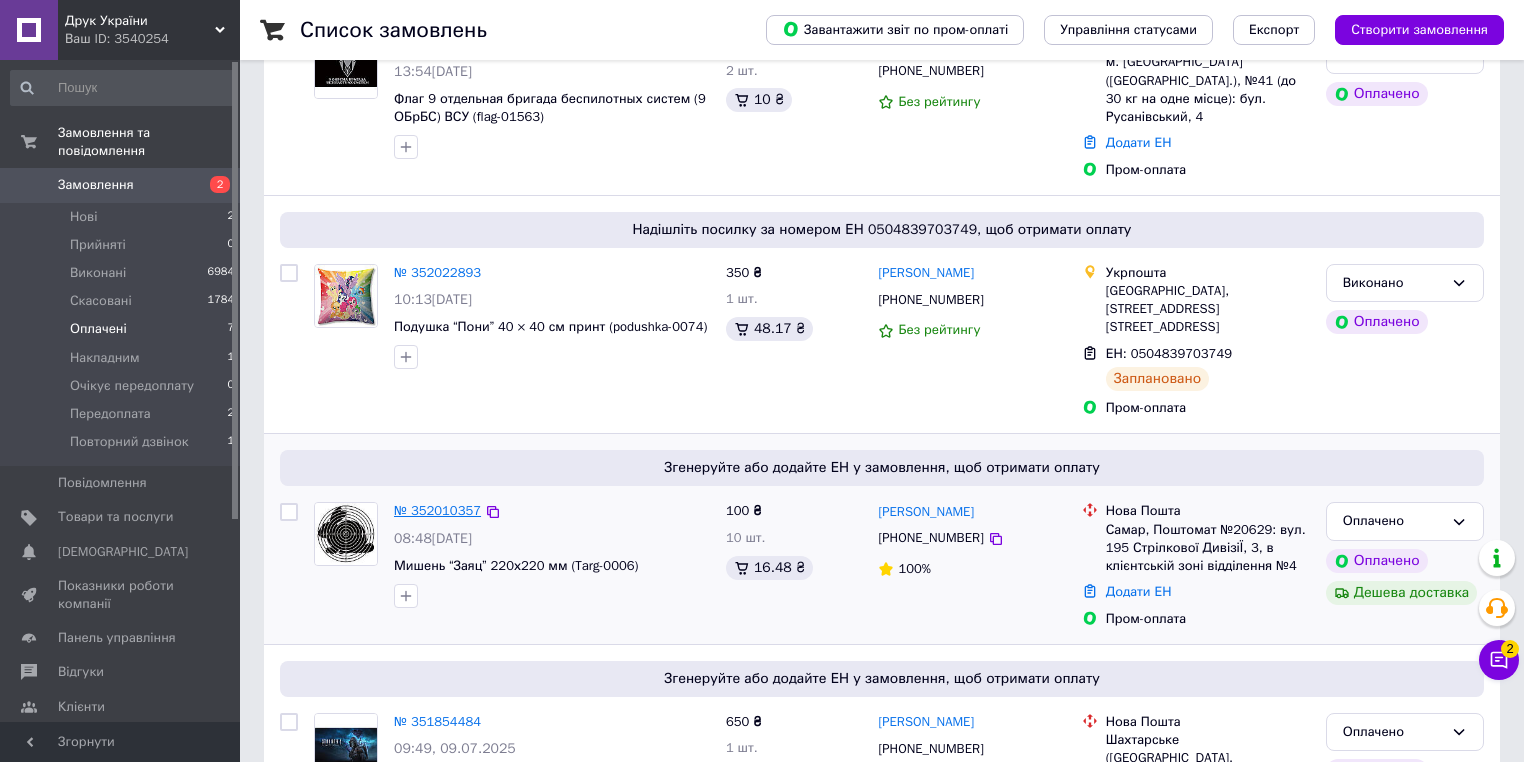 click on "№ 352010357" at bounding box center [437, 510] 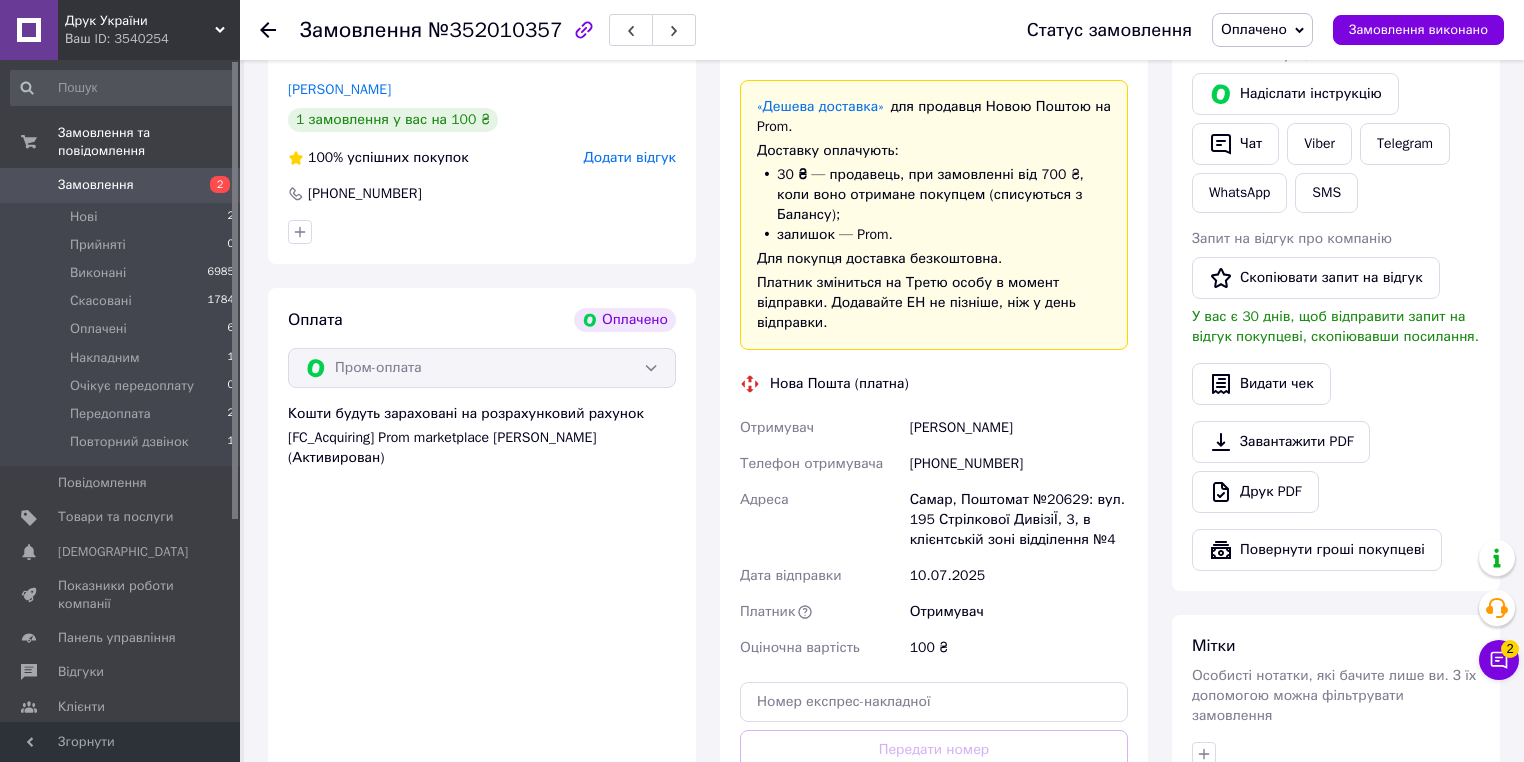 scroll, scrollTop: 560, scrollLeft: 0, axis: vertical 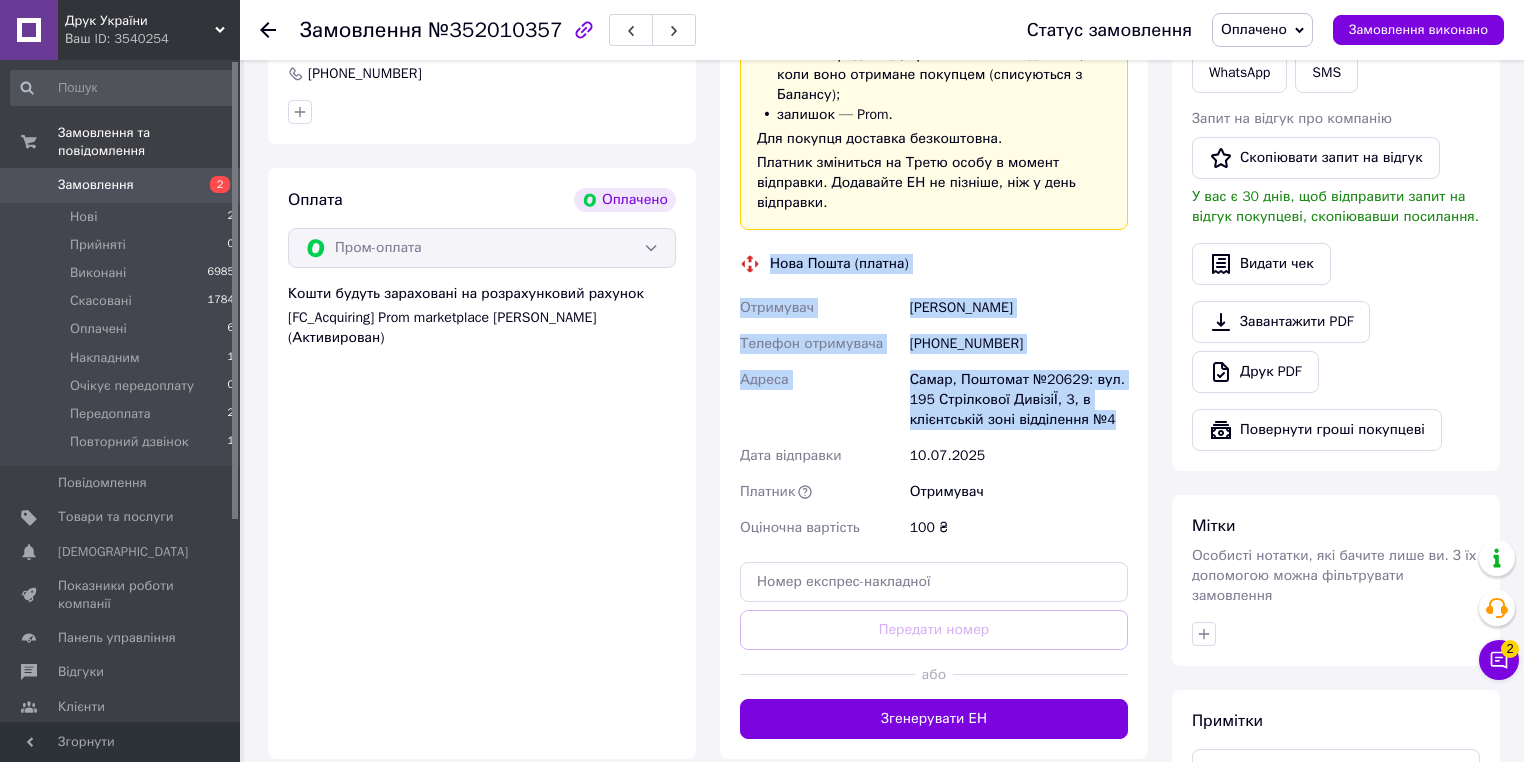 drag, startPoint x: 771, startPoint y: 248, endPoint x: 1120, endPoint y: 400, distance: 380.66388 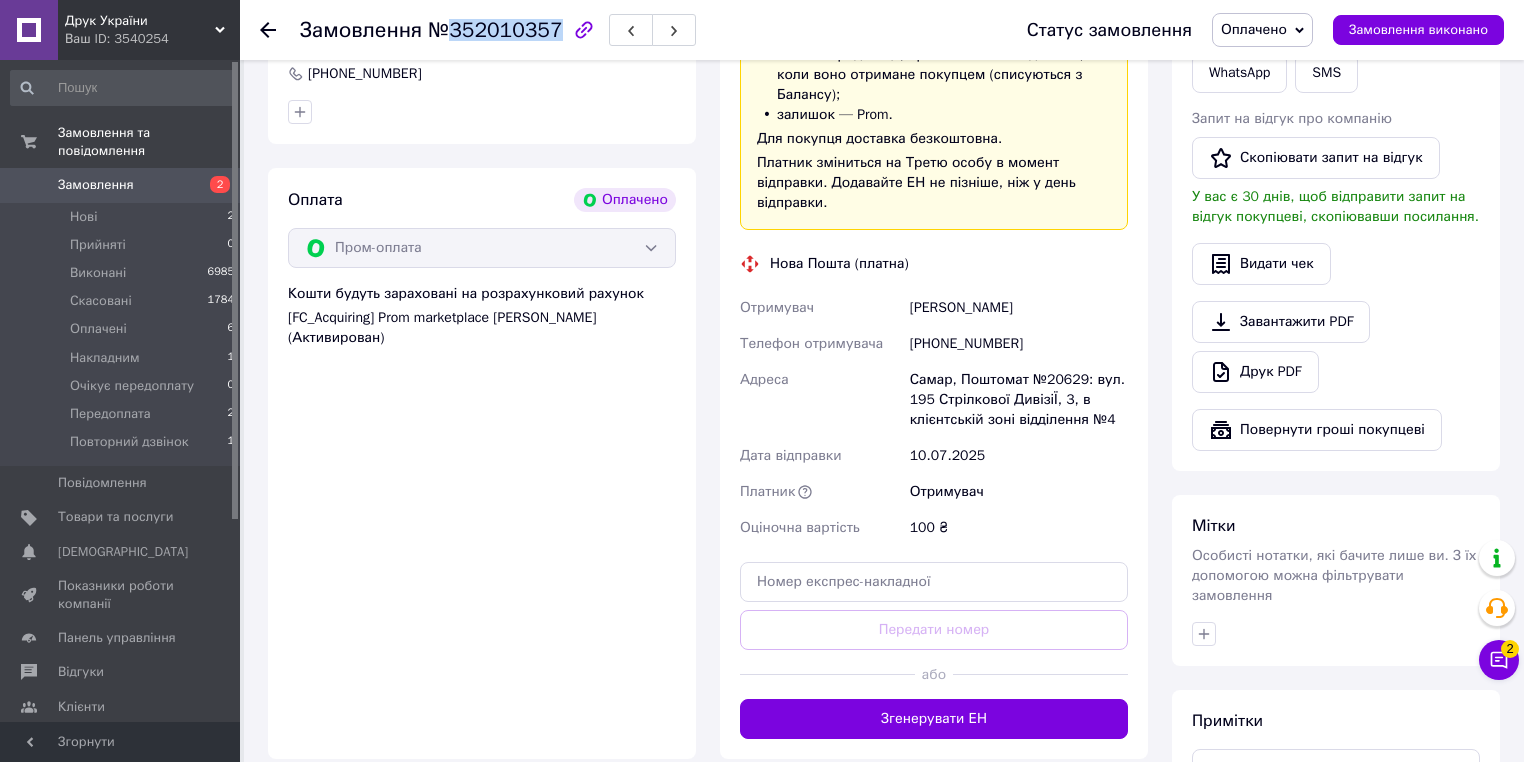 drag, startPoint x: 448, startPoint y: 33, endPoint x: 546, endPoint y: 28, distance: 98.12747 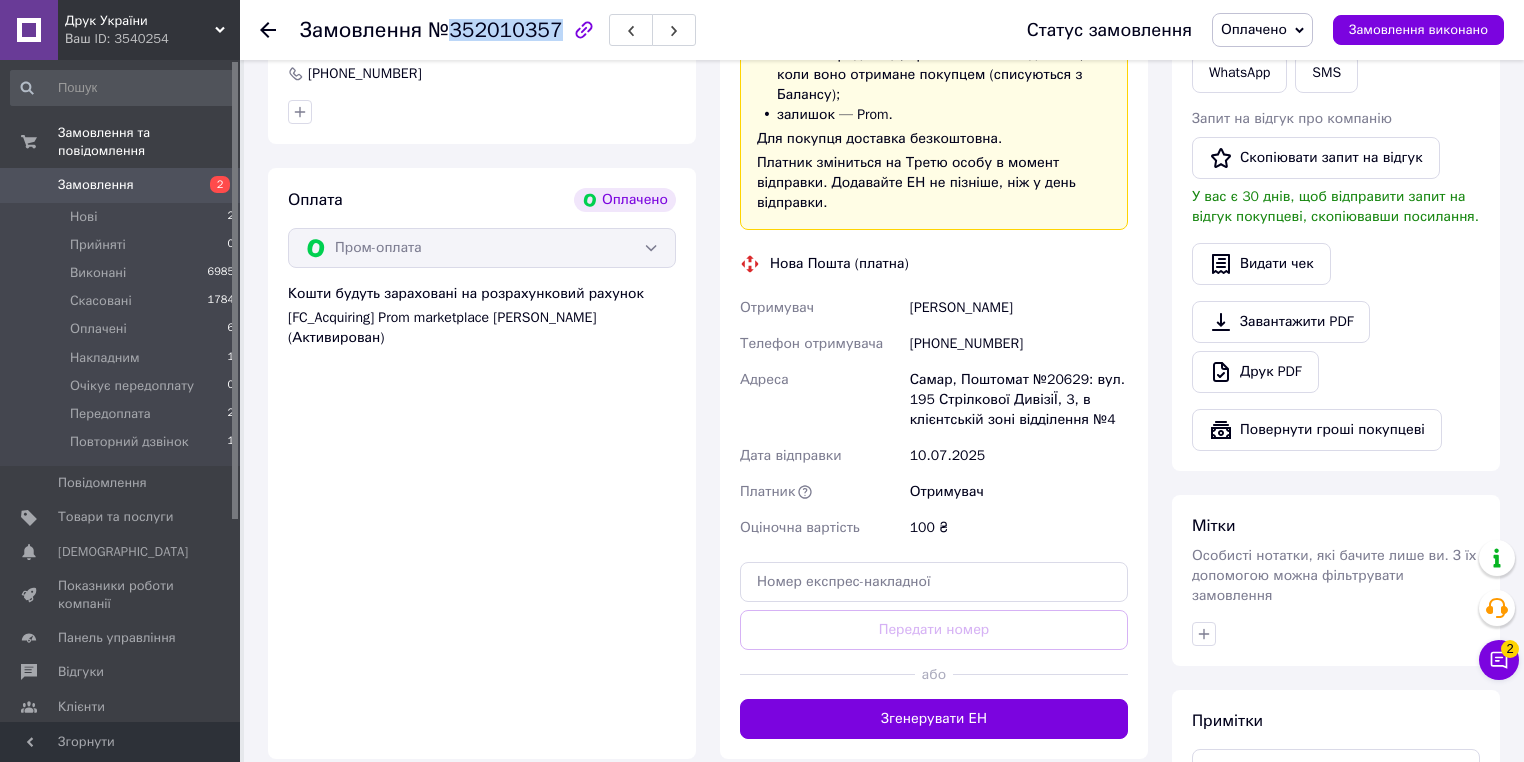 click on "№352010357" at bounding box center (495, 30) 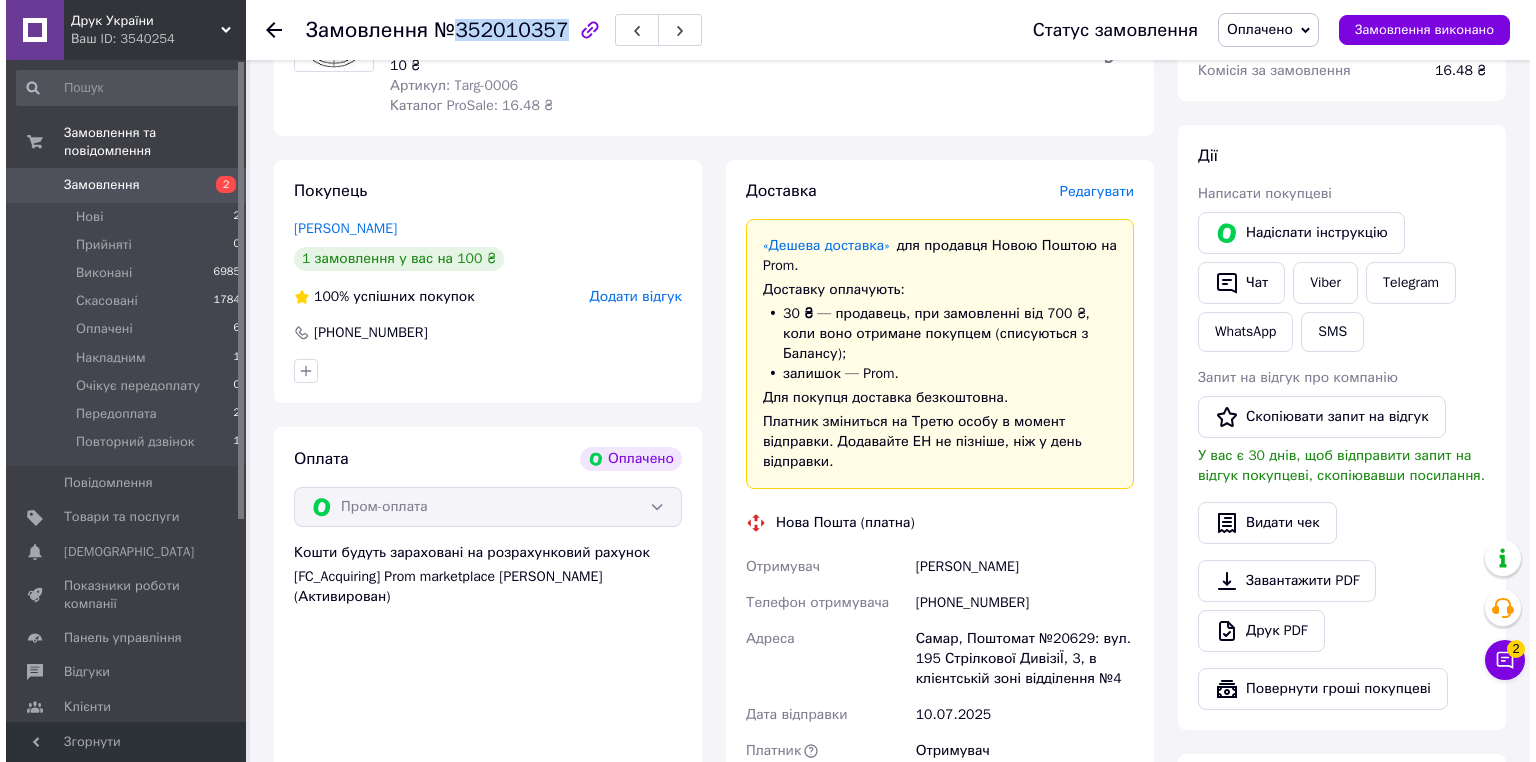 scroll, scrollTop: 160, scrollLeft: 0, axis: vertical 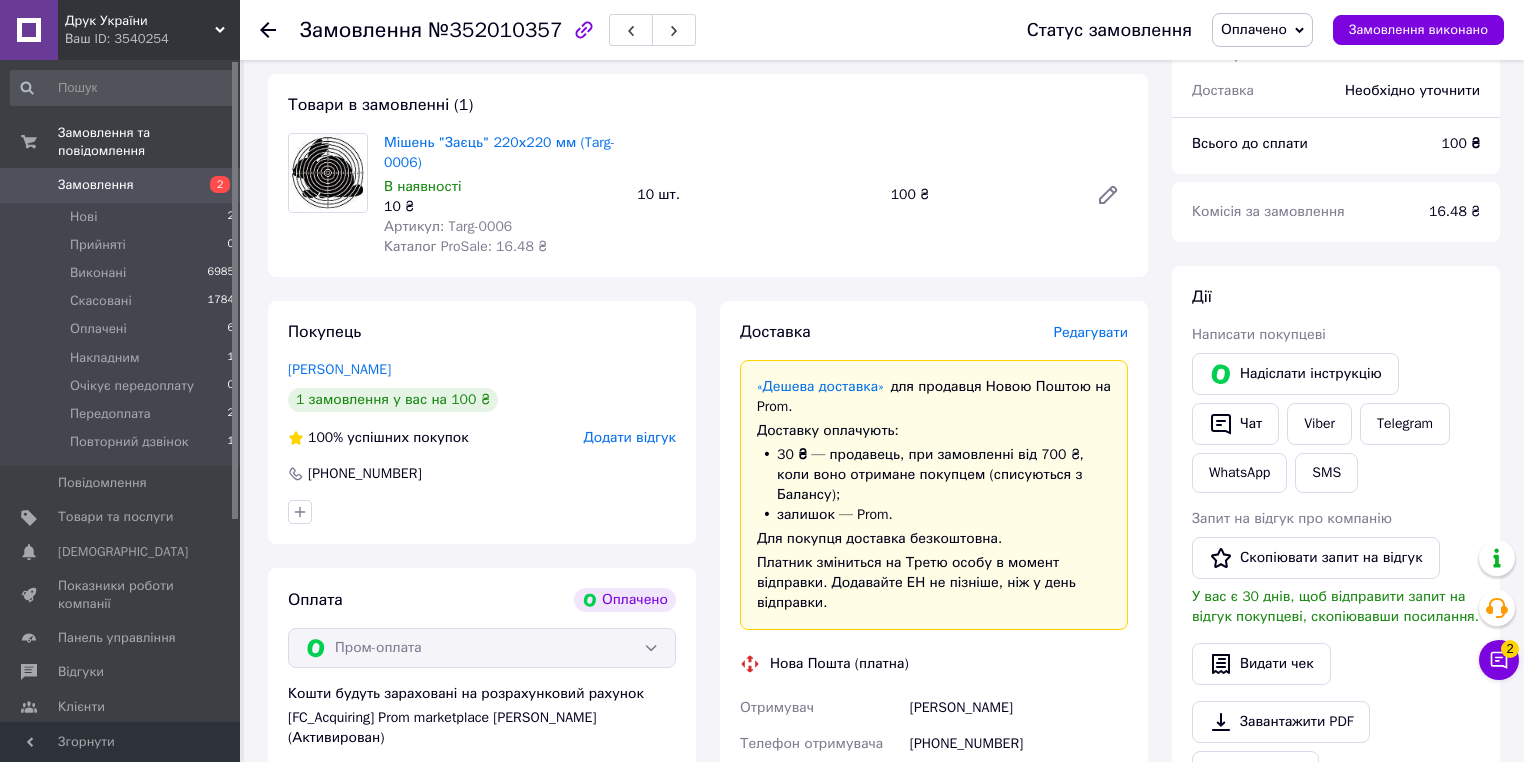 click on "Редагувати" at bounding box center [1091, 332] 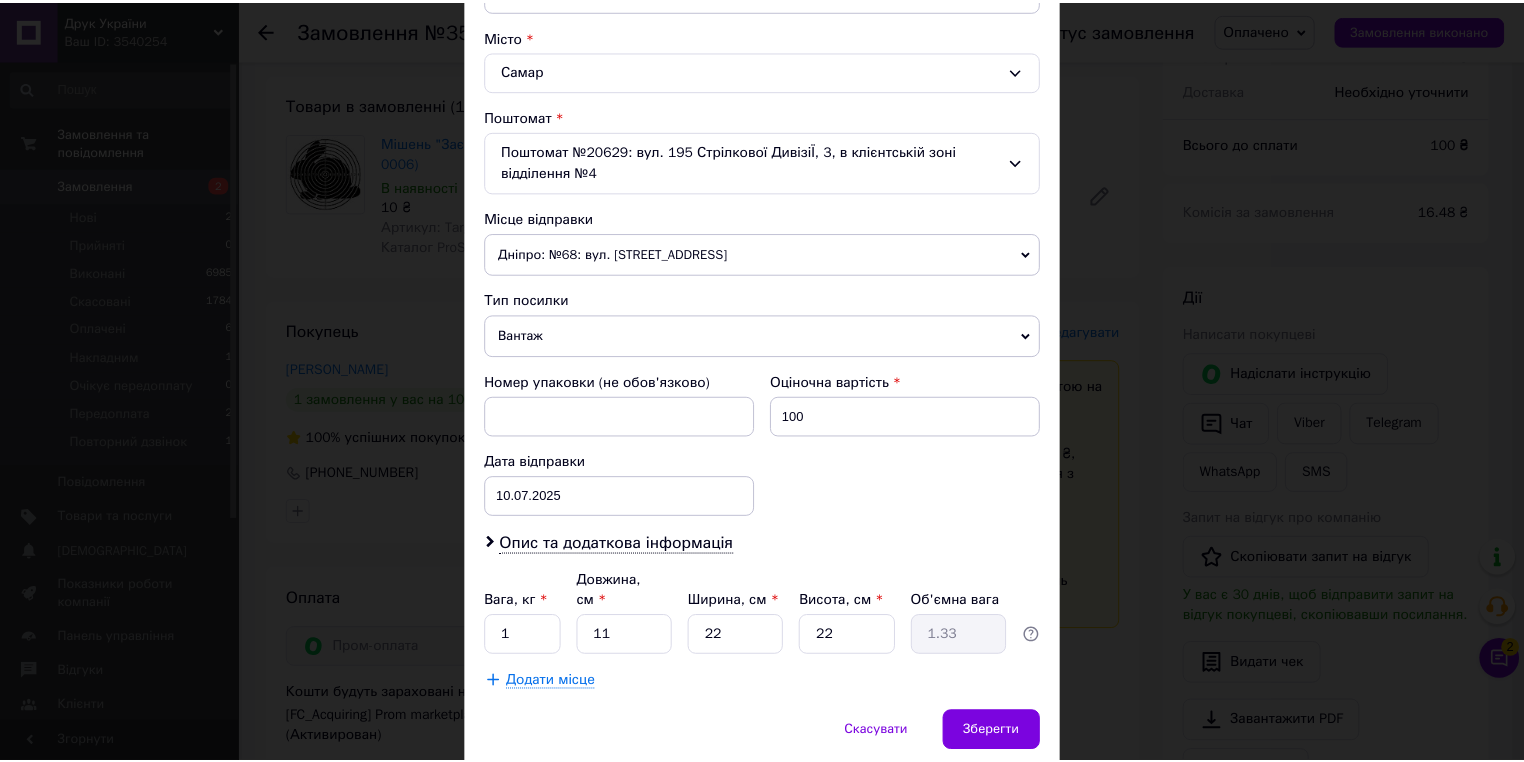 scroll, scrollTop: 582, scrollLeft: 0, axis: vertical 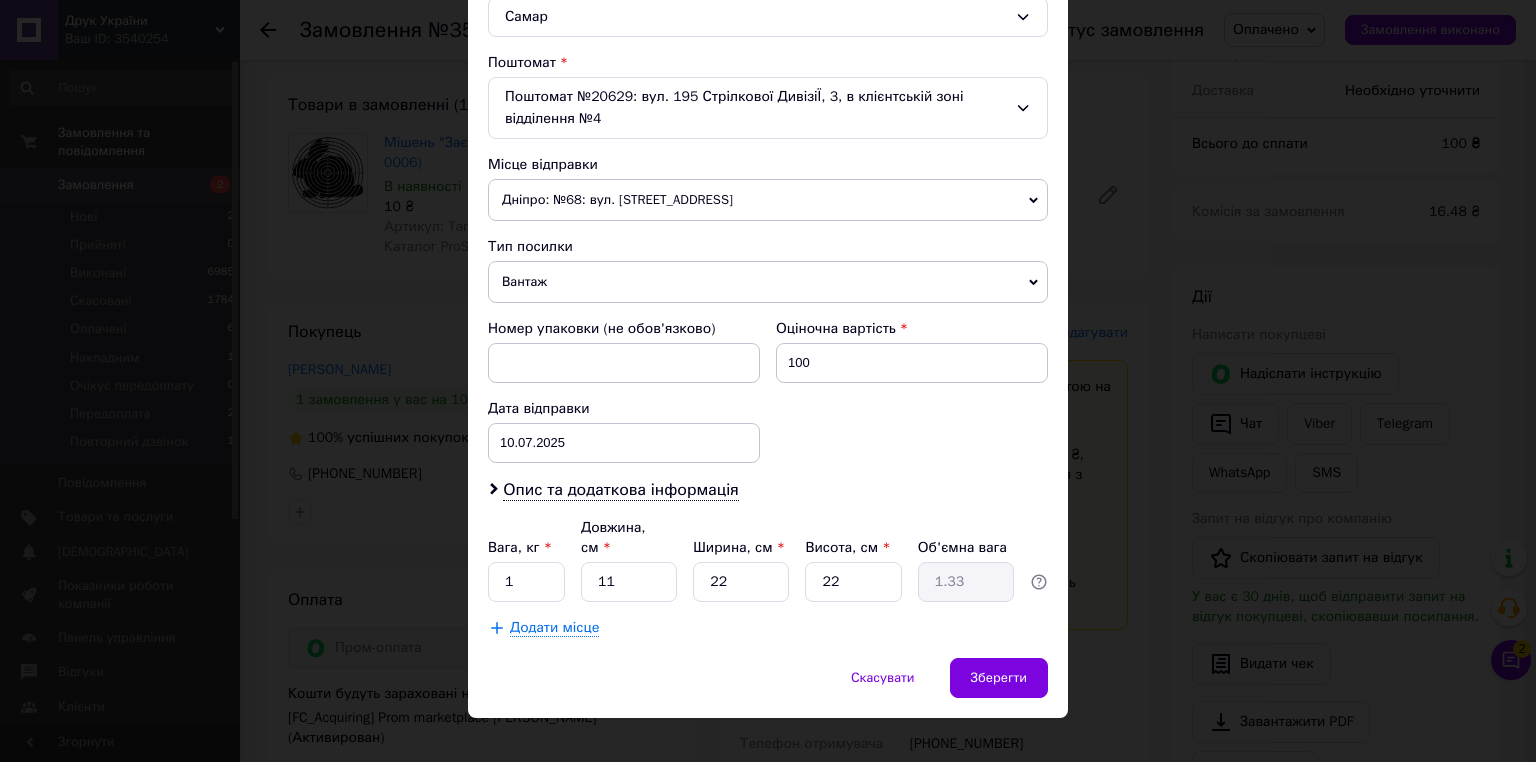 click on "Вантаж" at bounding box center (768, 282) 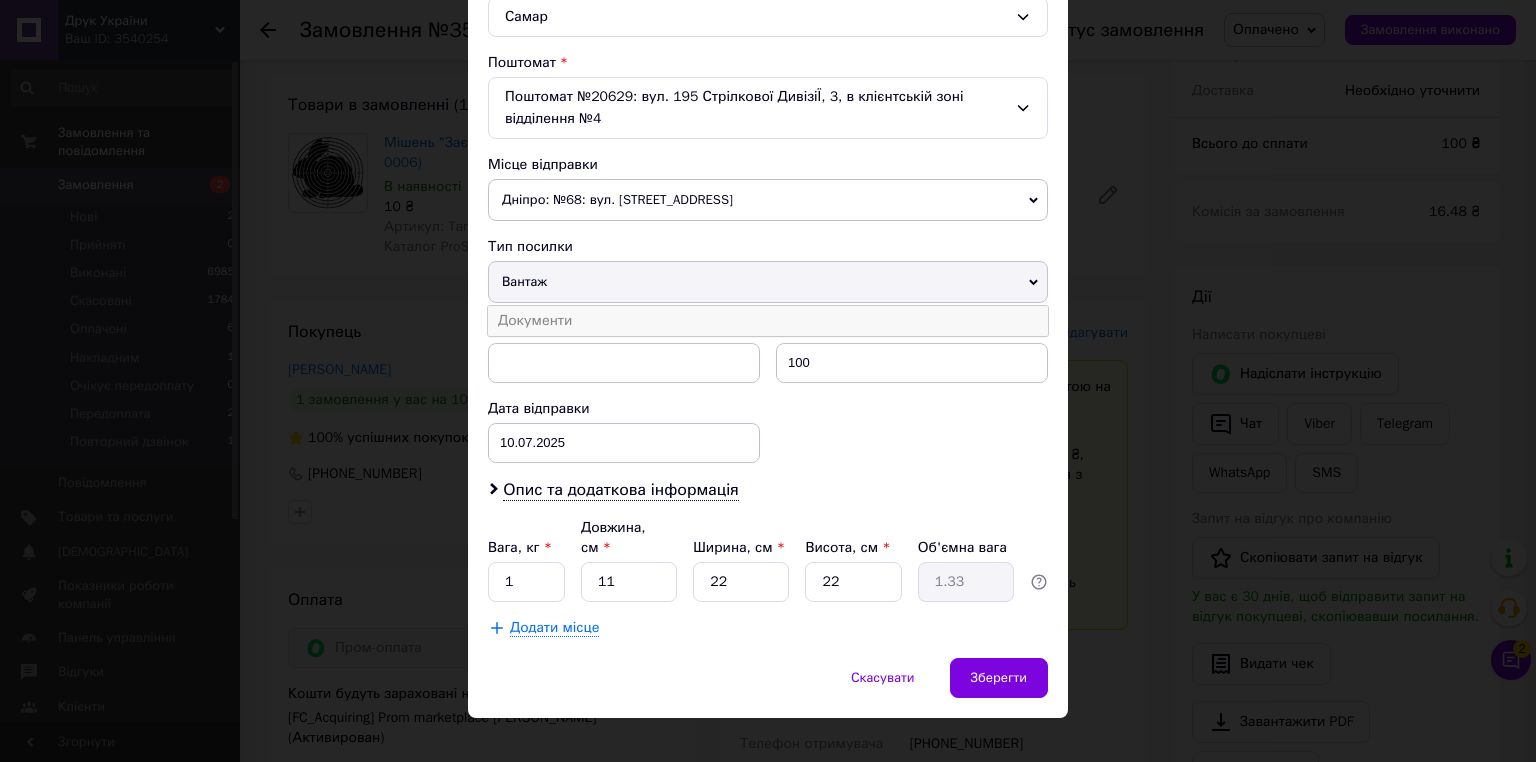 click on "Документи" at bounding box center [768, 321] 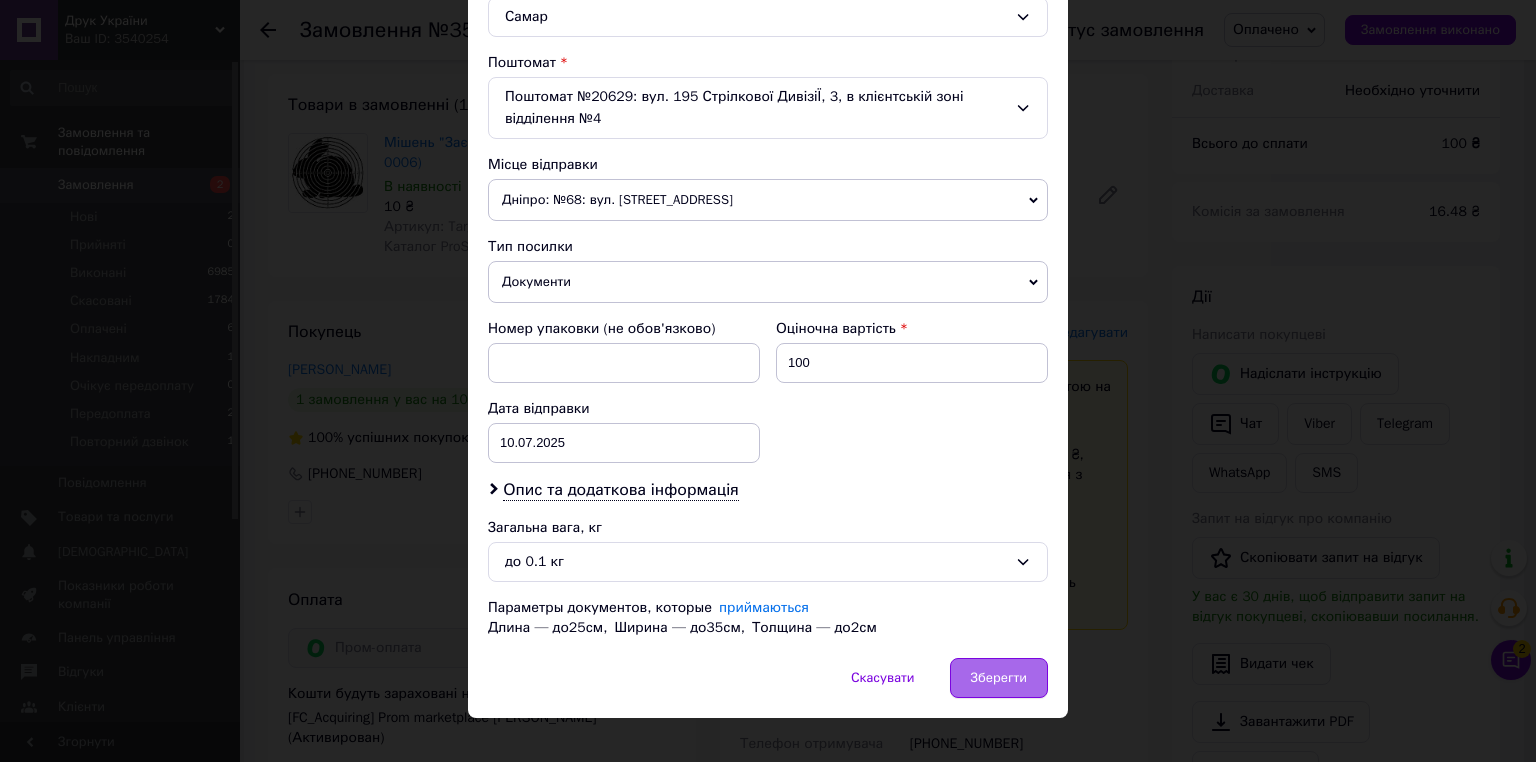click on "Зберегти" at bounding box center [999, 678] 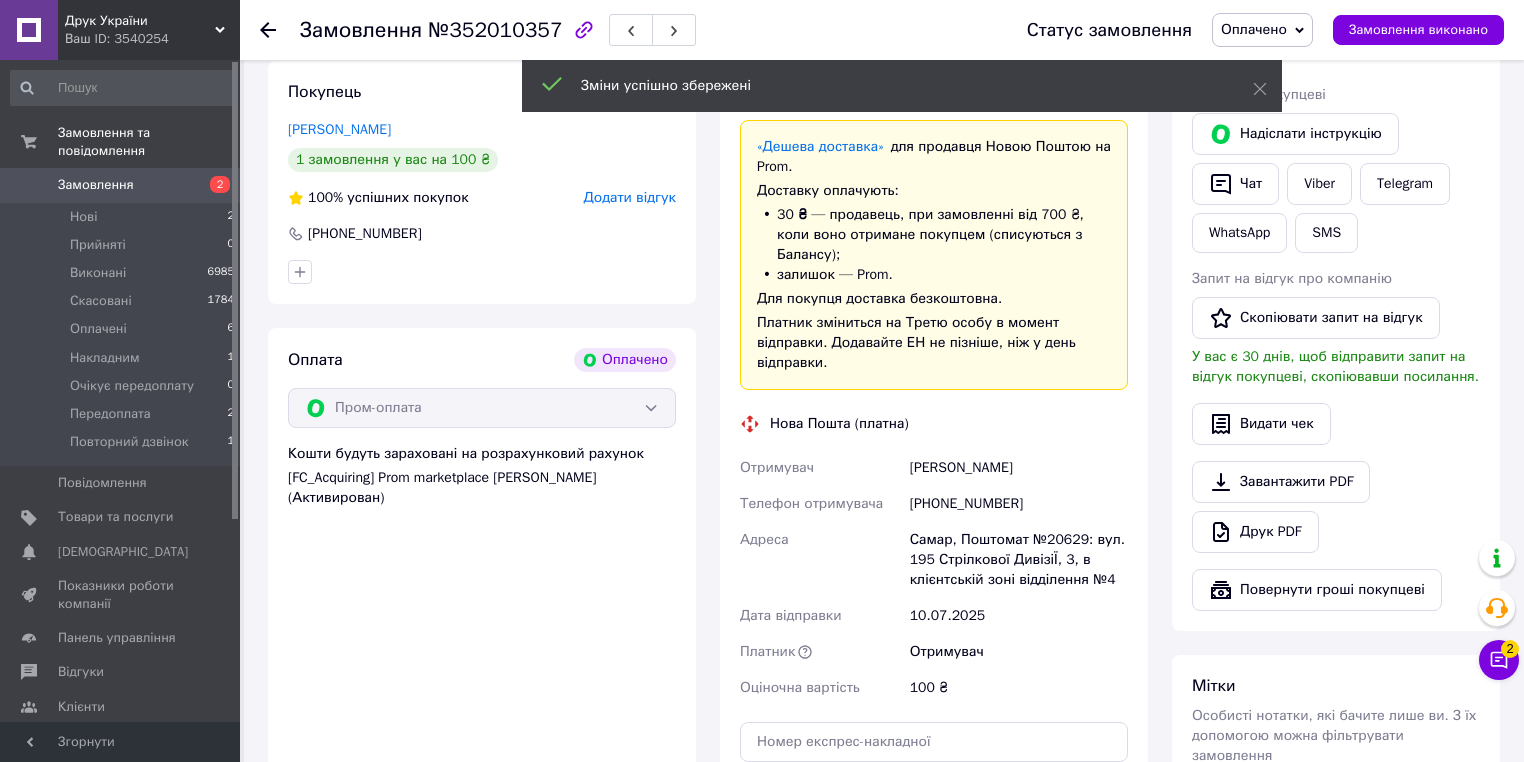 scroll, scrollTop: 640, scrollLeft: 0, axis: vertical 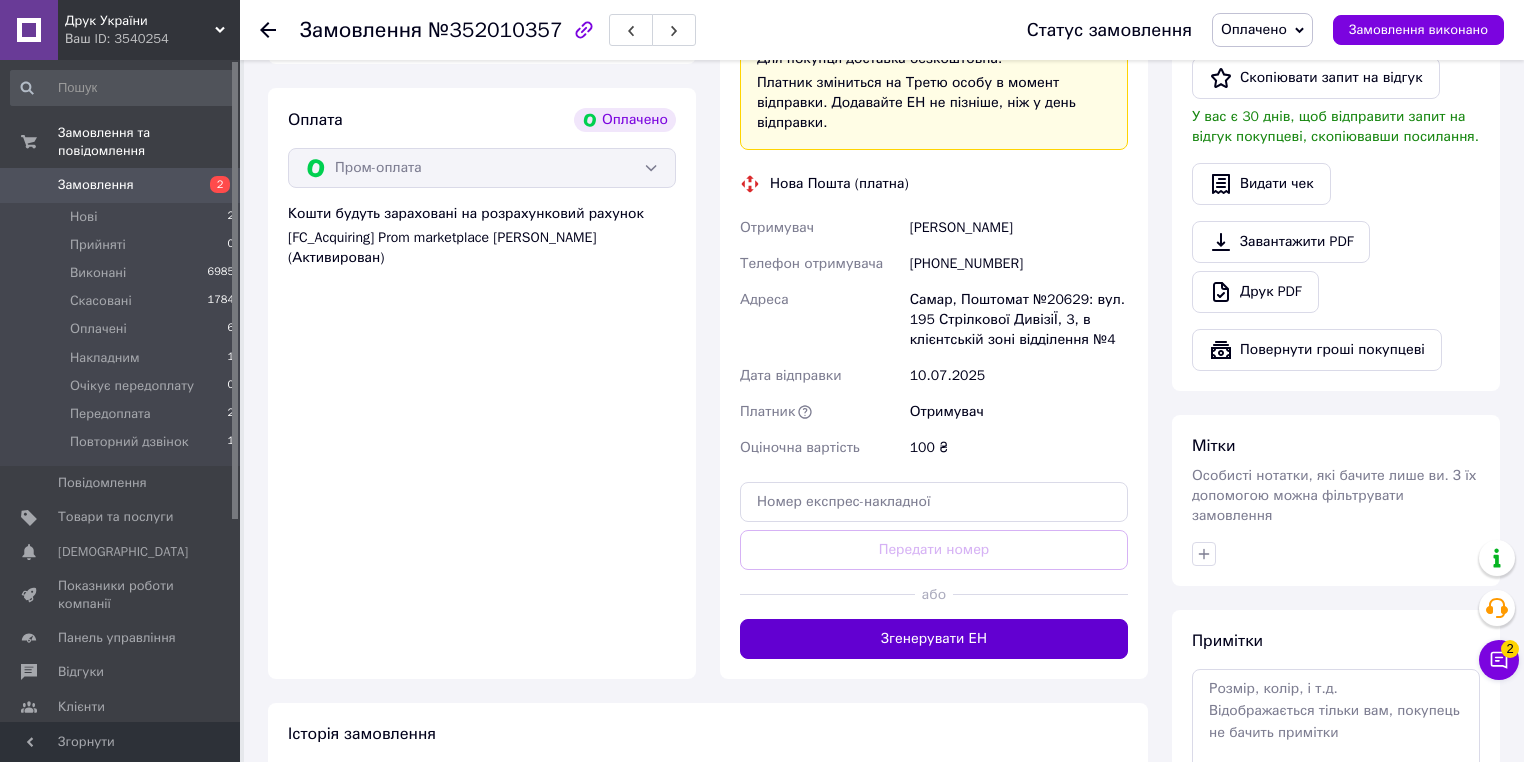 click on "Згенерувати ЕН" at bounding box center [934, 639] 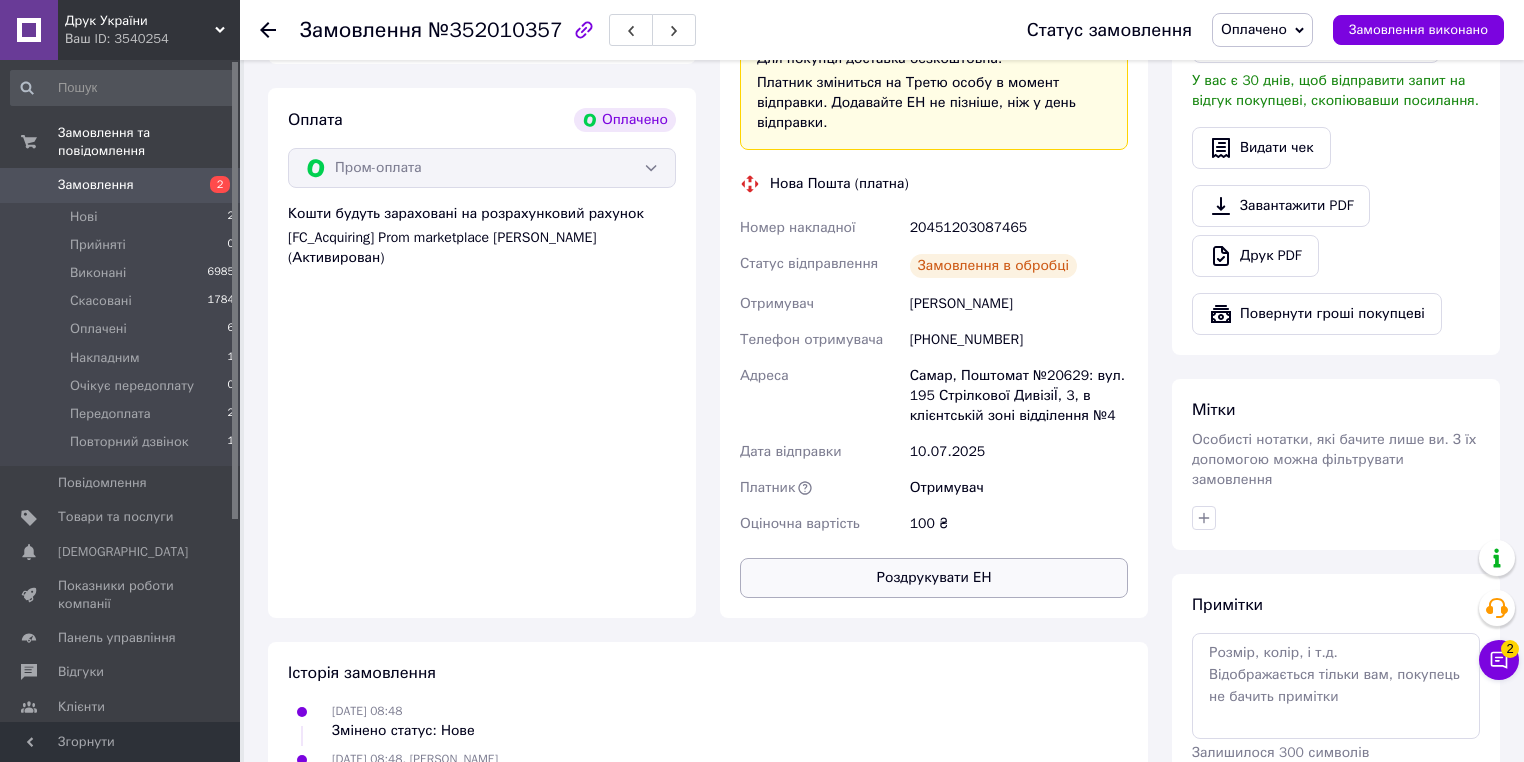 click on "Роздрукувати ЕН" at bounding box center (934, 578) 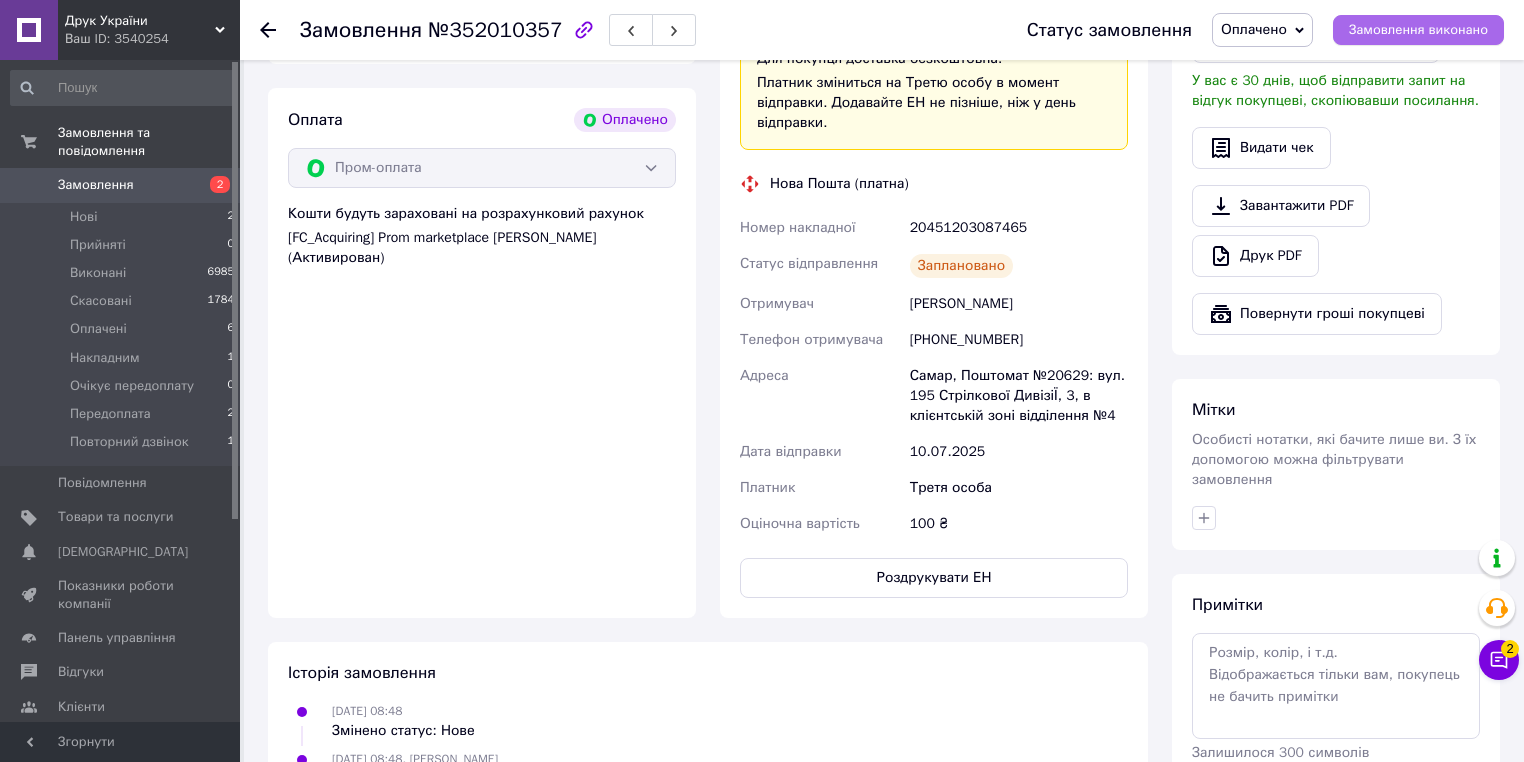 click on "Замовлення виконано" at bounding box center [1418, 30] 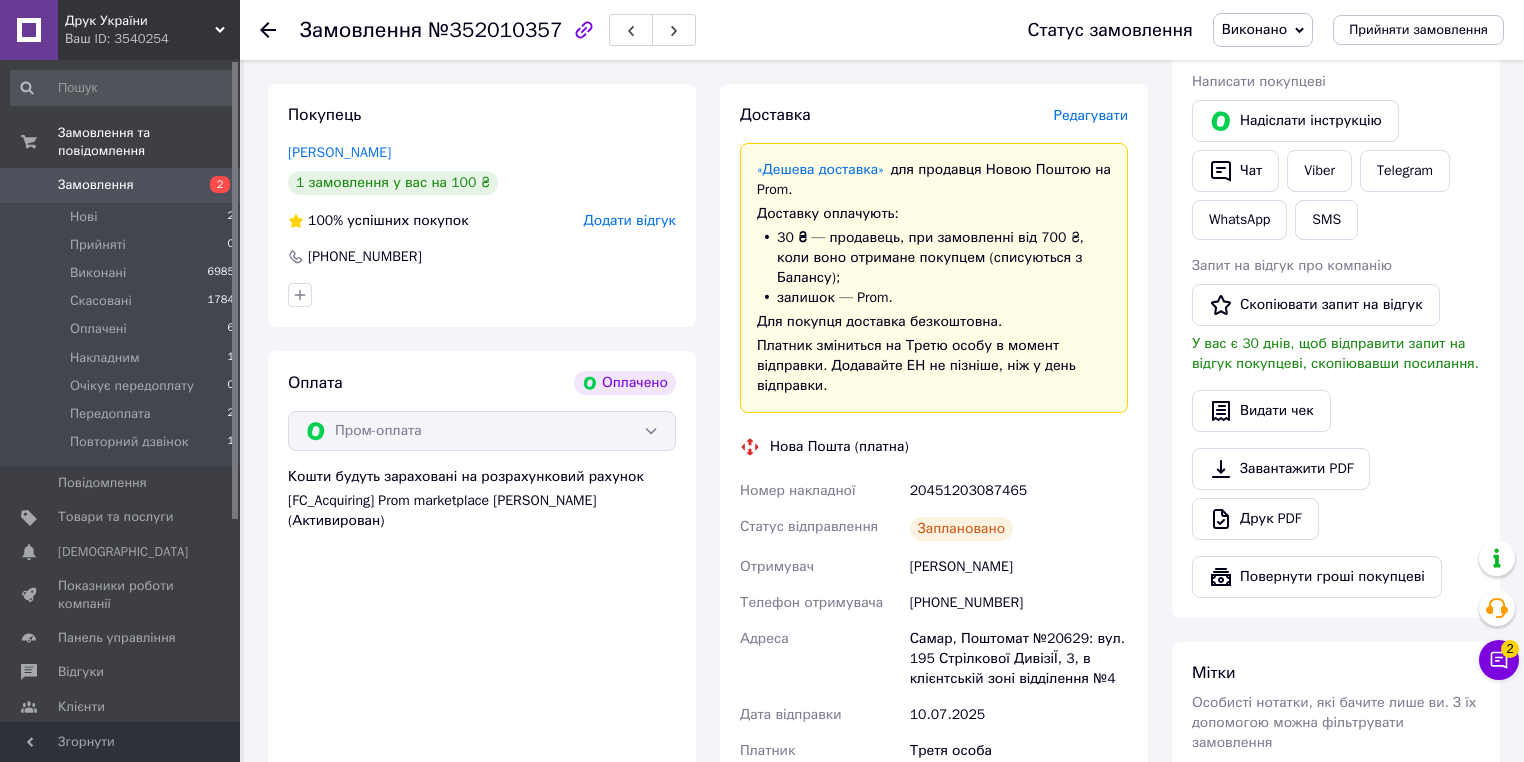 scroll, scrollTop: 240, scrollLeft: 0, axis: vertical 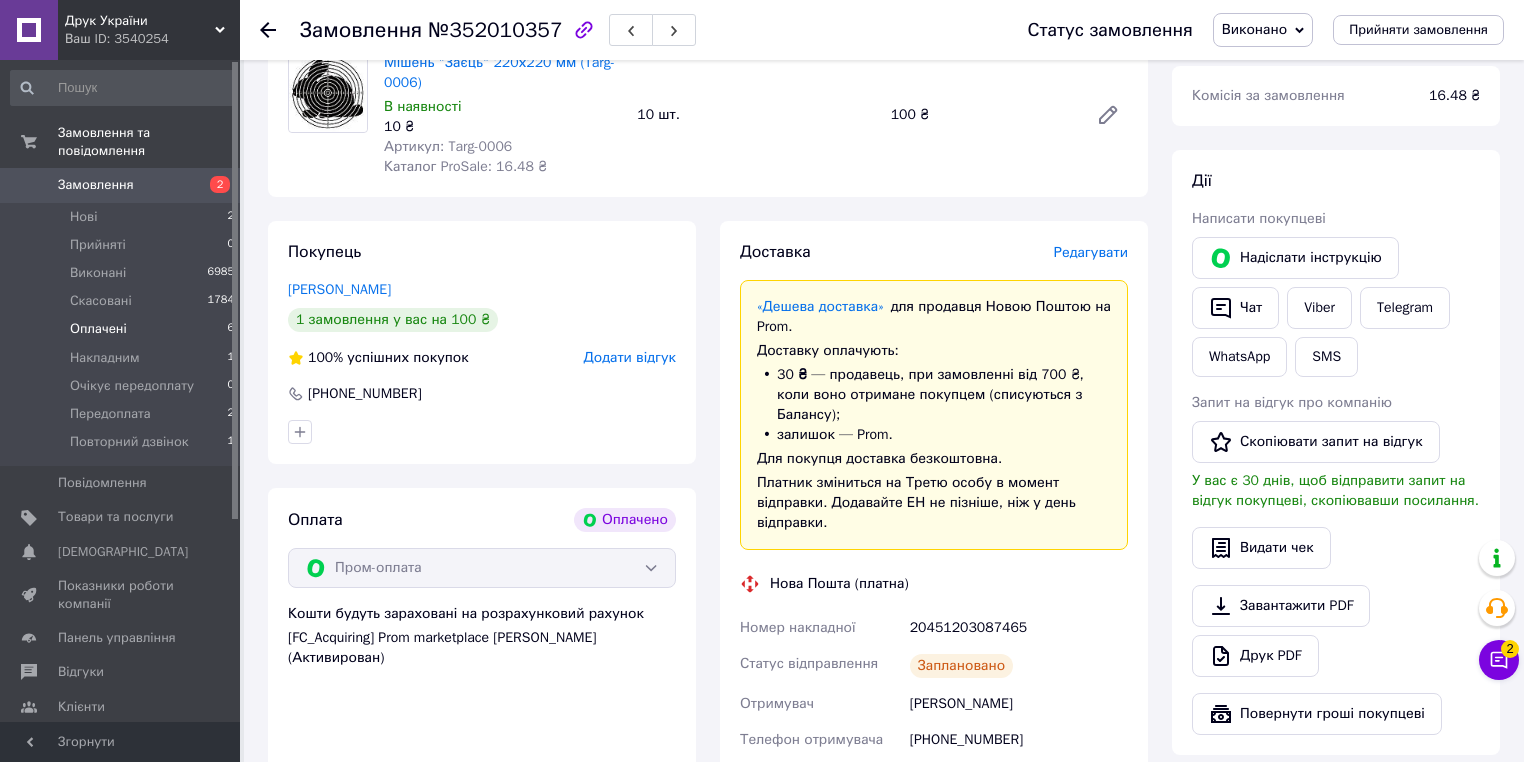 click on "Оплачені" at bounding box center (98, 329) 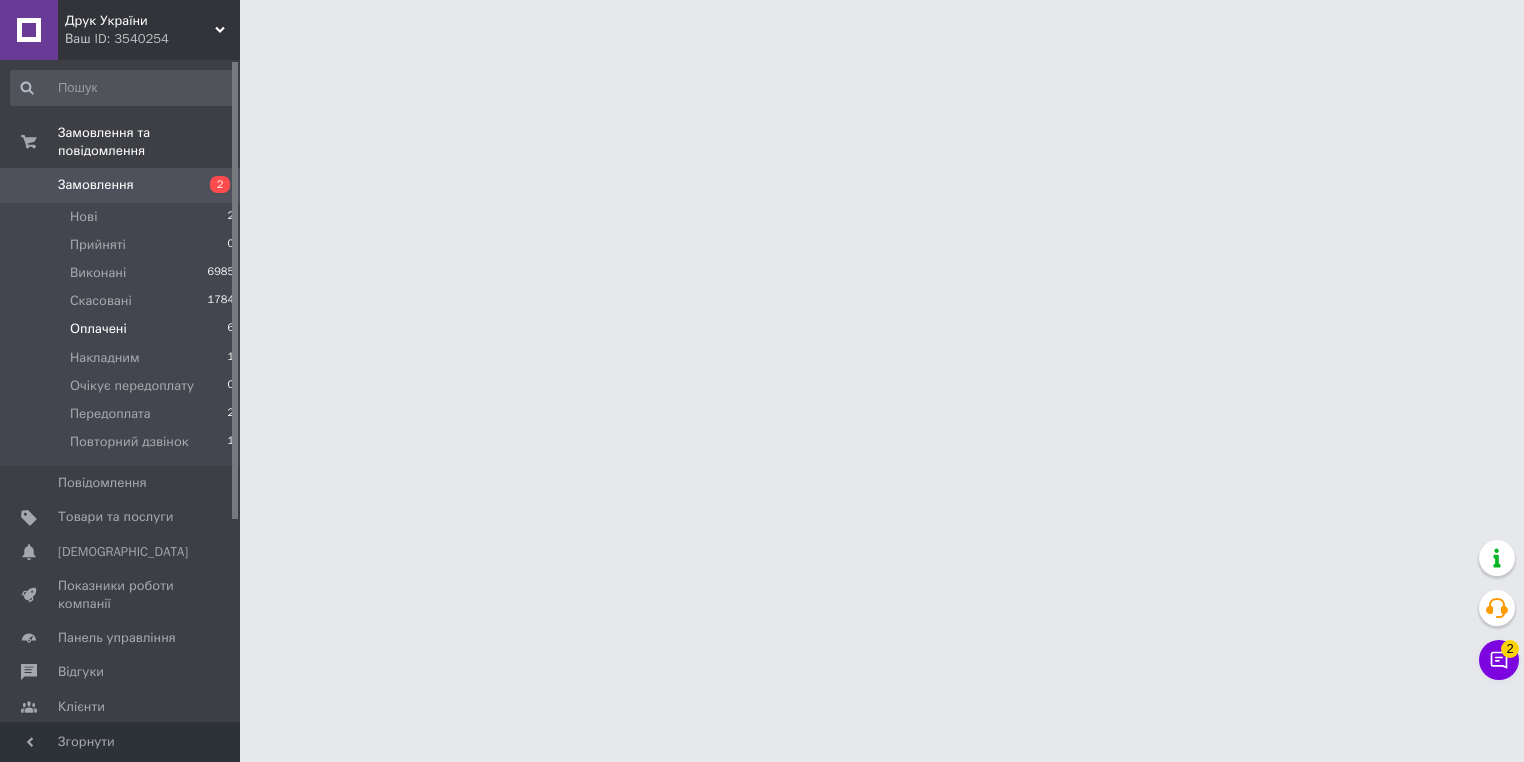 scroll, scrollTop: 0, scrollLeft: 0, axis: both 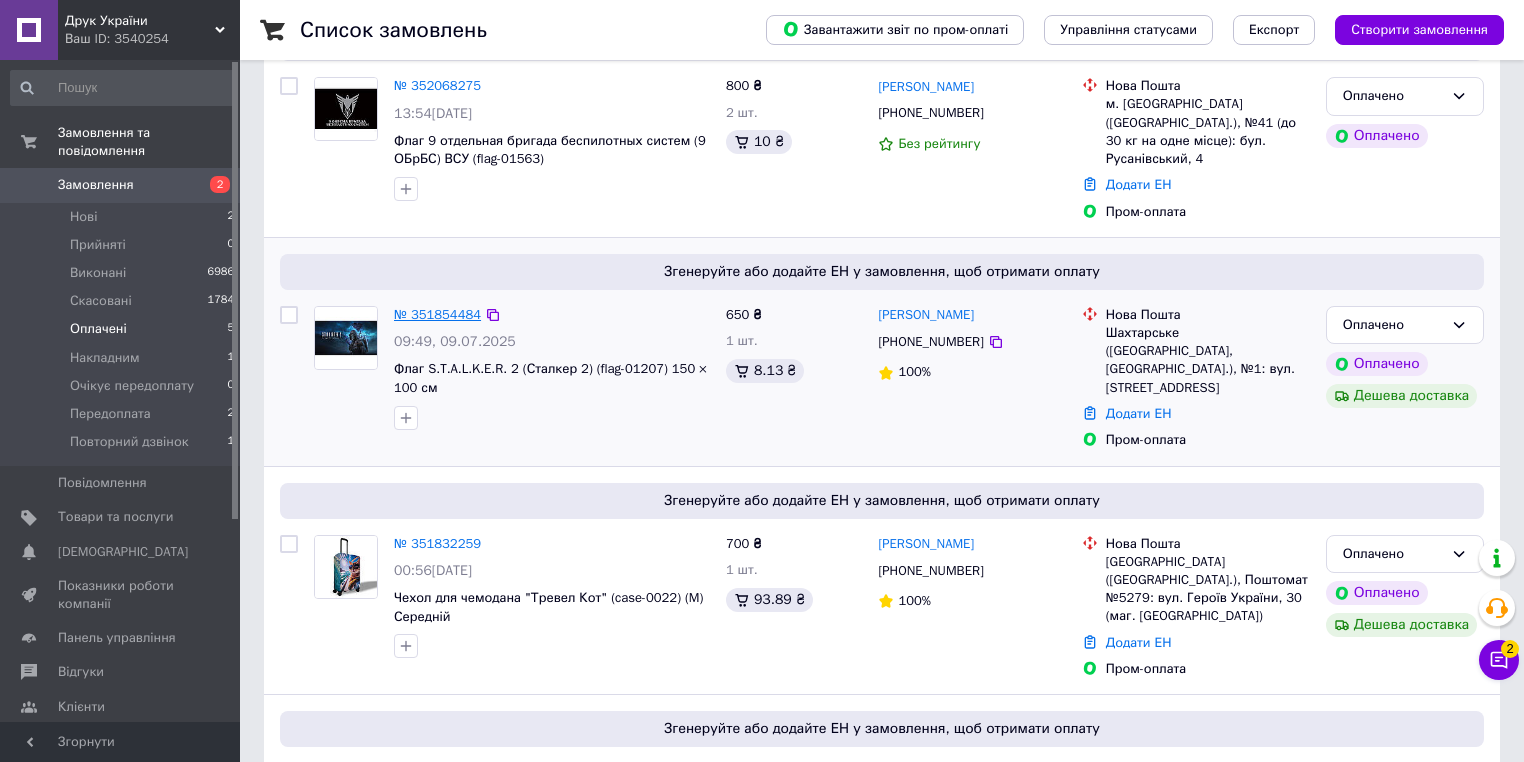click on "№ 351854484" at bounding box center [437, 314] 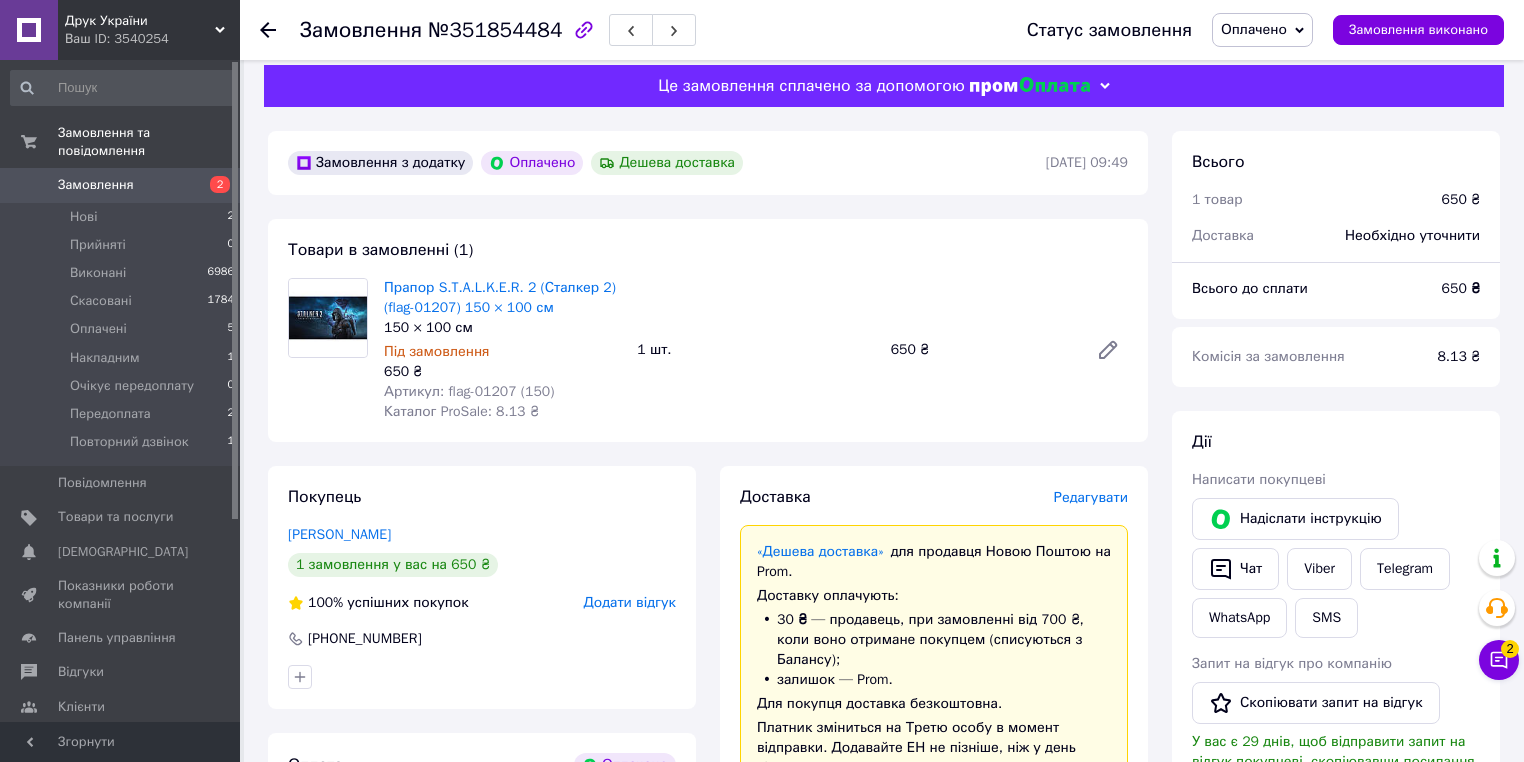 scroll, scrollTop: 480, scrollLeft: 0, axis: vertical 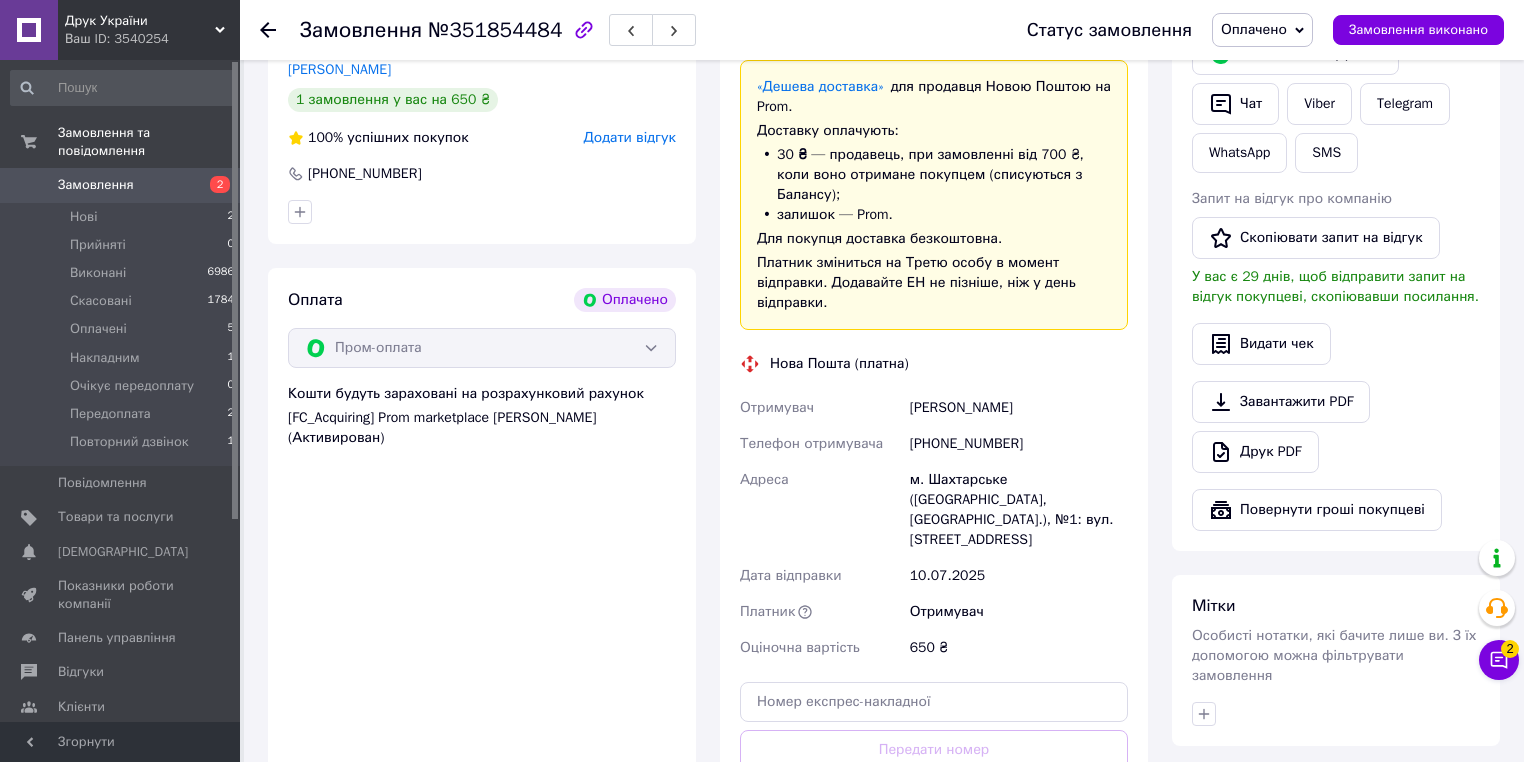 drag, startPoint x: 772, startPoint y: 344, endPoint x: 1024, endPoint y: 527, distance: 311.43698 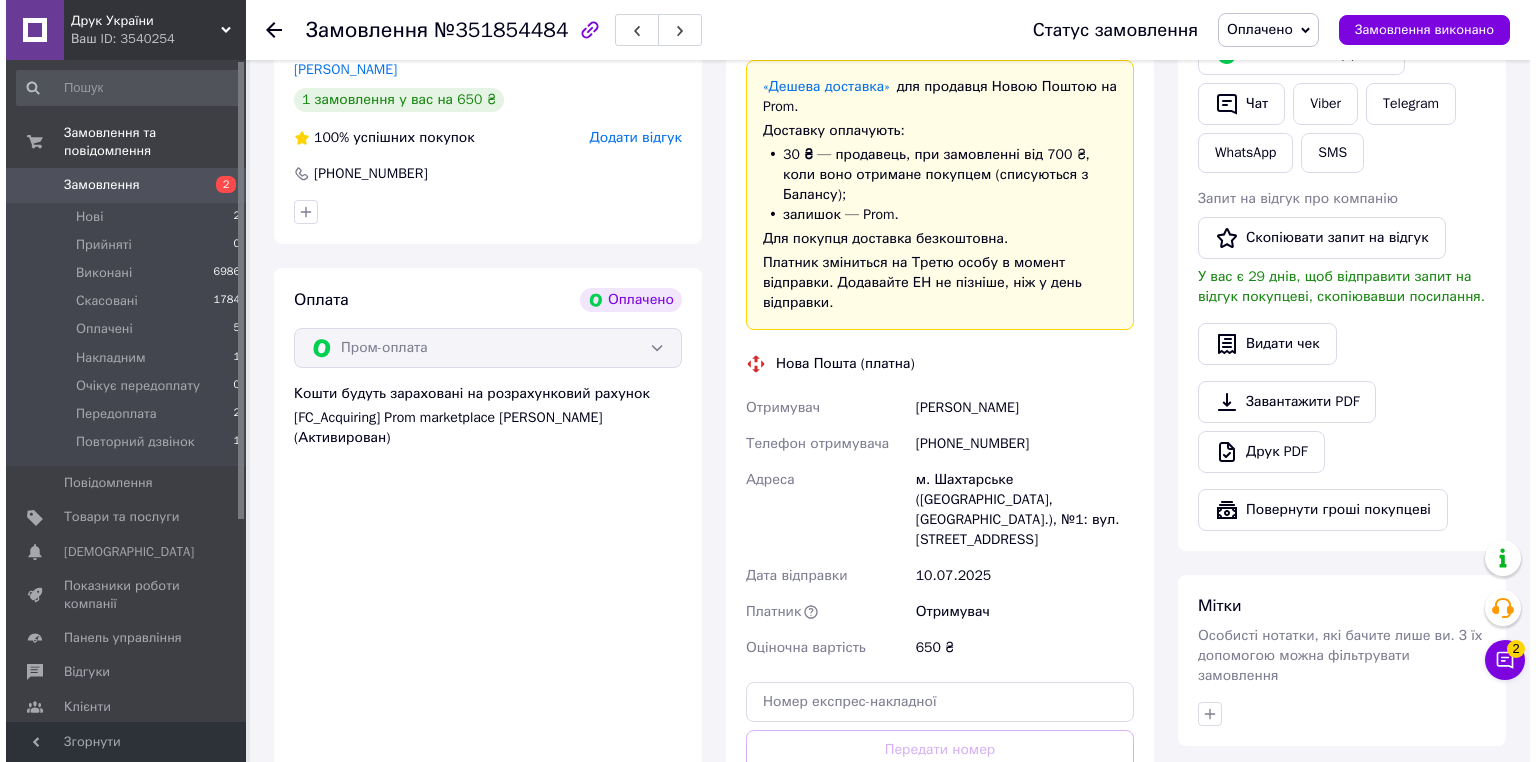 scroll, scrollTop: 0, scrollLeft: 0, axis: both 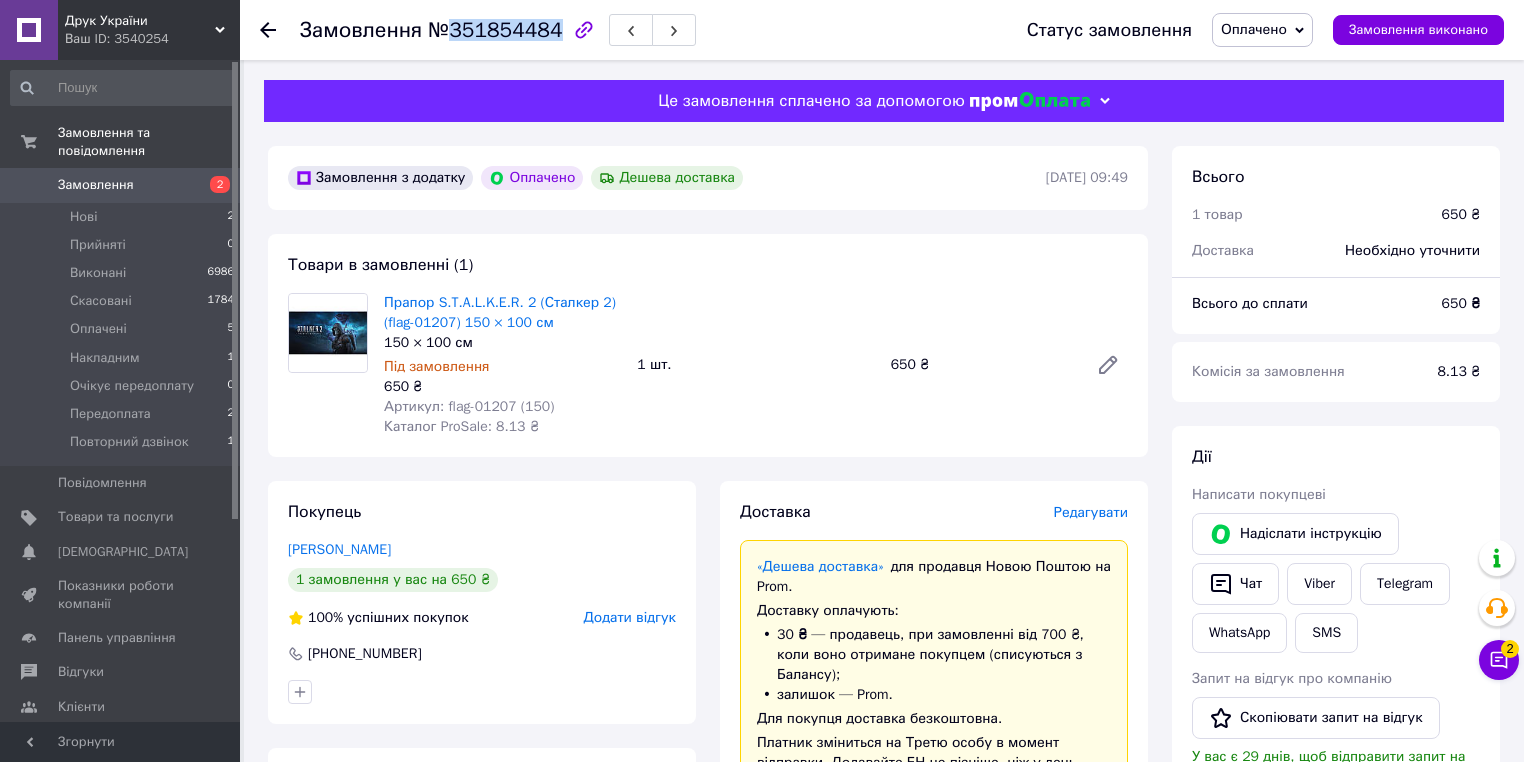 drag, startPoint x: 448, startPoint y: 34, endPoint x: 543, endPoint y: 28, distance: 95.189285 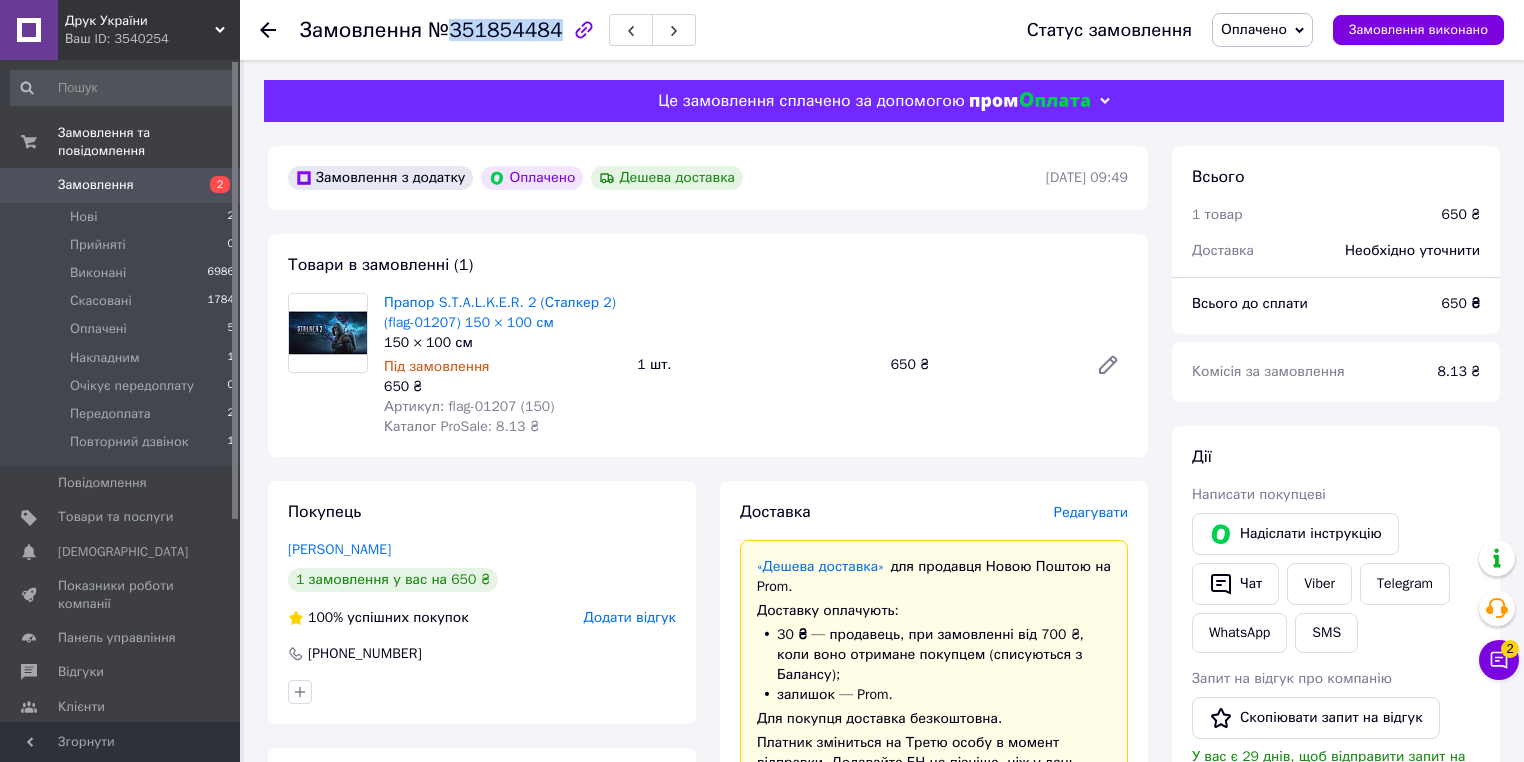 click on "№351854484" at bounding box center (495, 30) 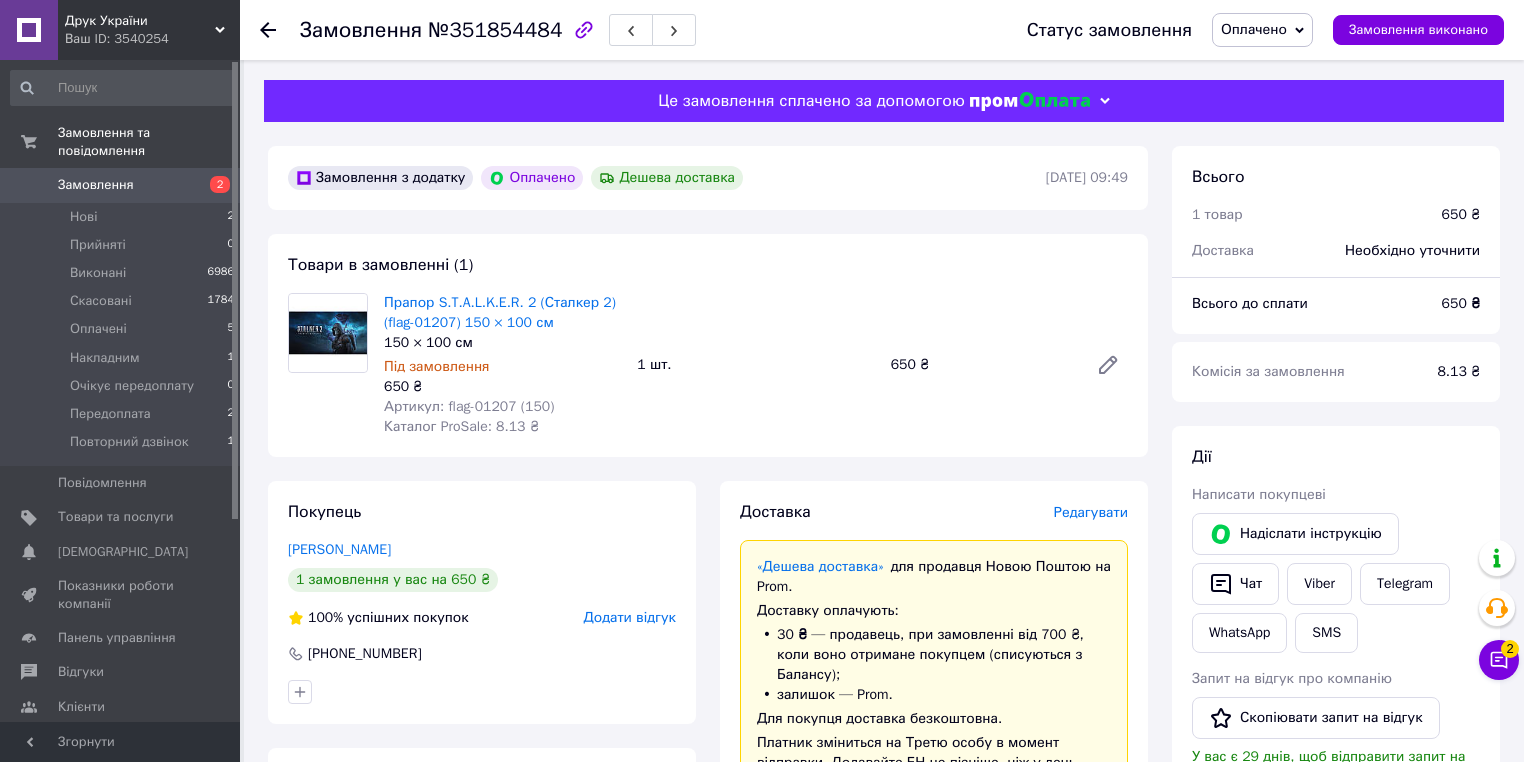 click on "Редагувати" at bounding box center [1091, 512] 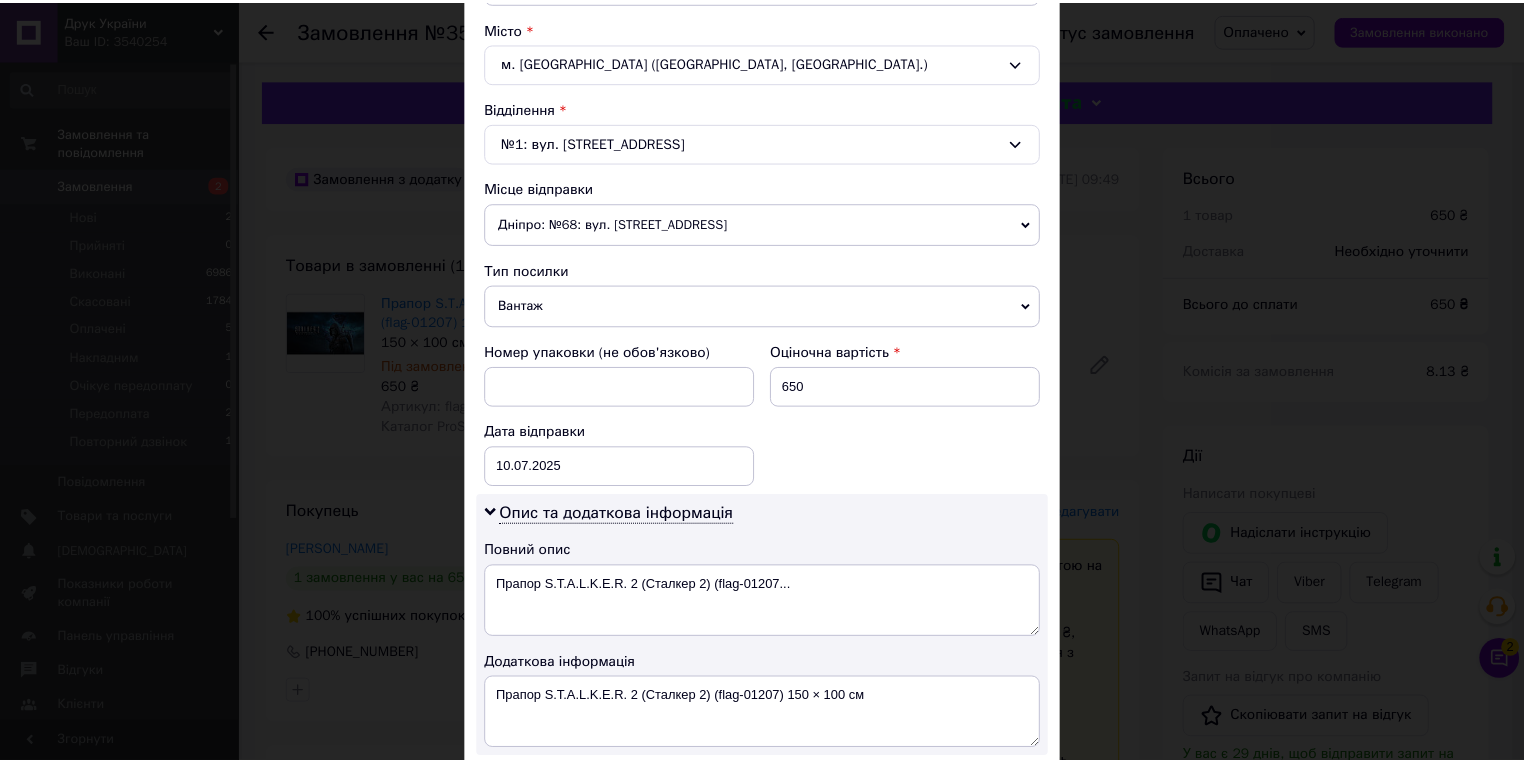 scroll, scrollTop: 783, scrollLeft: 0, axis: vertical 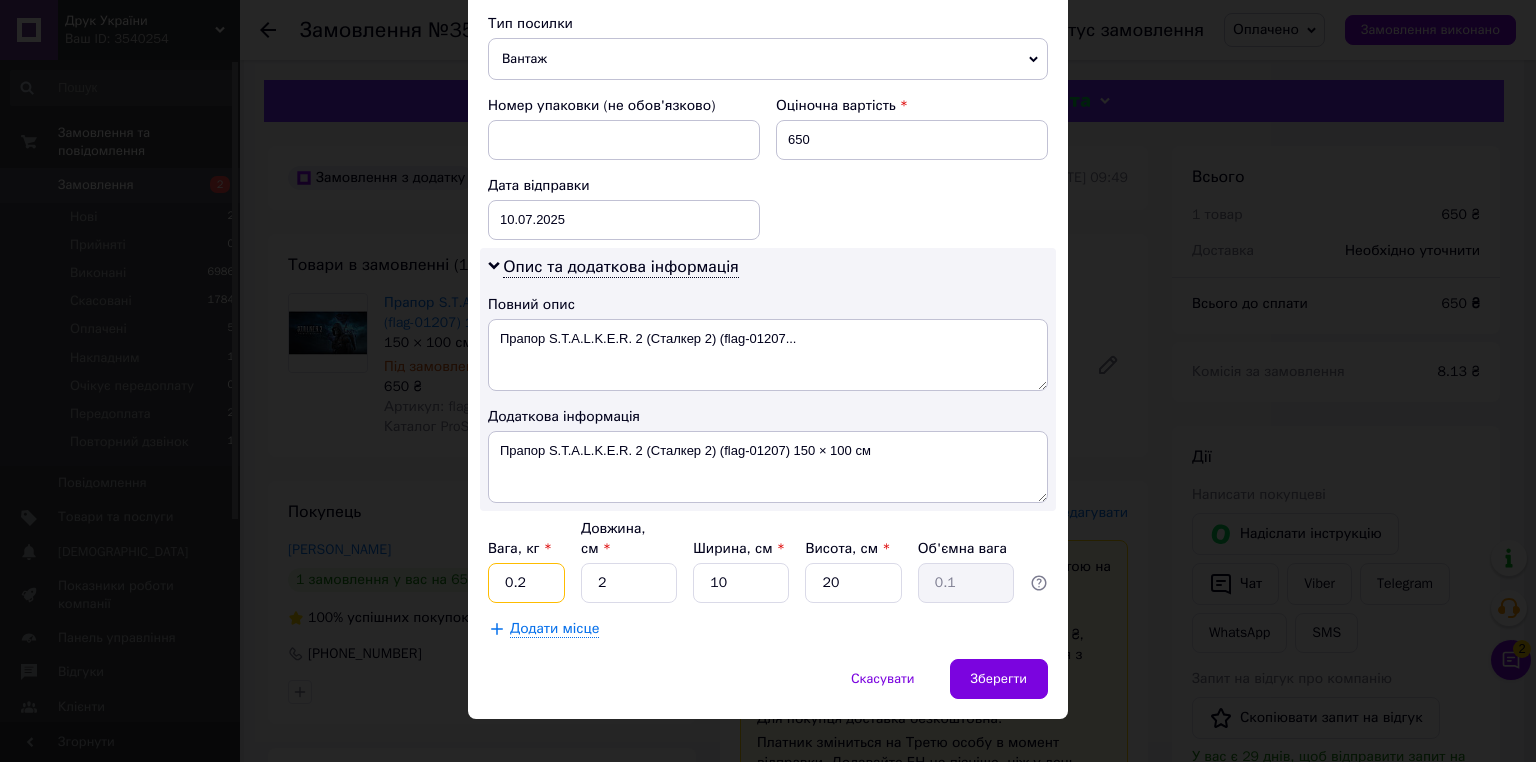 click on "0.2" at bounding box center (526, 583) 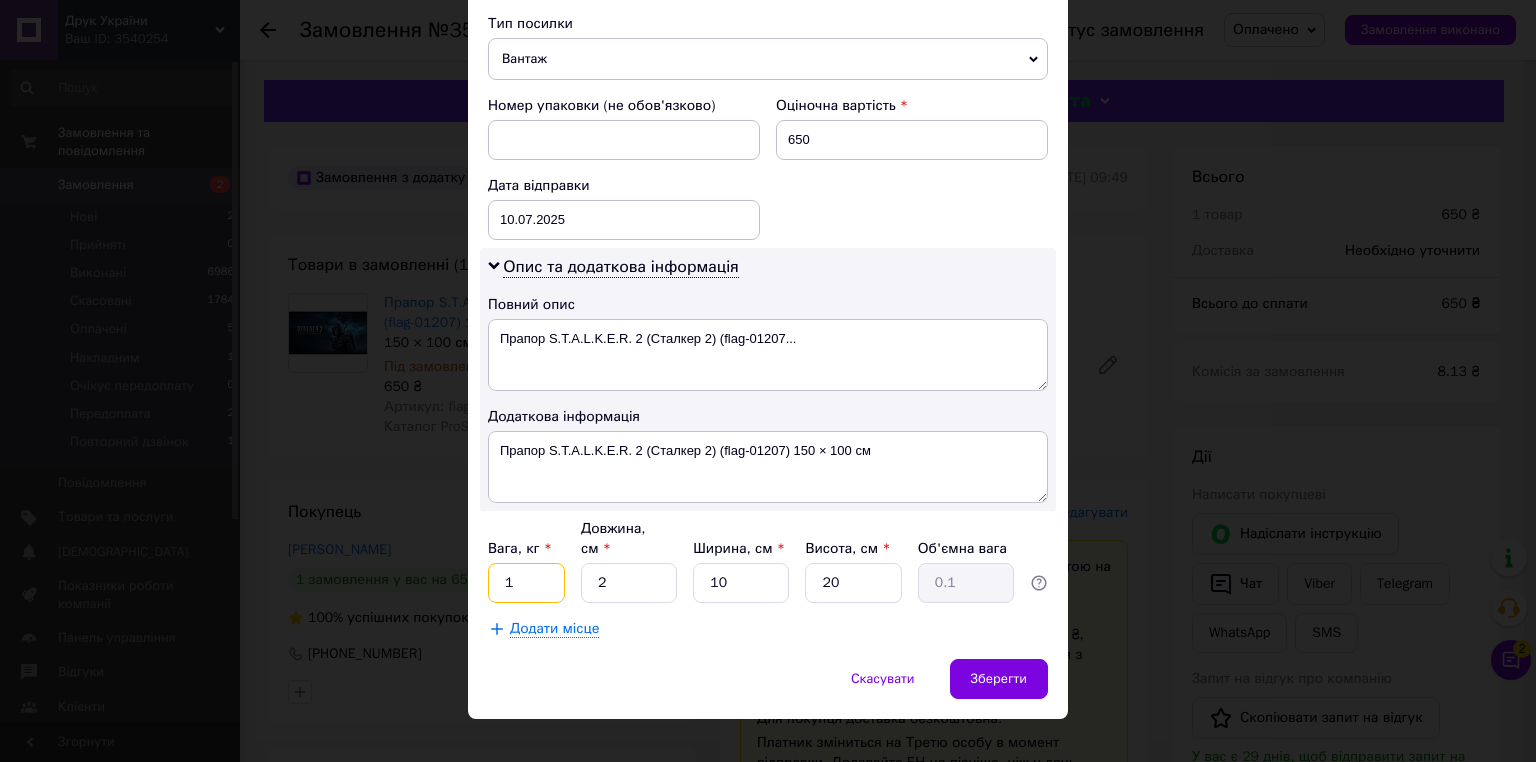 type on "1" 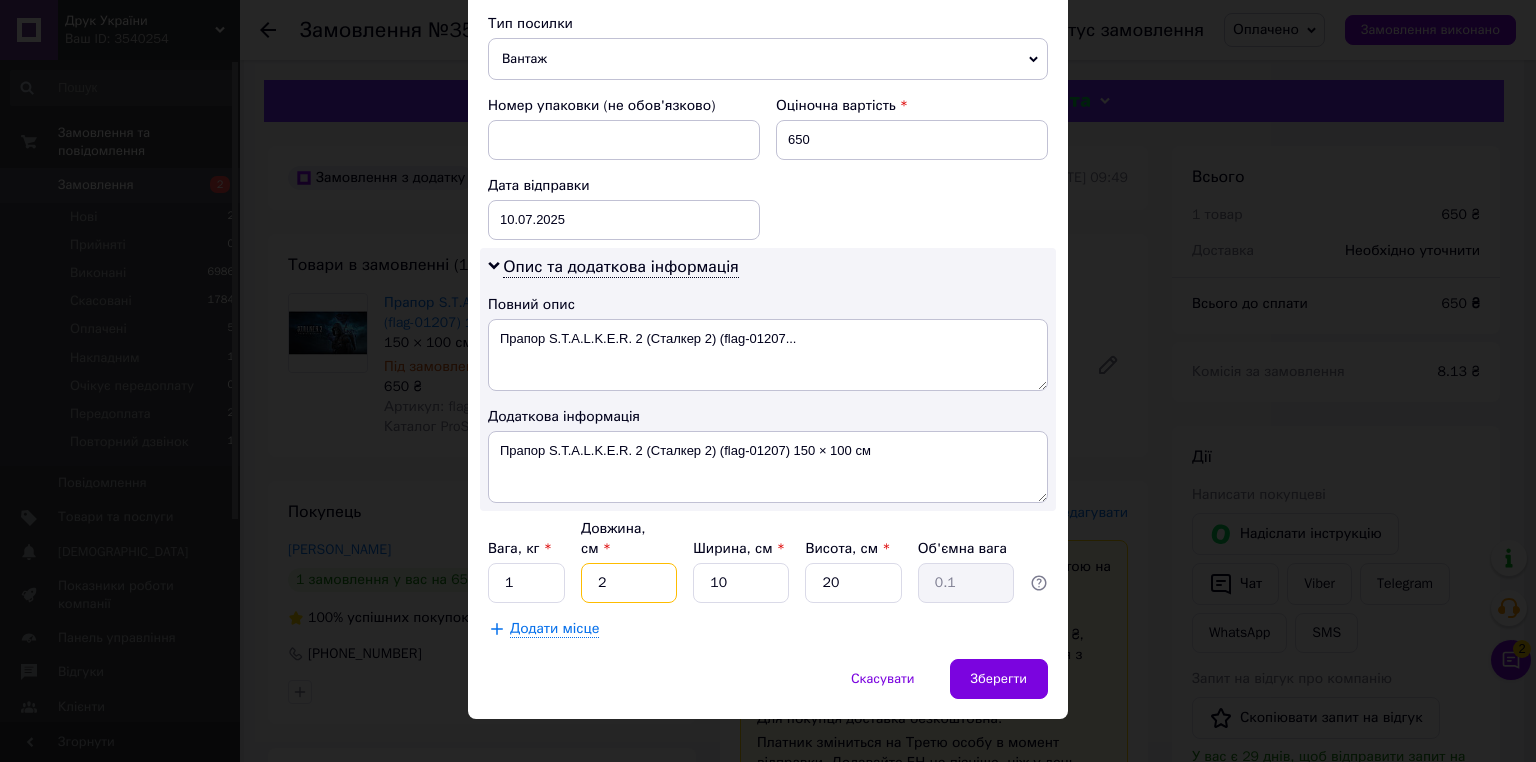 click on "2" at bounding box center [629, 583] 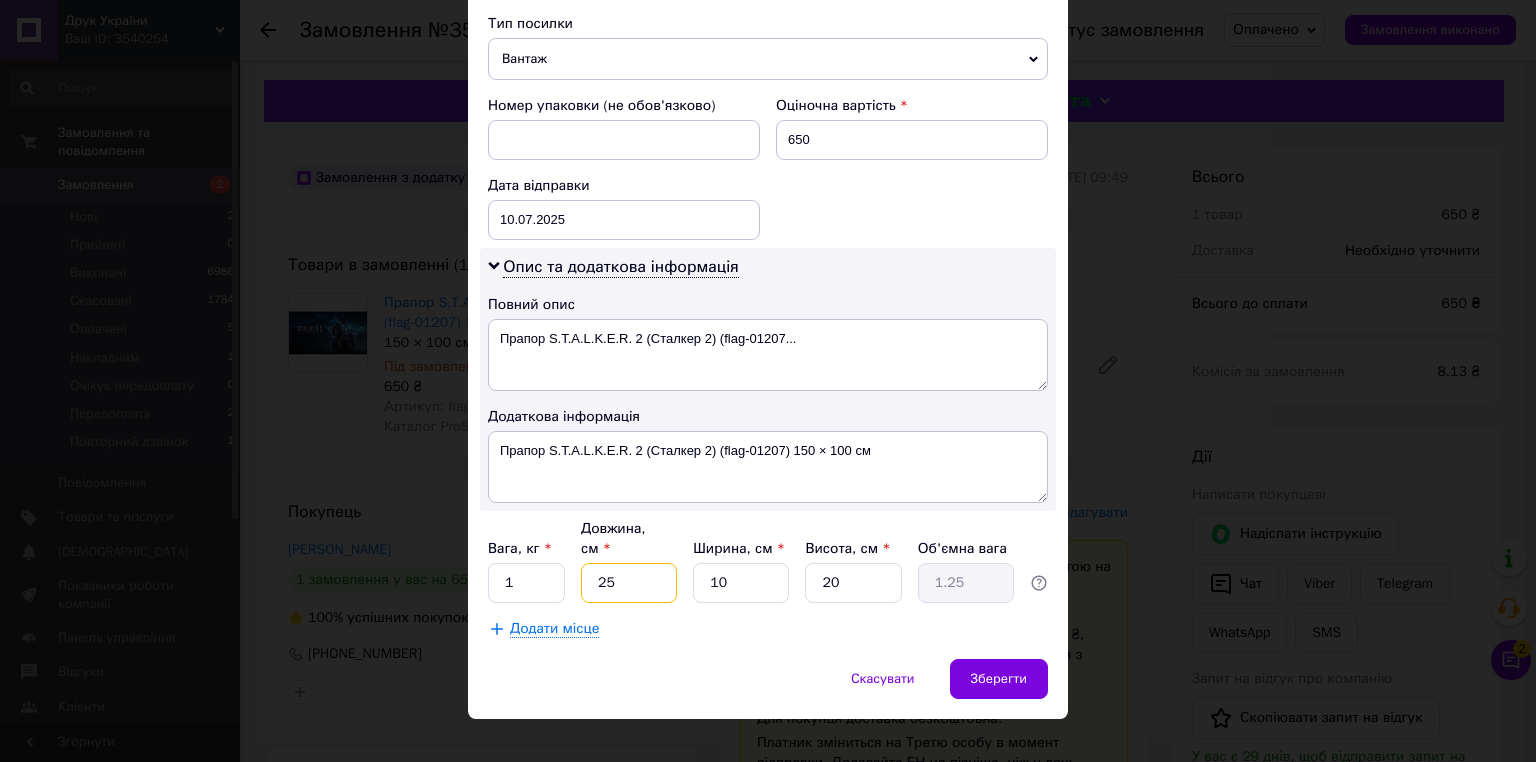type on "25" 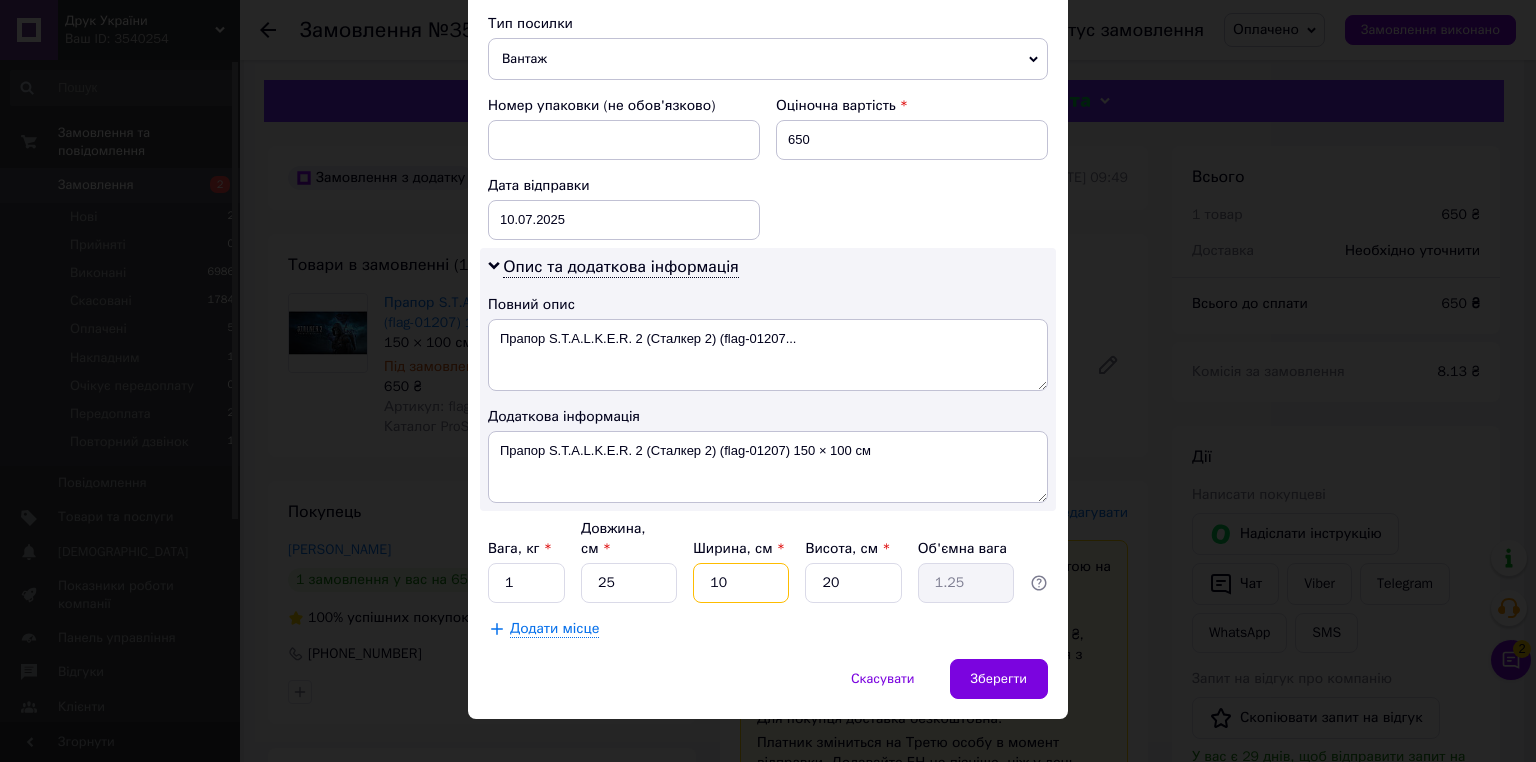 click on "10" at bounding box center [741, 583] 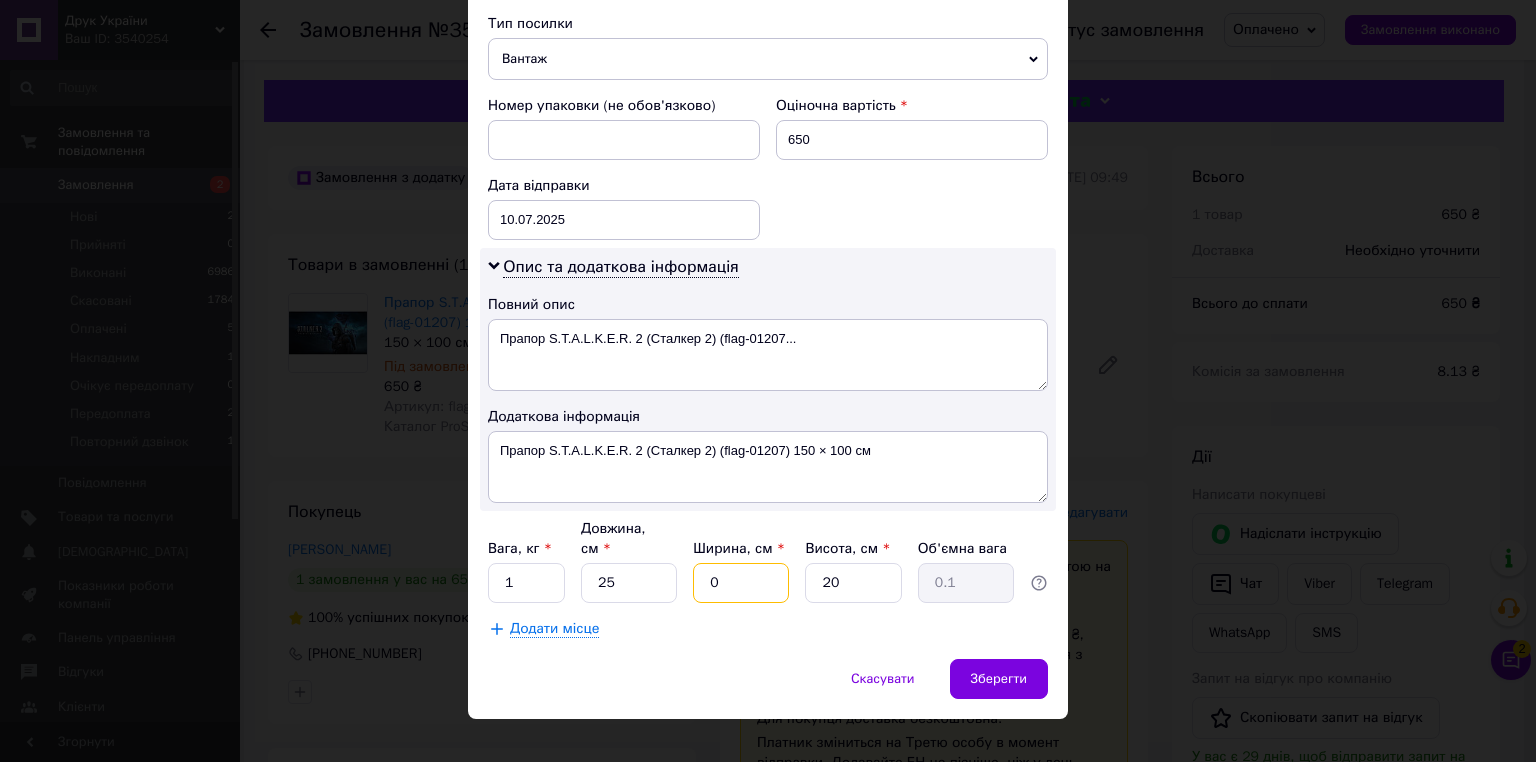 type on "20" 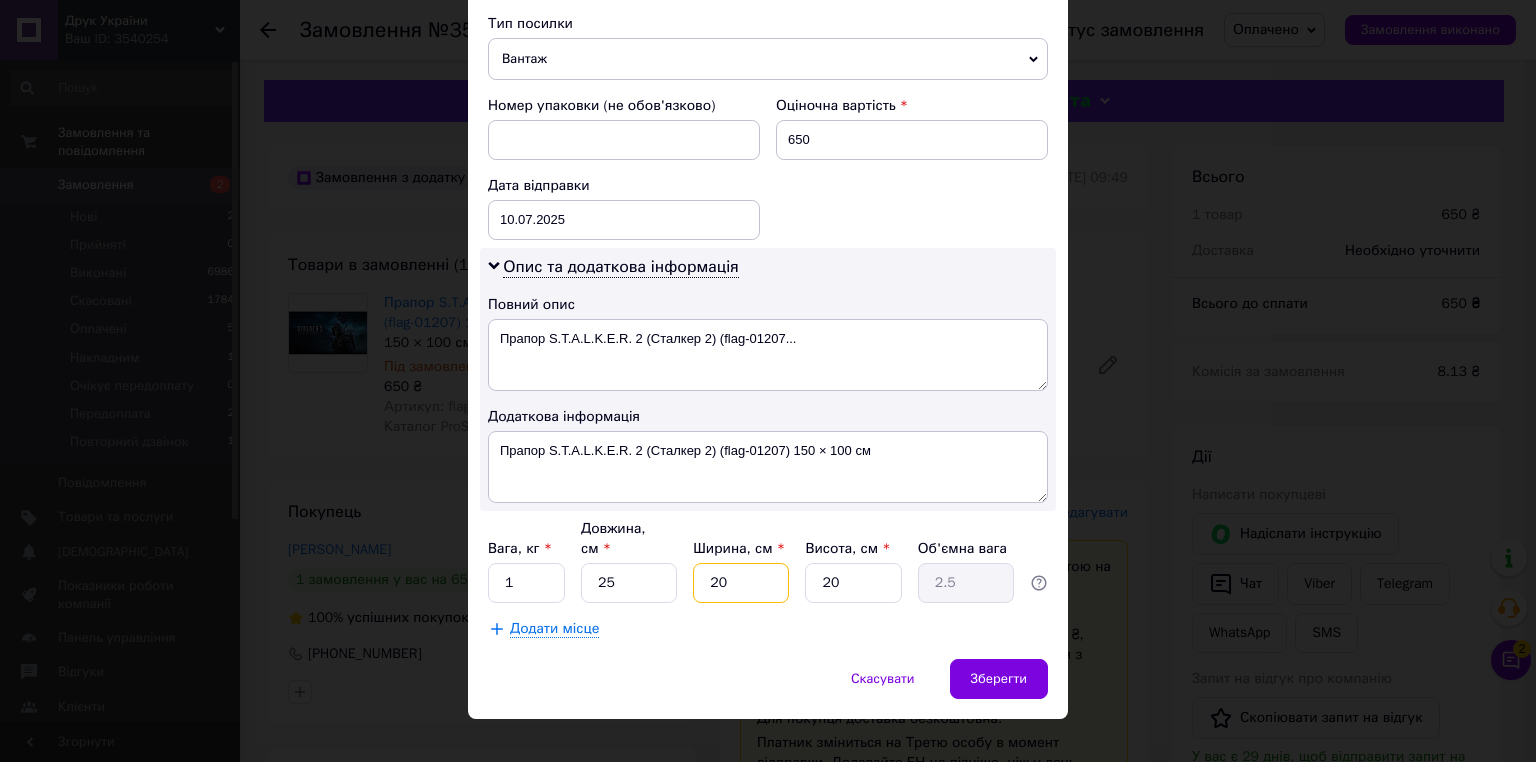 type on "20" 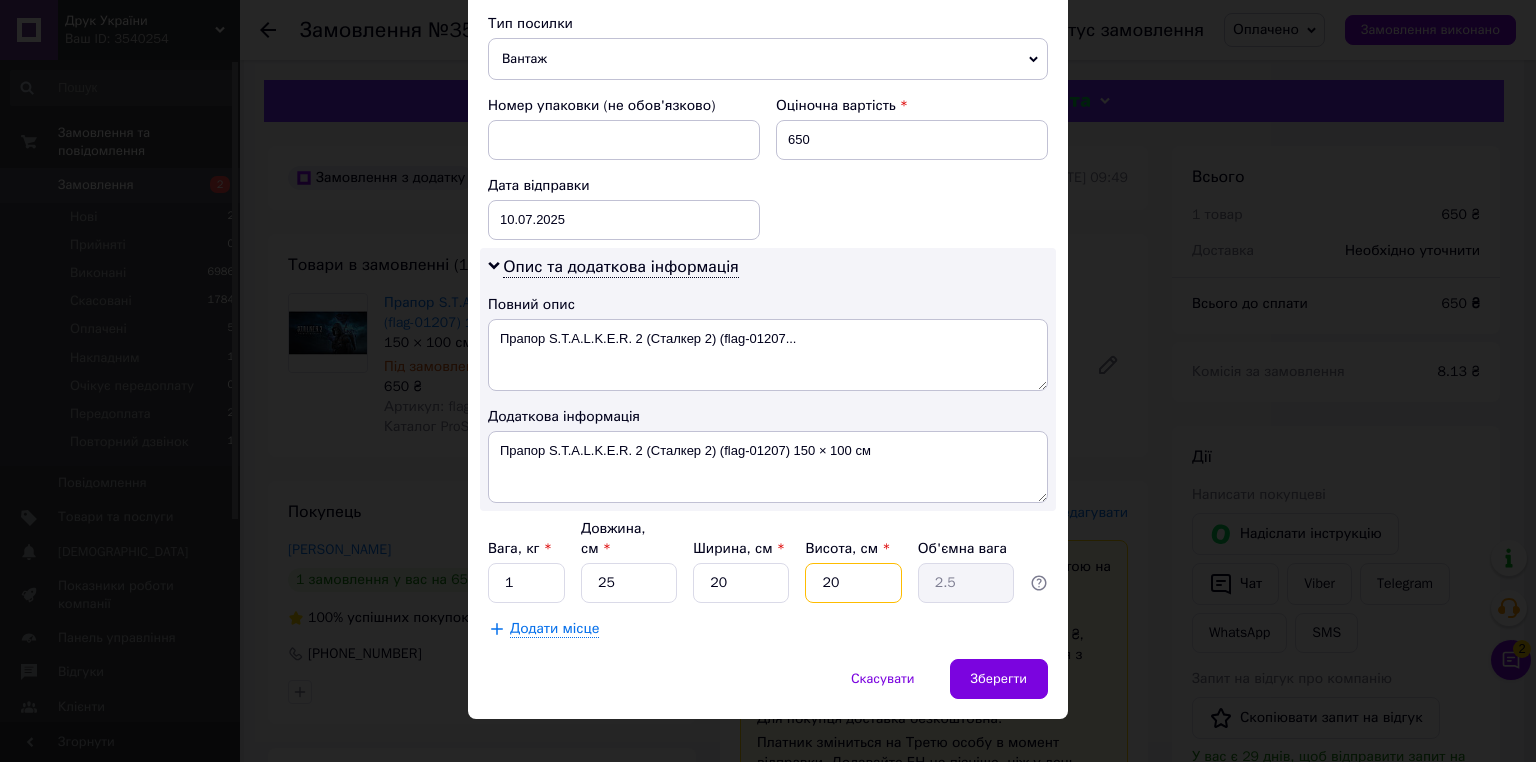 drag, startPoint x: 823, startPoint y: 560, endPoint x: 880, endPoint y: 567, distance: 57.428215 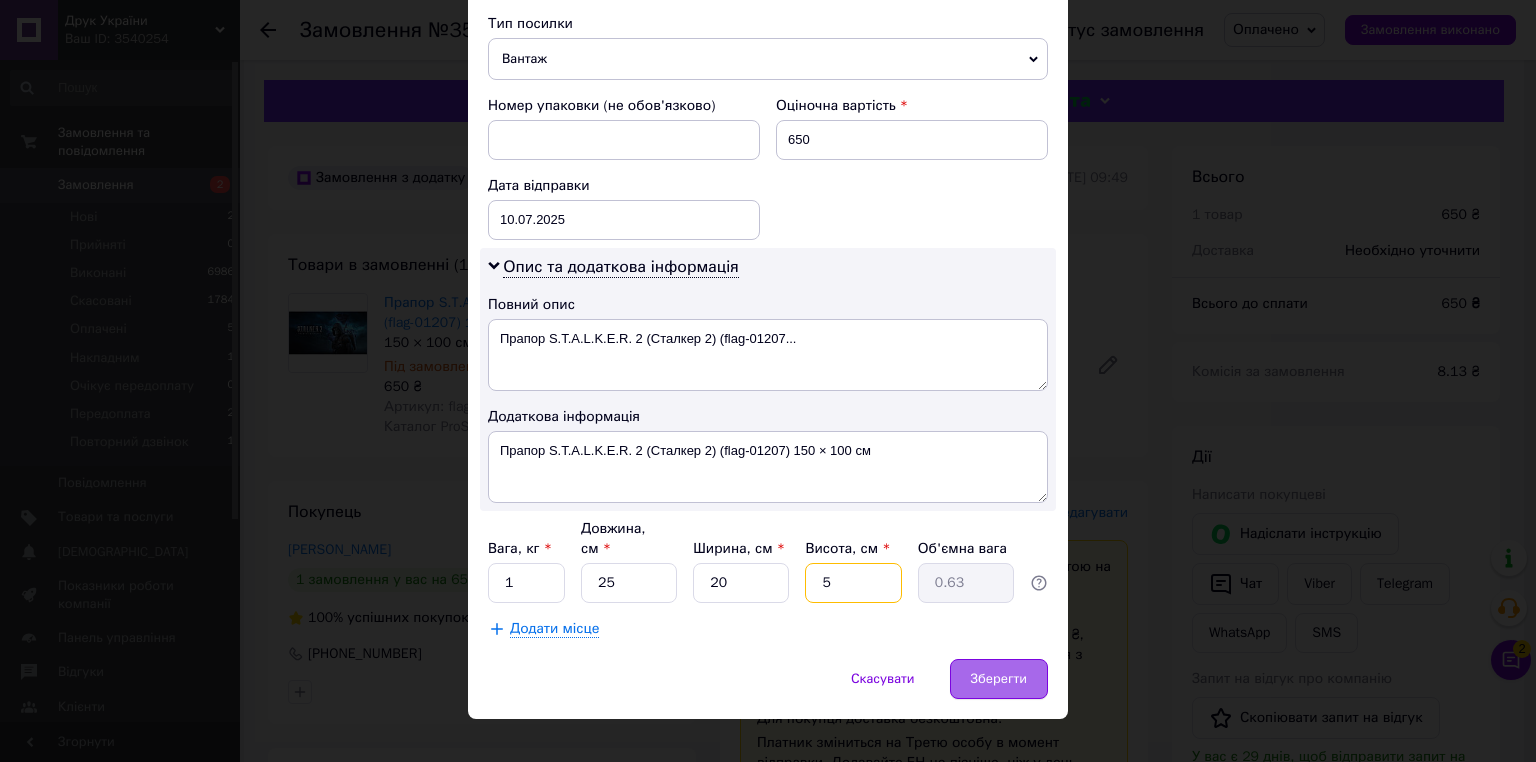 type on "5" 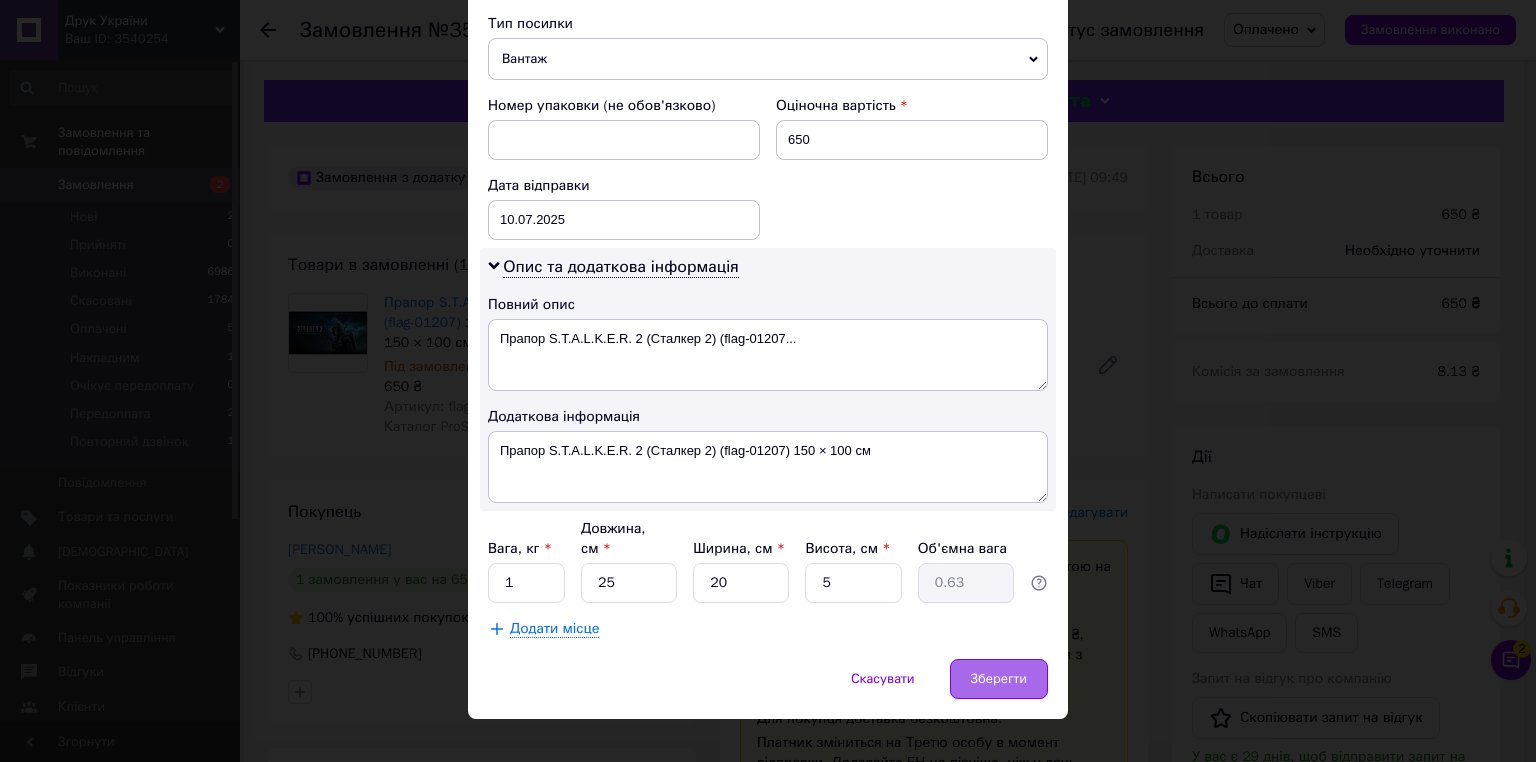 click on "Зберегти" at bounding box center (999, 679) 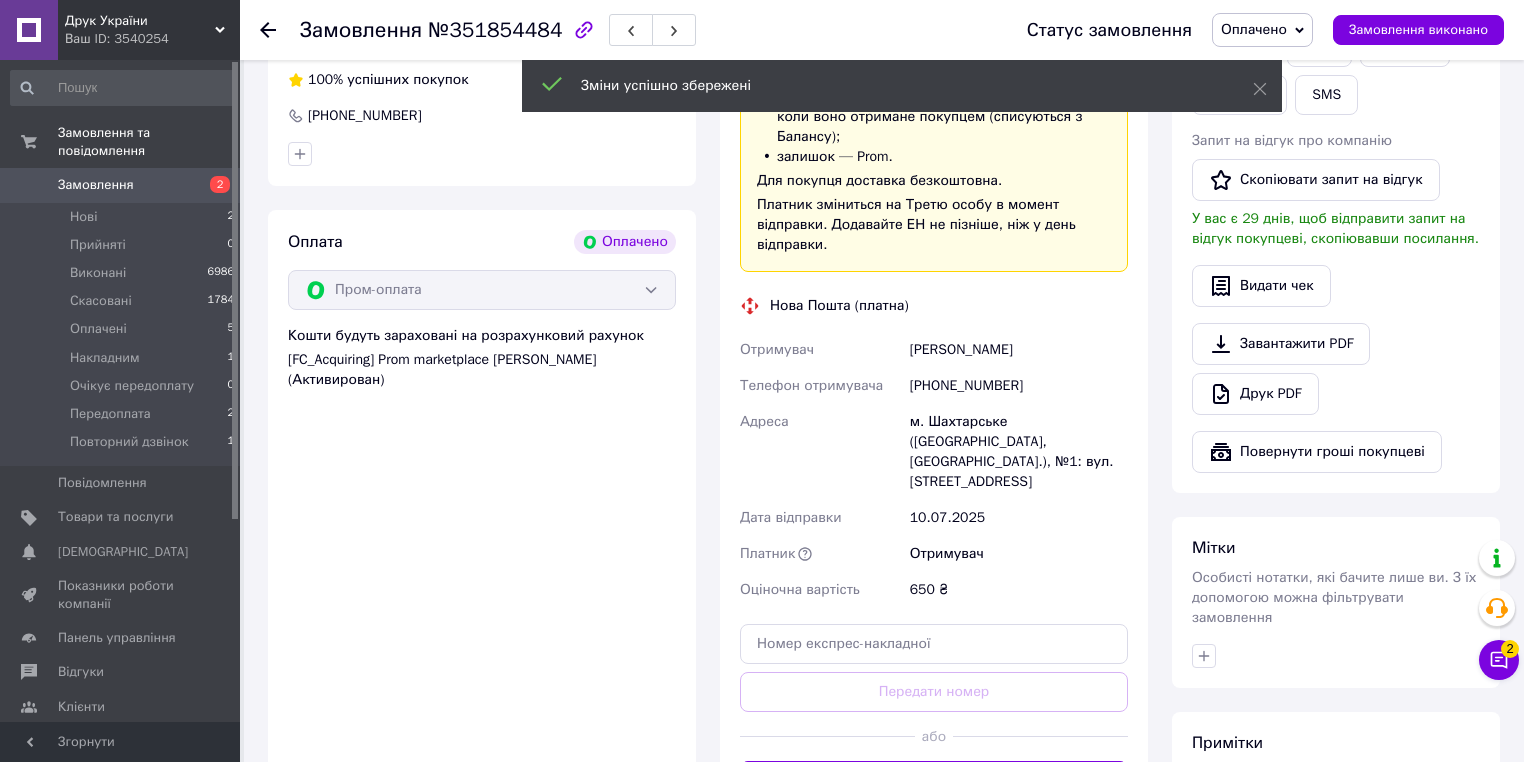 scroll, scrollTop: 720, scrollLeft: 0, axis: vertical 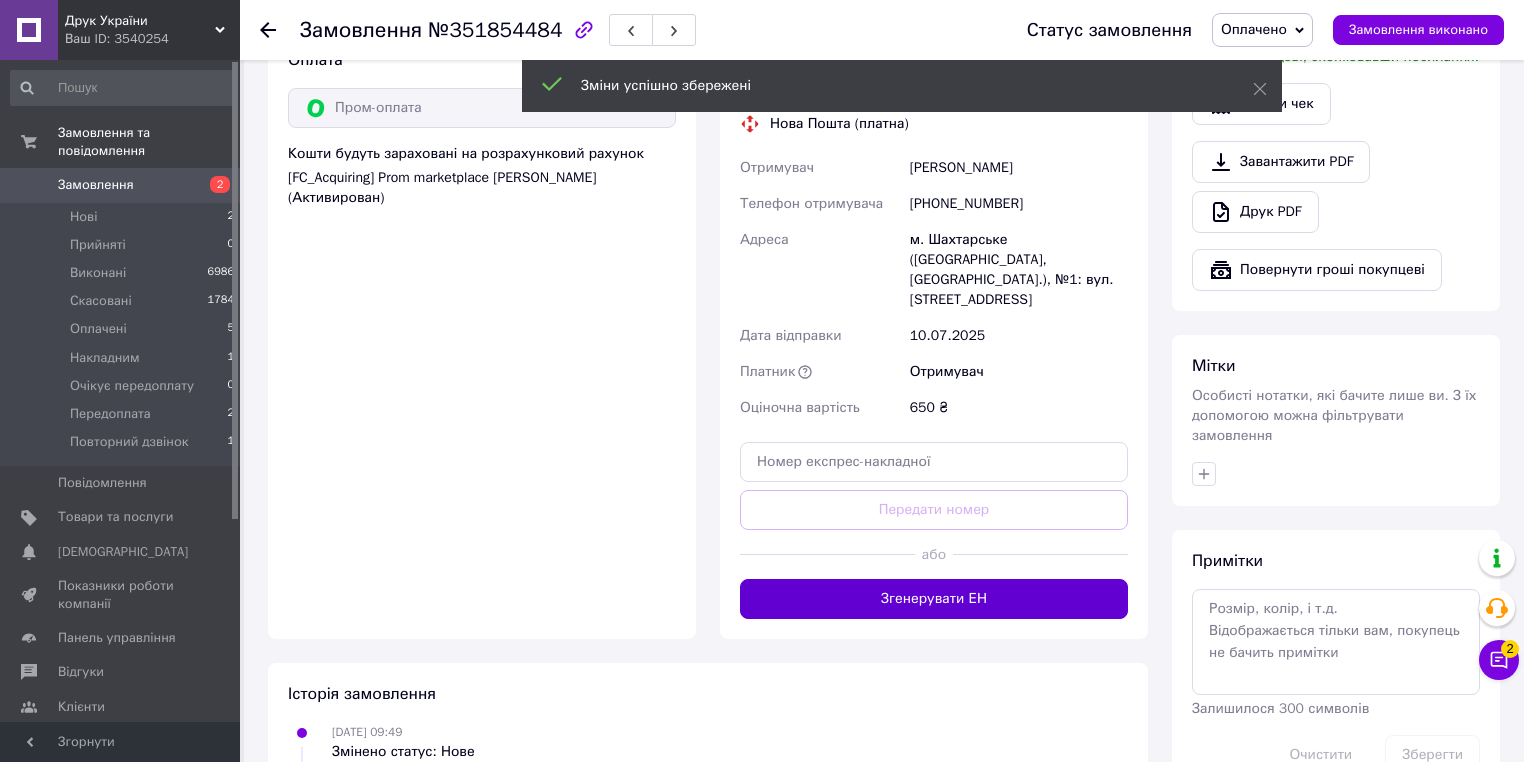 click on "Згенерувати ЕН" at bounding box center (934, 599) 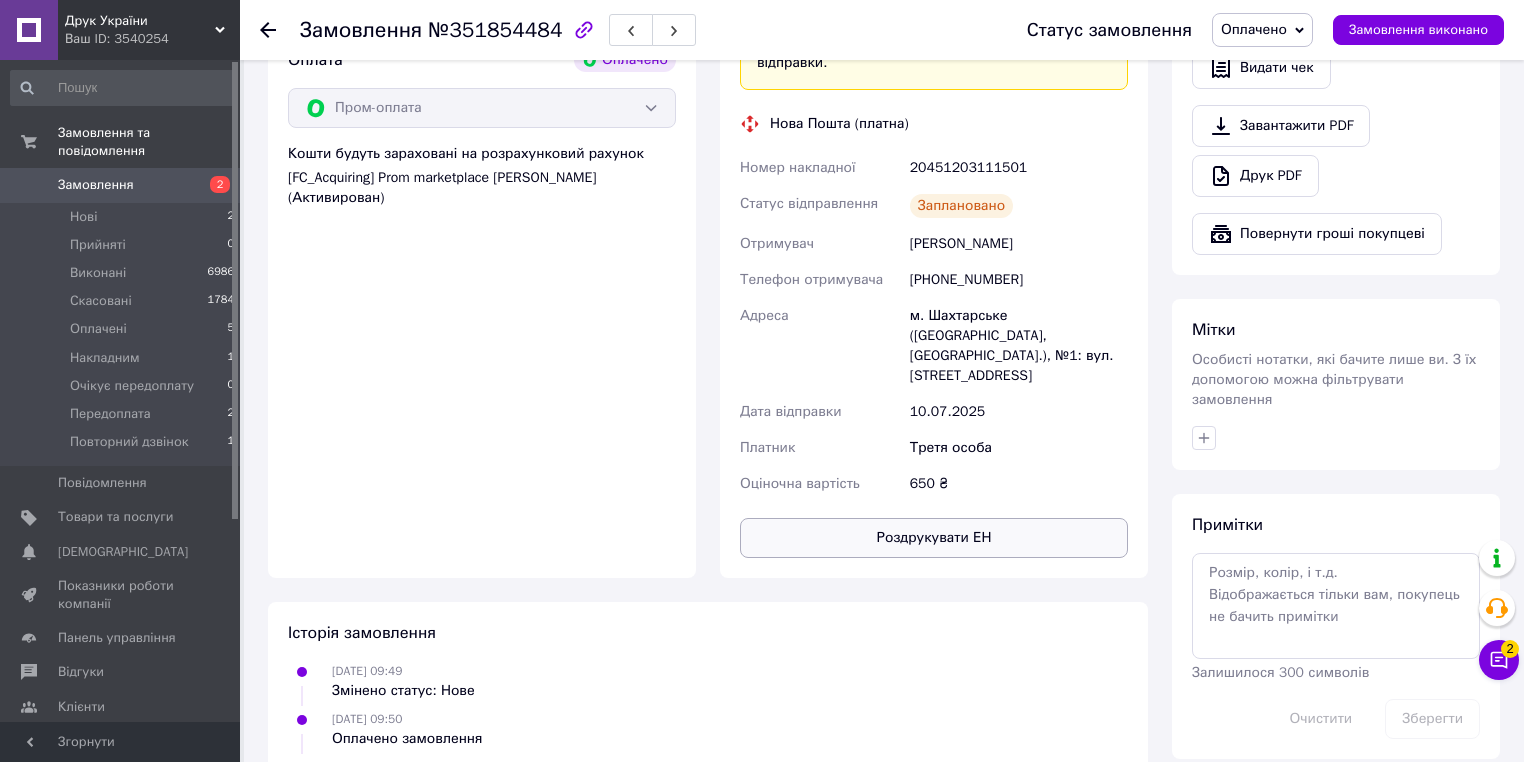click on "Роздрукувати ЕН" at bounding box center [934, 538] 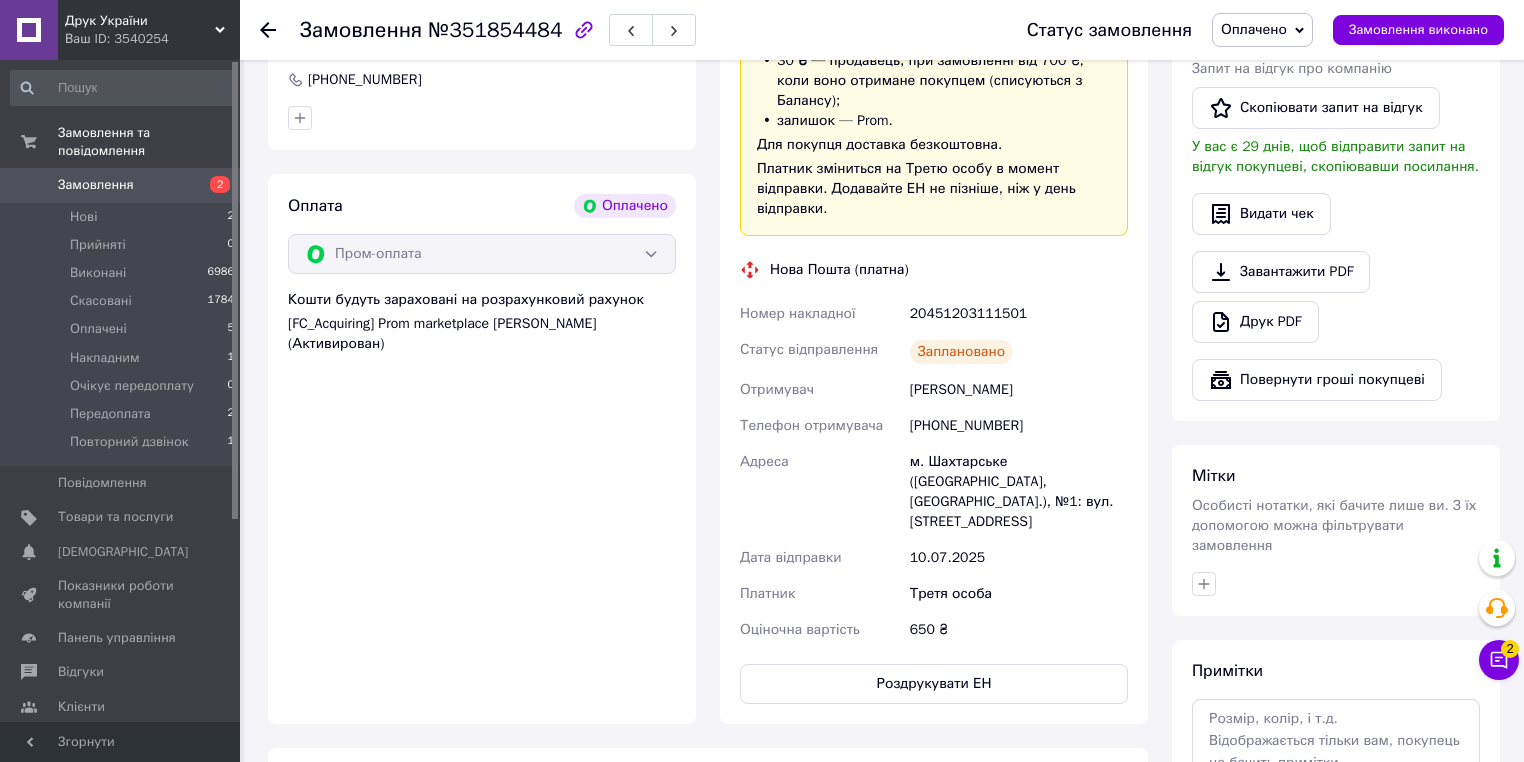 scroll, scrollTop: 320, scrollLeft: 0, axis: vertical 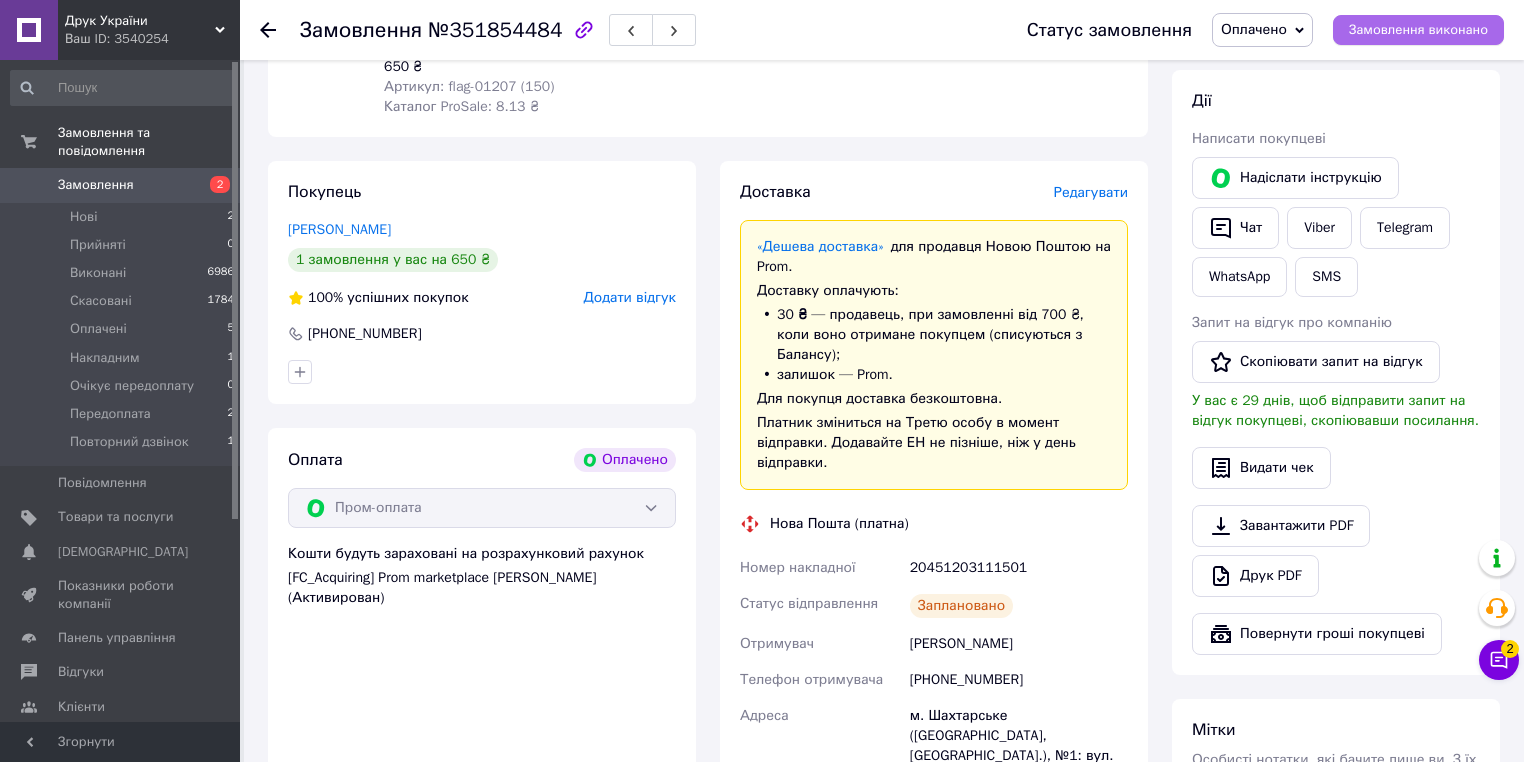 click on "Замовлення виконано" at bounding box center (1418, 30) 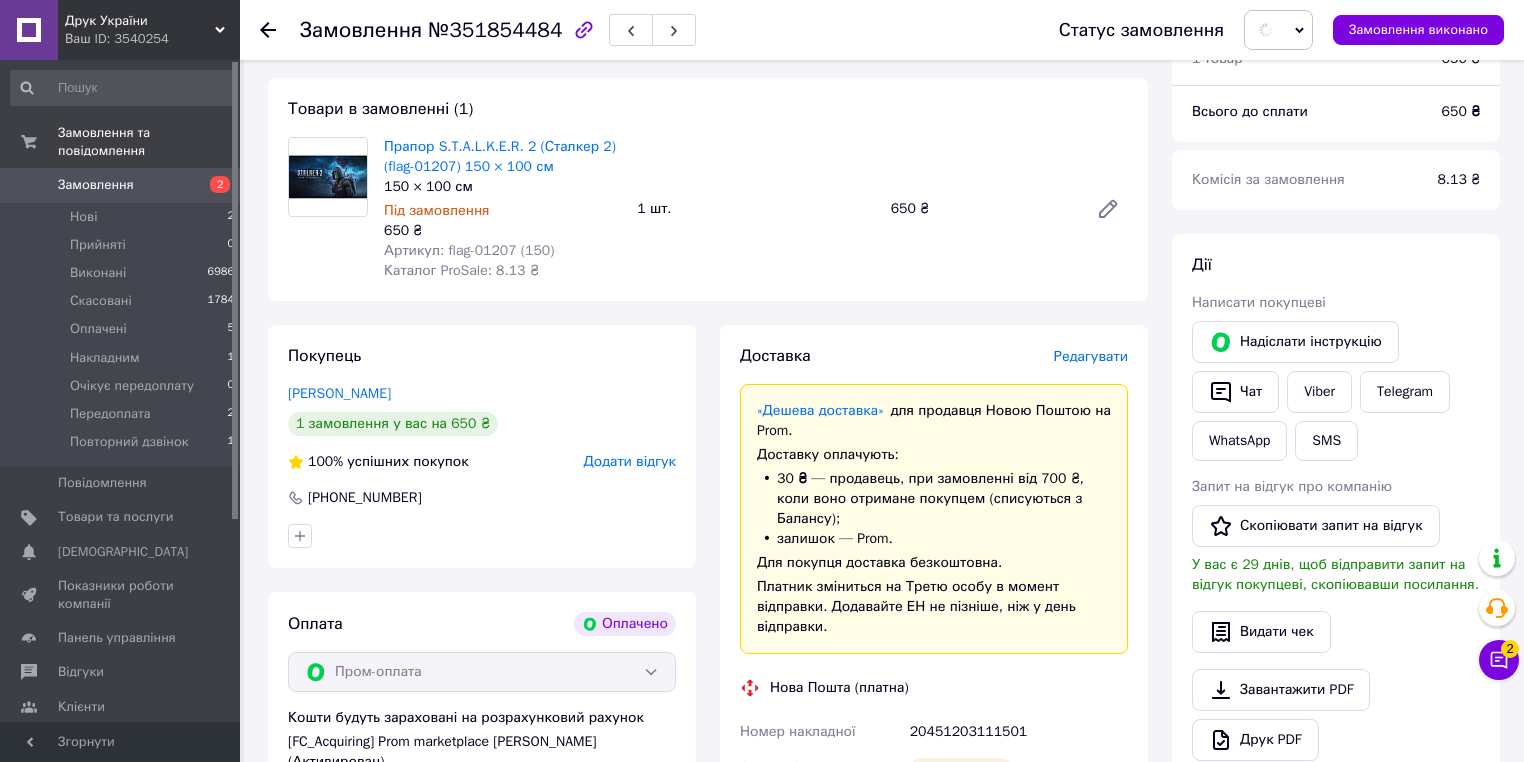 scroll, scrollTop: 0, scrollLeft: 0, axis: both 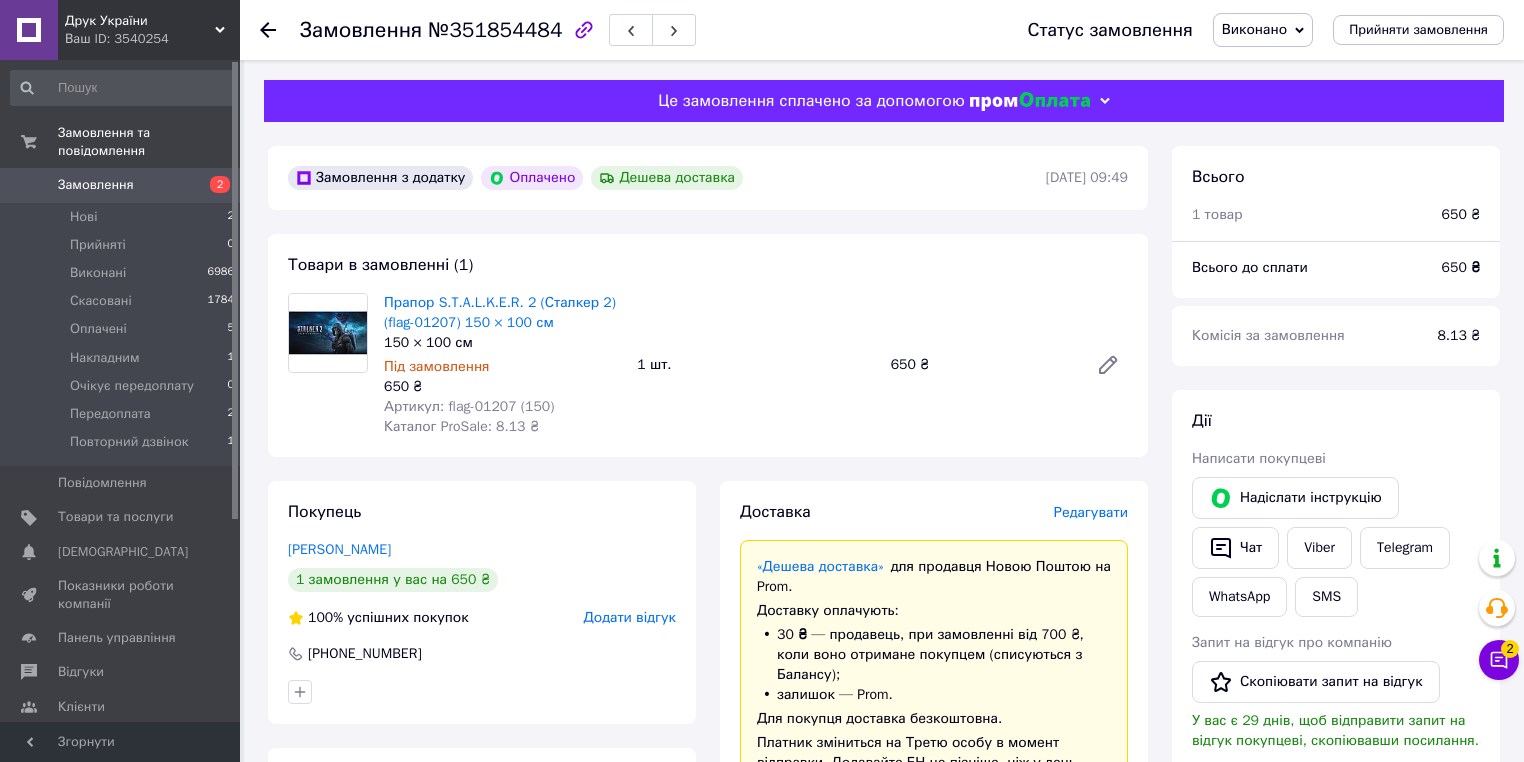 click 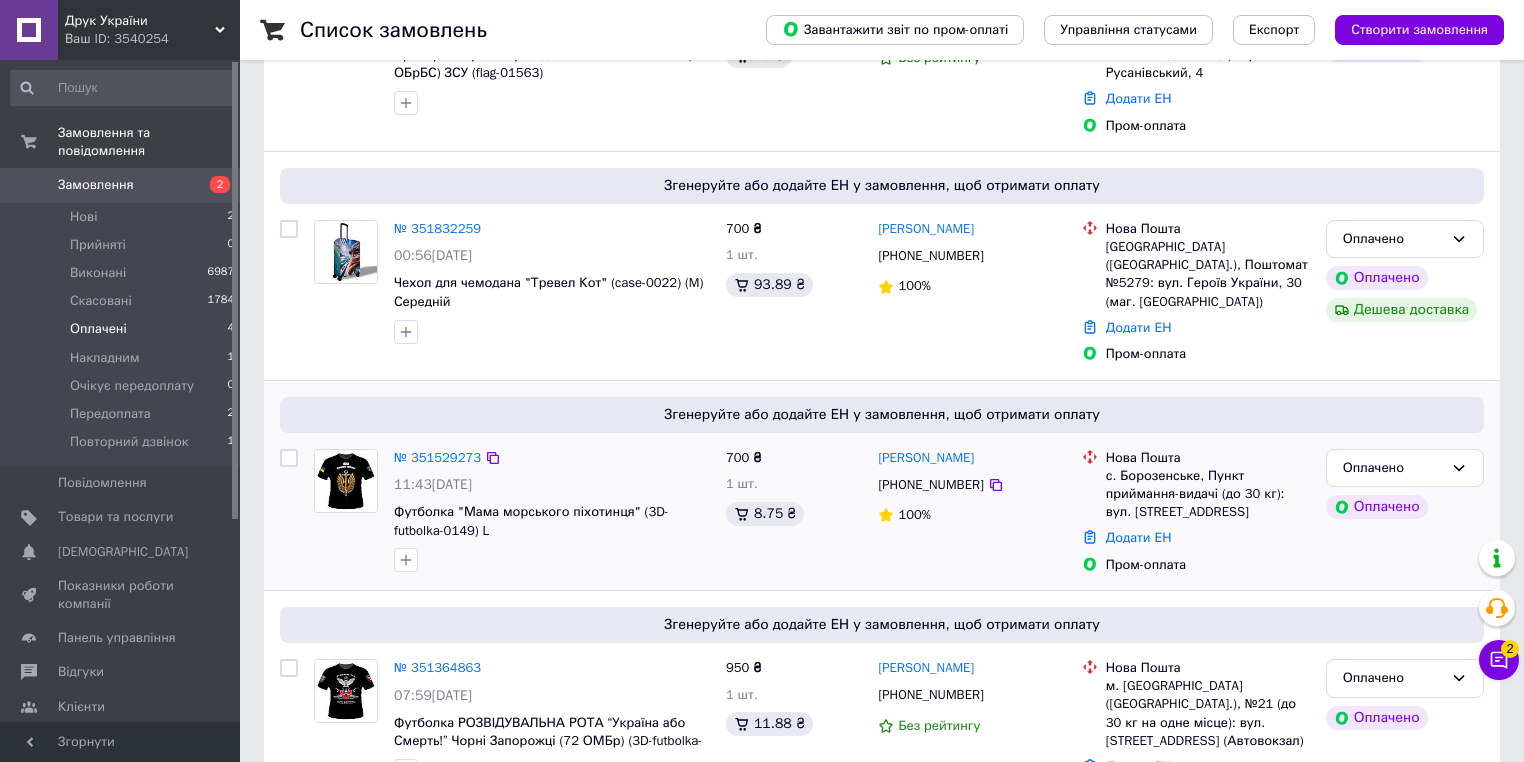 scroll, scrollTop: 388, scrollLeft: 0, axis: vertical 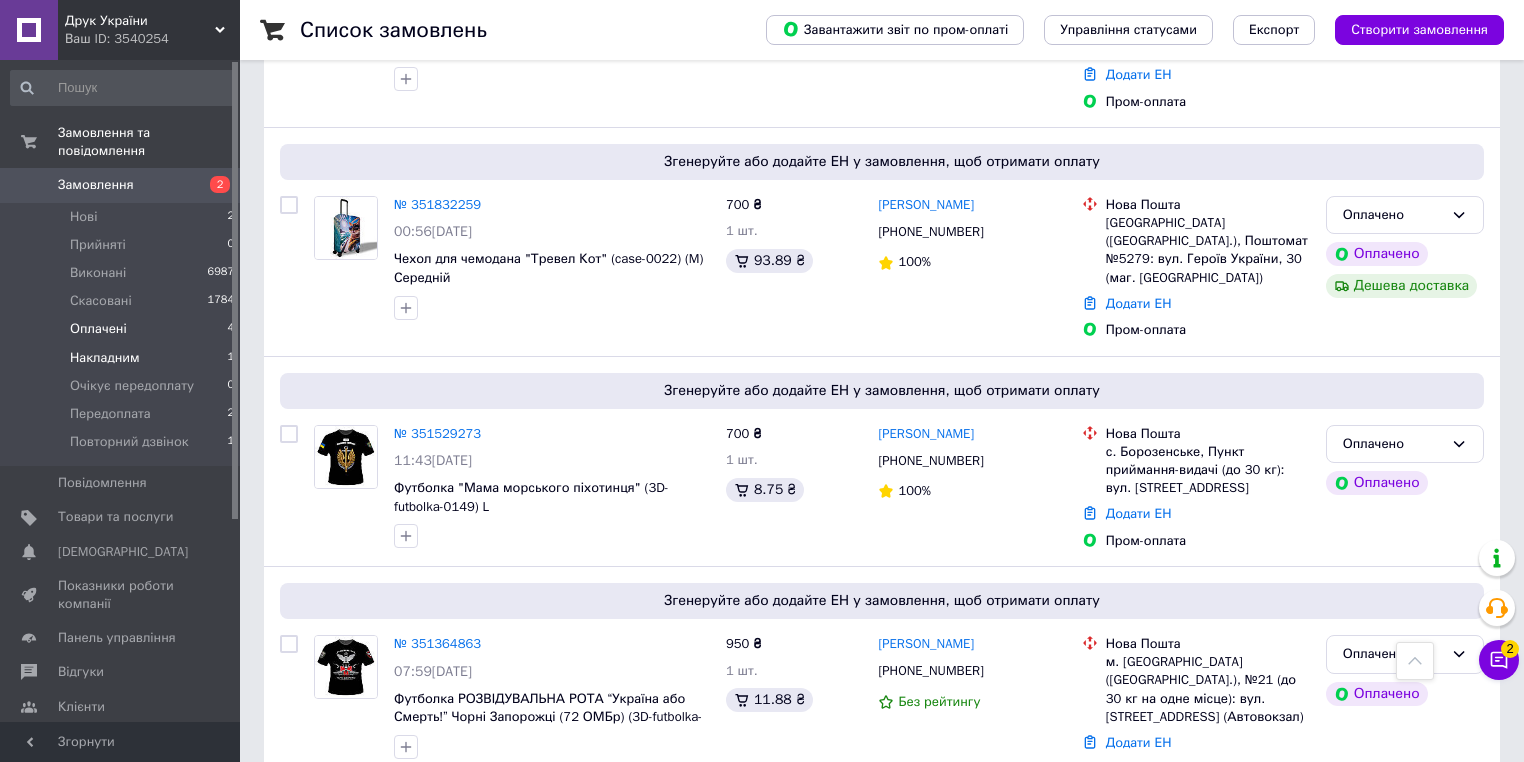 click on "Накладним" at bounding box center [105, 358] 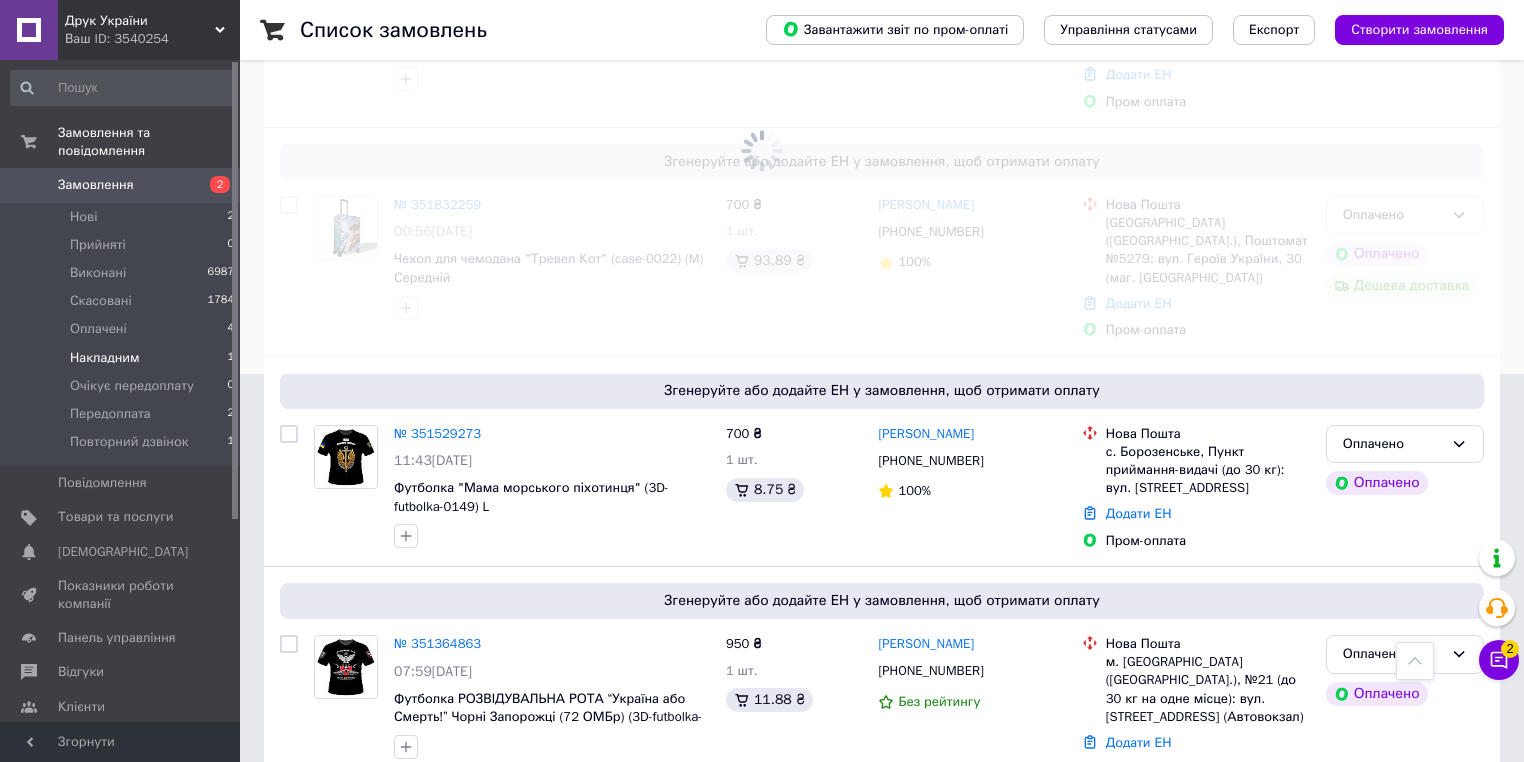 scroll, scrollTop: 0, scrollLeft: 0, axis: both 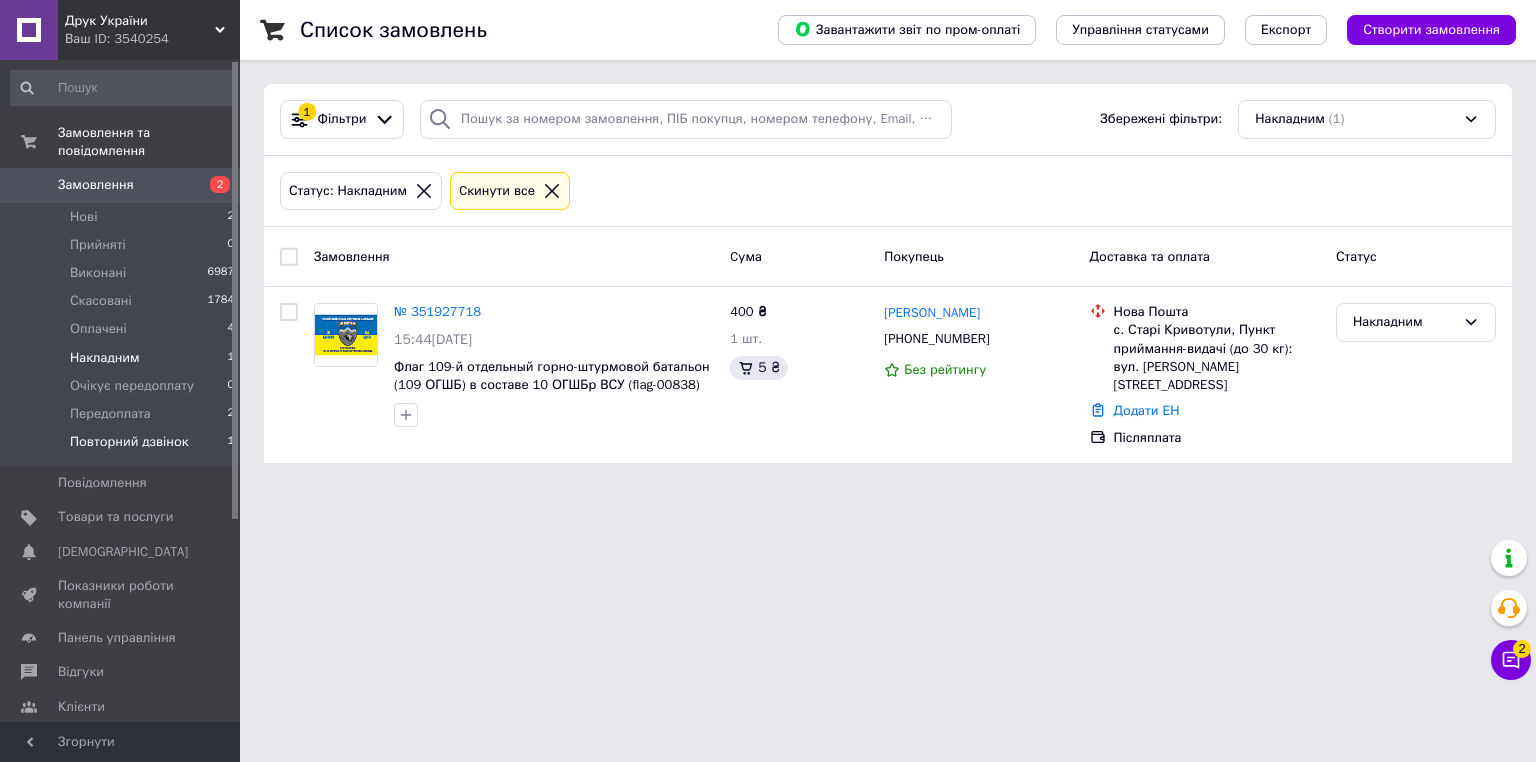 click on "Повторний дзвінок" at bounding box center [129, 442] 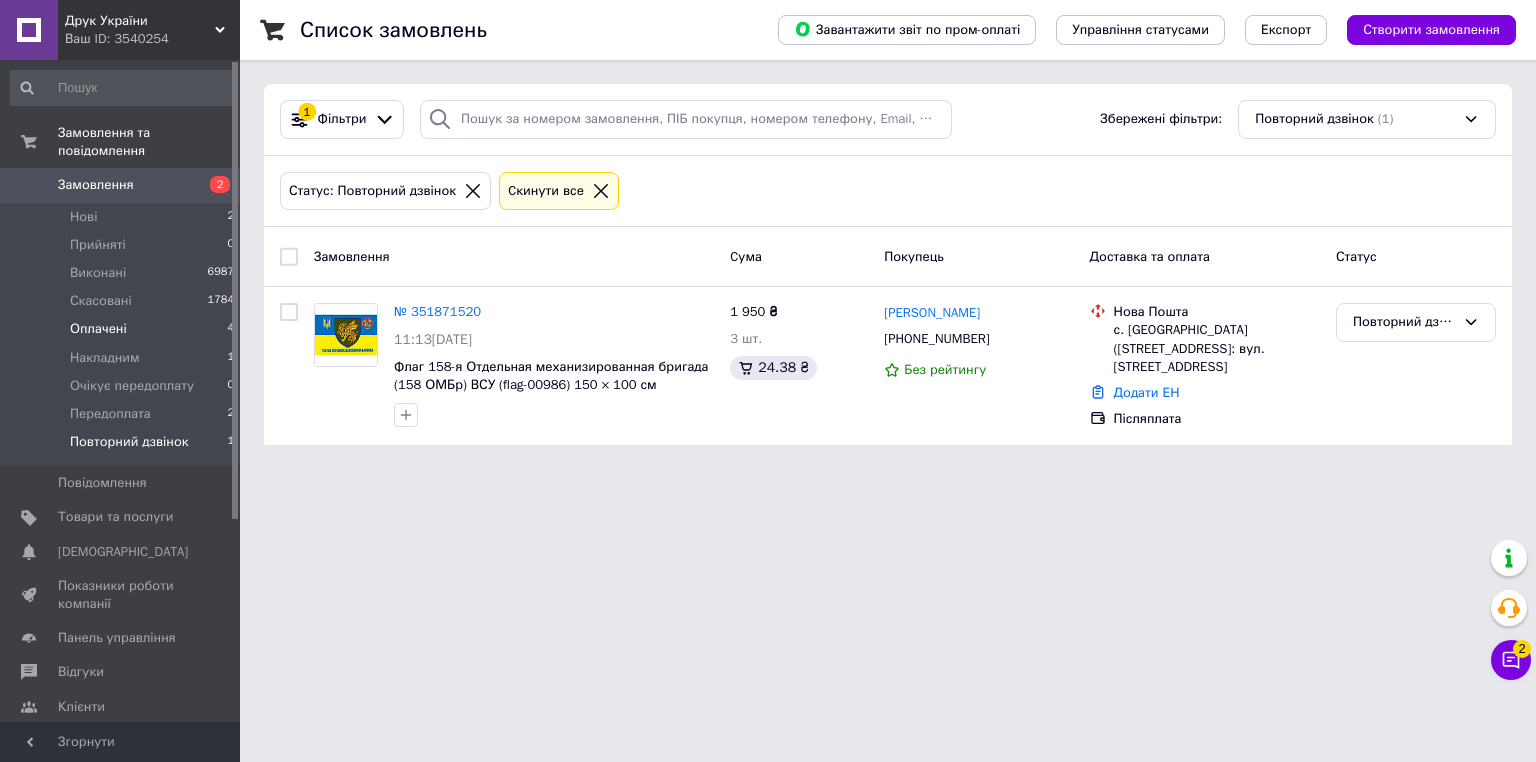 click on "Оплачені" at bounding box center [98, 329] 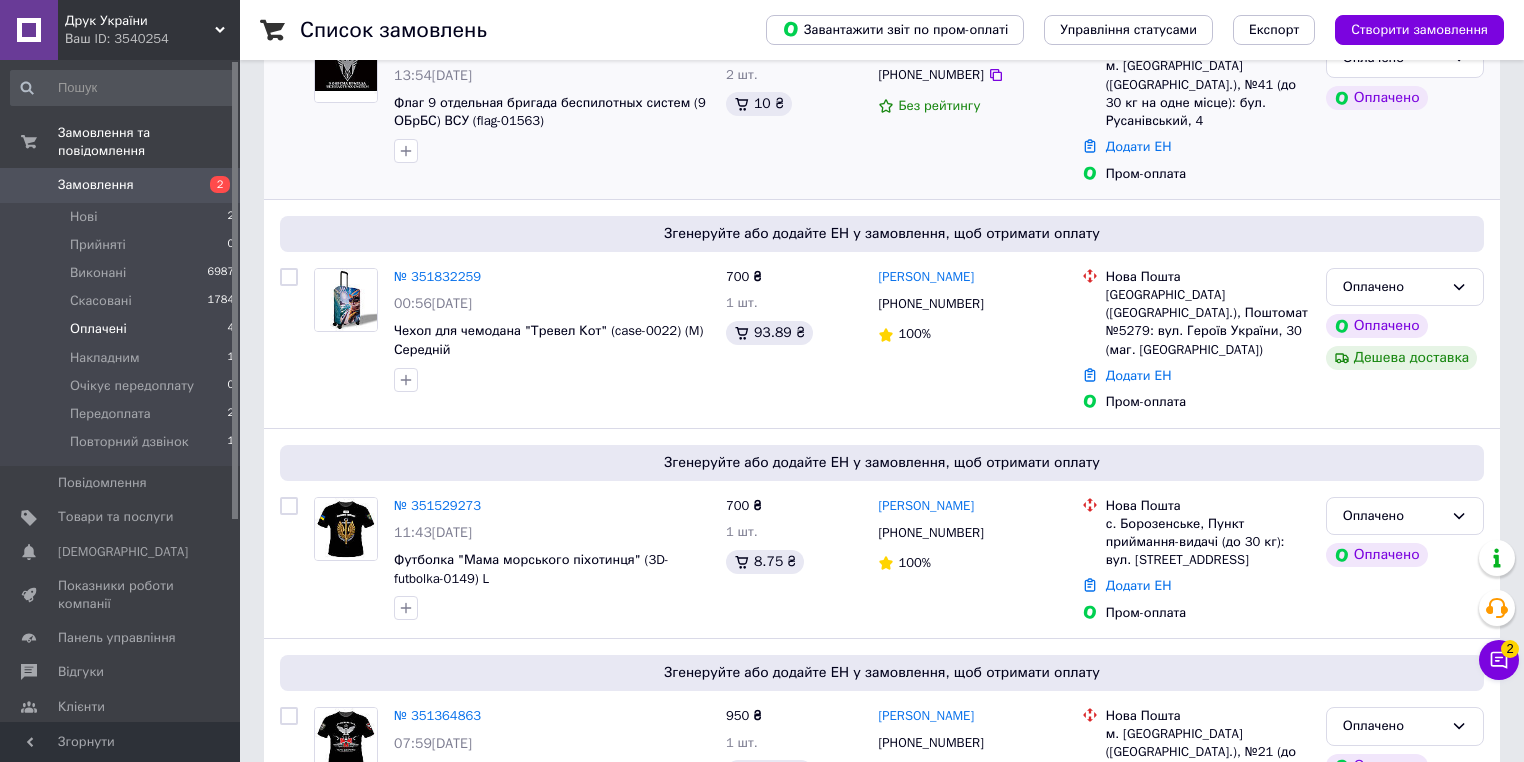 scroll, scrollTop: 388, scrollLeft: 0, axis: vertical 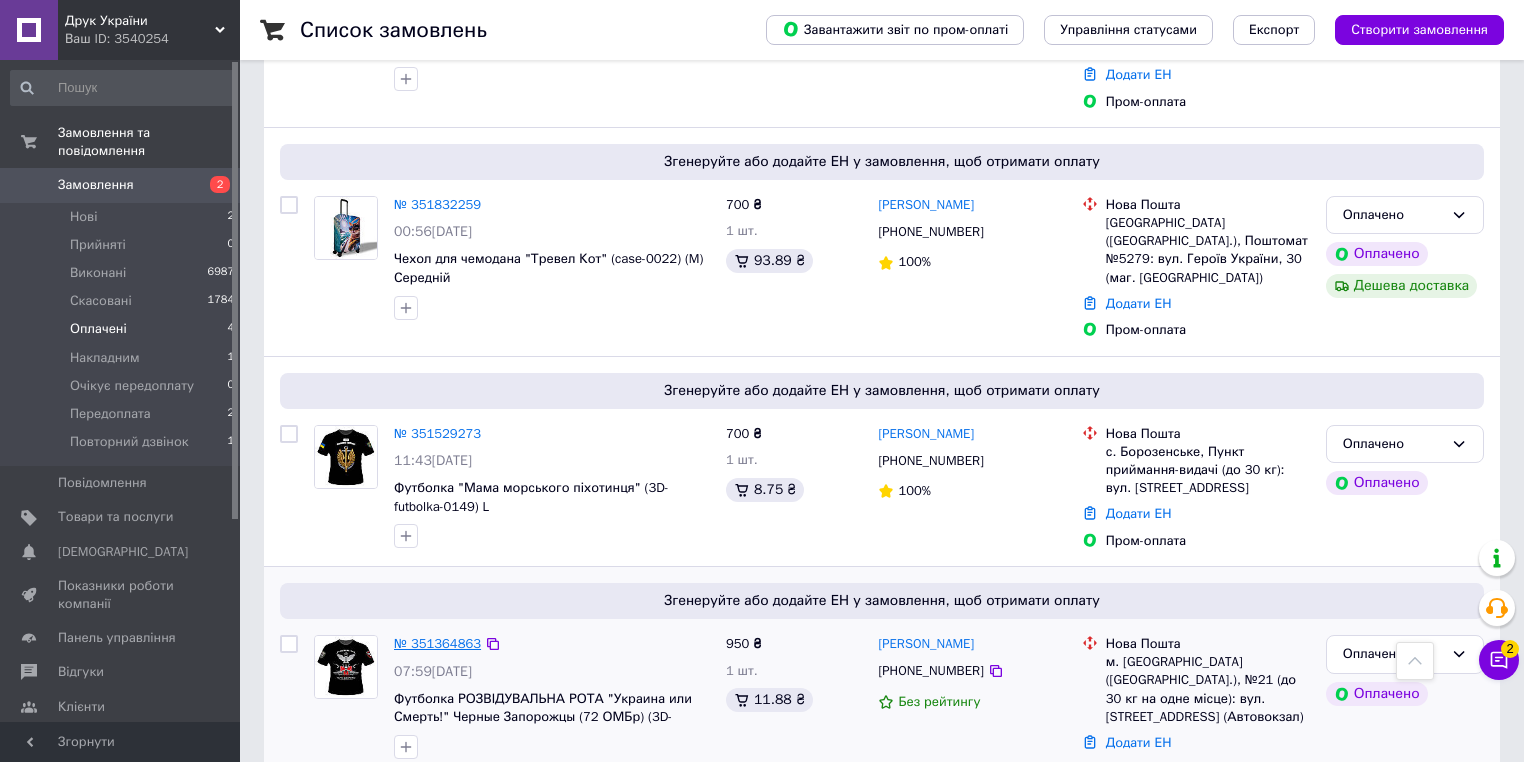 click on "№ 351364863" at bounding box center (437, 643) 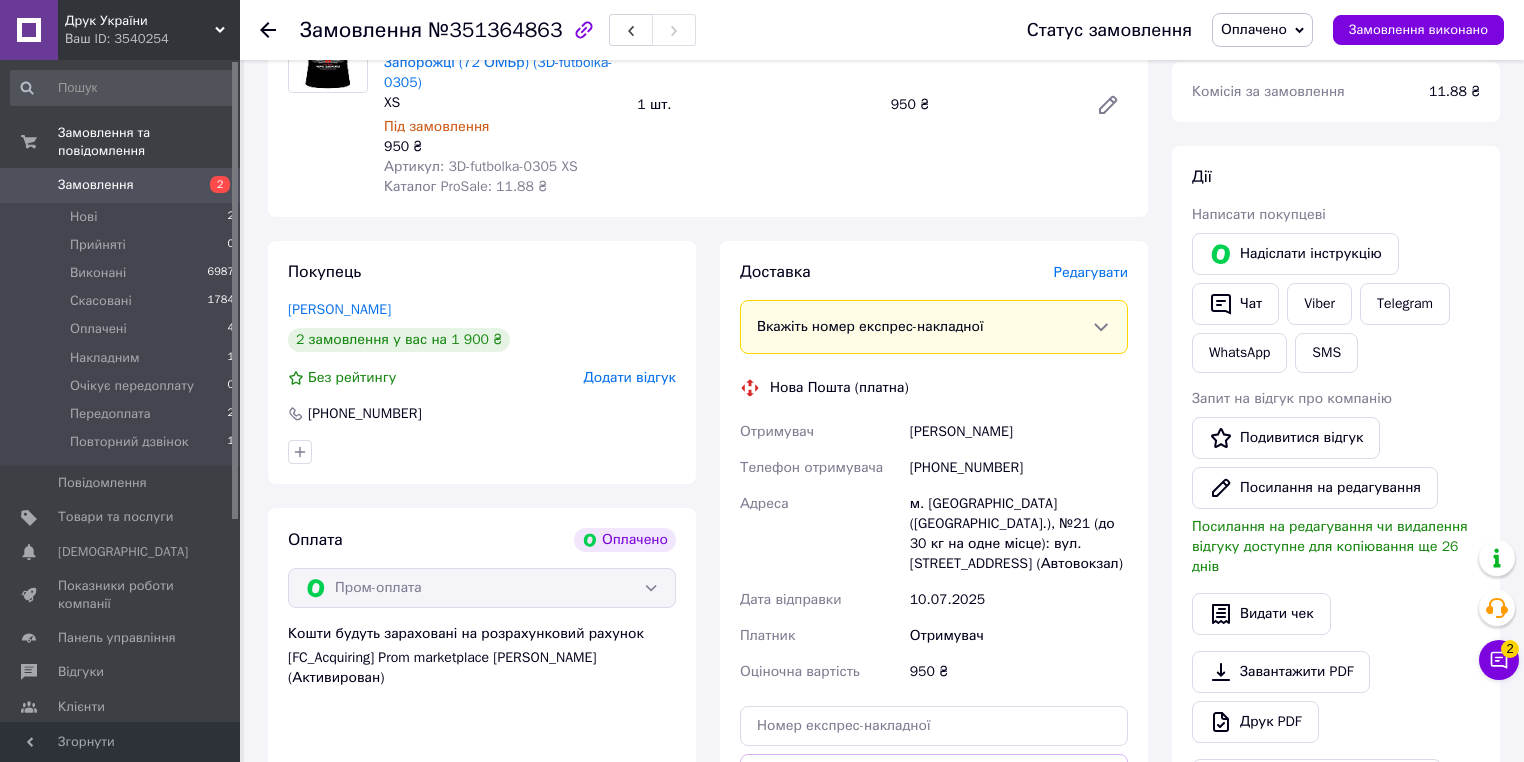 scroll, scrollTop: 388, scrollLeft: 0, axis: vertical 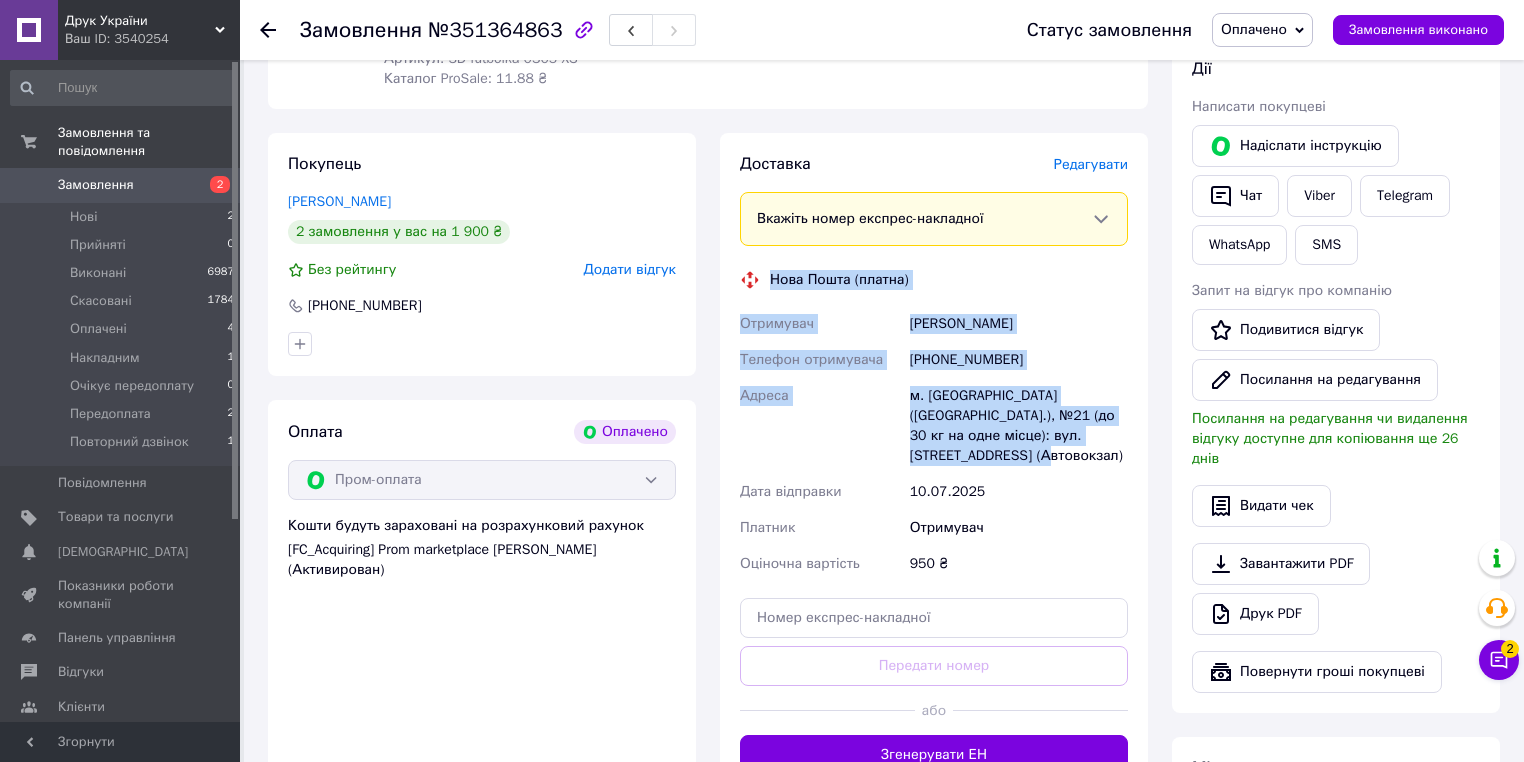 drag, startPoint x: 772, startPoint y: 283, endPoint x: 1048, endPoint y: 428, distance: 311.77075 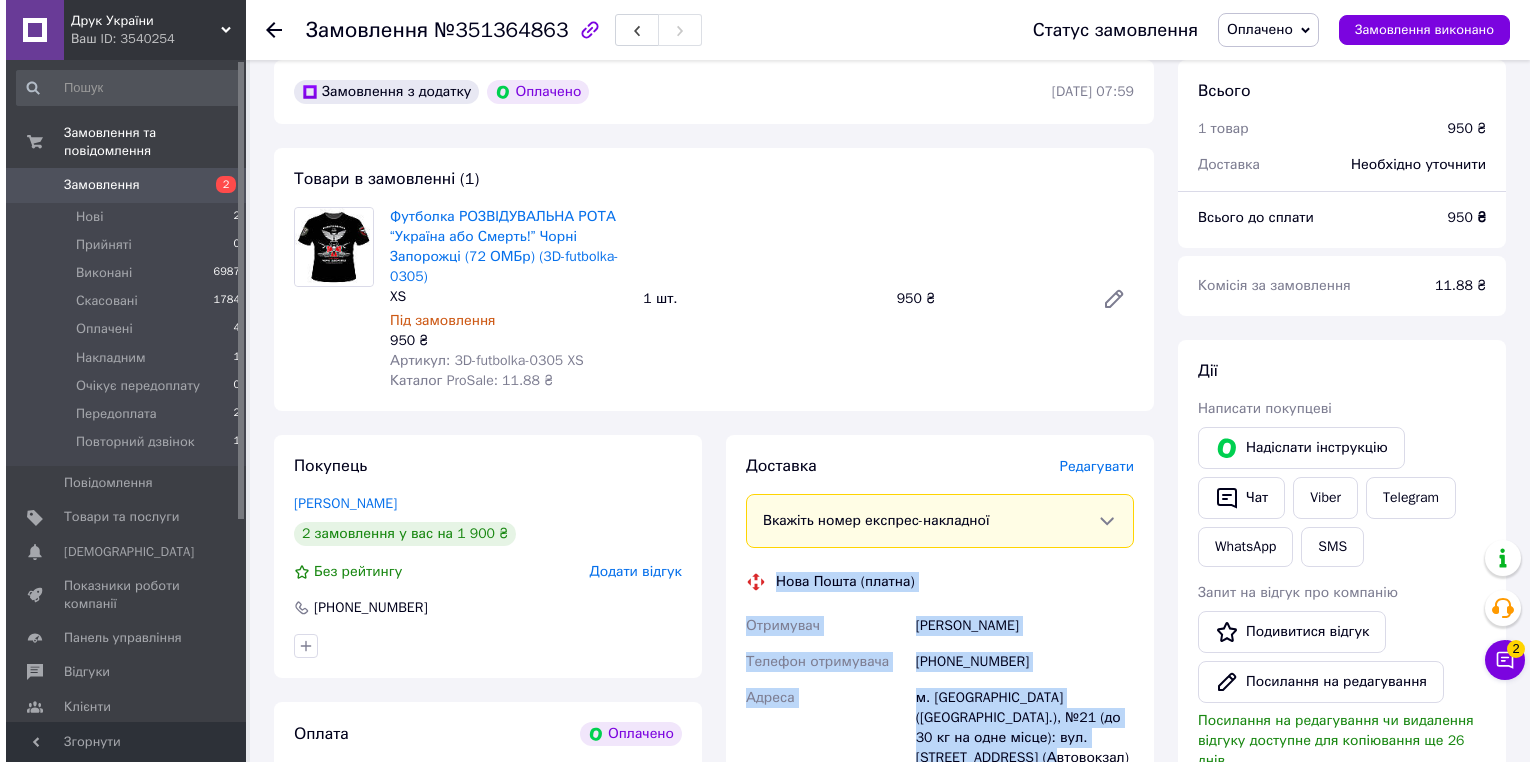 scroll, scrollTop: 0, scrollLeft: 0, axis: both 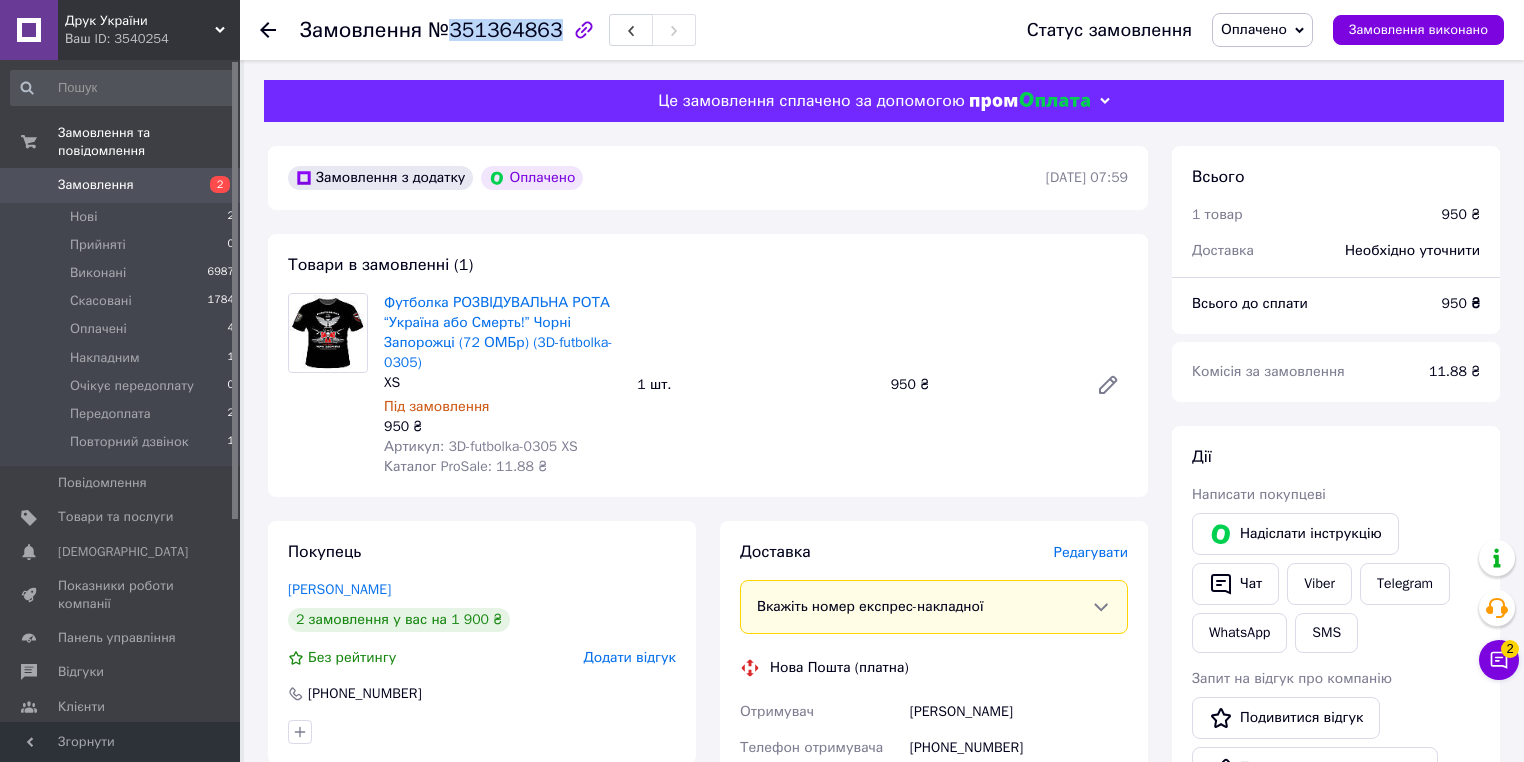 drag, startPoint x: 458, startPoint y: 36, endPoint x: 547, endPoint y: 35, distance: 89.005615 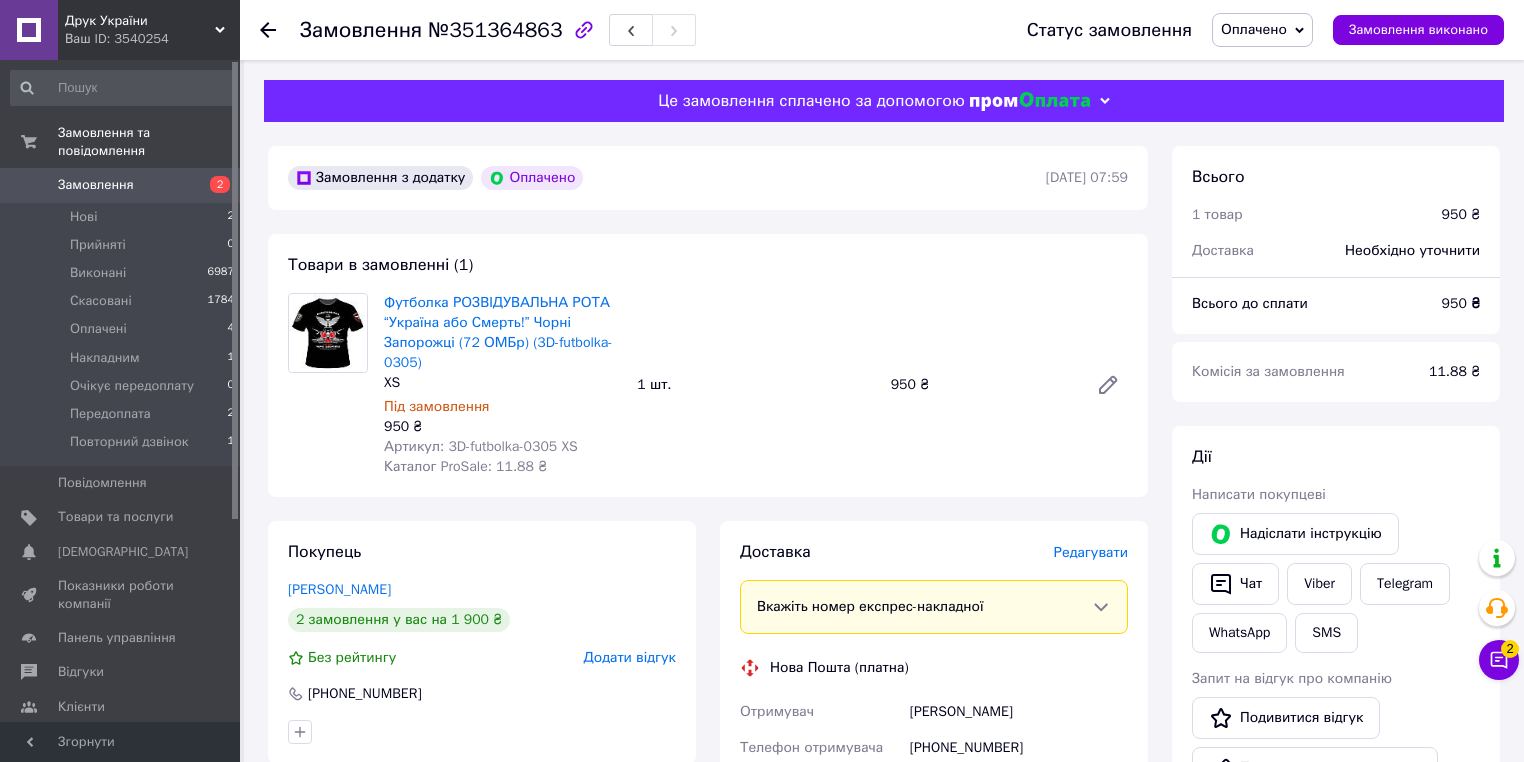 click on "Редагувати" at bounding box center [1091, 552] 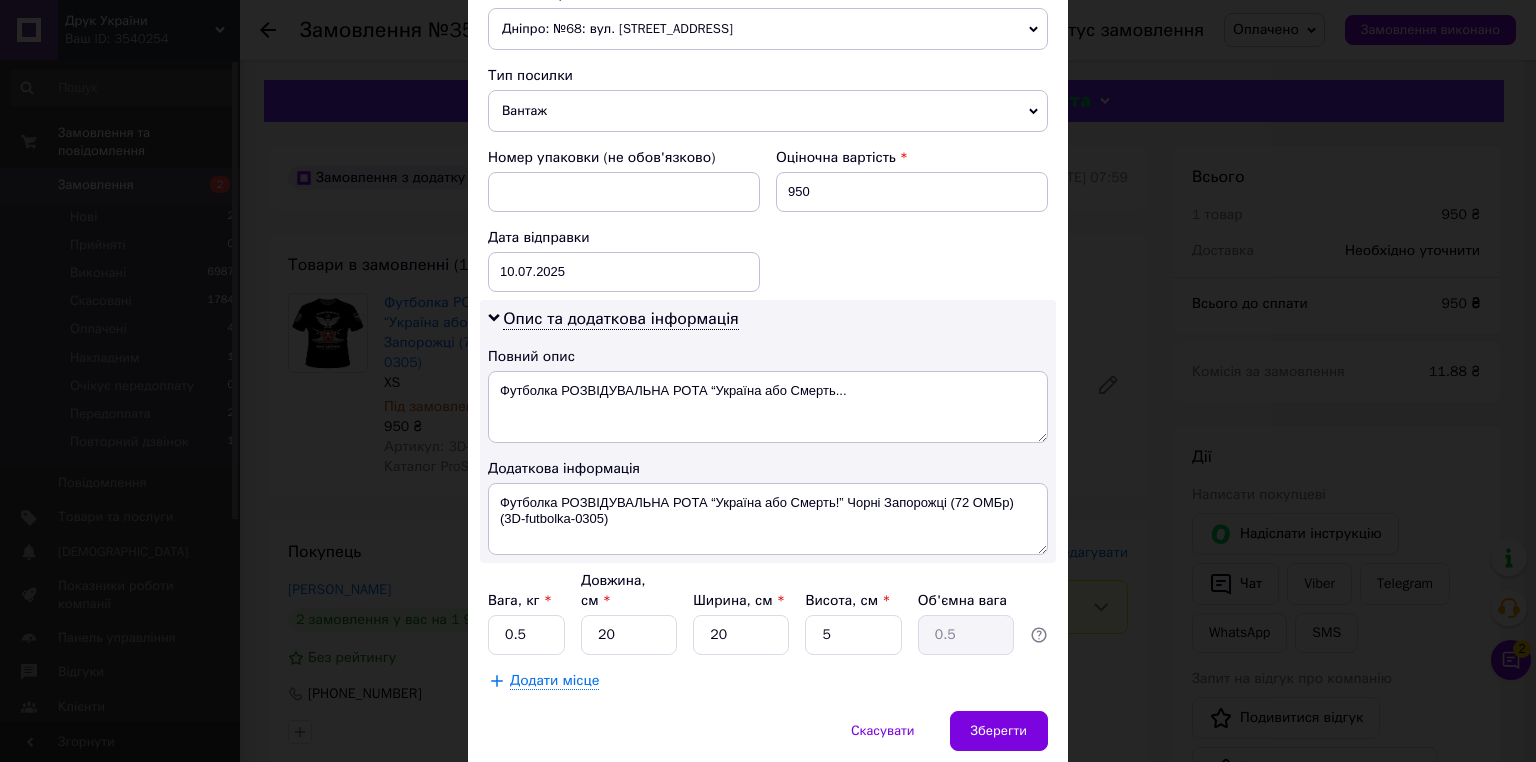 scroll, scrollTop: 703, scrollLeft: 0, axis: vertical 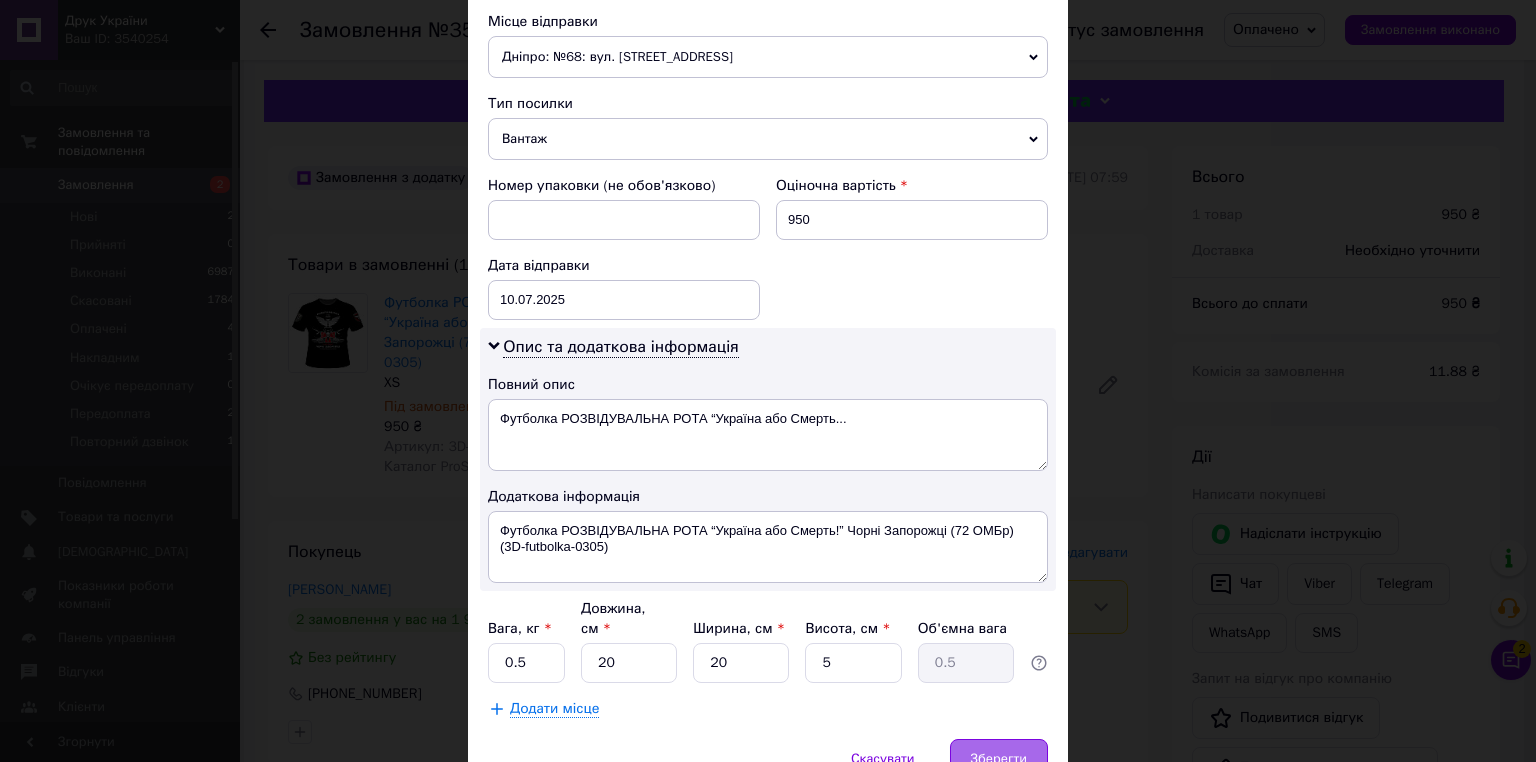 click on "Зберегти" at bounding box center [999, 759] 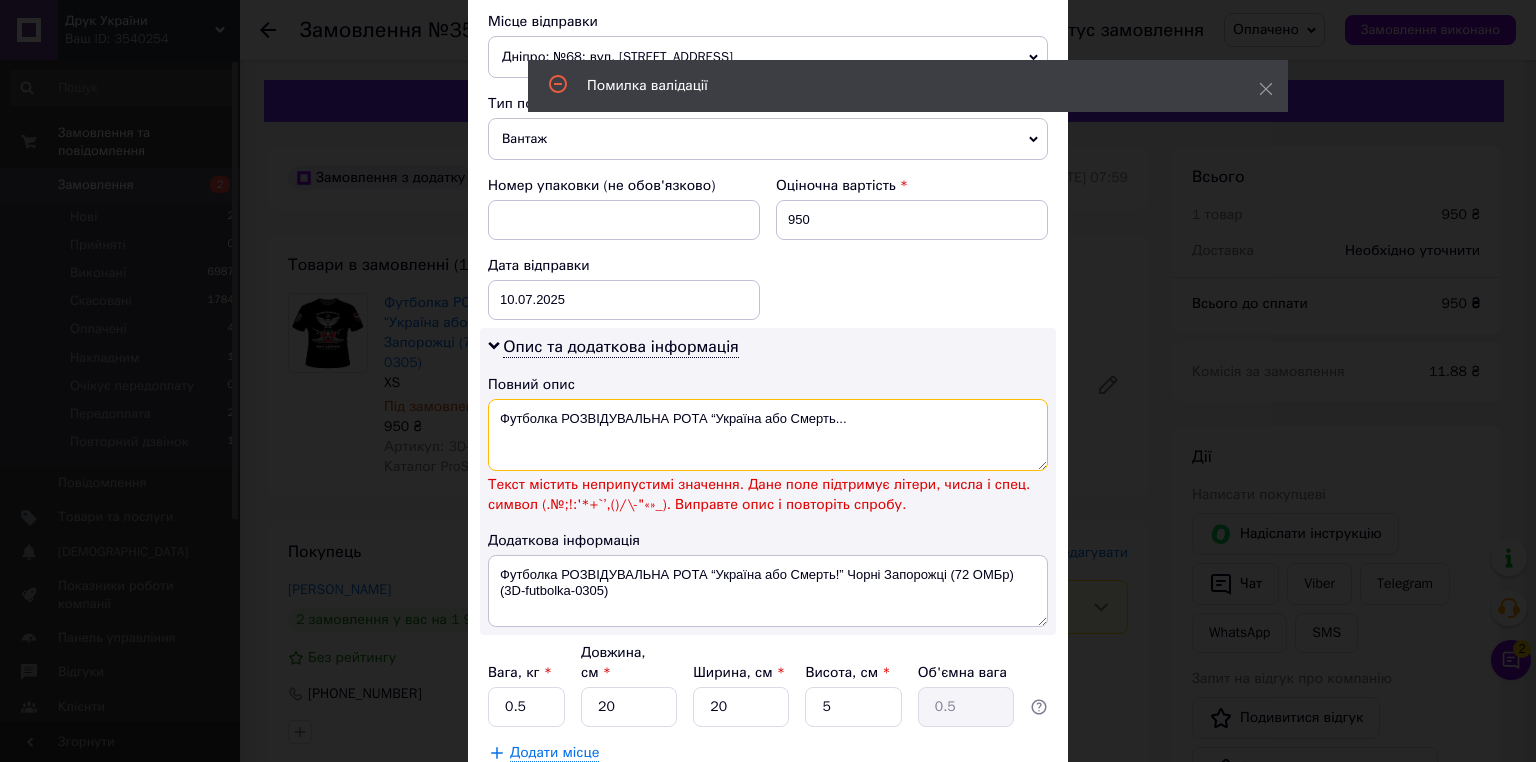 click on "Футболка РОЗВІДУВАЛЬНА РОТА “Україна або Смерть..." at bounding box center [768, 435] 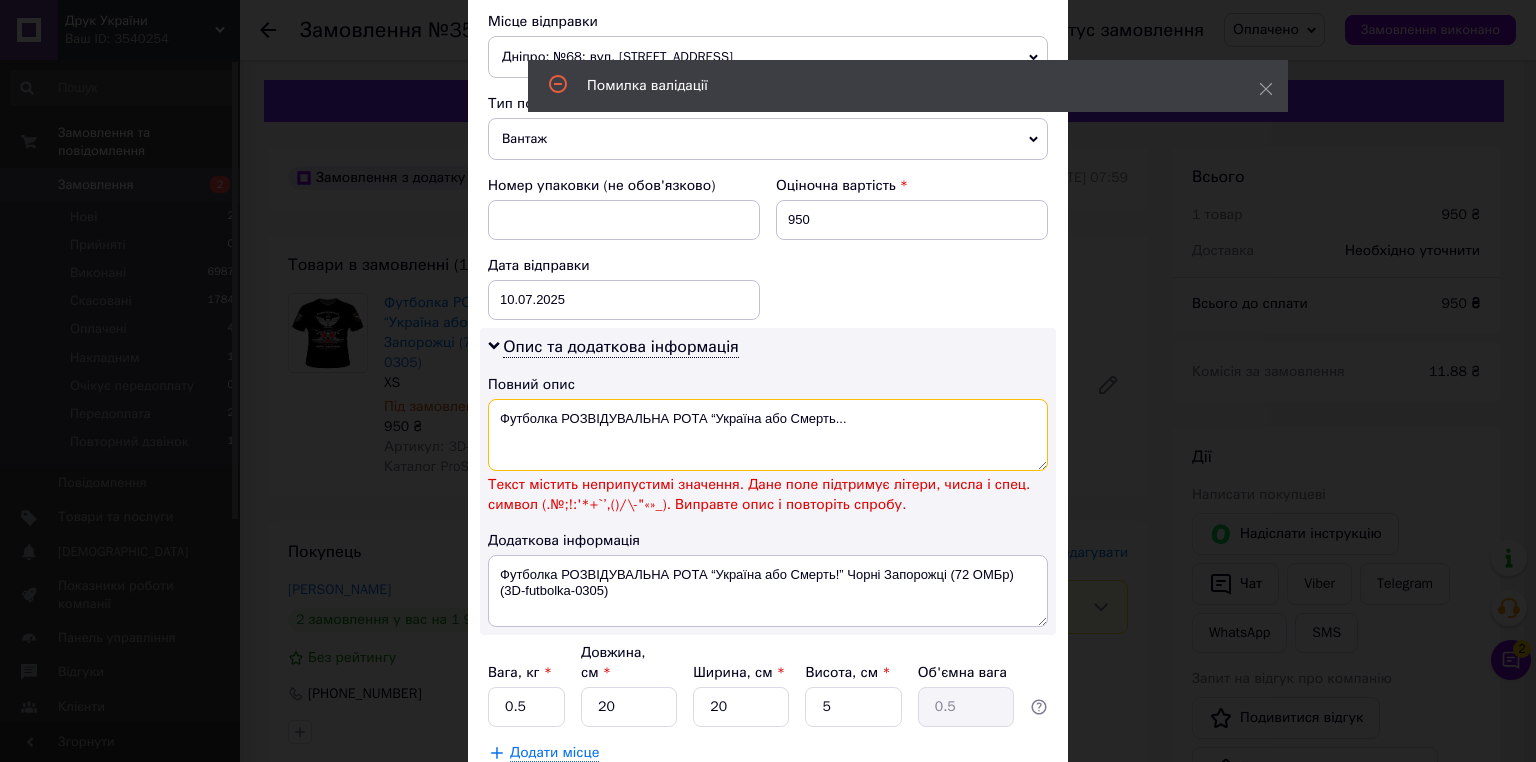 drag, startPoint x: 703, startPoint y: 413, endPoint x: 885, endPoint y: 433, distance: 183.0956 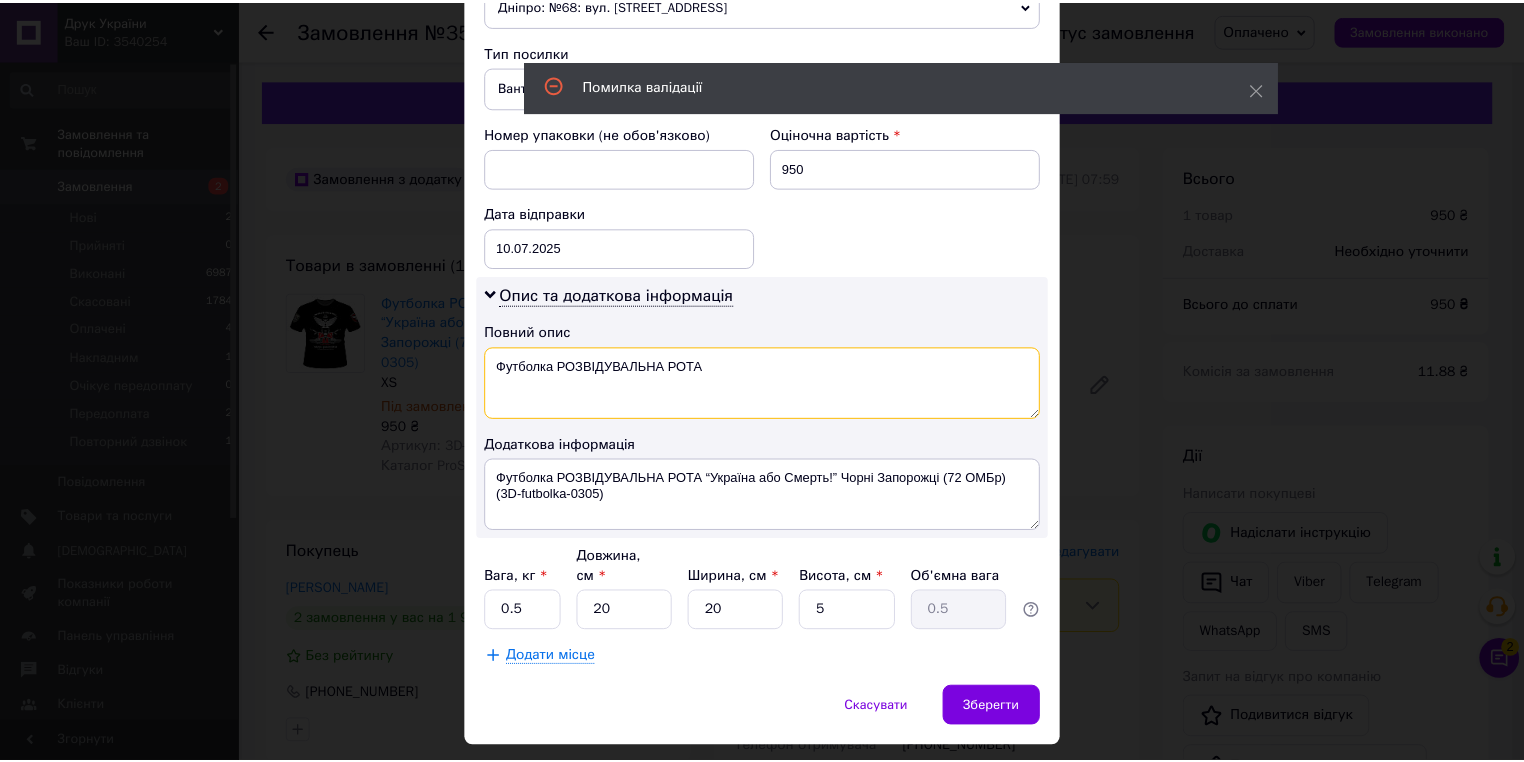scroll, scrollTop: 783, scrollLeft: 0, axis: vertical 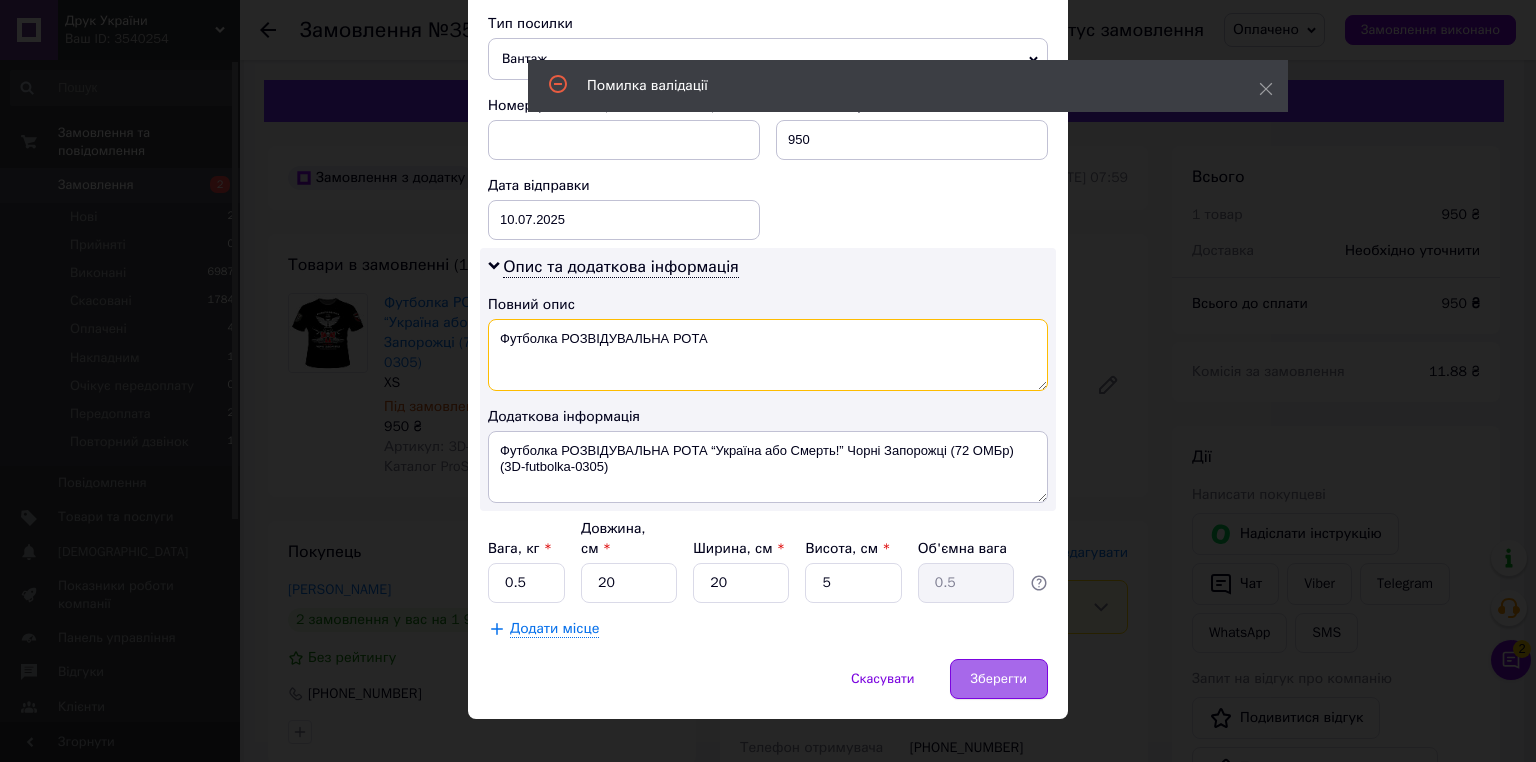 type on "Футболка РОЗВІДУВАЛЬНА РОТА" 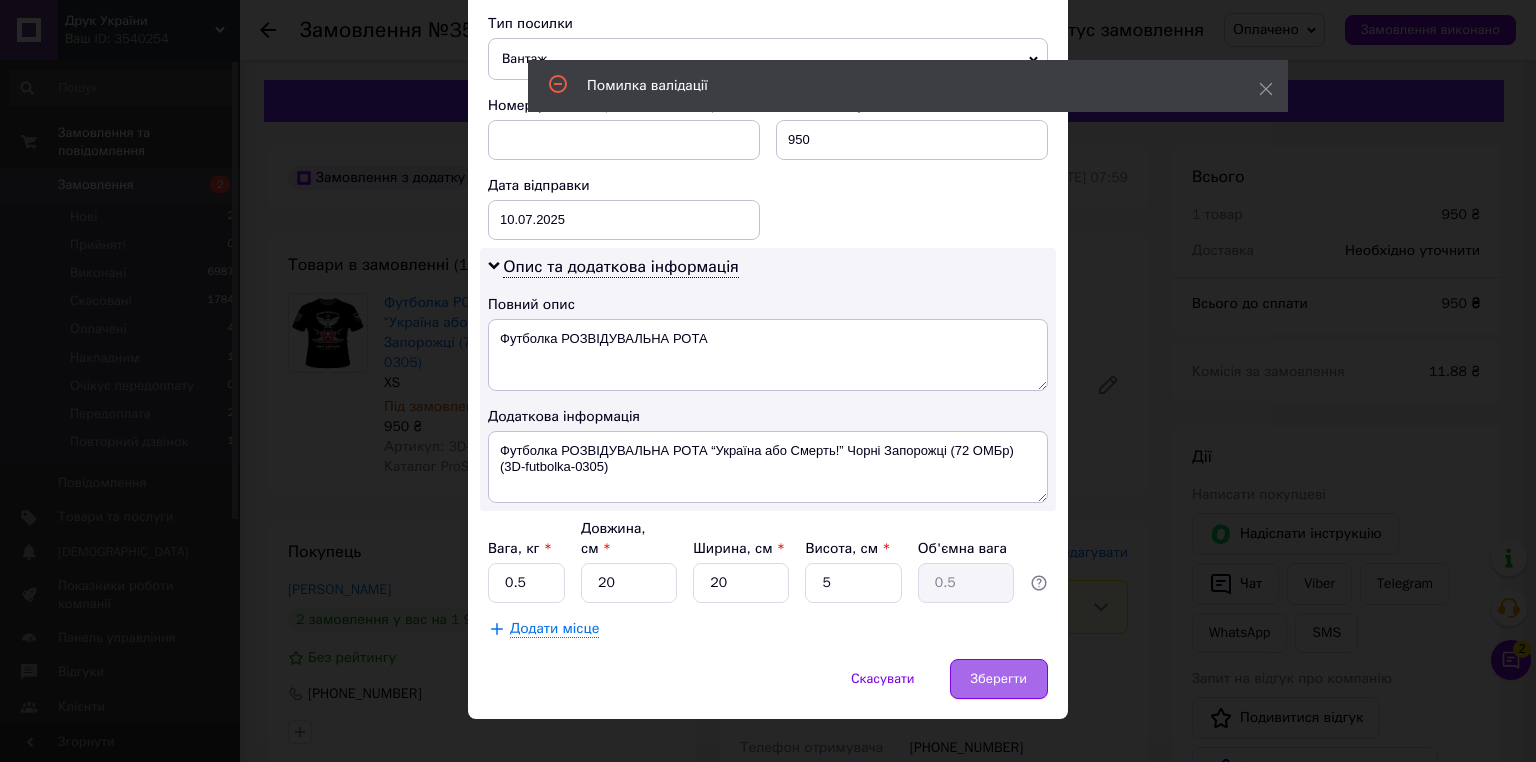 click on "Зберегти" at bounding box center [999, 679] 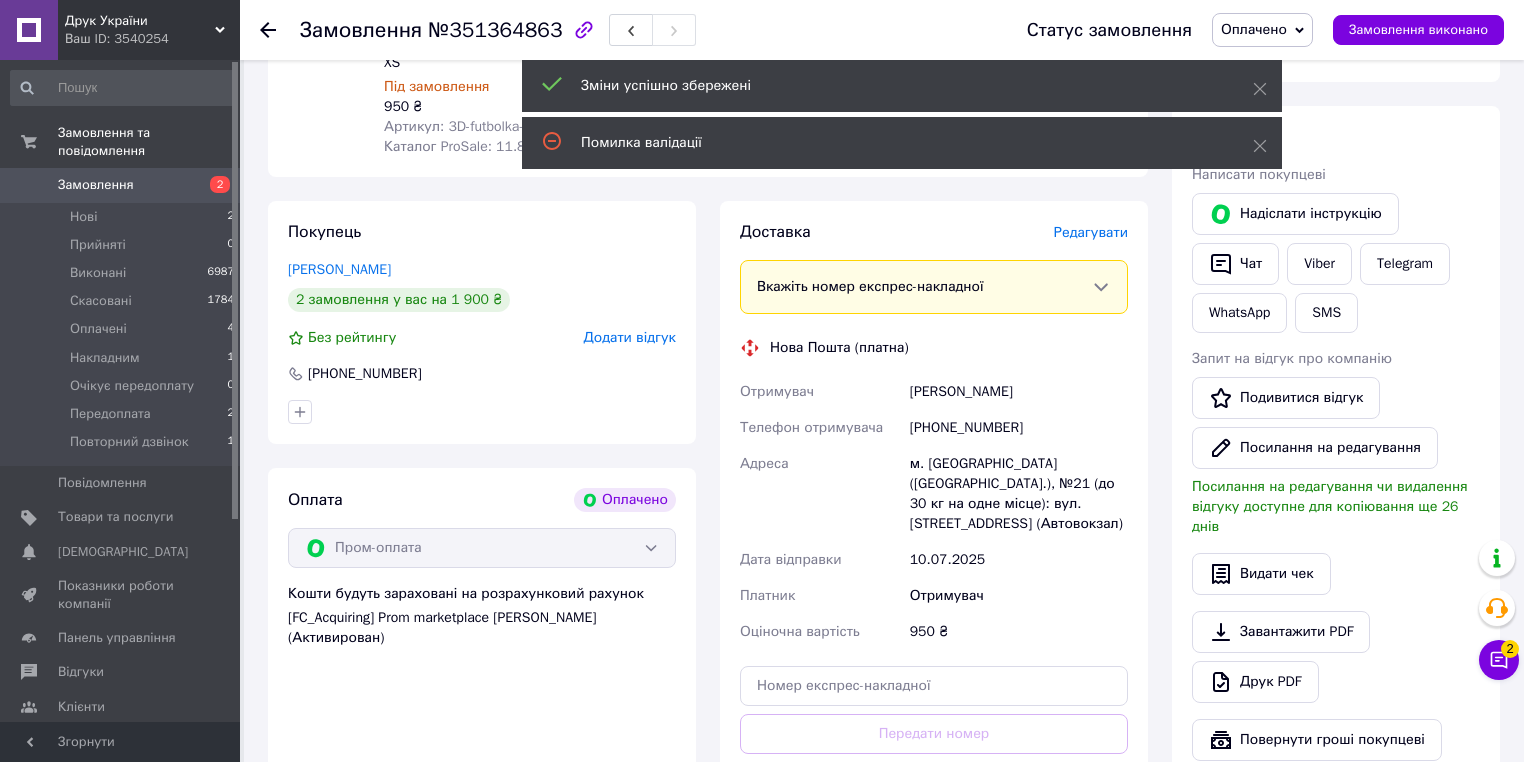 scroll, scrollTop: 640, scrollLeft: 0, axis: vertical 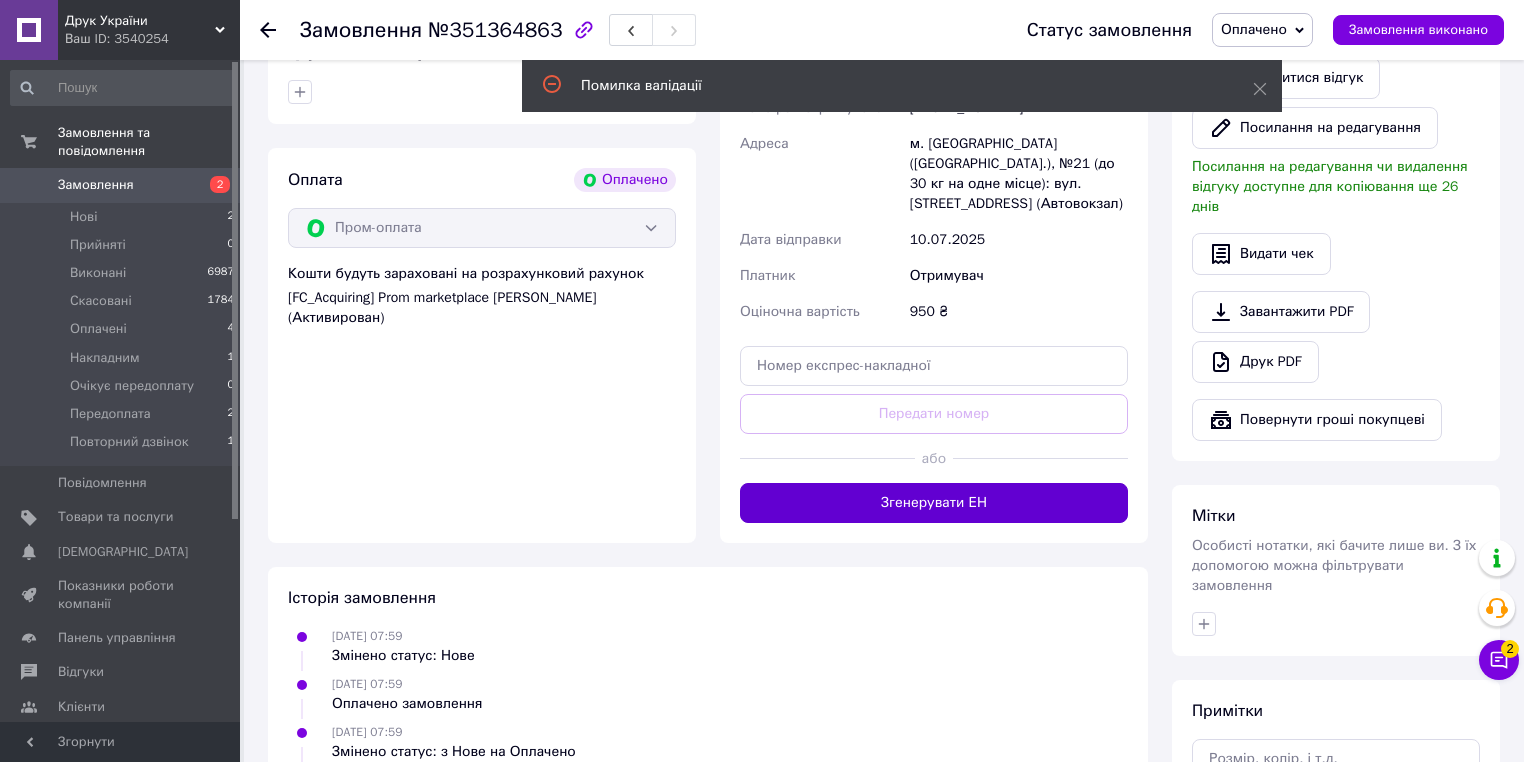 click on "Згенерувати ЕН" at bounding box center (934, 503) 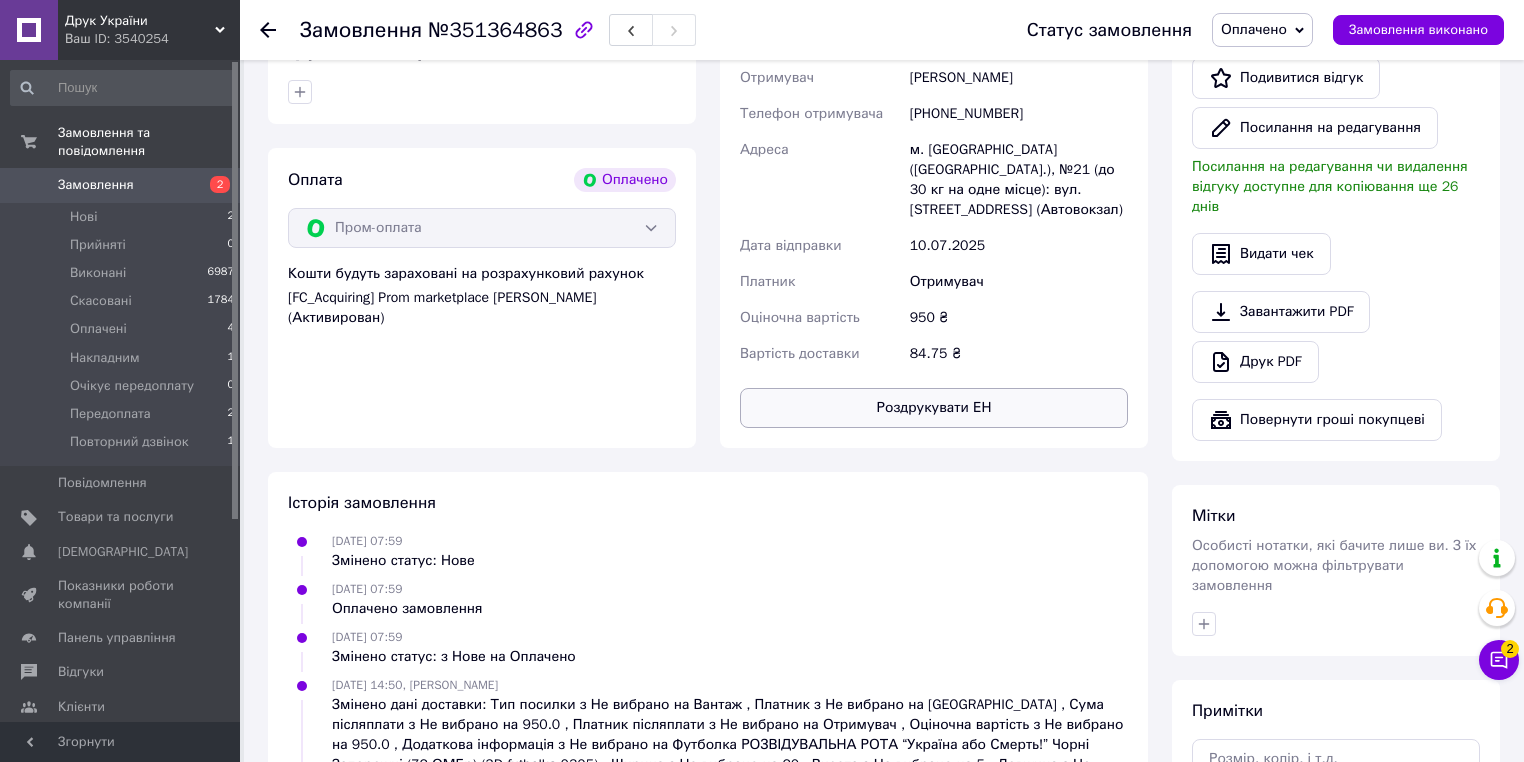 click on "Роздрукувати ЕН" at bounding box center [934, 408] 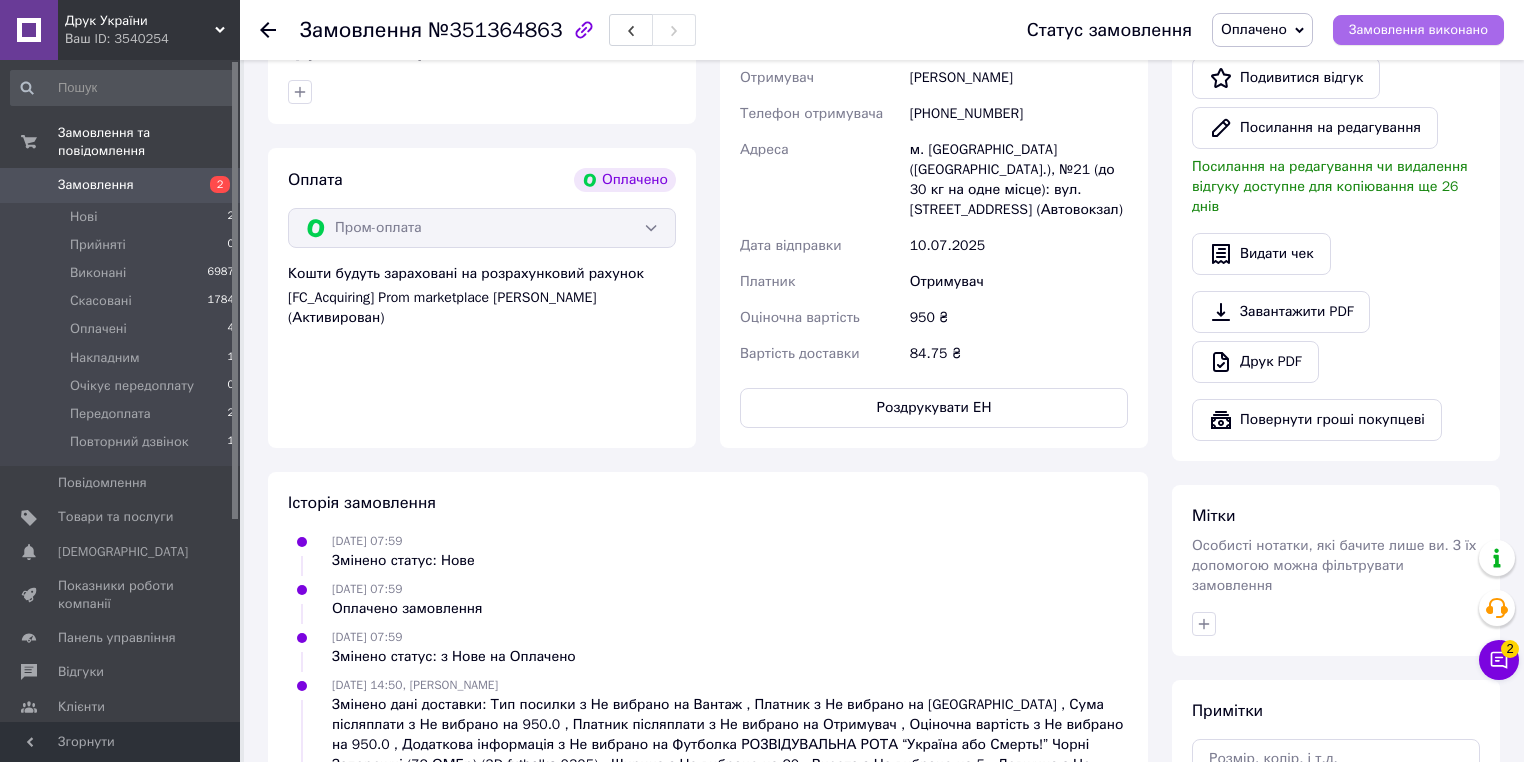 click on "Замовлення виконано" at bounding box center [1418, 30] 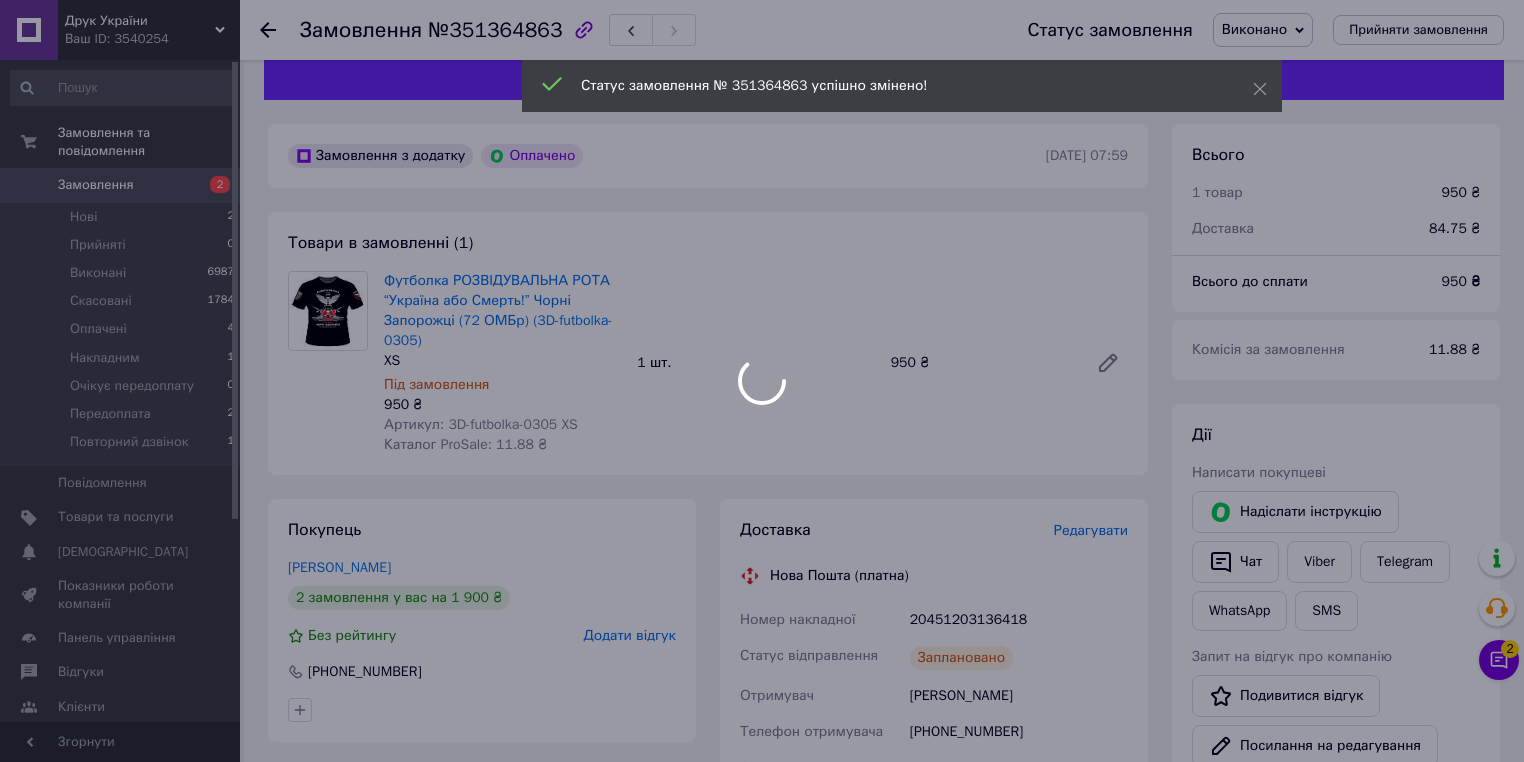 scroll, scrollTop: 0, scrollLeft: 0, axis: both 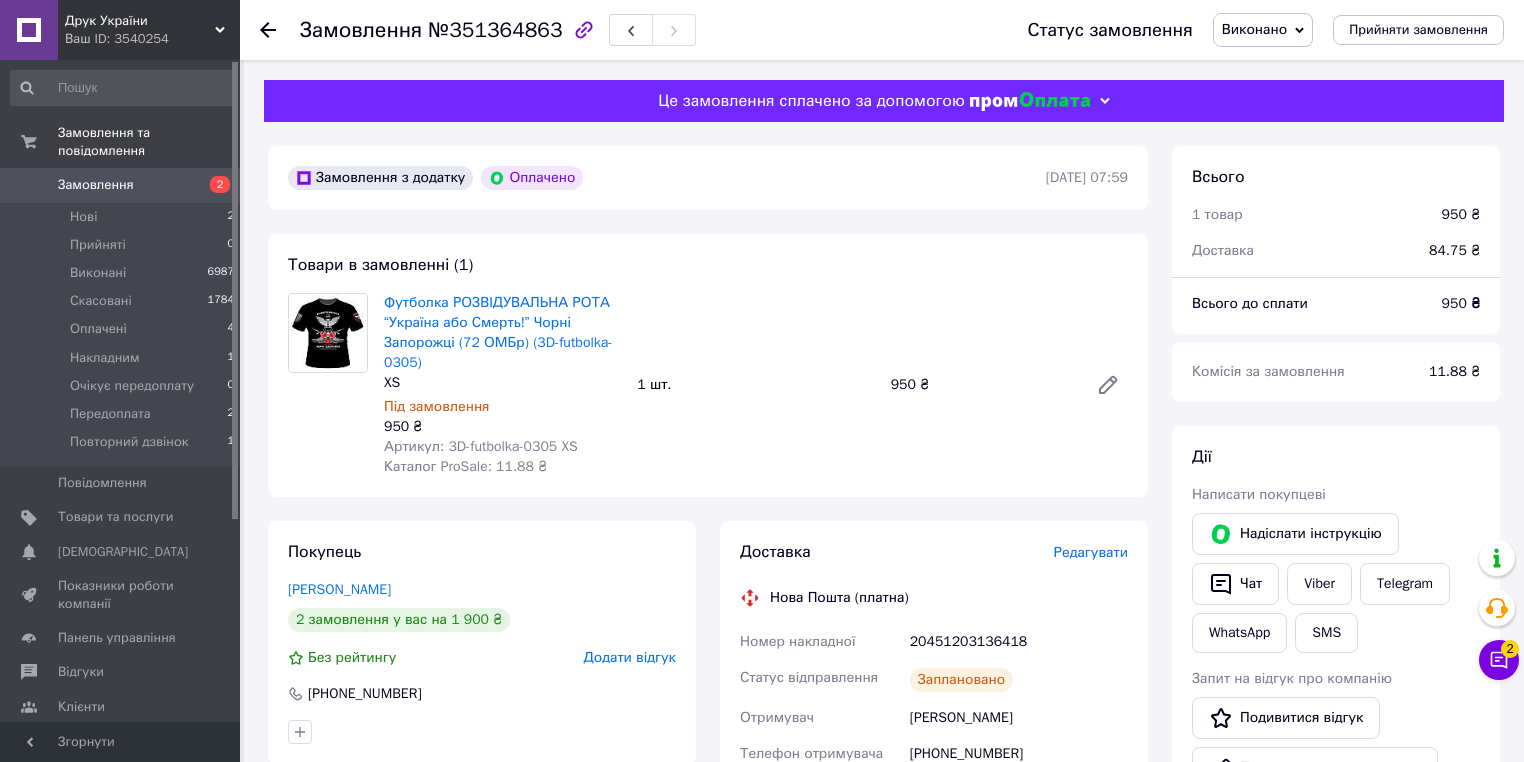 click 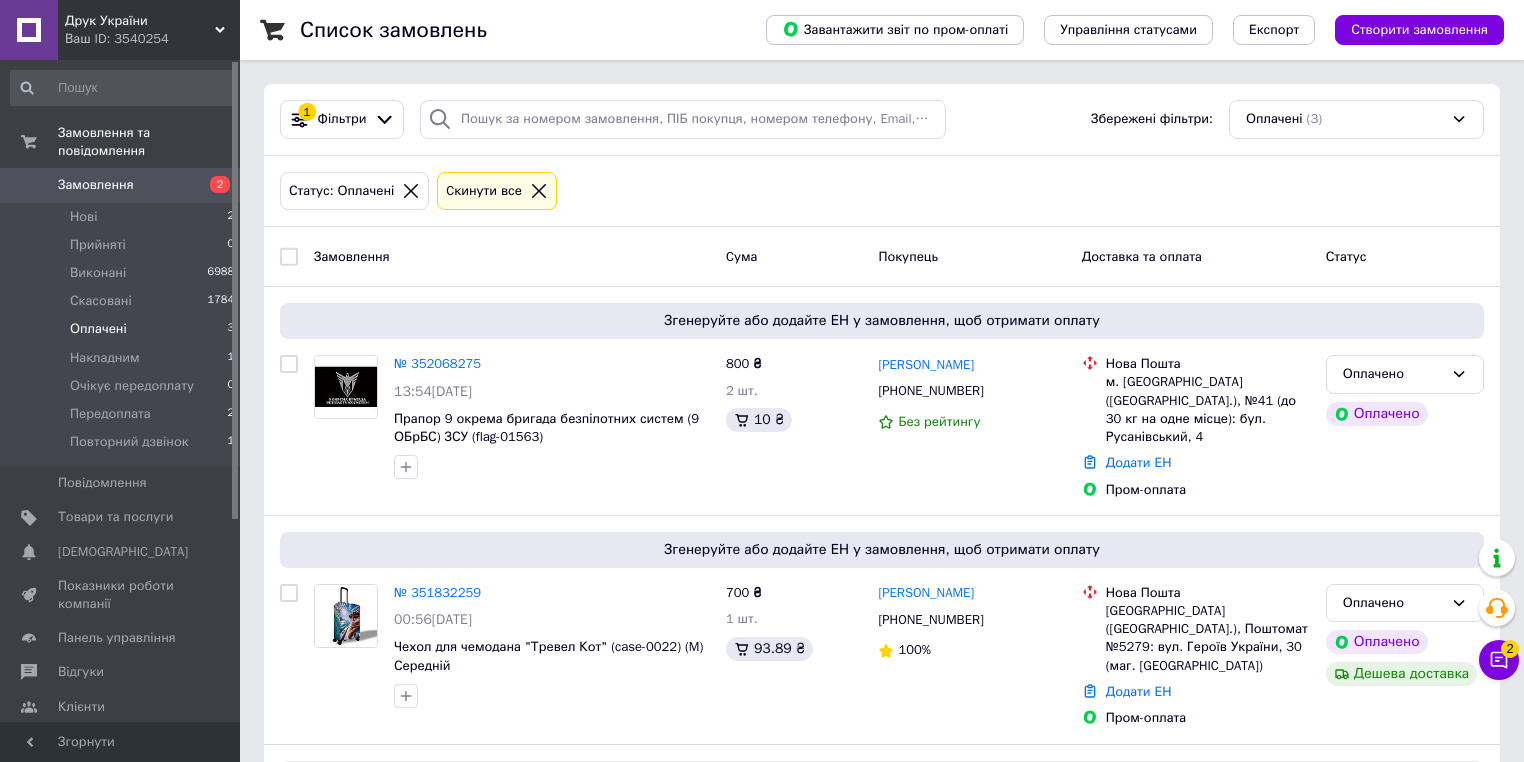 scroll, scrollTop: 177, scrollLeft: 0, axis: vertical 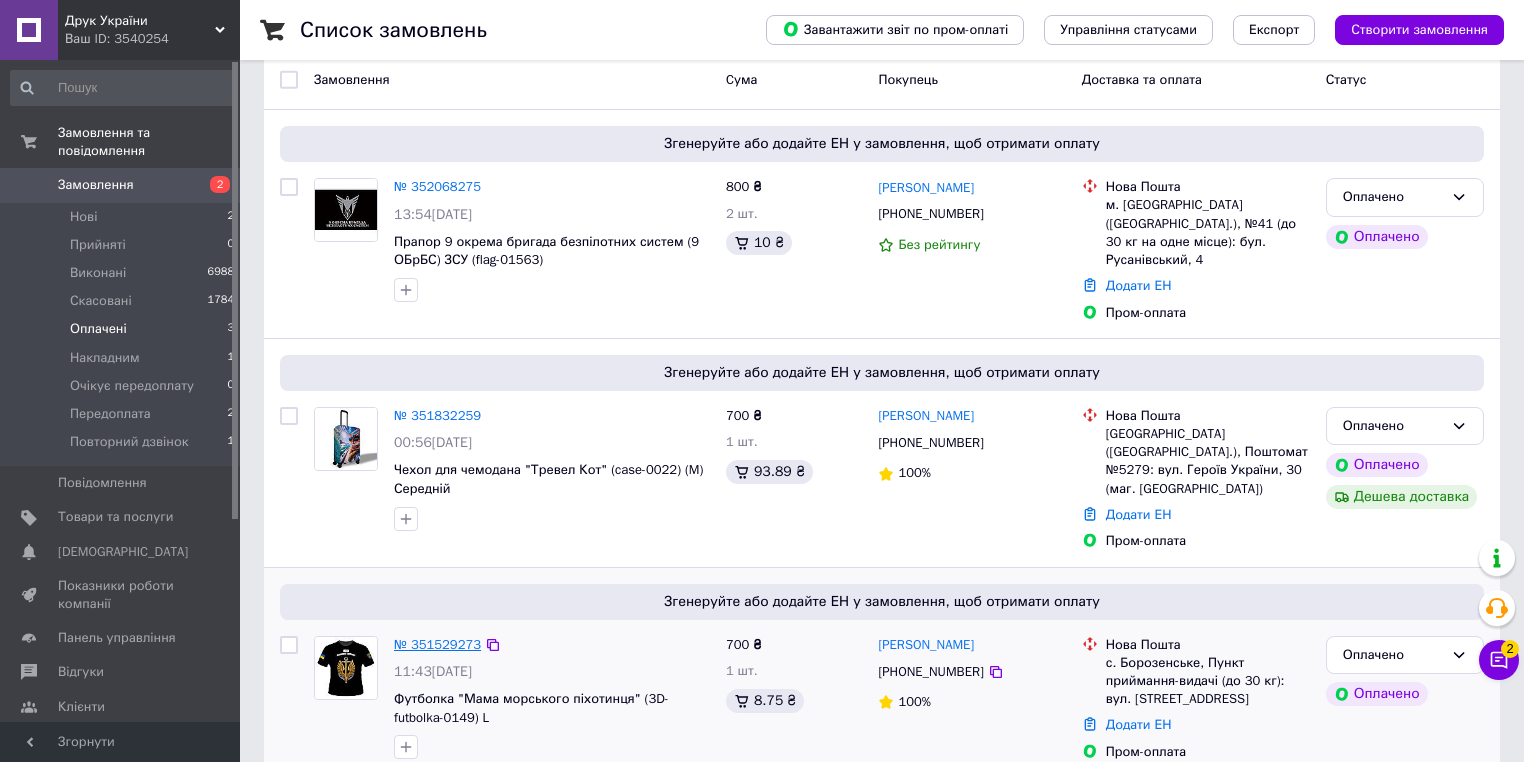 click on "№ 351529273" at bounding box center (437, 644) 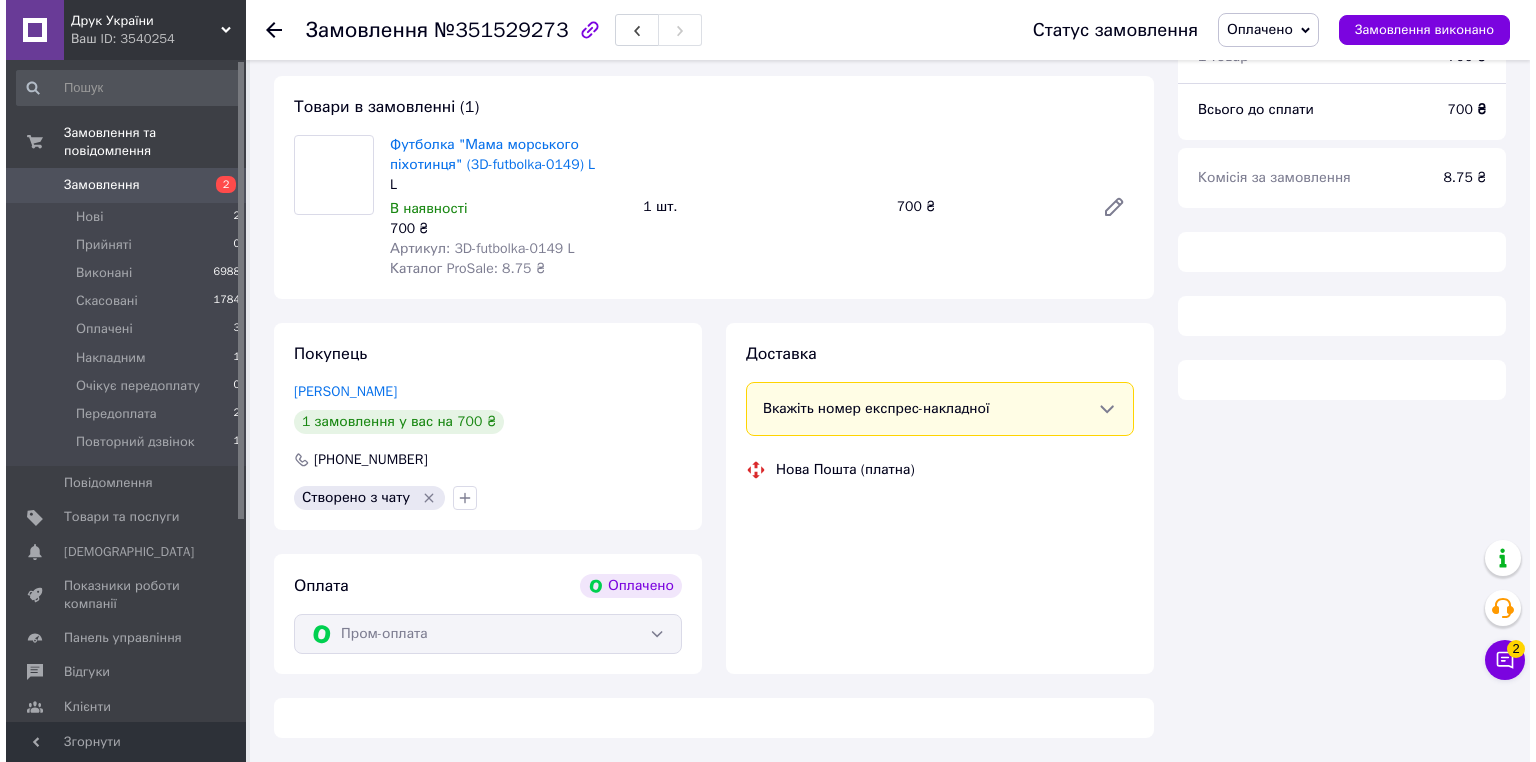 scroll, scrollTop: 177, scrollLeft: 0, axis: vertical 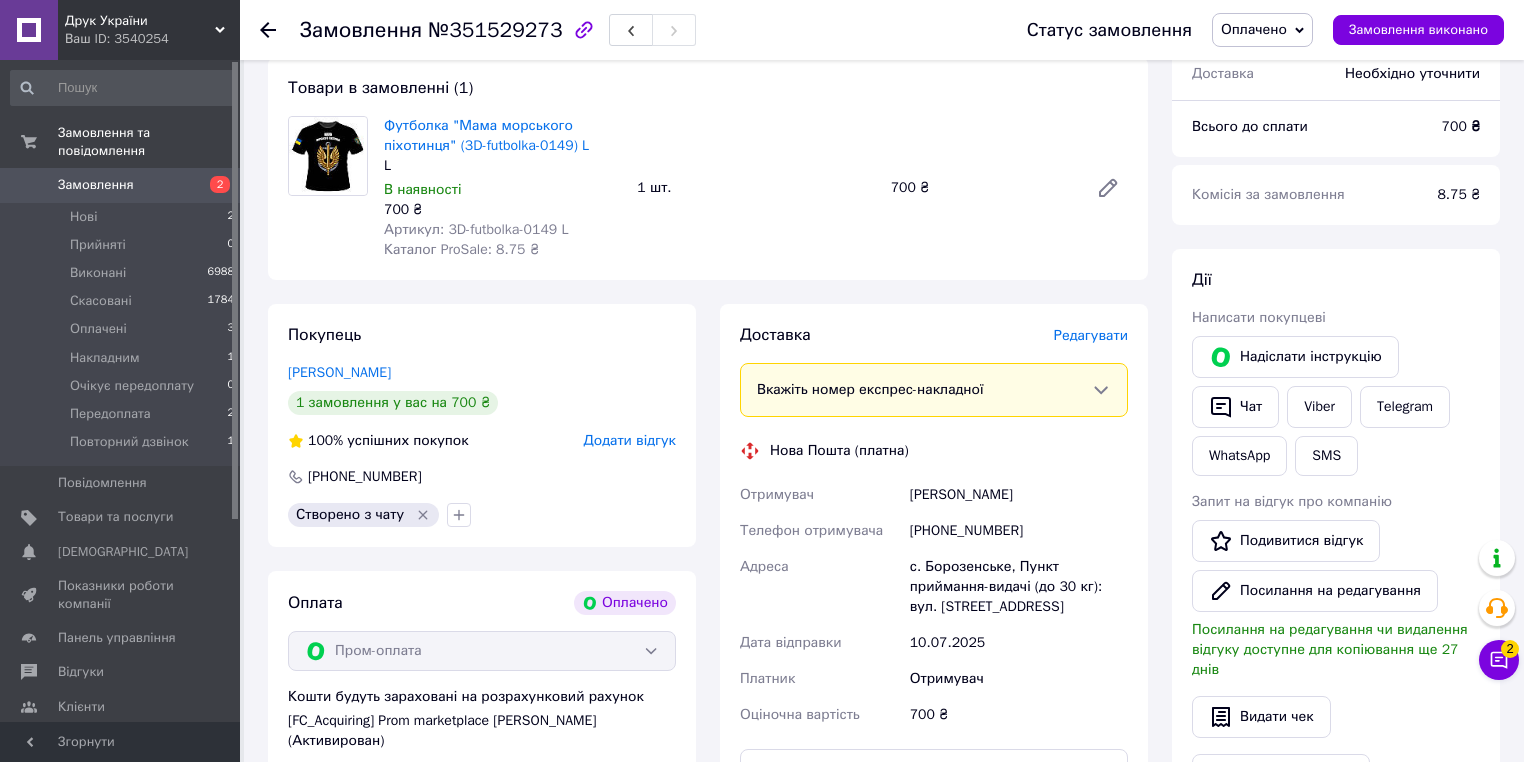 drag, startPoint x: 771, startPoint y: 457, endPoint x: 1073, endPoint y: 608, distance: 337.64627 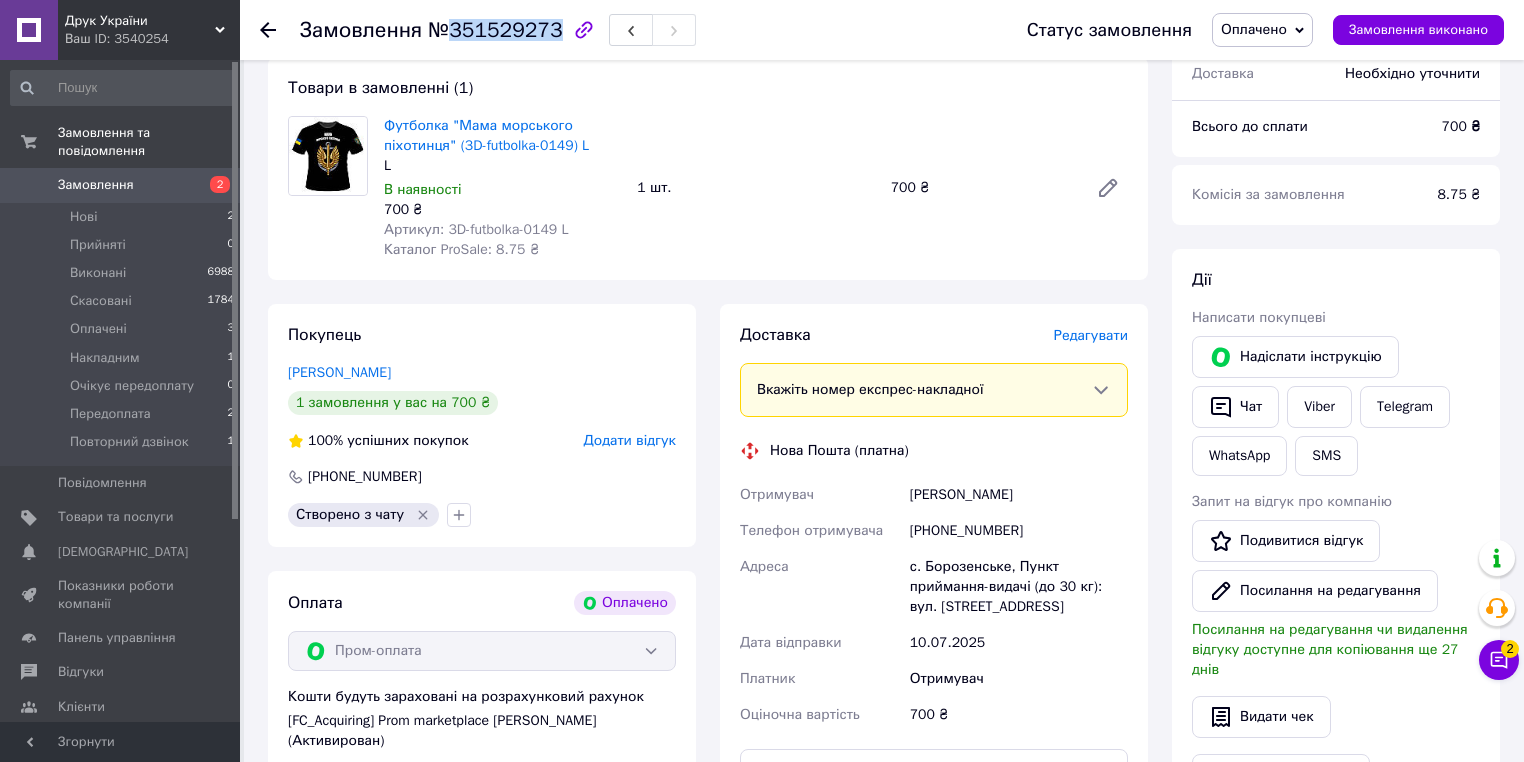drag, startPoint x: 447, startPoint y: 36, endPoint x: 544, endPoint y: 32, distance: 97.082436 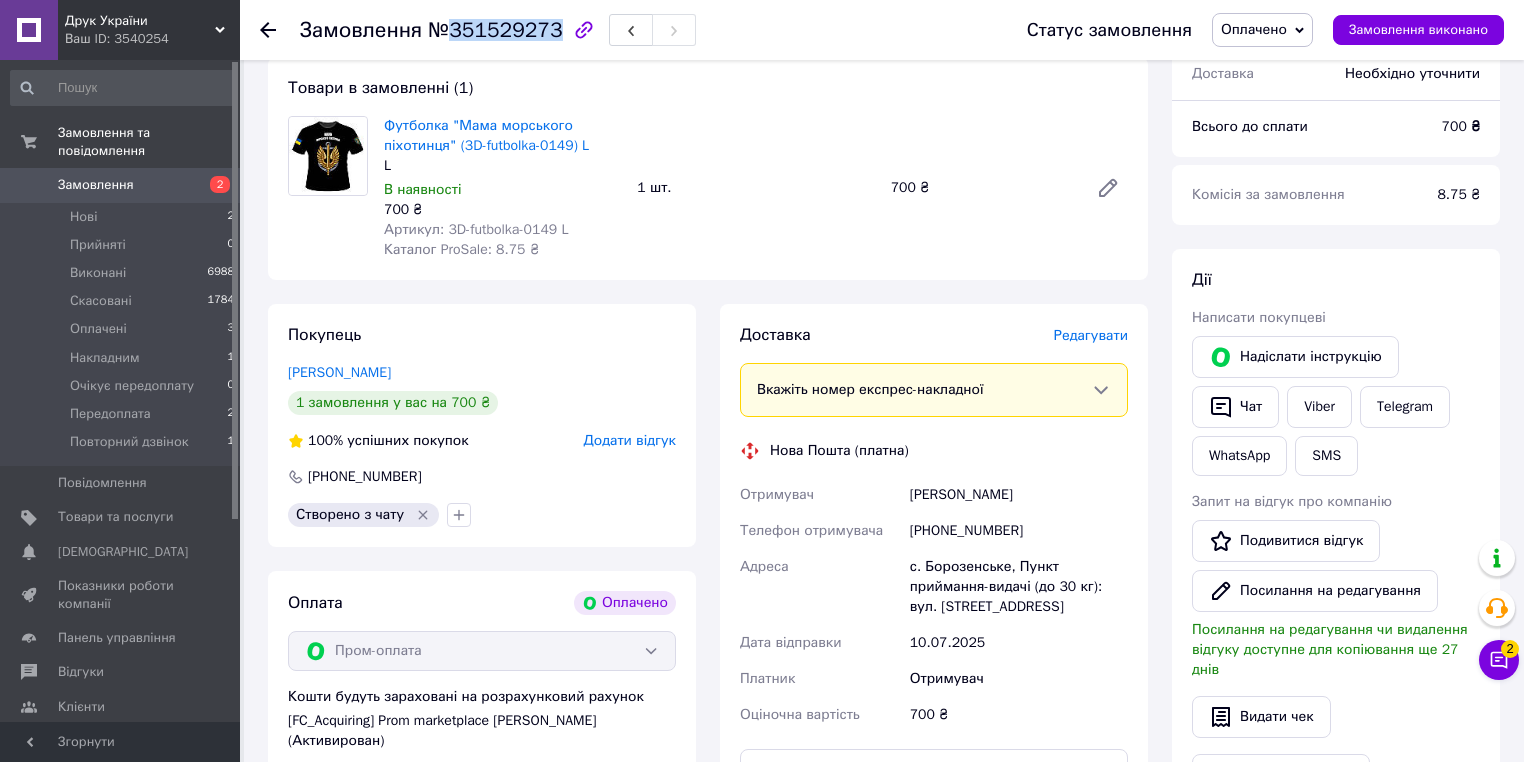 click on "№351529273" at bounding box center (495, 30) 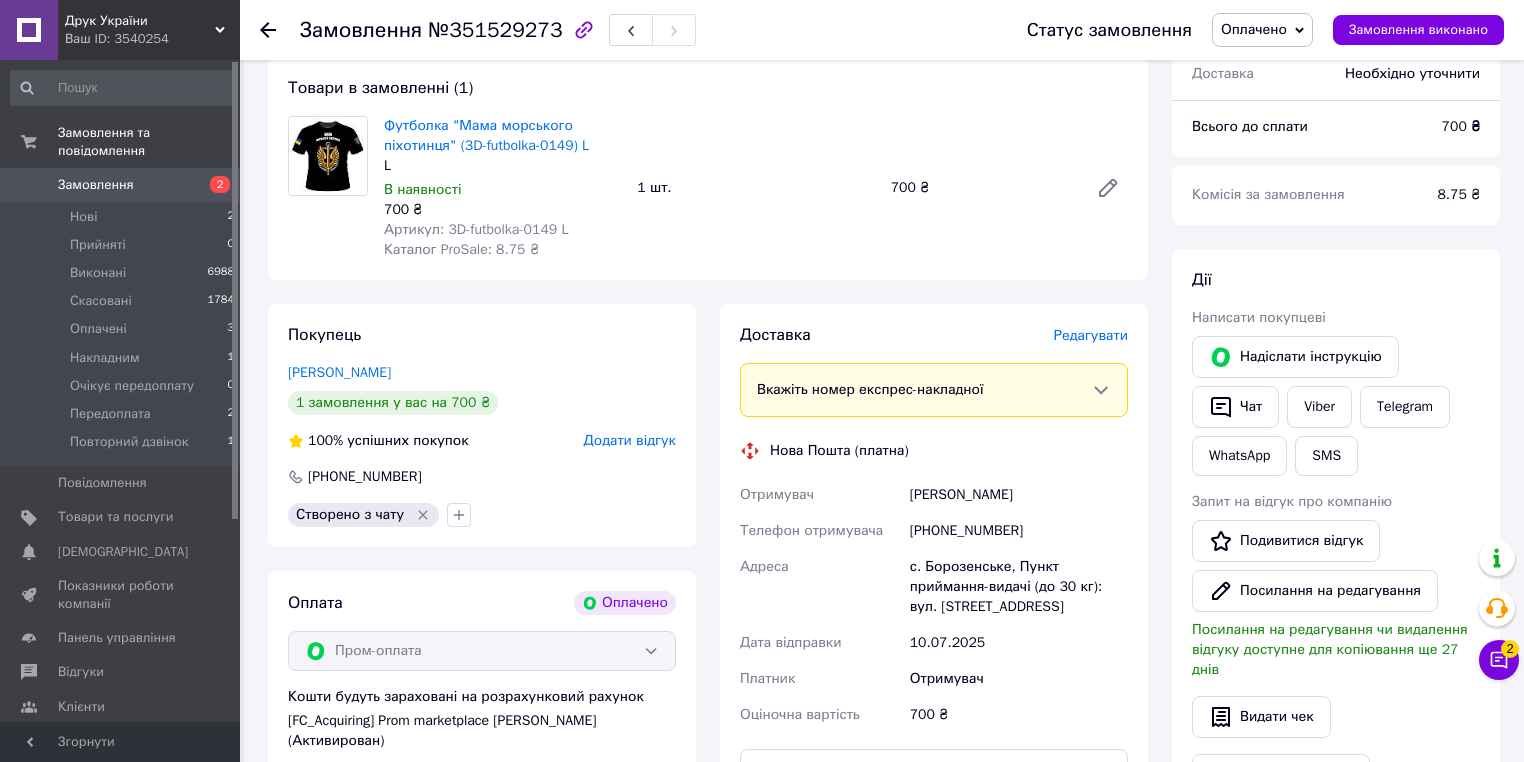 click on "Редагувати" at bounding box center (1091, 335) 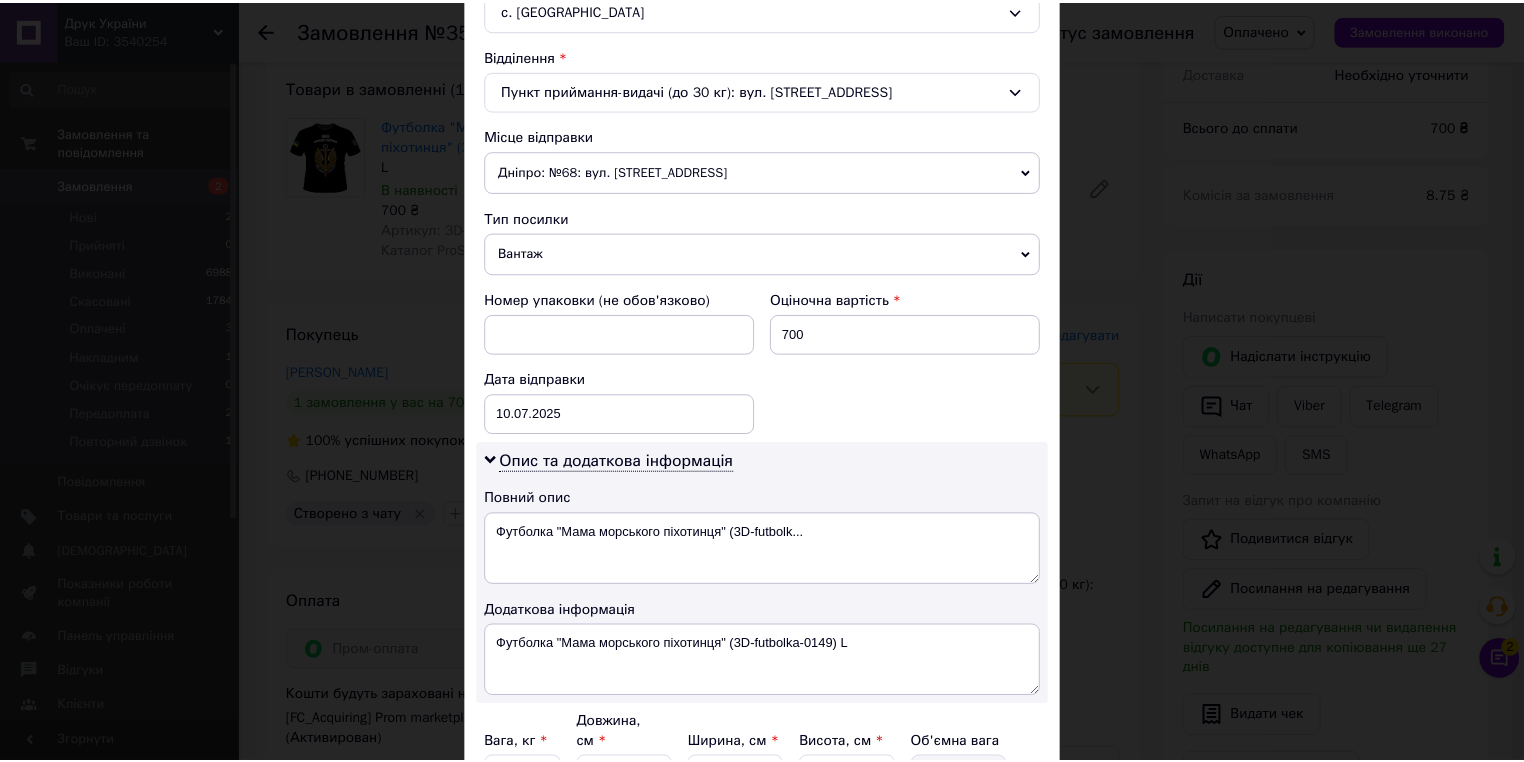 scroll, scrollTop: 783, scrollLeft: 0, axis: vertical 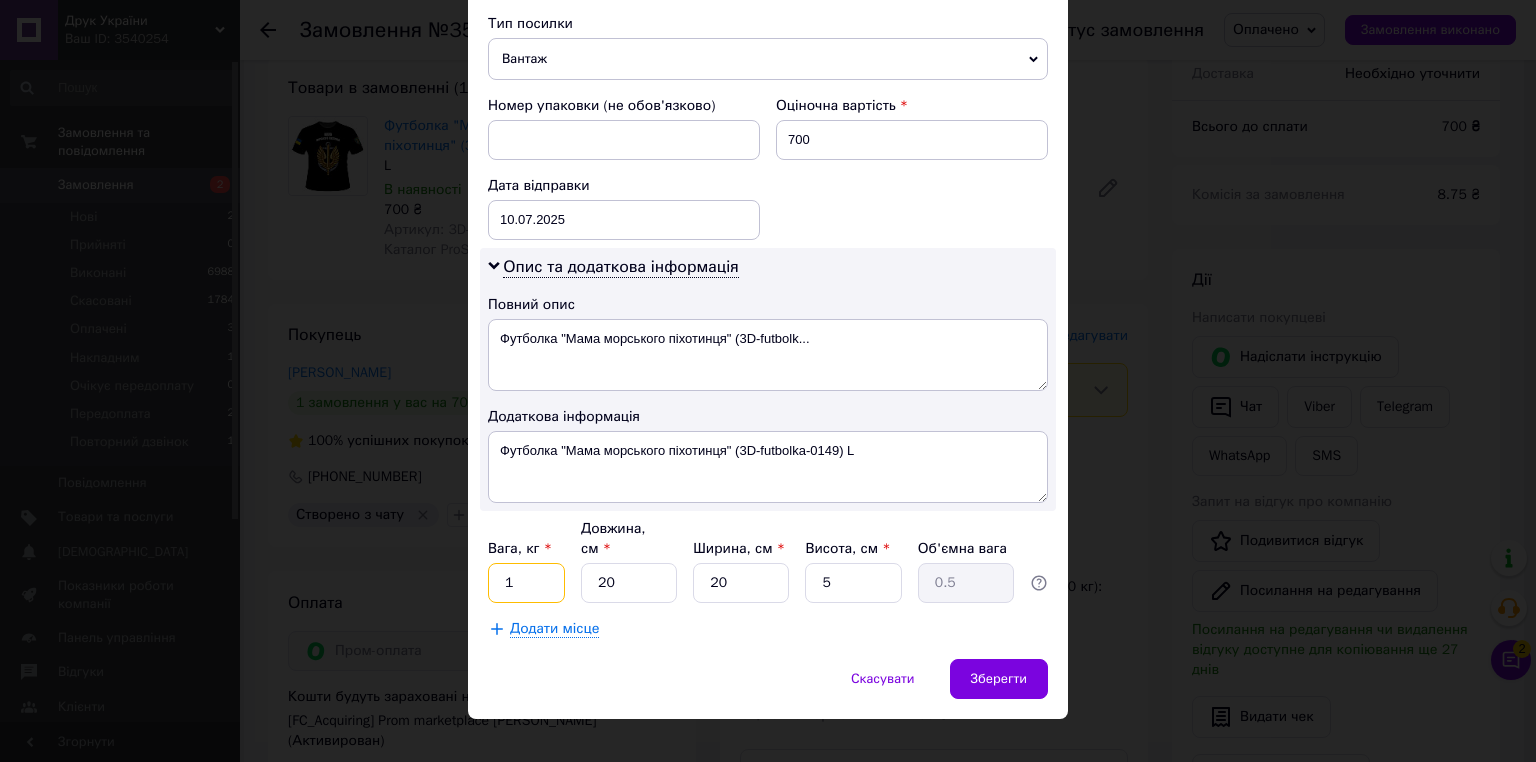 click on "1" at bounding box center [526, 583] 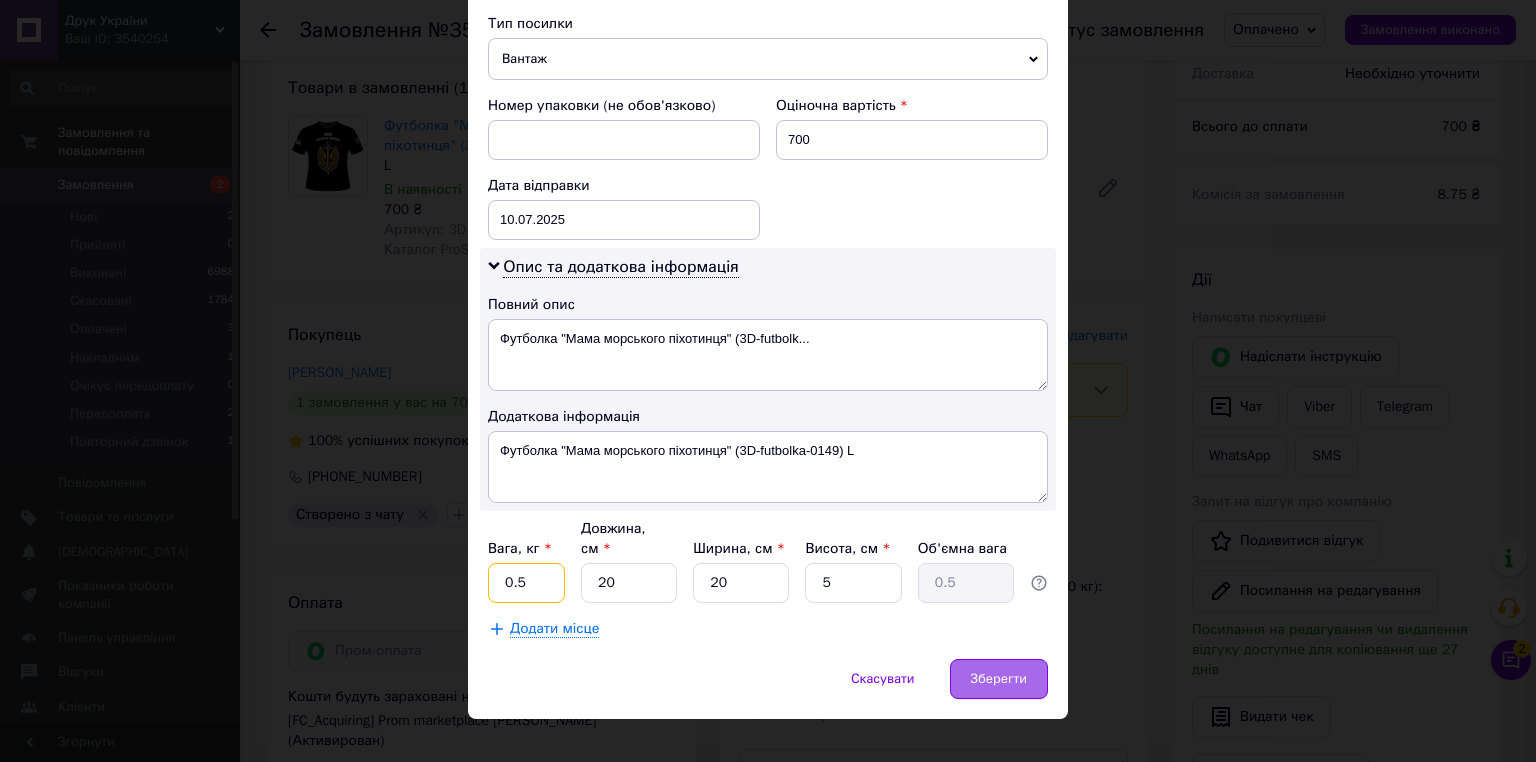 type on "0.5" 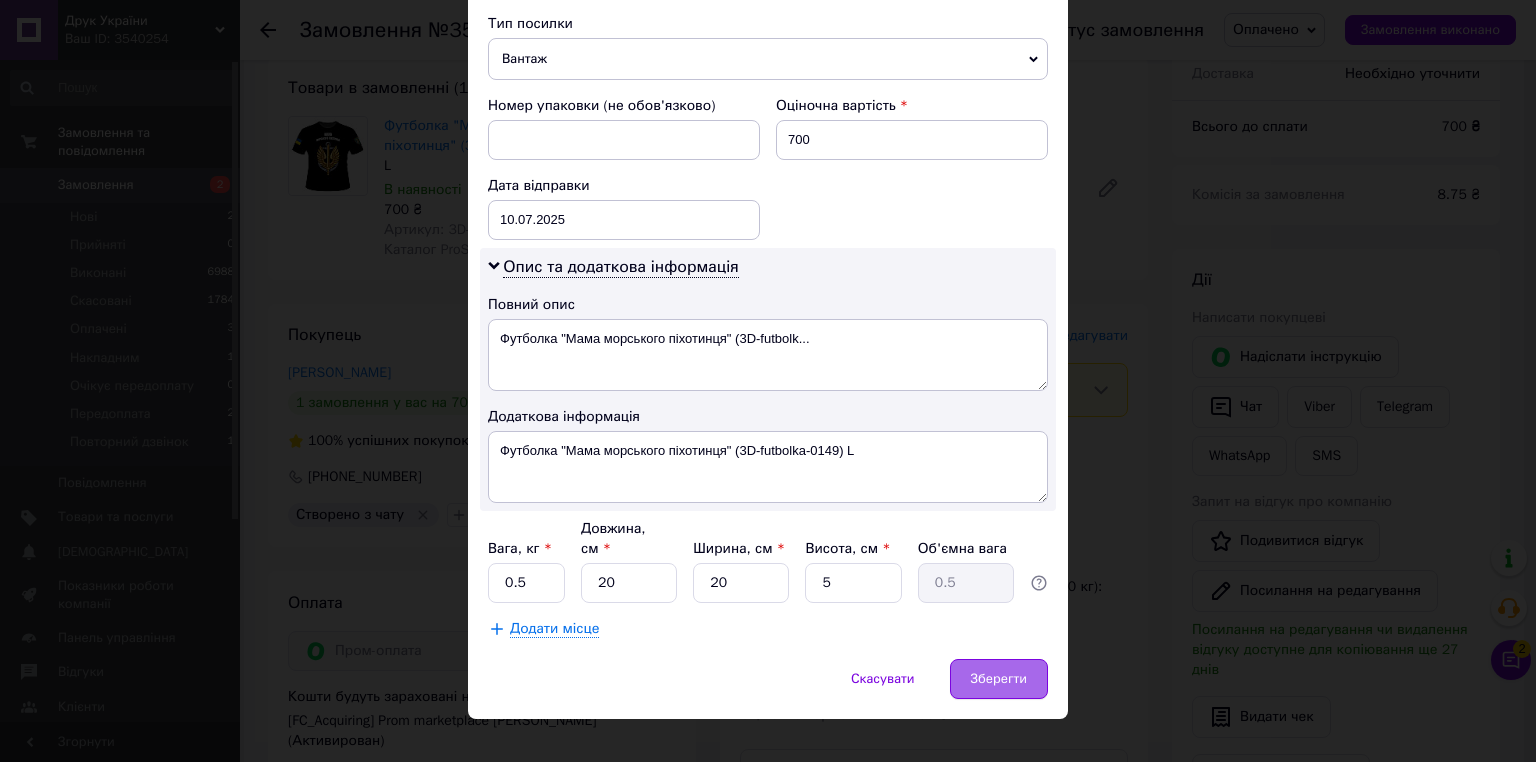 click on "Зберегти" at bounding box center [999, 679] 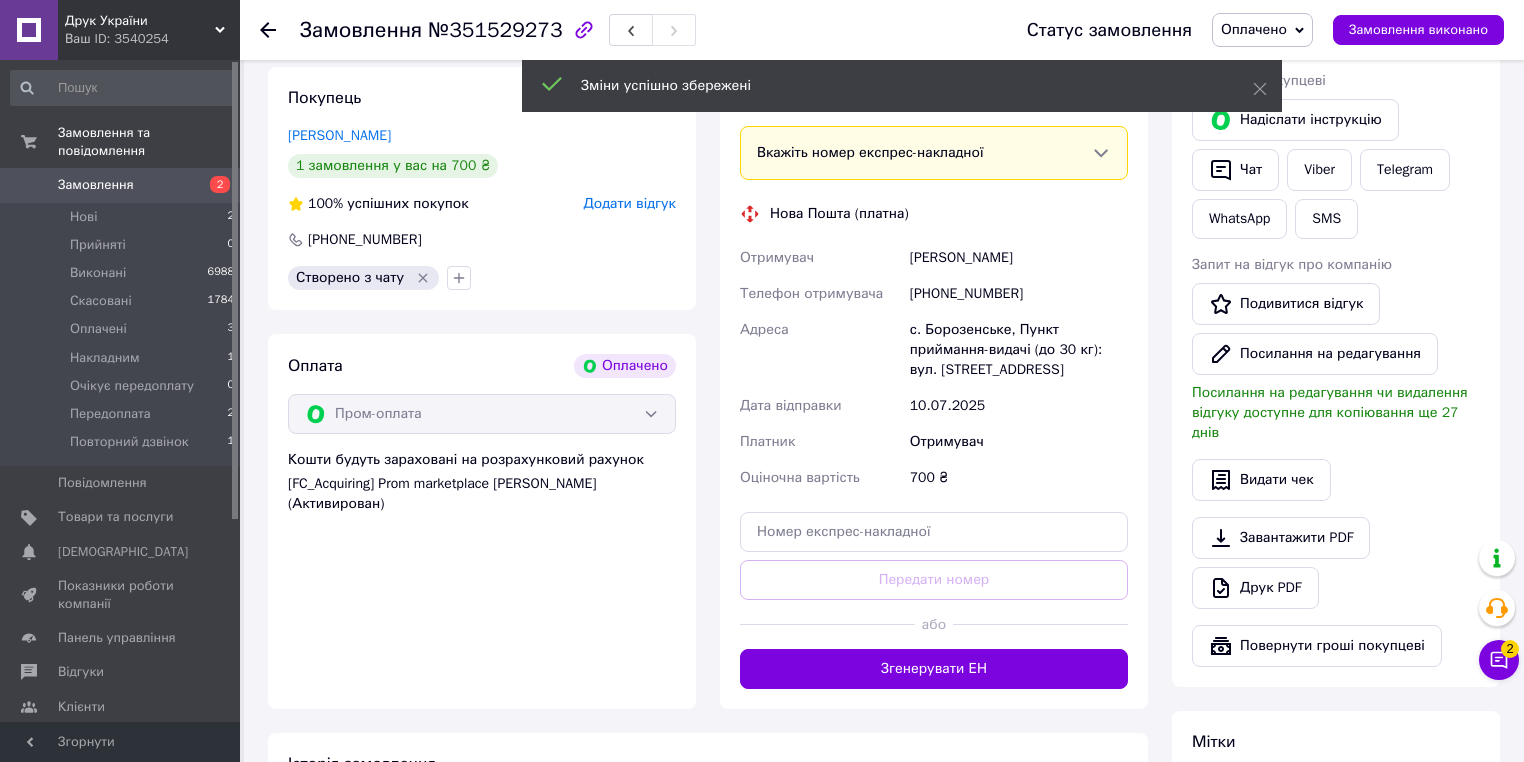 scroll, scrollTop: 577, scrollLeft: 0, axis: vertical 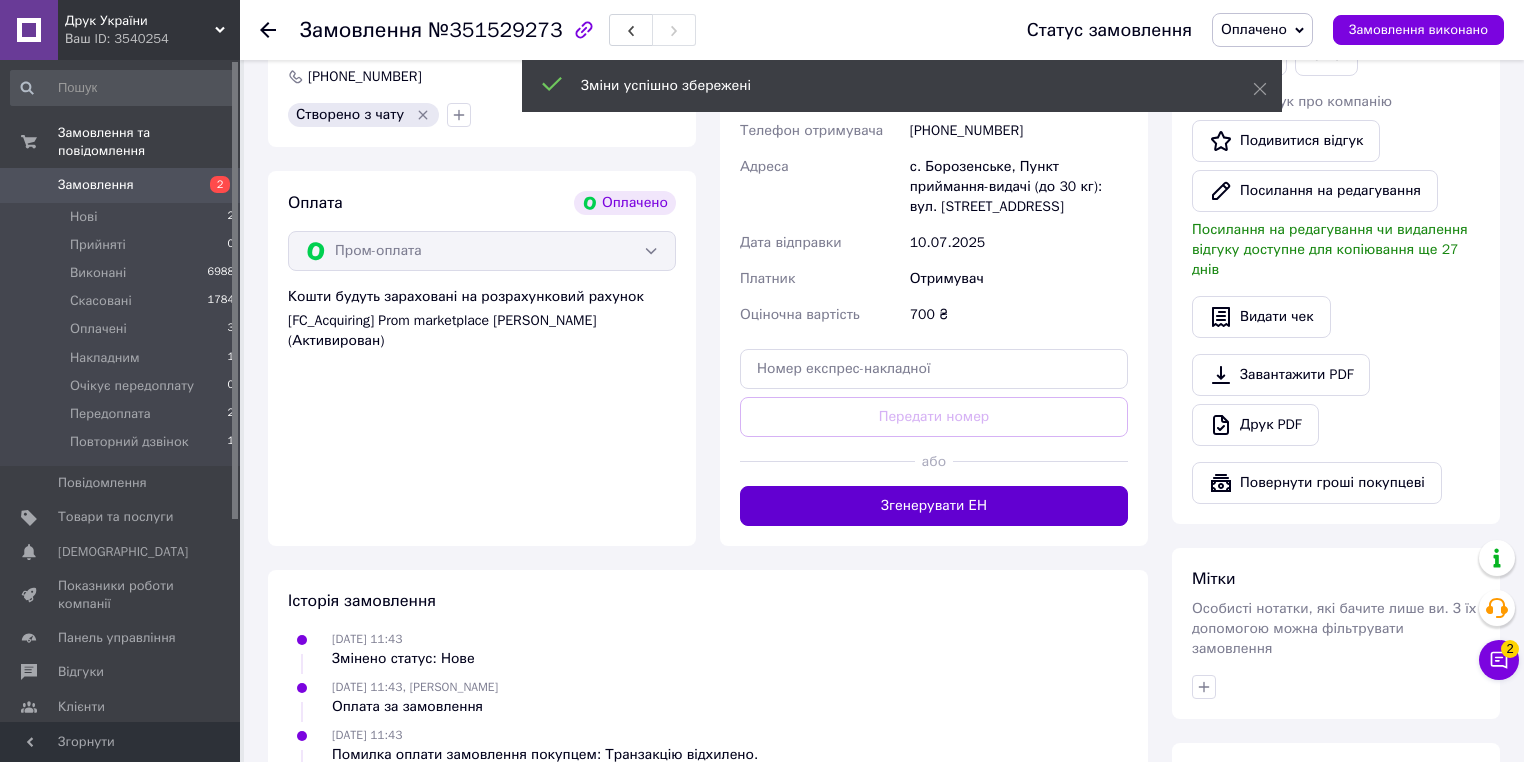 click on "Згенерувати ЕН" at bounding box center [934, 506] 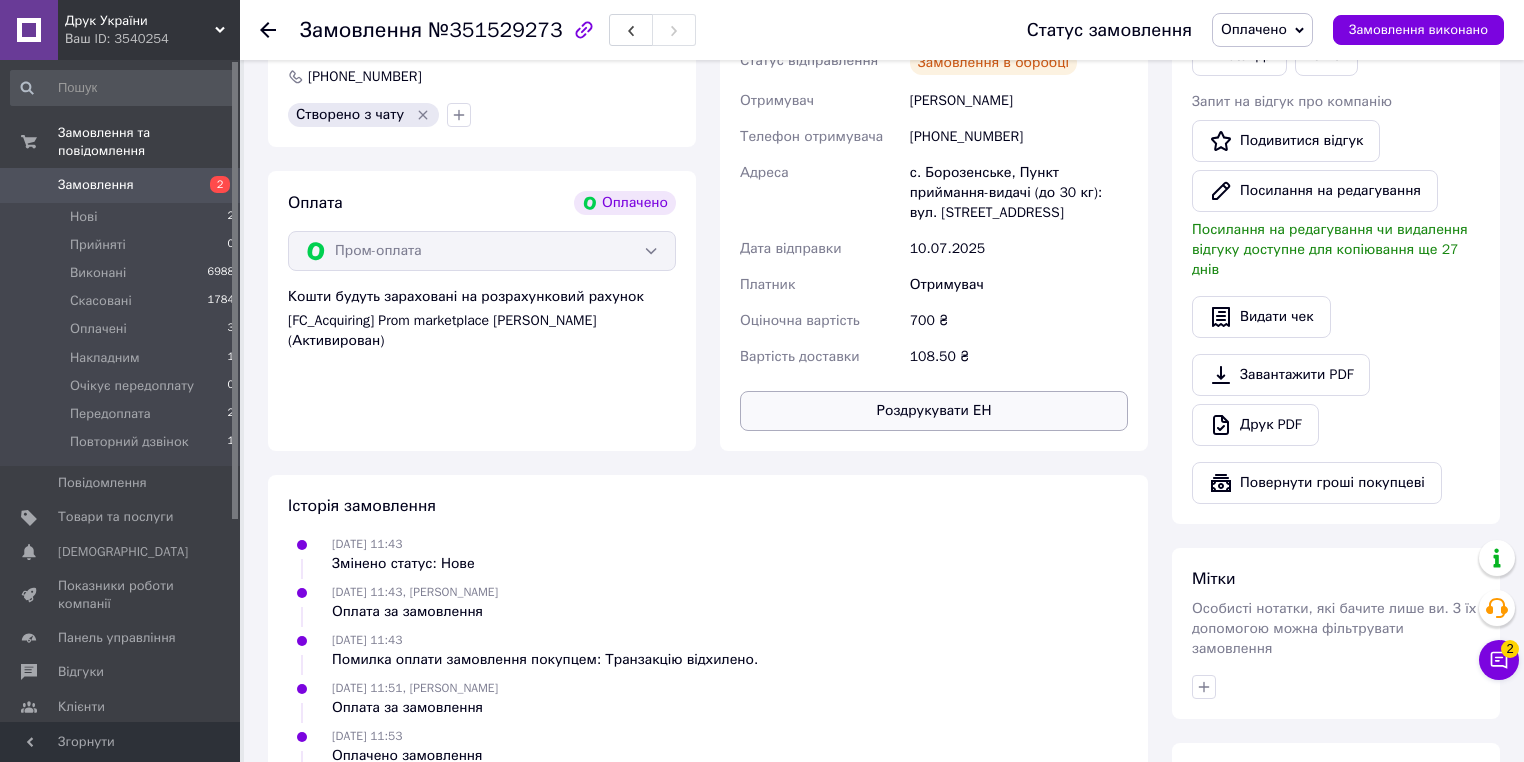 click on "Роздрукувати ЕН" at bounding box center (934, 411) 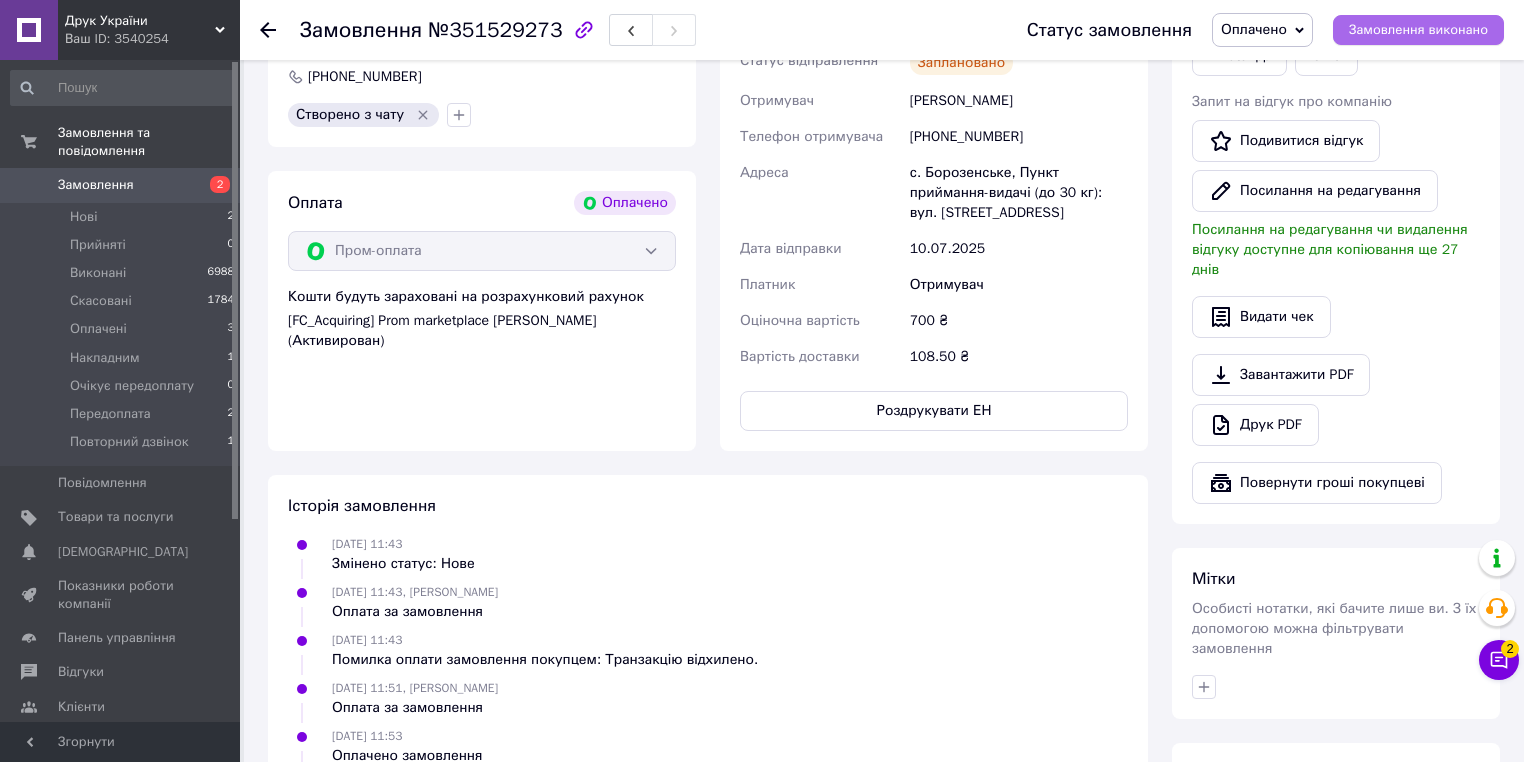 click on "Замовлення виконано" at bounding box center [1418, 30] 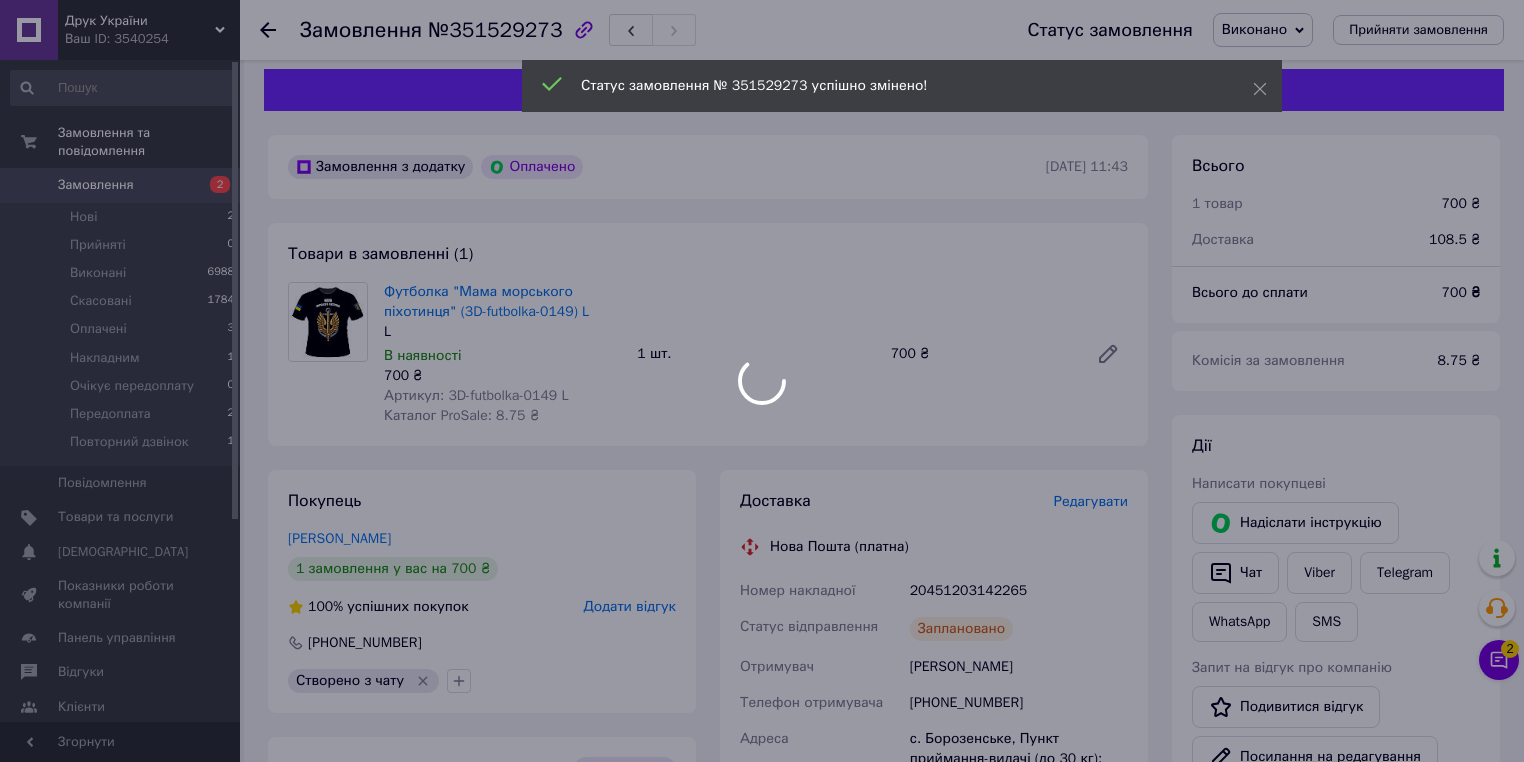 scroll, scrollTop: 0, scrollLeft: 0, axis: both 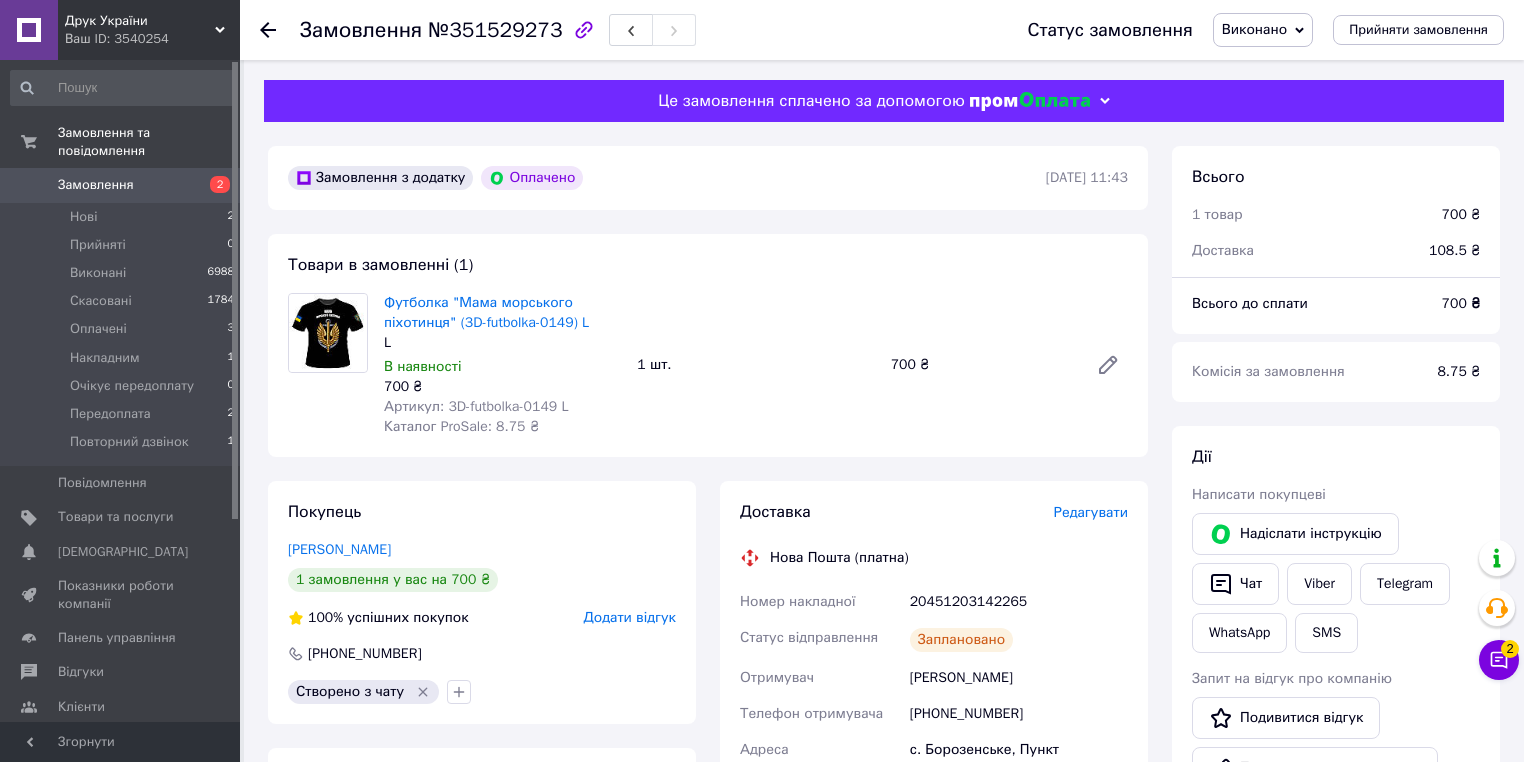 click at bounding box center [280, 30] 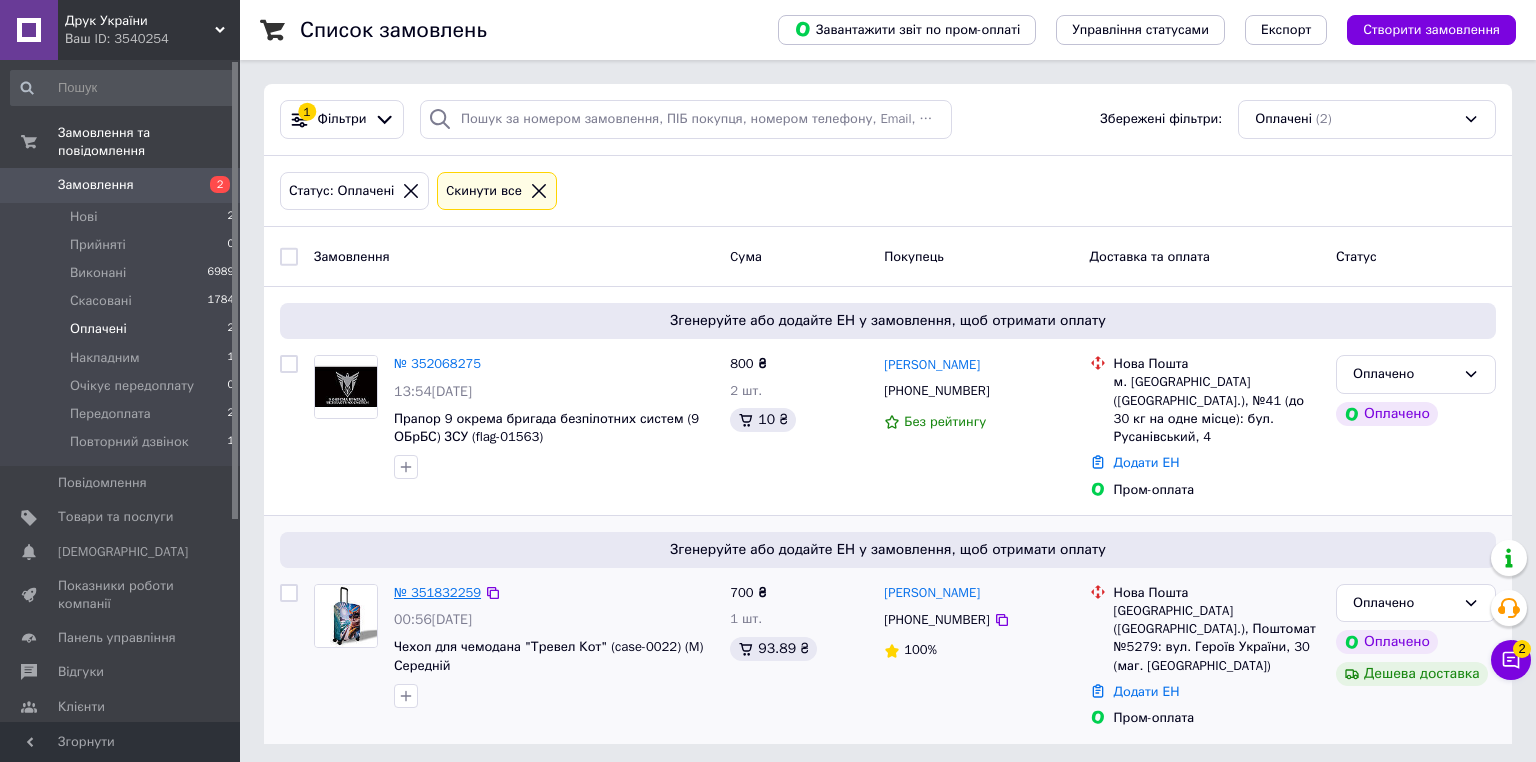 click on "№ 351832259" at bounding box center (437, 592) 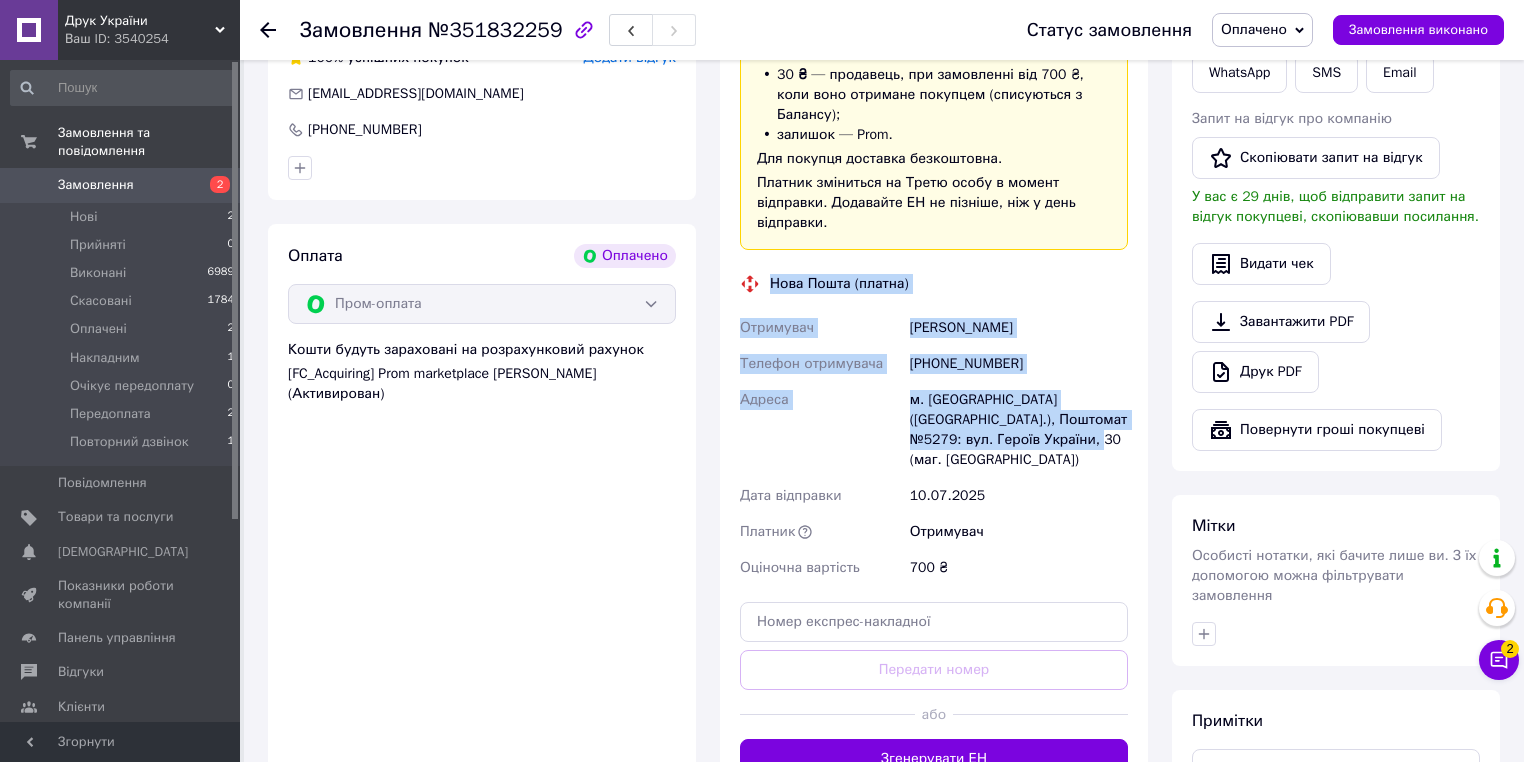 drag, startPoint x: 771, startPoint y: 268, endPoint x: 1077, endPoint y: 416, distance: 339.91174 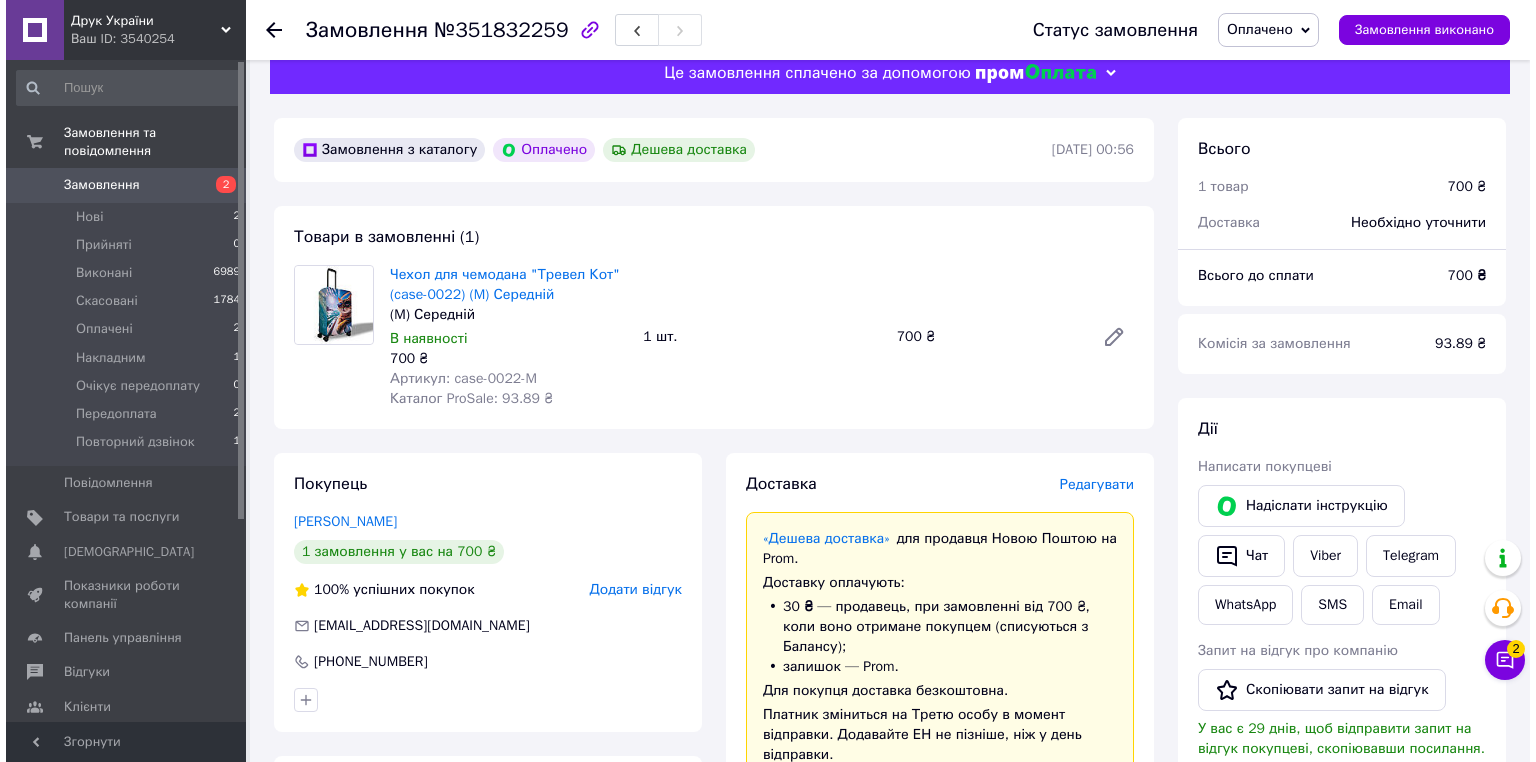 scroll, scrollTop: 0, scrollLeft: 0, axis: both 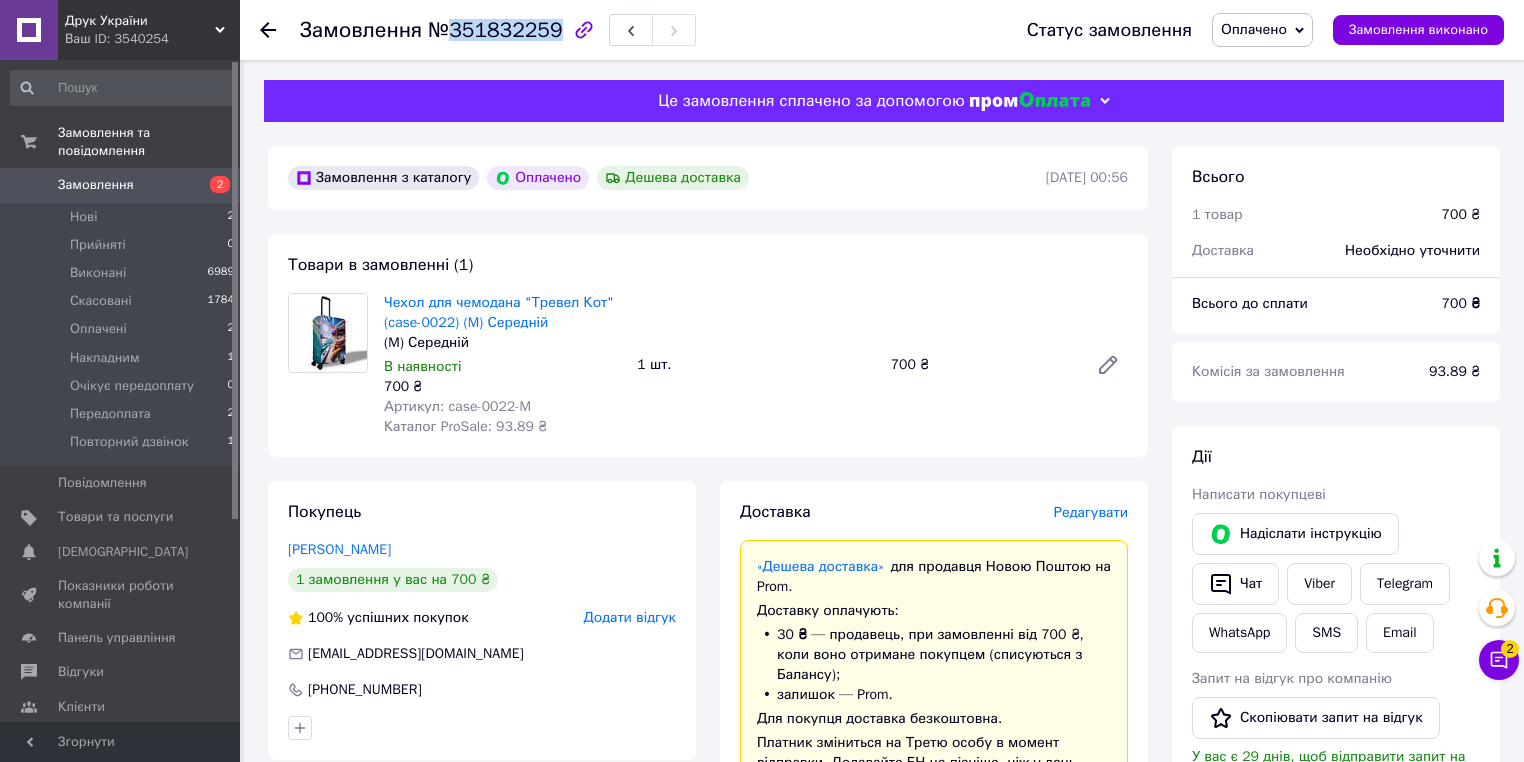 drag, startPoint x: 443, startPoint y: 36, endPoint x: 543, endPoint y: 34, distance: 100.02 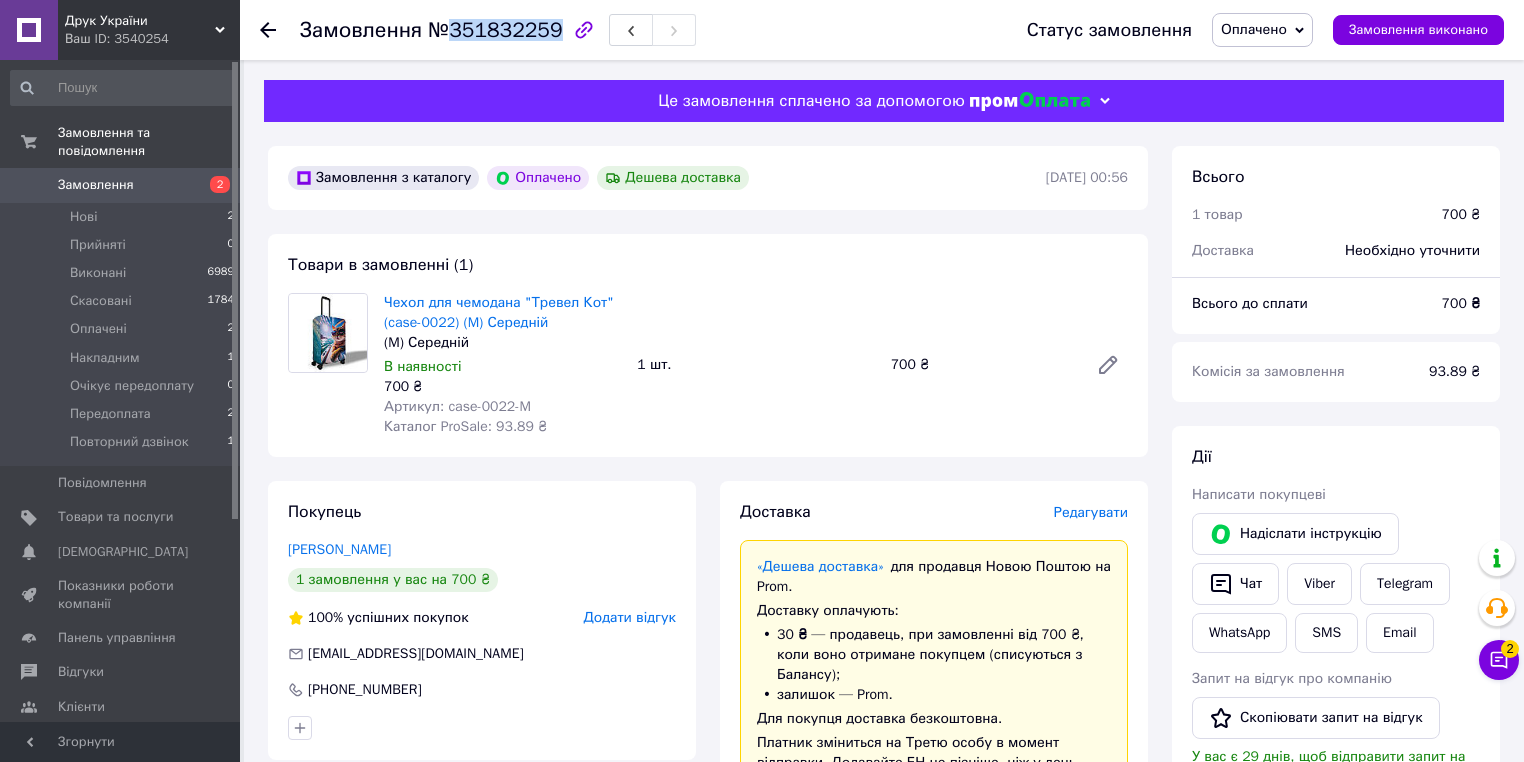 click on "№351832259" at bounding box center (495, 30) 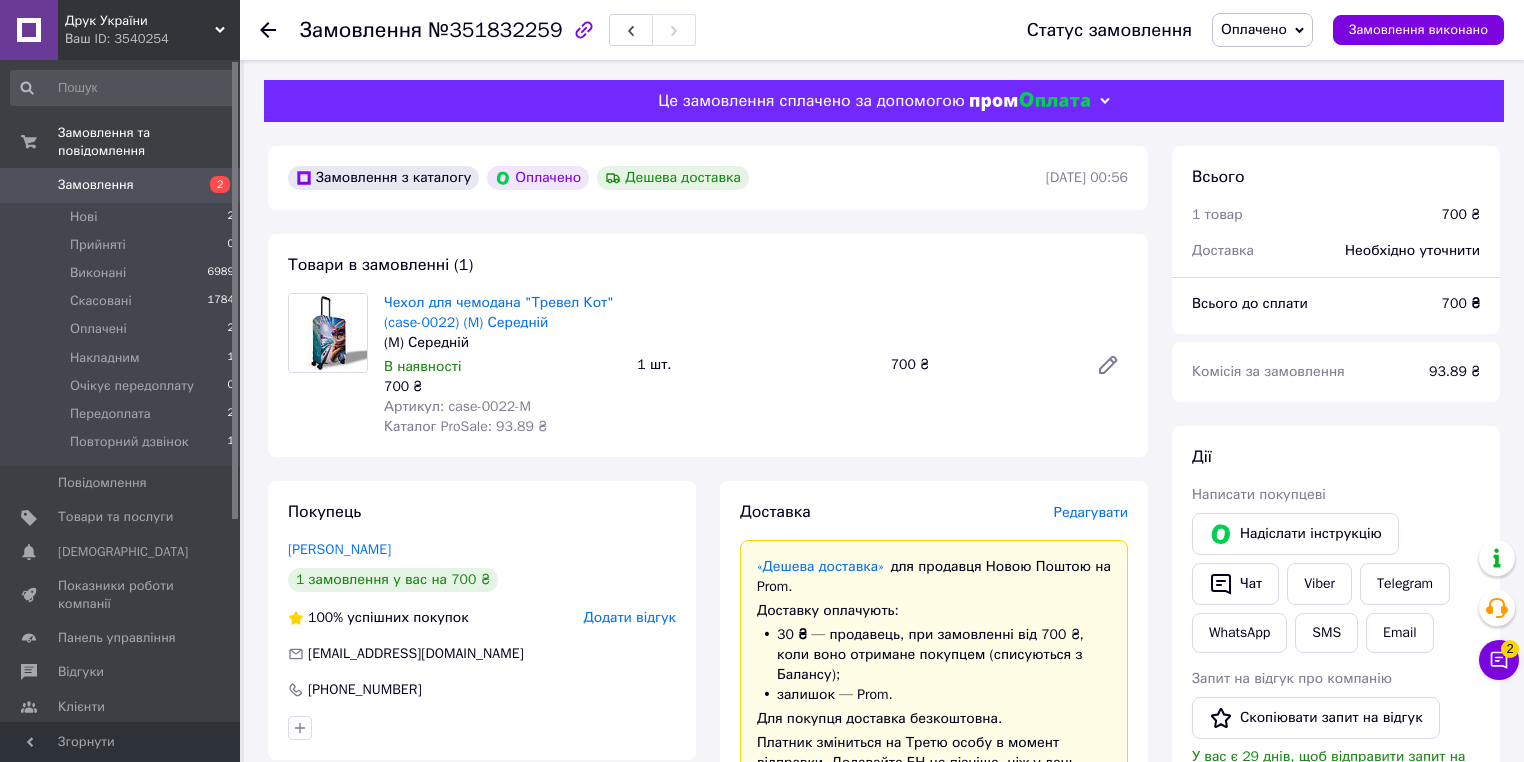 click on "Редагувати" at bounding box center [1091, 512] 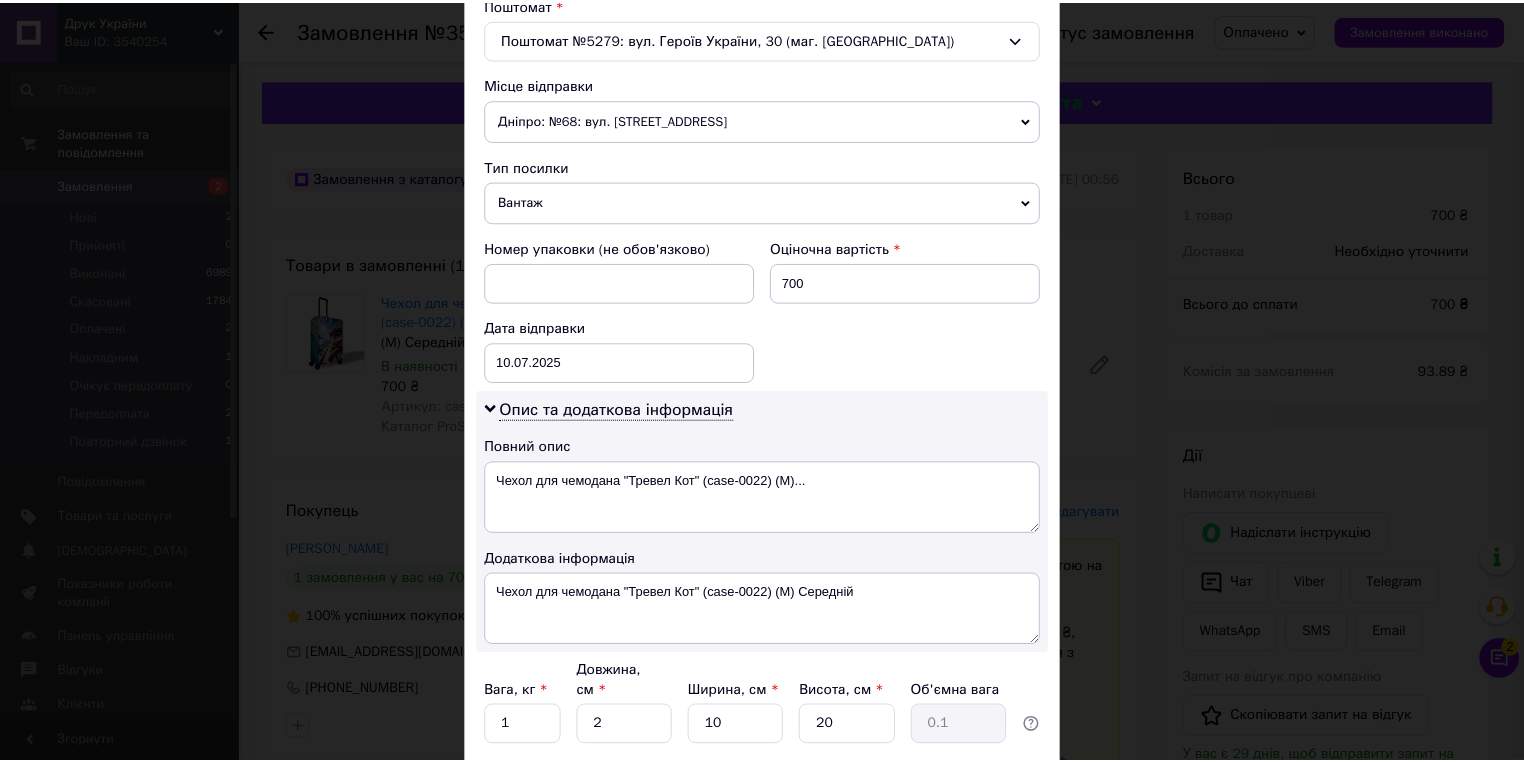 scroll, scrollTop: 783, scrollLeft: 0, axis: vertical 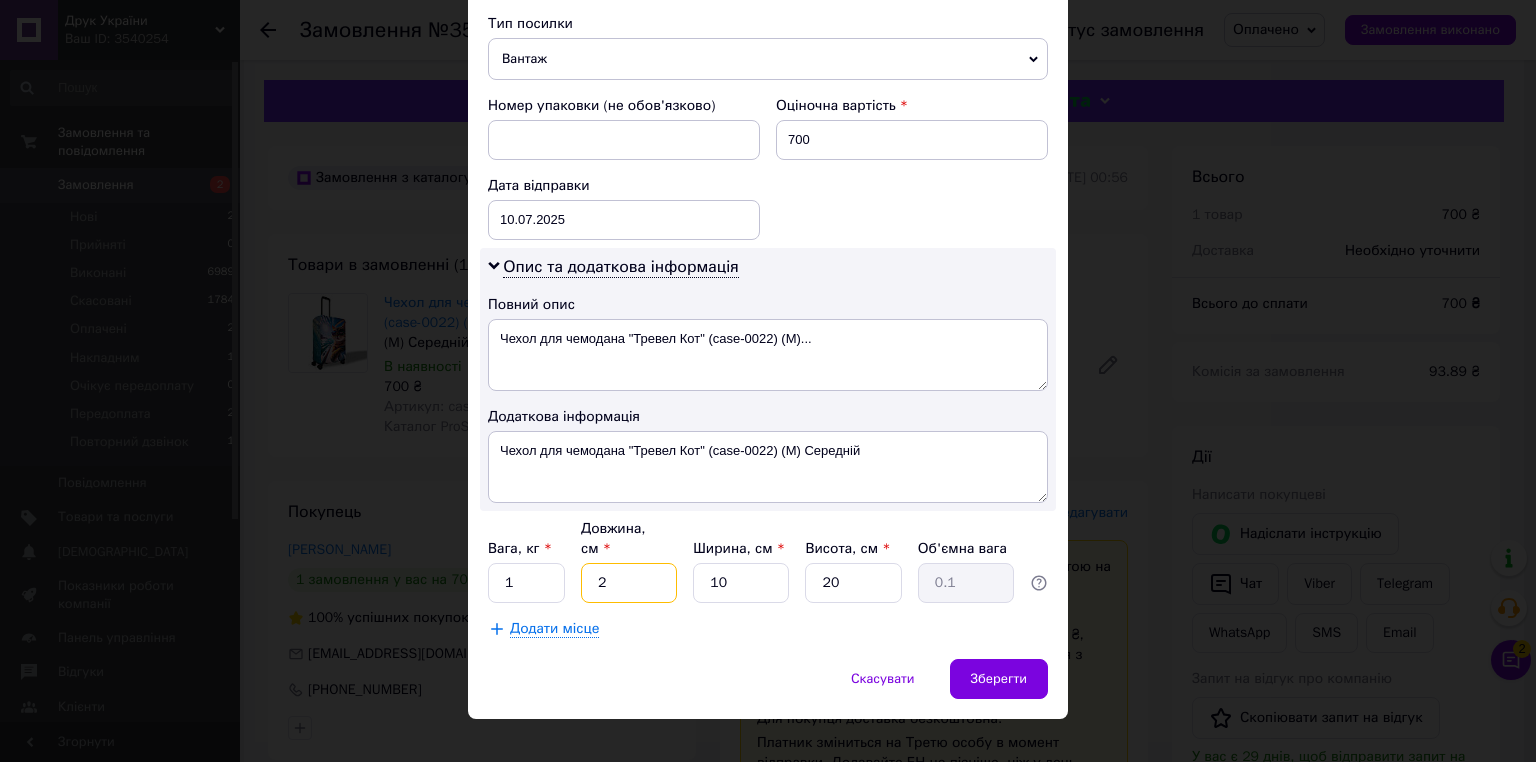 click on "2" at bounding box center (629, 583) 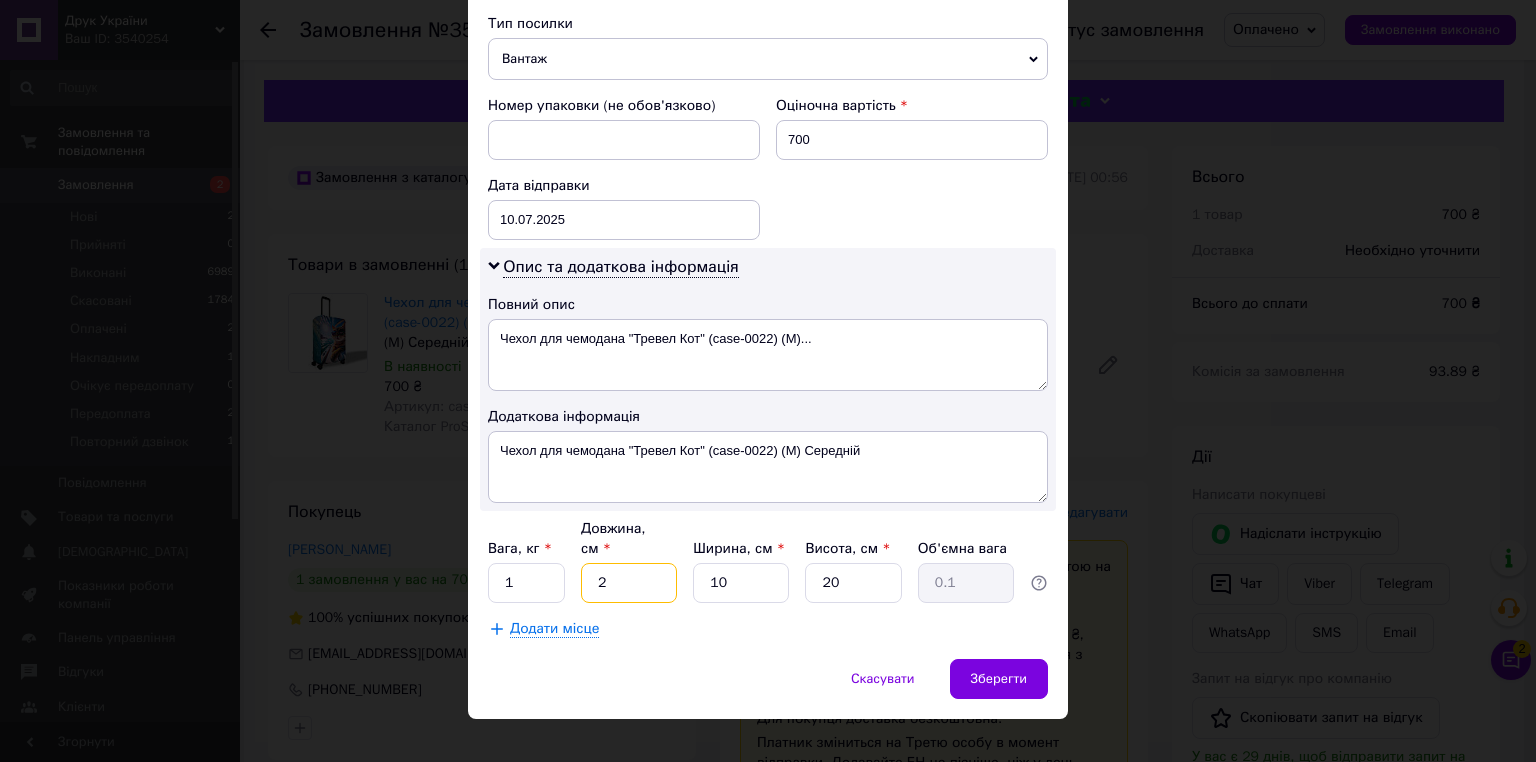 type on "25" 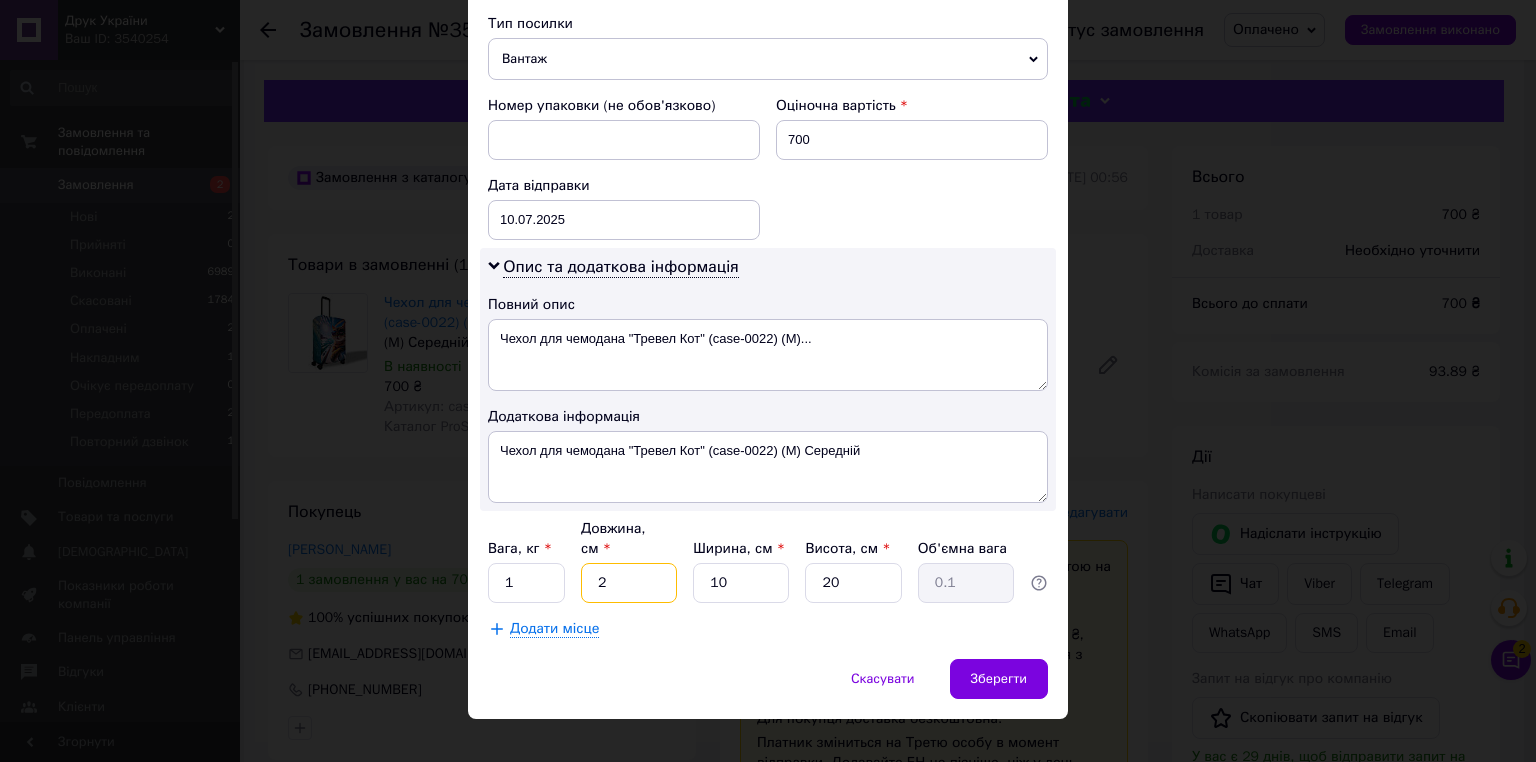 type on "1.25" 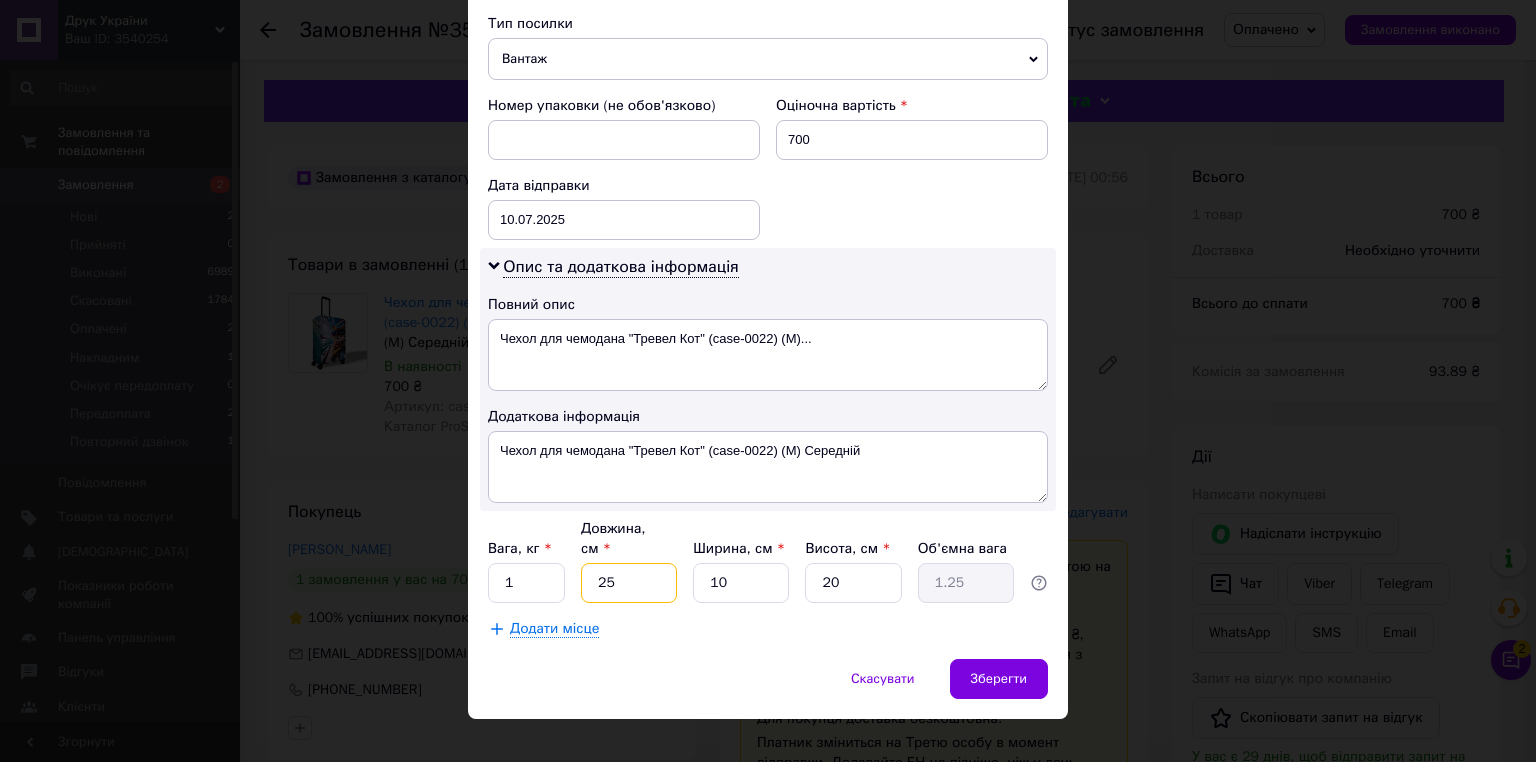 type on "25" 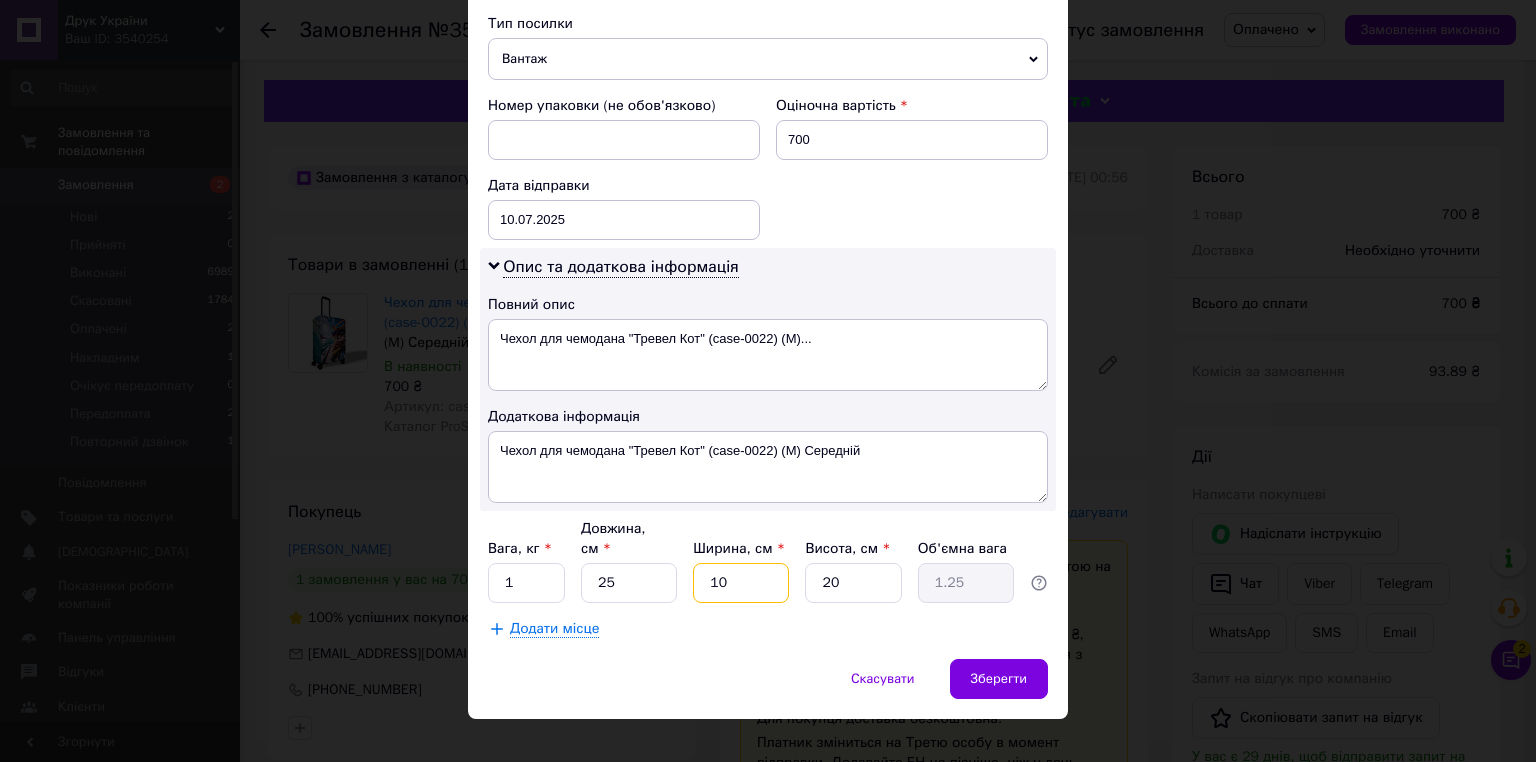 click on "10" at bounding box center [741, 583] 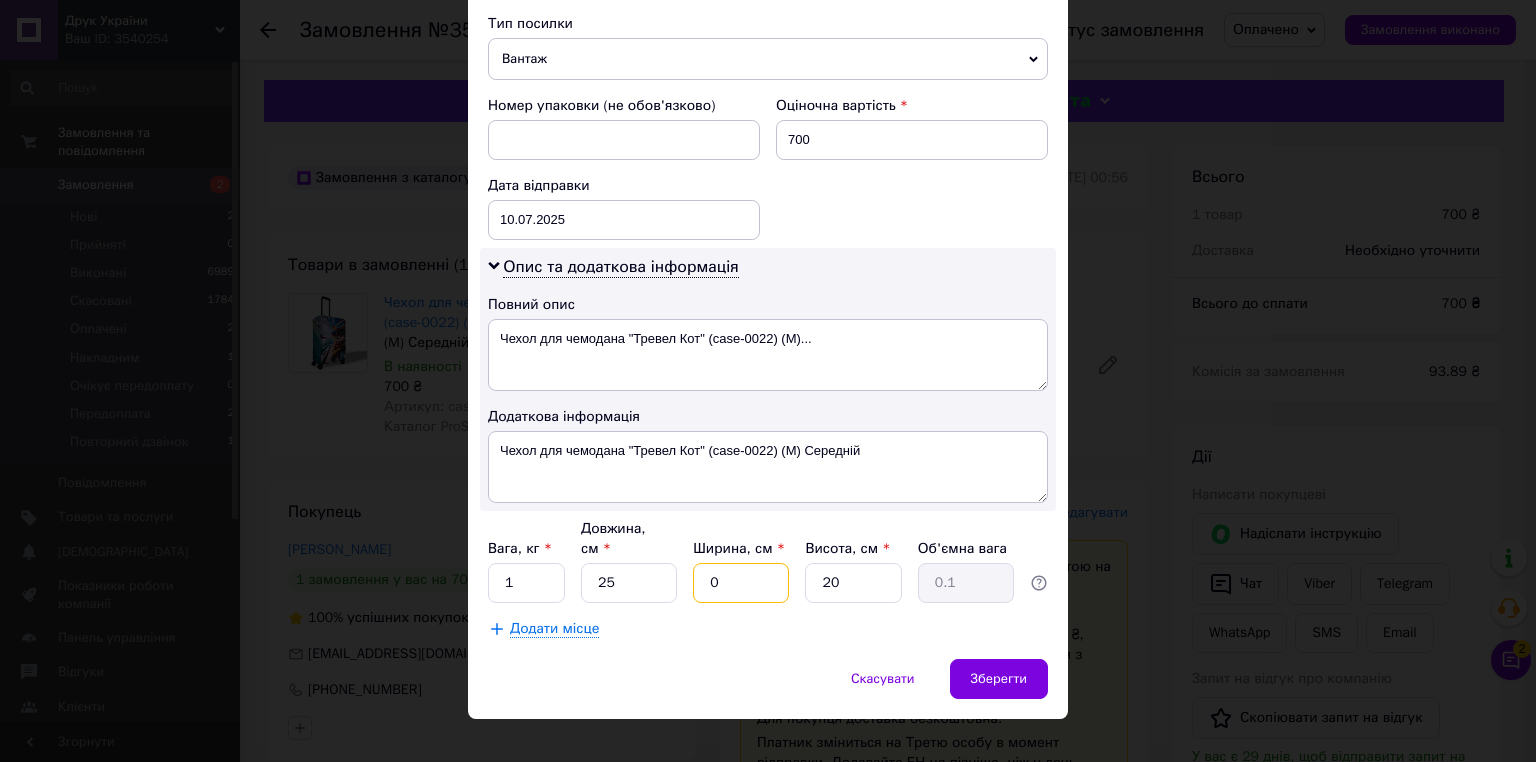 type on "20" 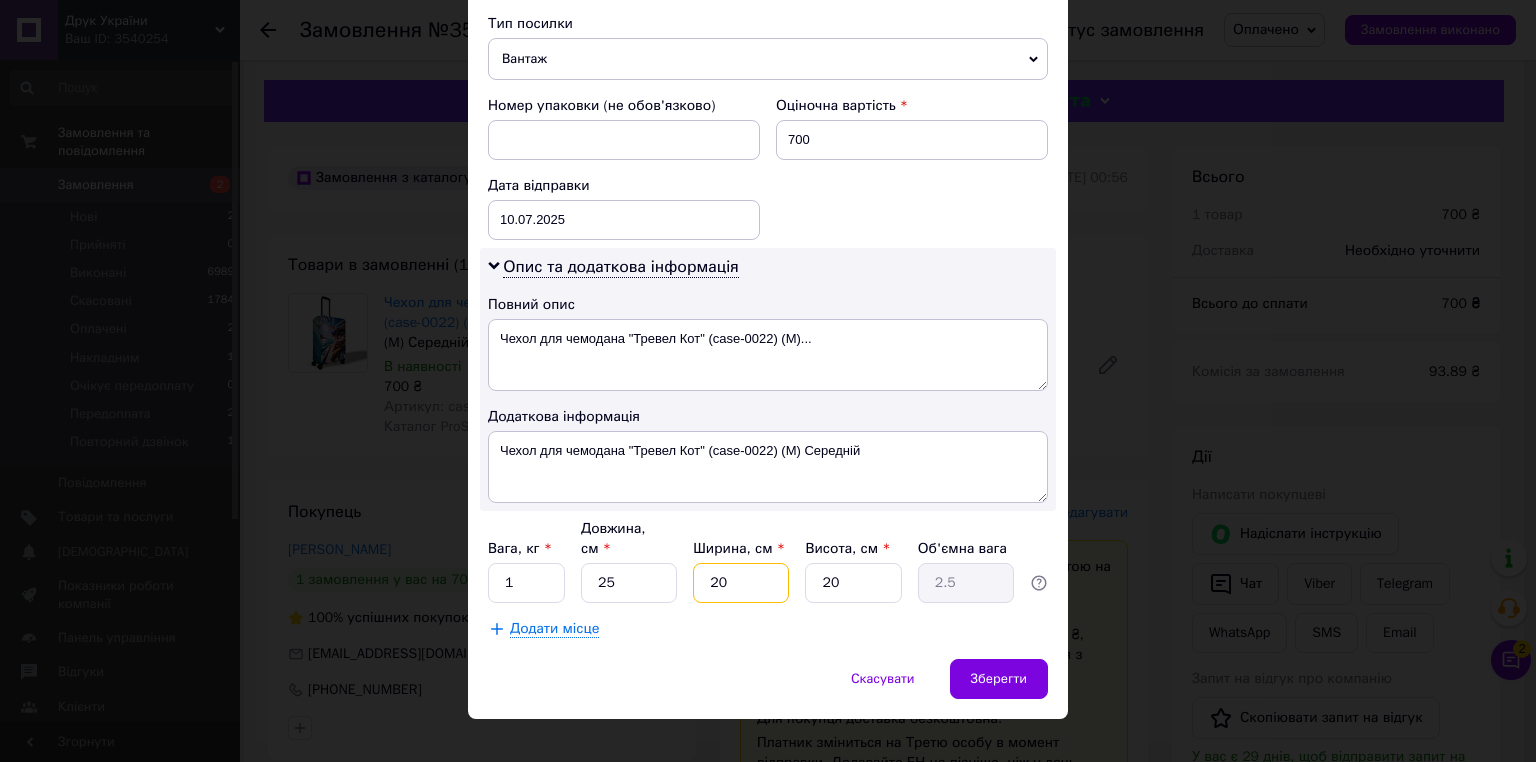 type on "20" 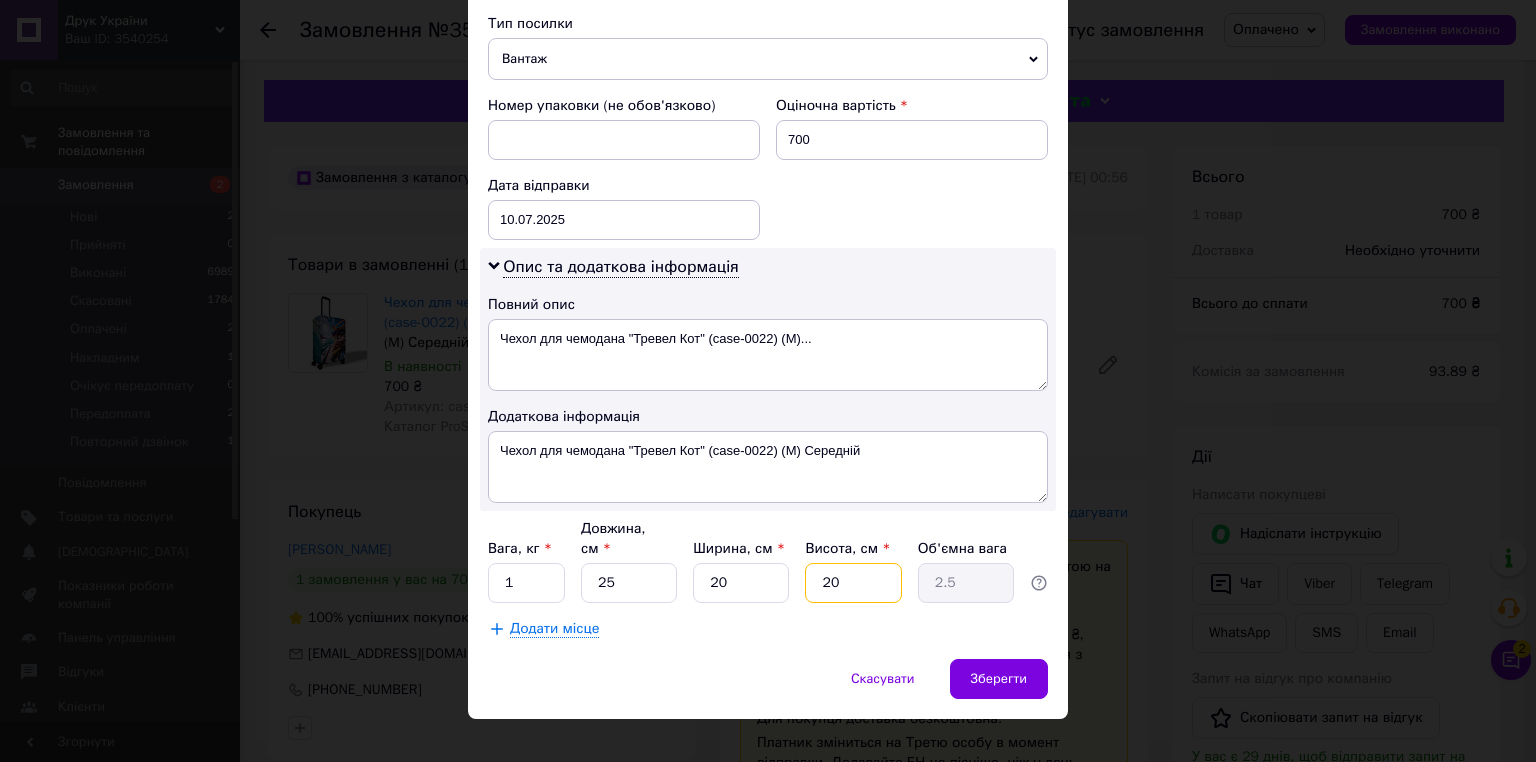 drag, startPoint x: 820, startPoint y: 563, endPoint x: 880, endPoint y: 568, distance: 60.207973 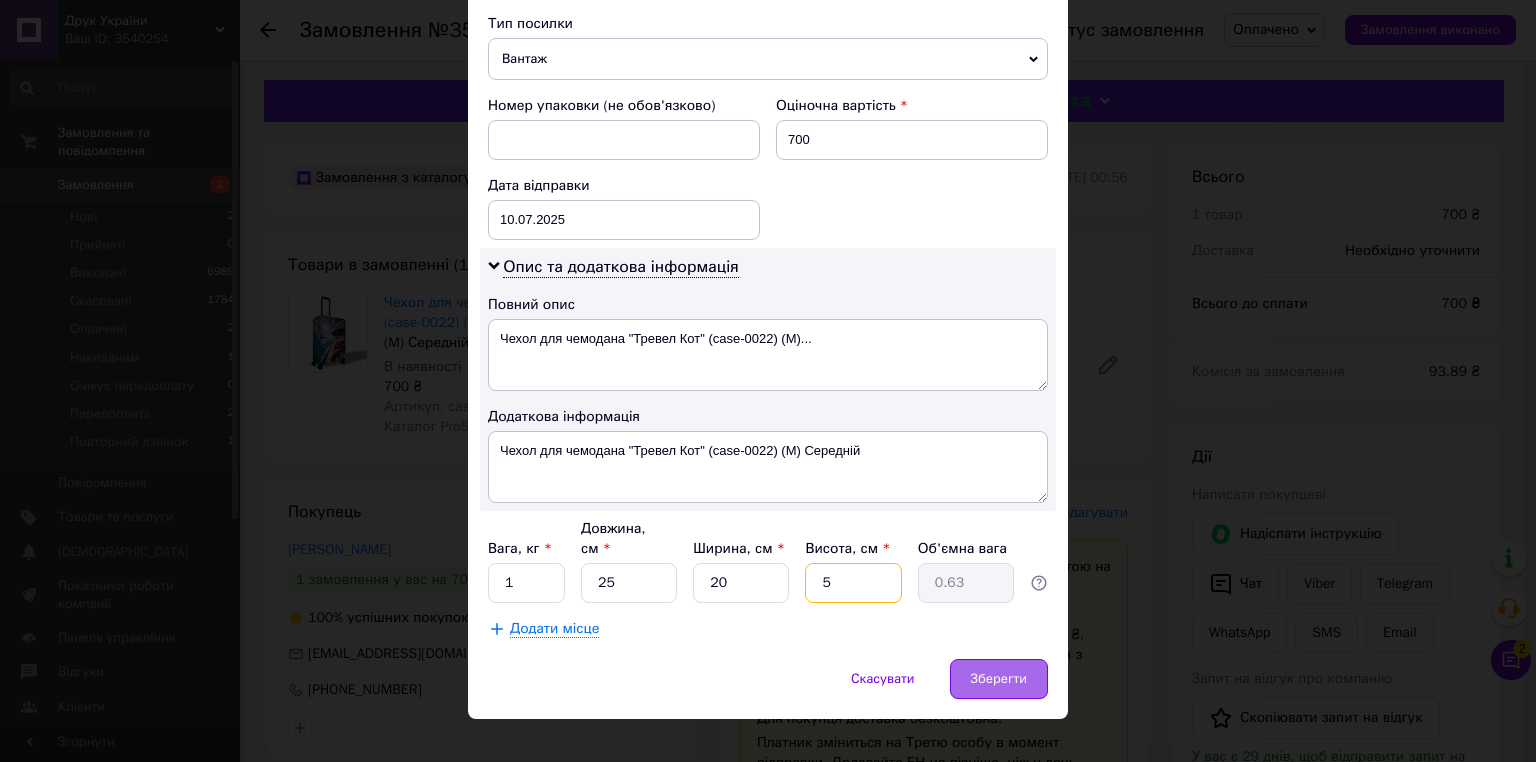 type on "5" 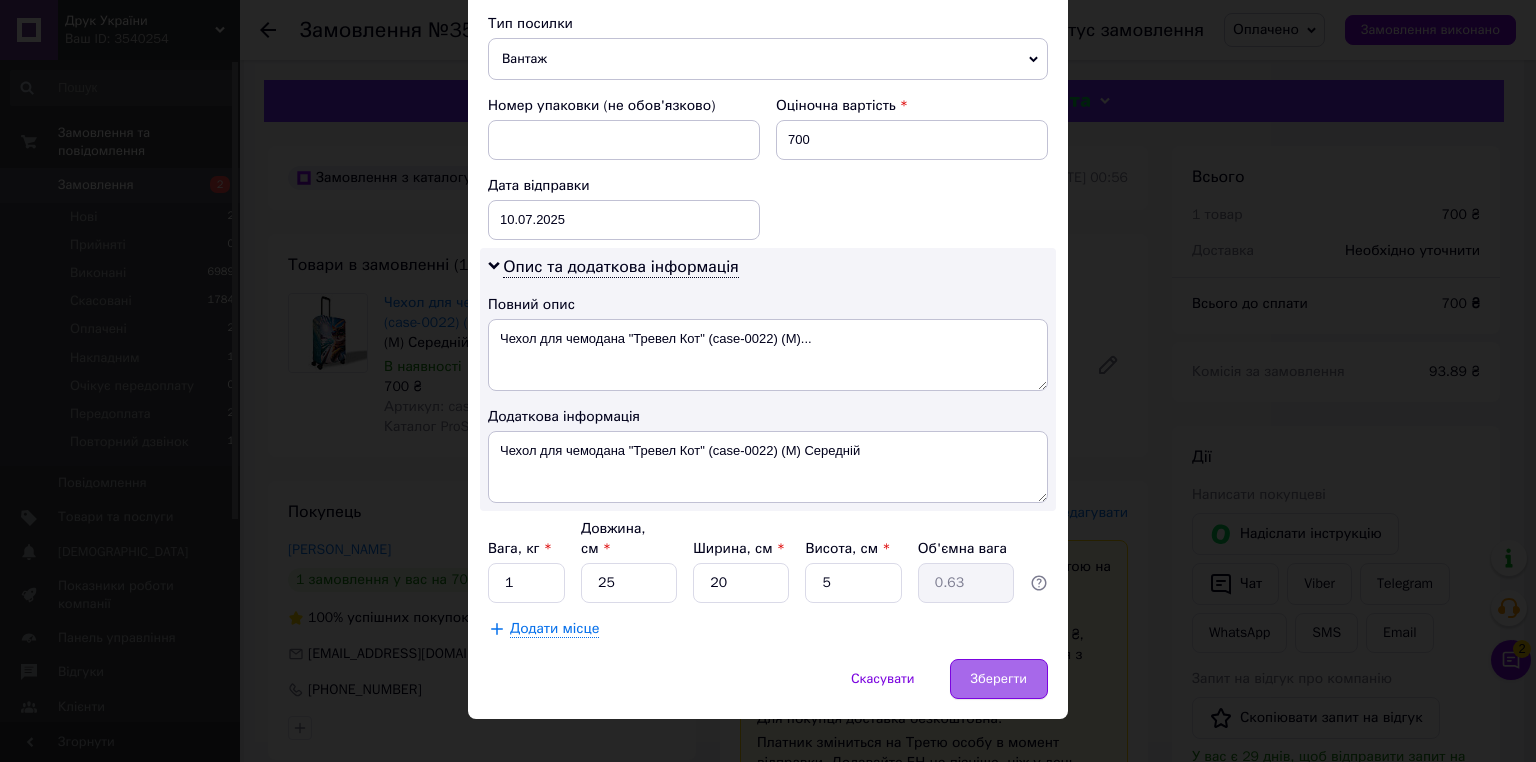 click on "Зберегти" at bounding box center [999, 679] 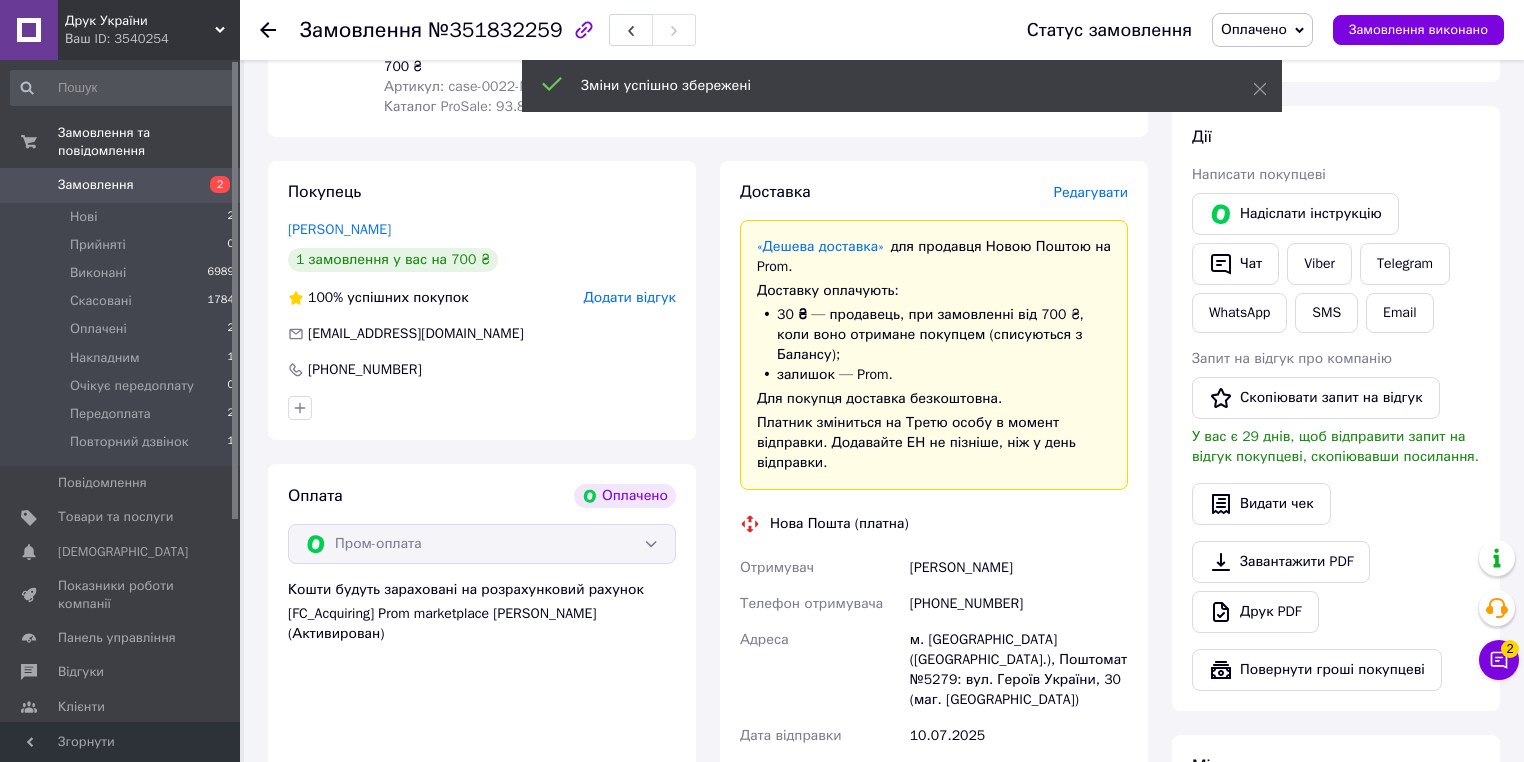 scroll, scrollTop: 640, scrollLeft: 0, axis: vertical 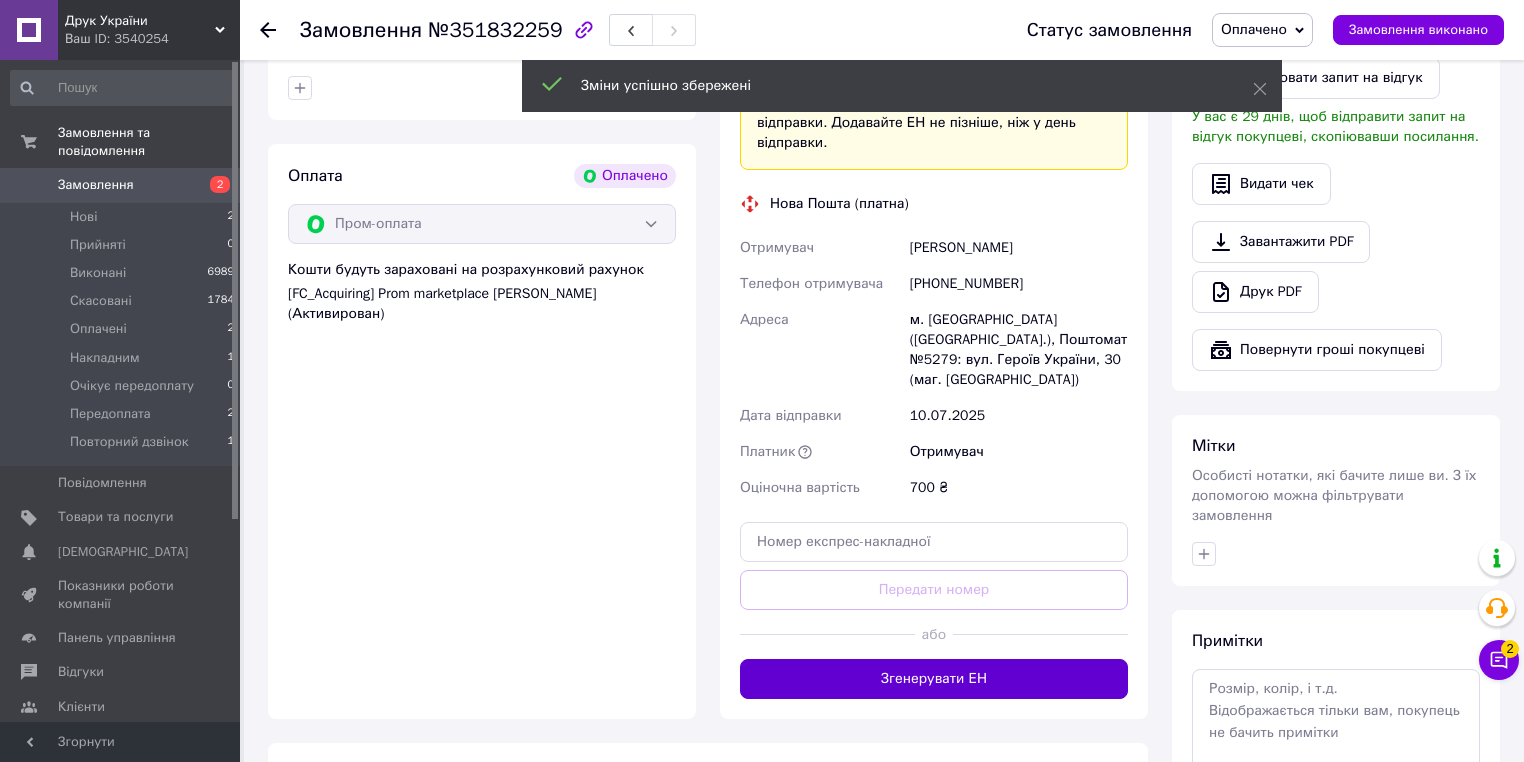 click on "Згенерувати ЕН" at bounding box center (934, 679) 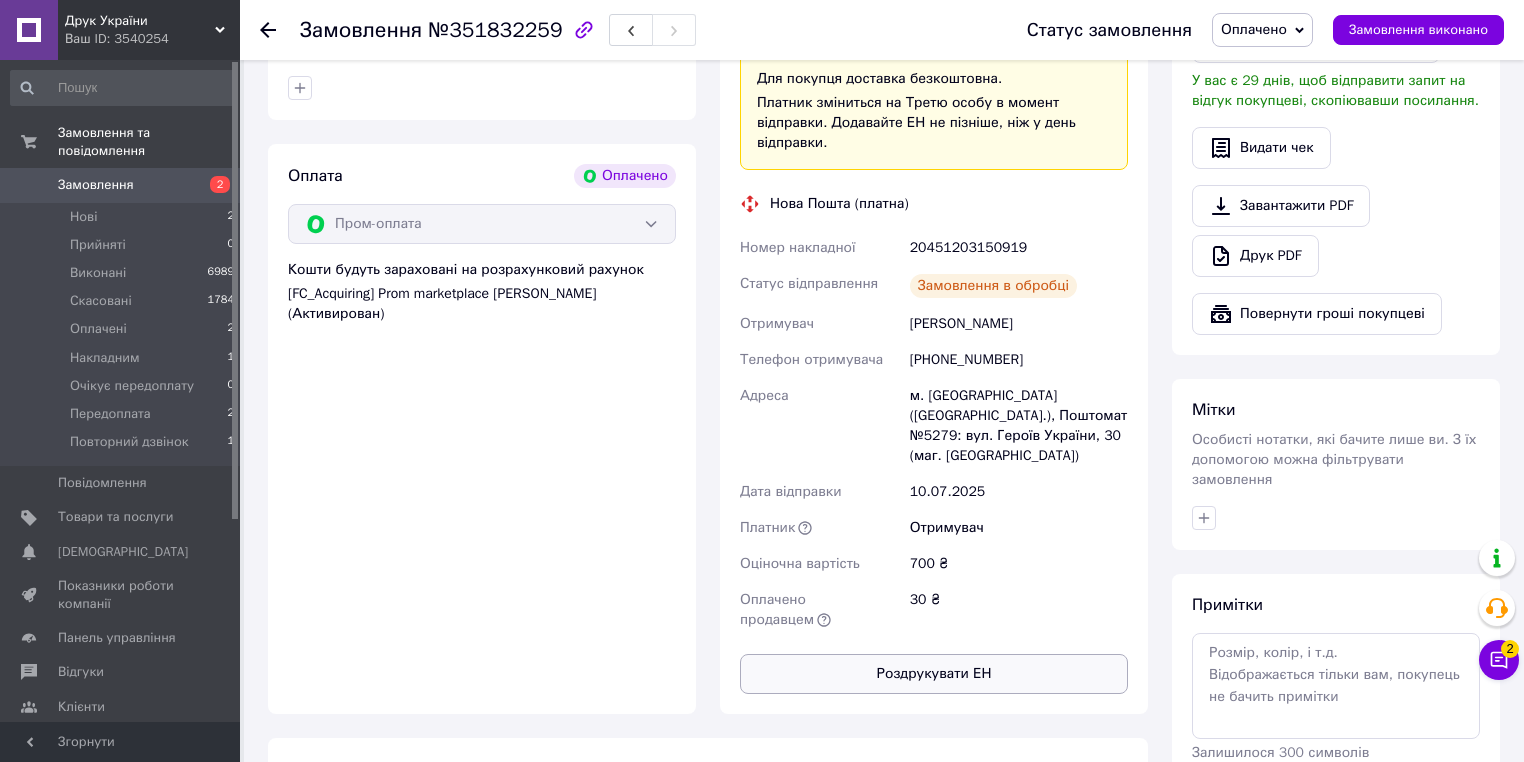 click on "Роздрукувати ЕН" at bounding box center [934, 674] 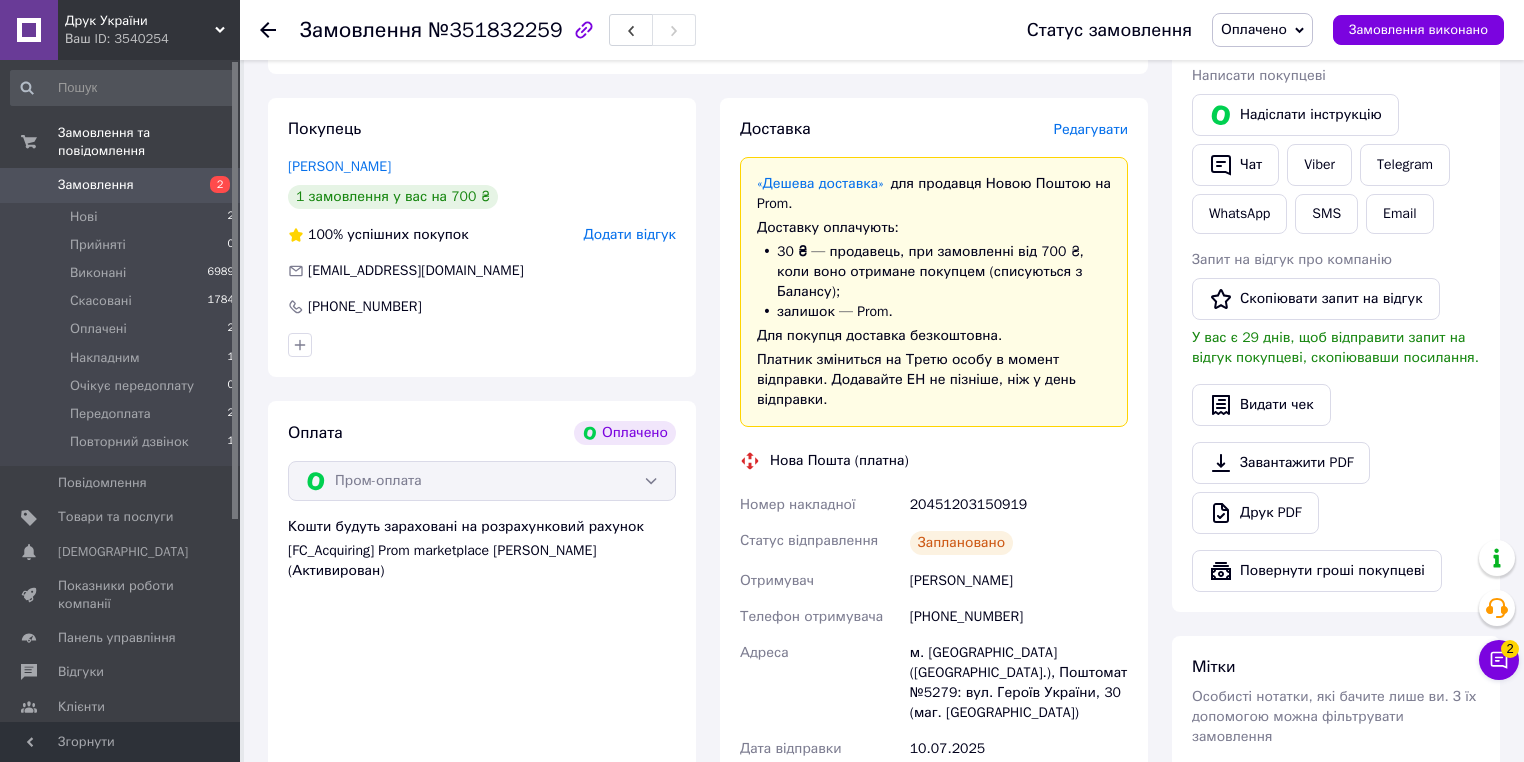 scroll, scrollTop: 240, scrollLeft: 0, axis: vertical 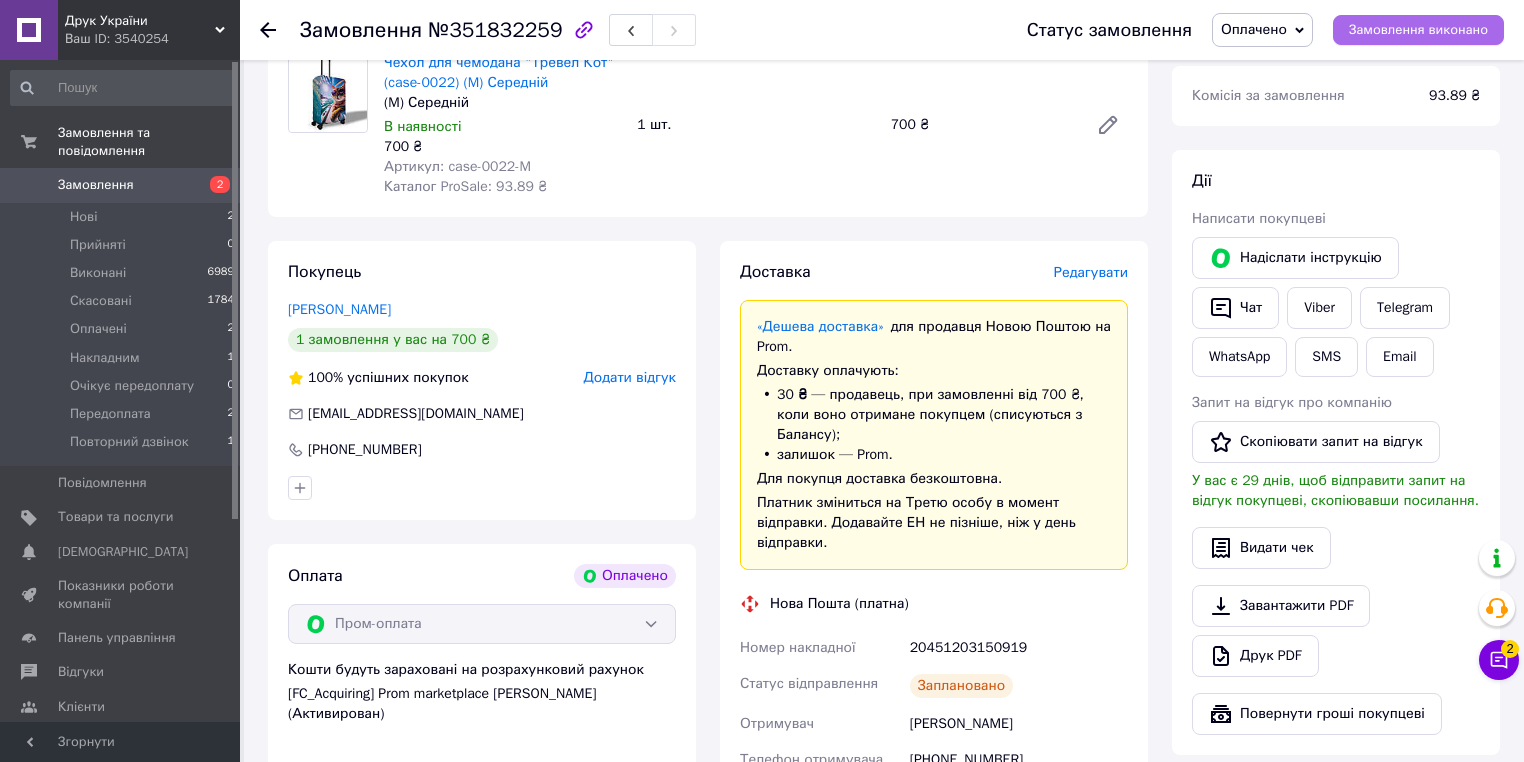 click on "Замовлення виконано" at bounding box center (1418, 30) 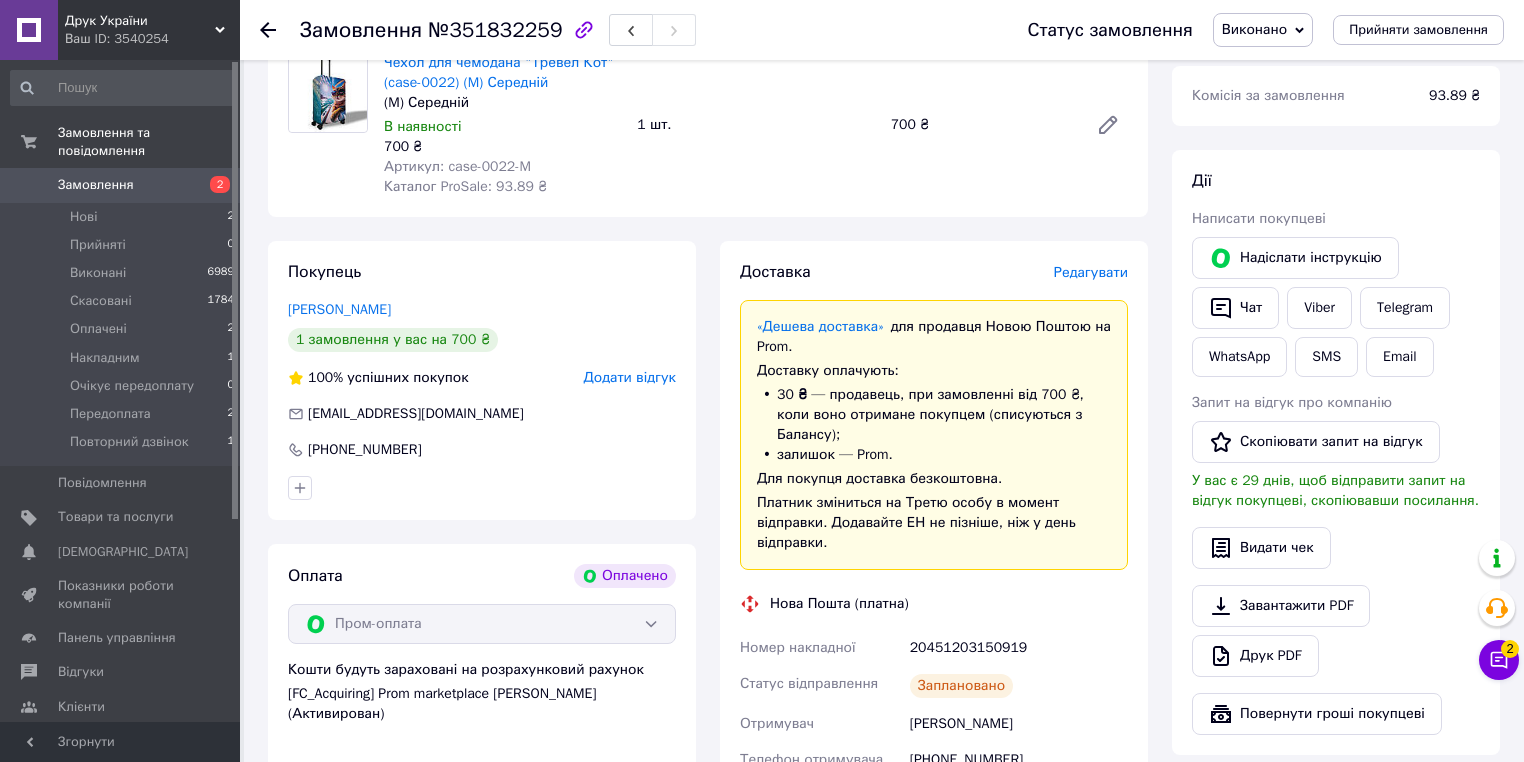 click 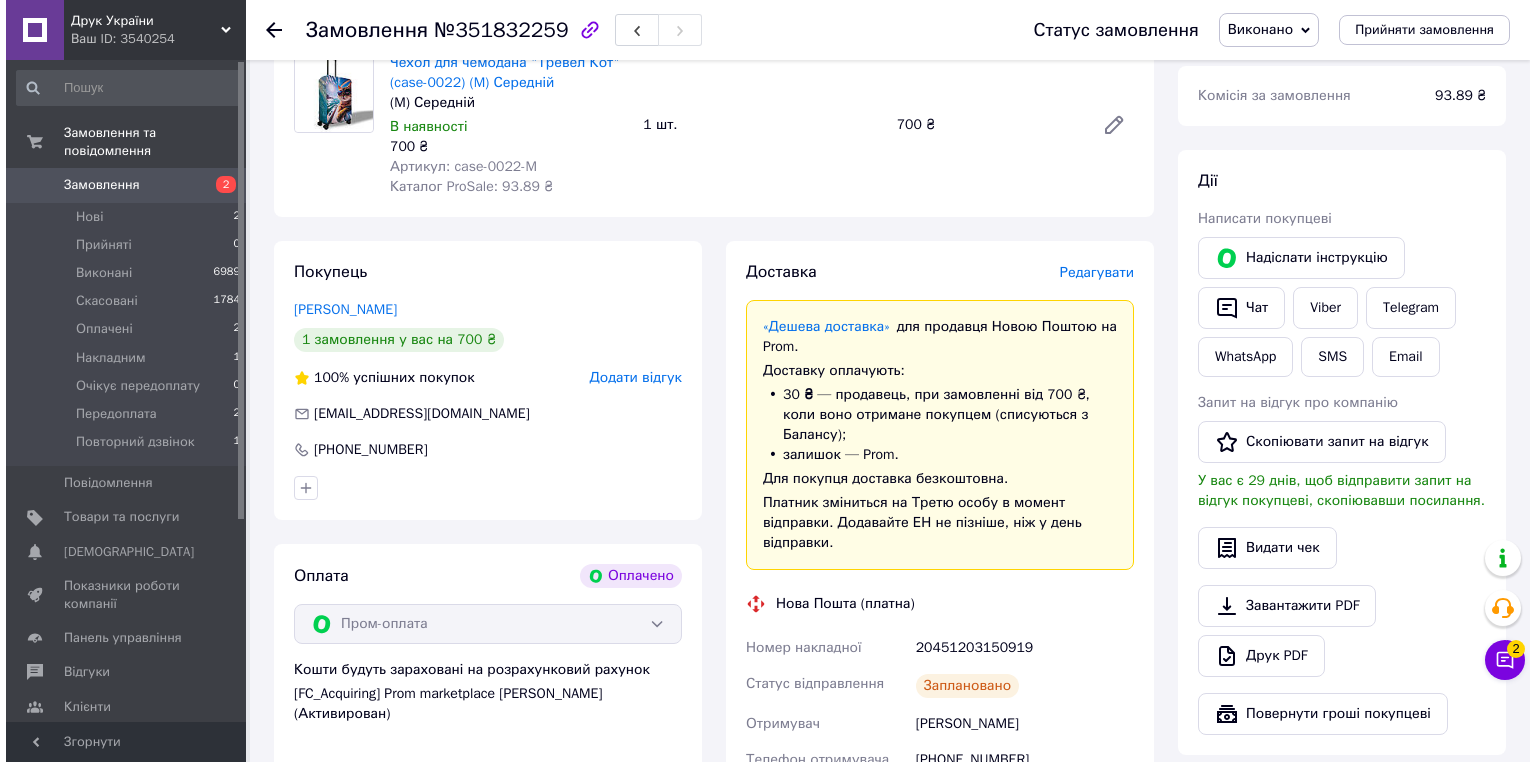 scroll, scrollTop: 0, scrollLeft: 0, axis: both 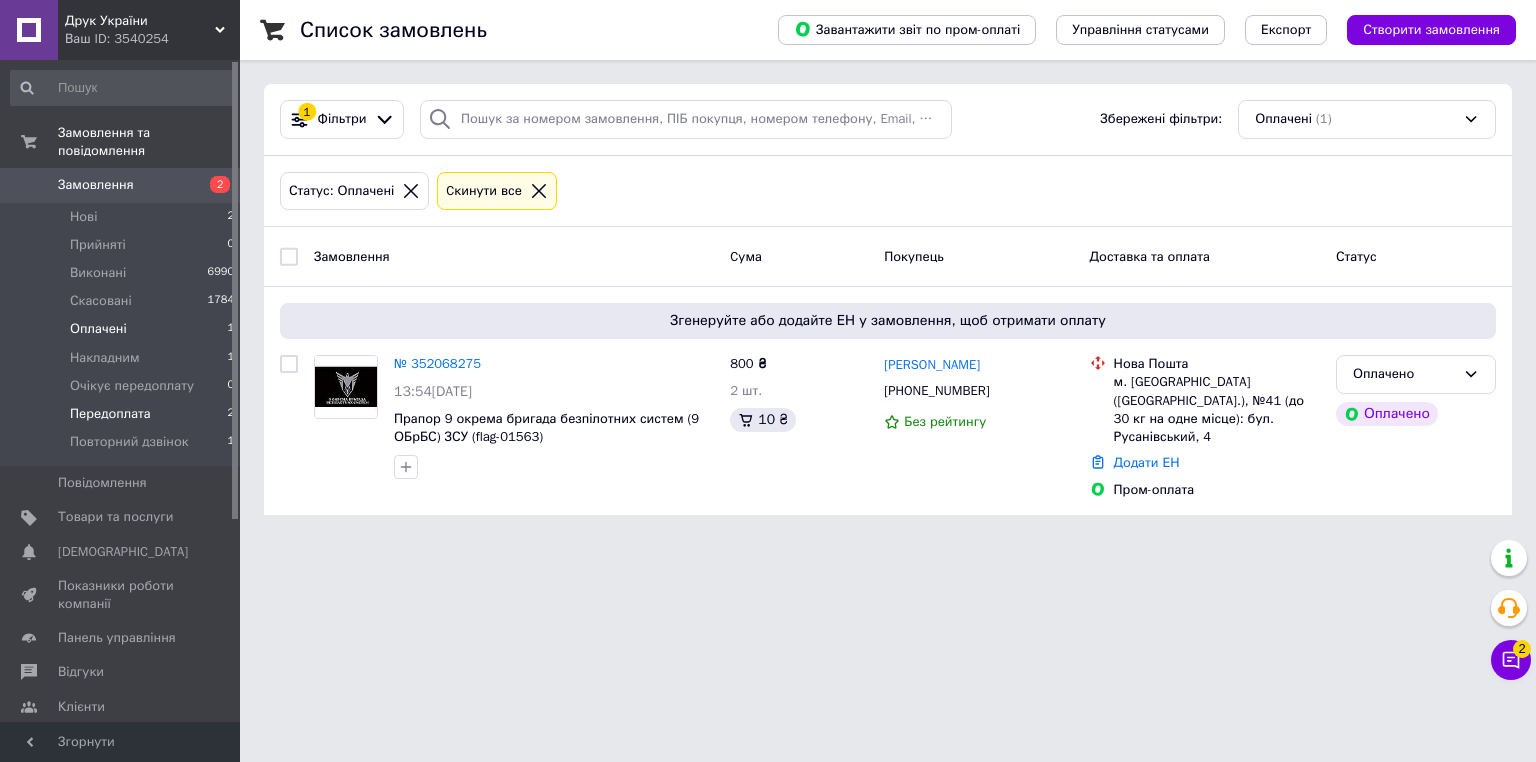 click on "Передоплата" at bounding box center [110, 414] 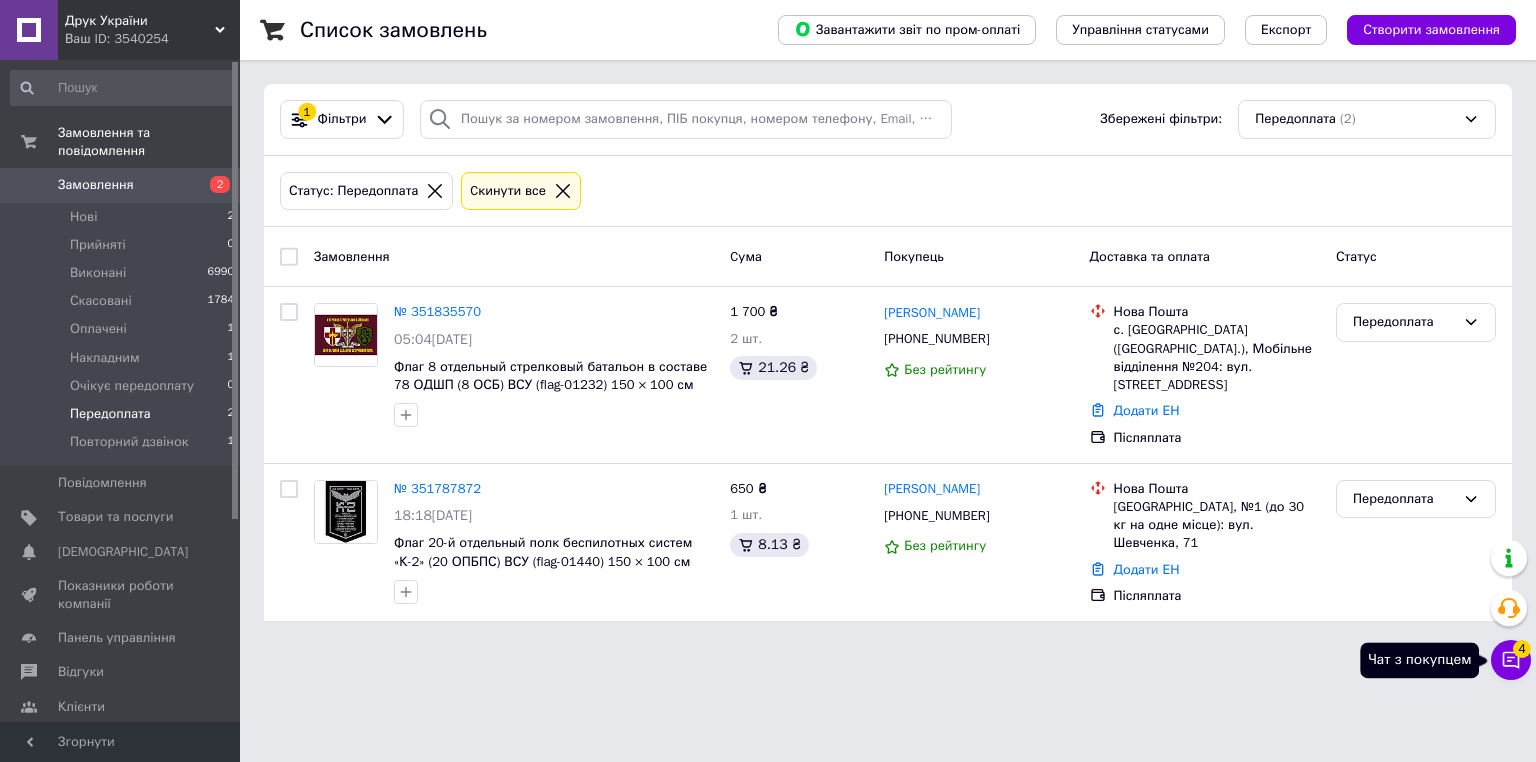 click 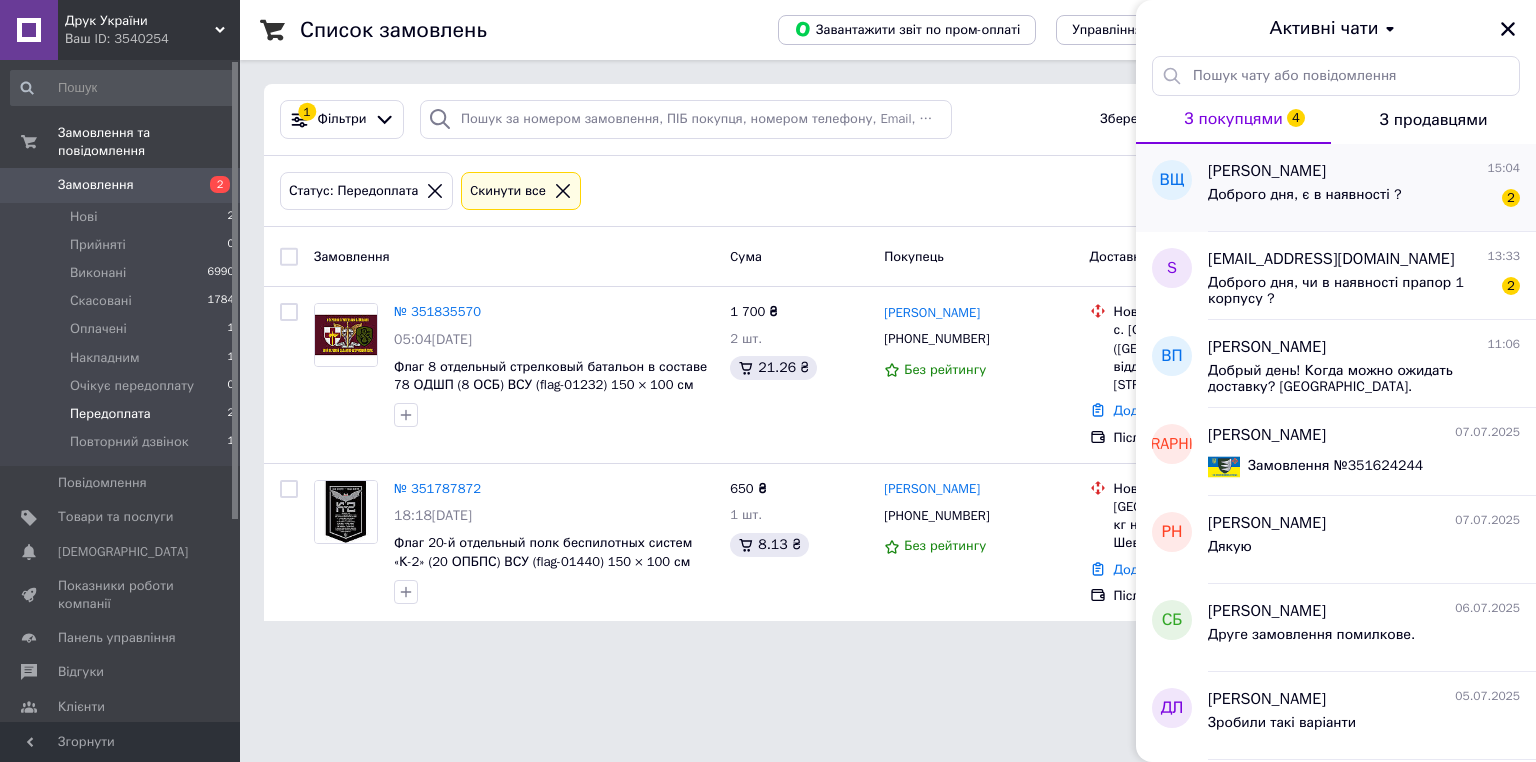 click on "Доброго дня, є в наявності ?" at bounding box center [1305, 195] 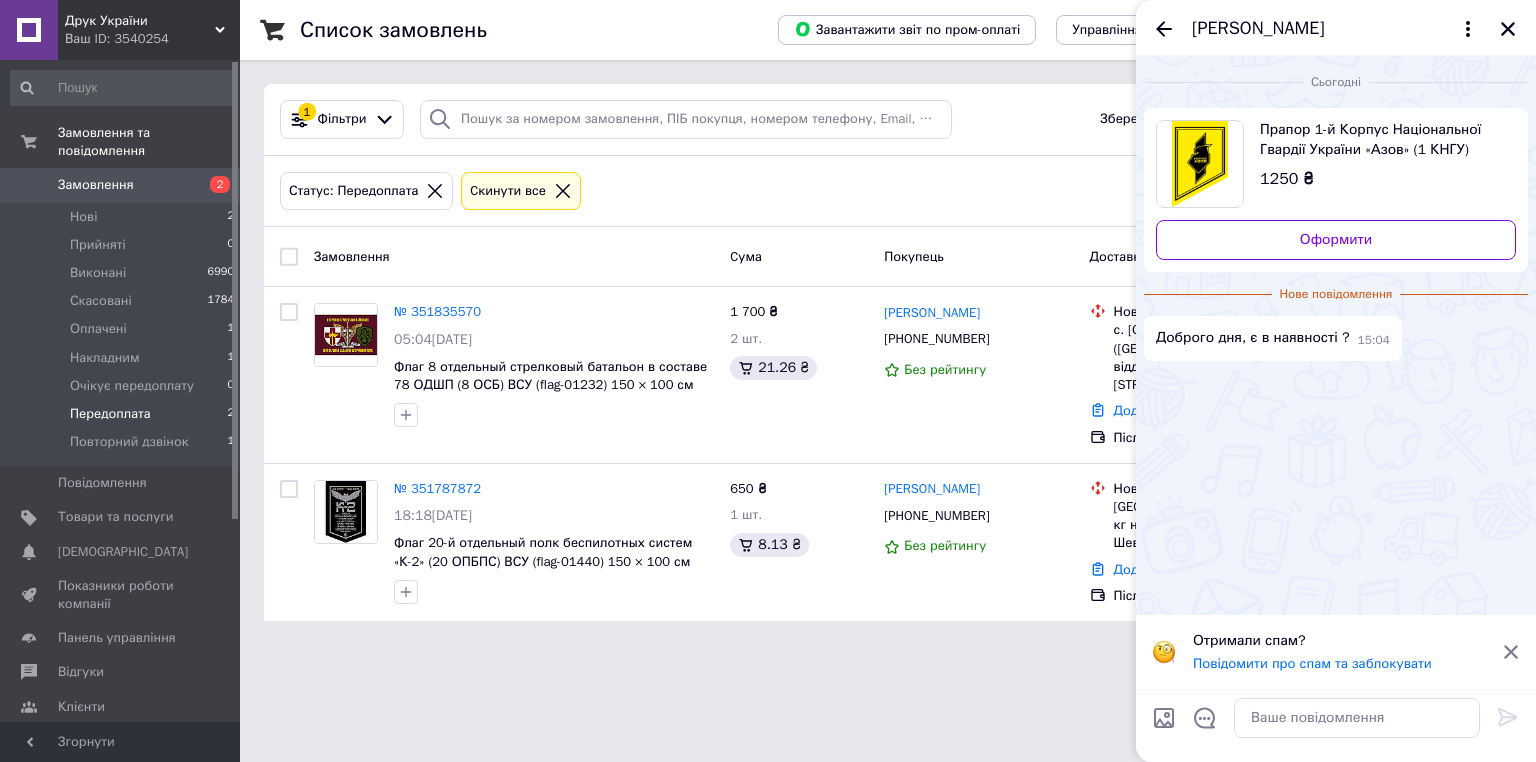 click at bounding box center [1200, 164] 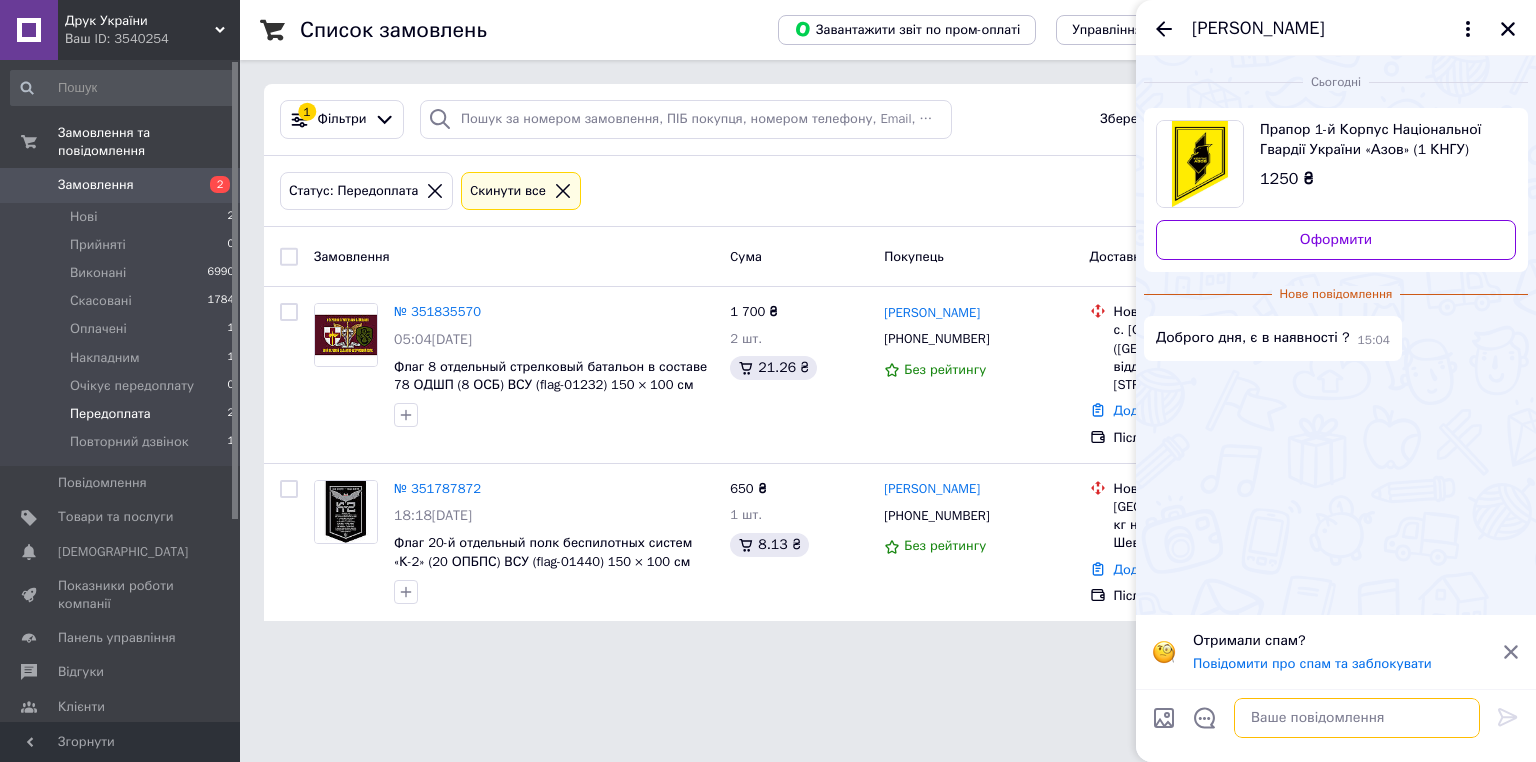 click at bounding box center [1357, 718] 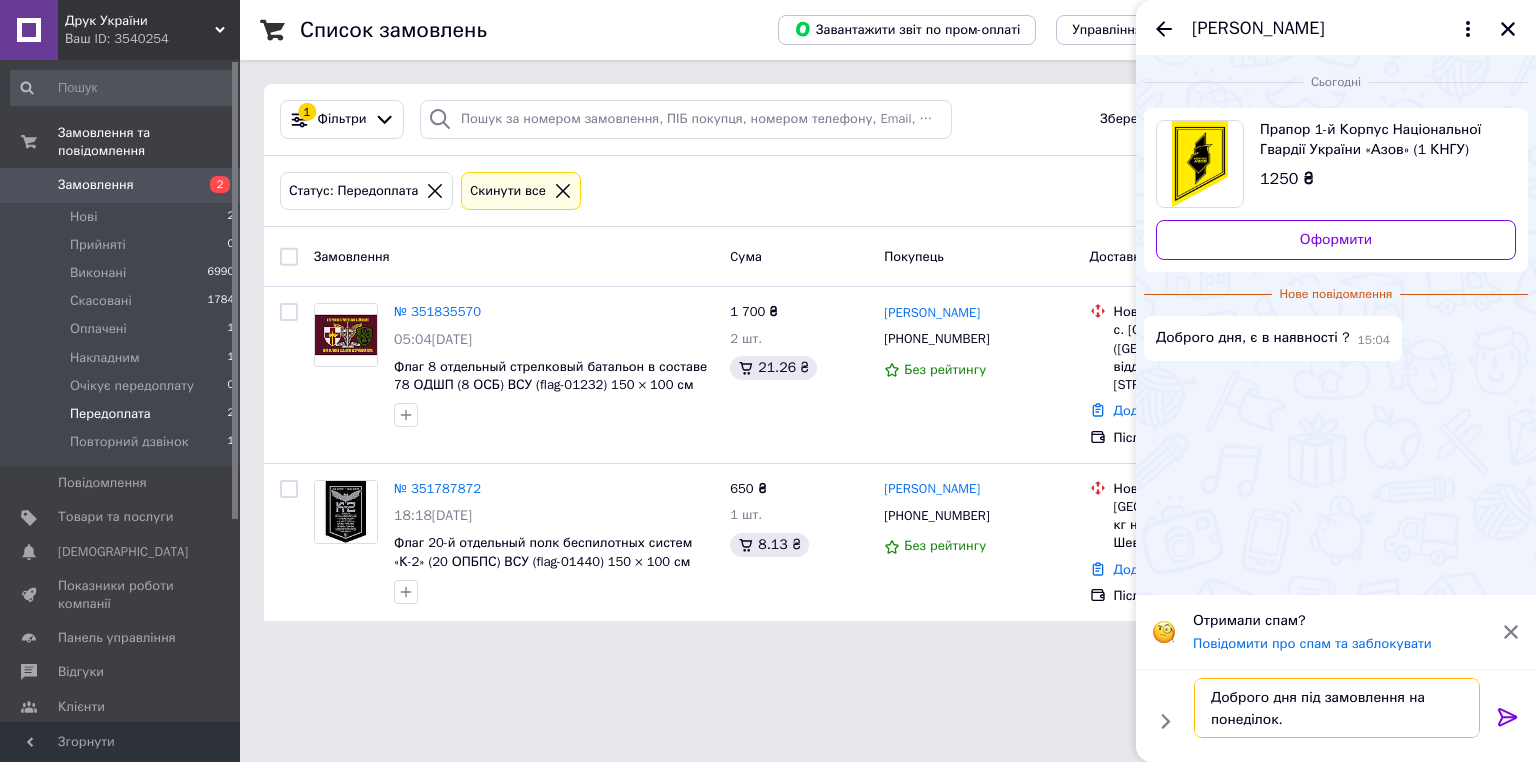 type on "Доброго дня під замовлення на понеділок." 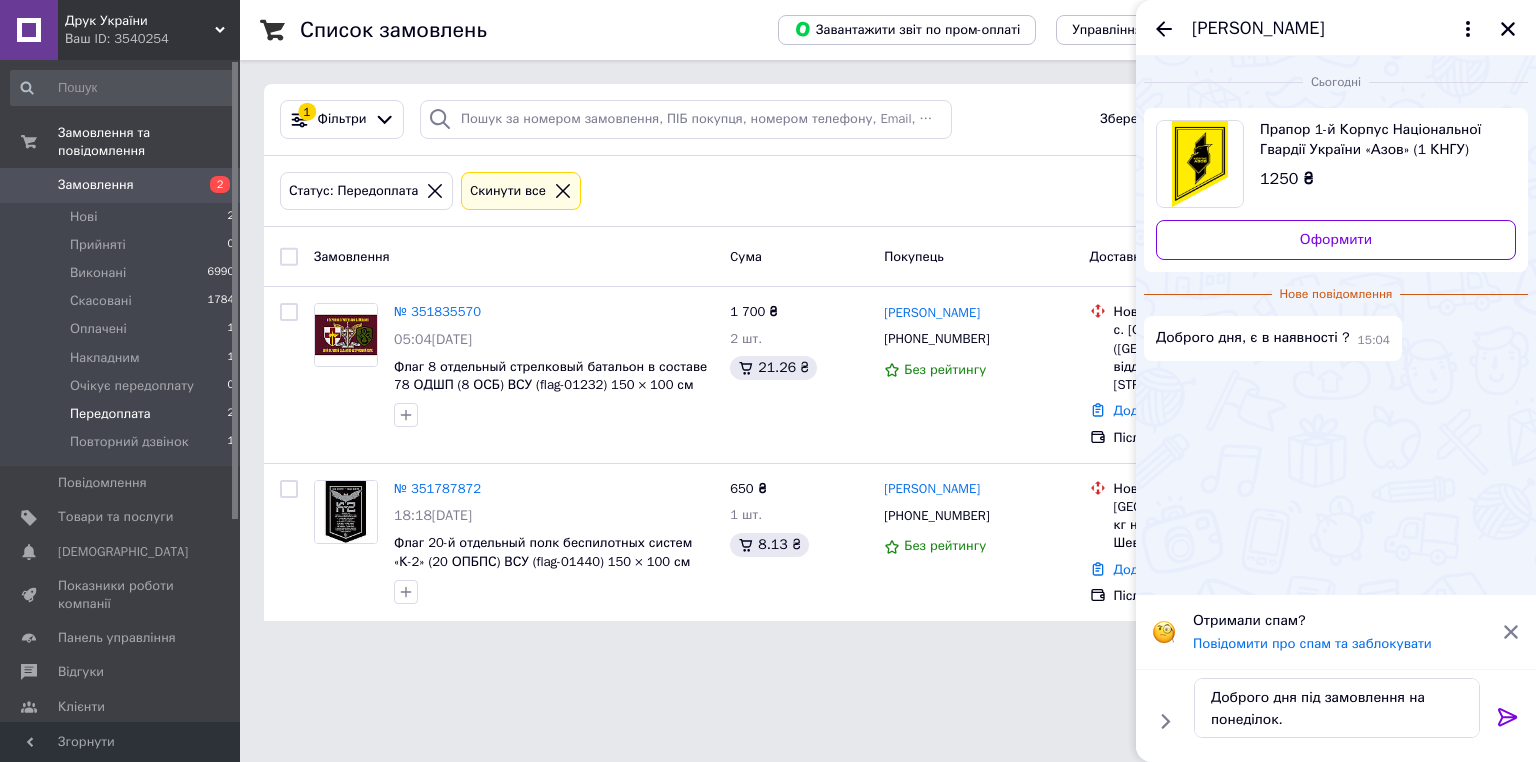 click 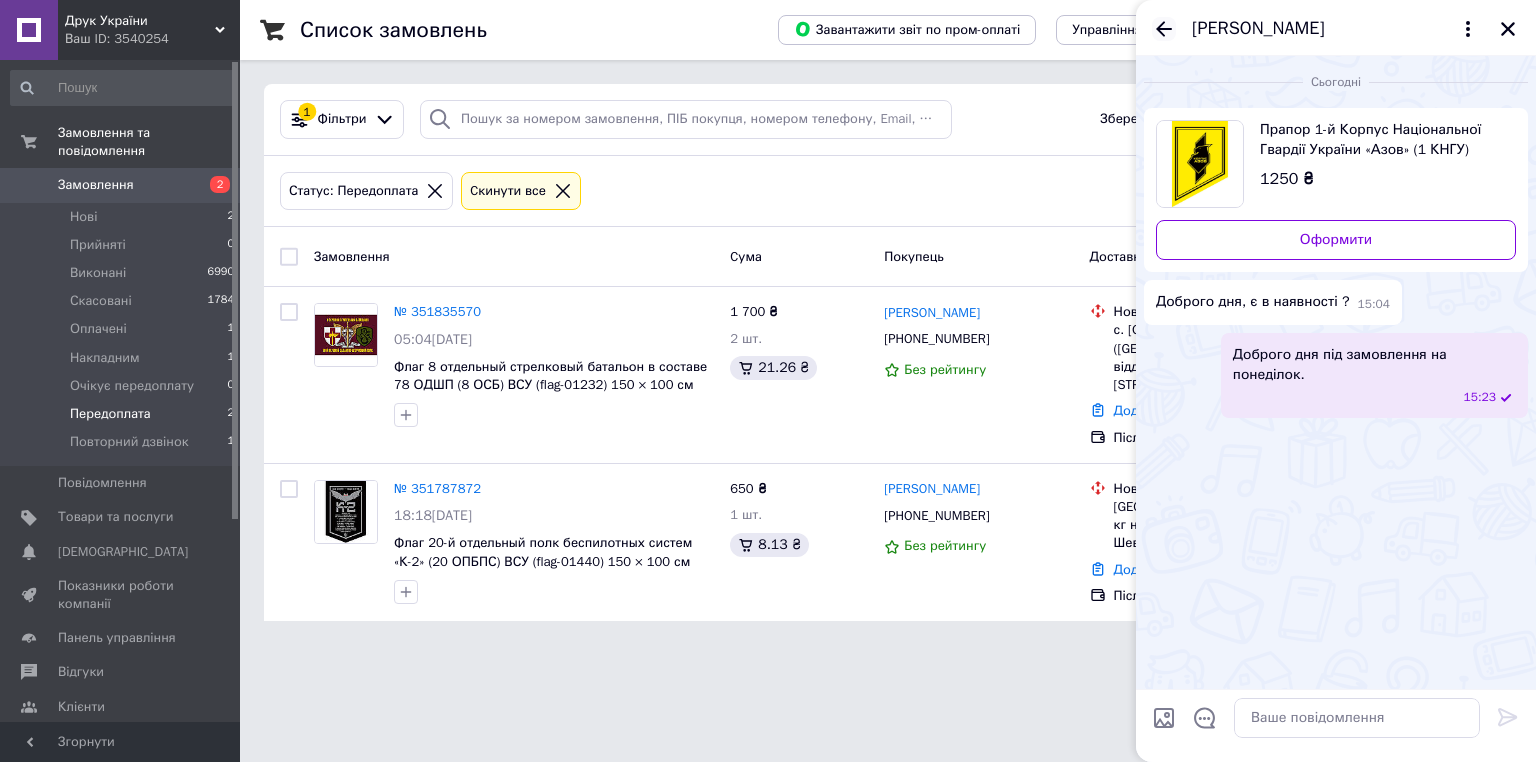 click 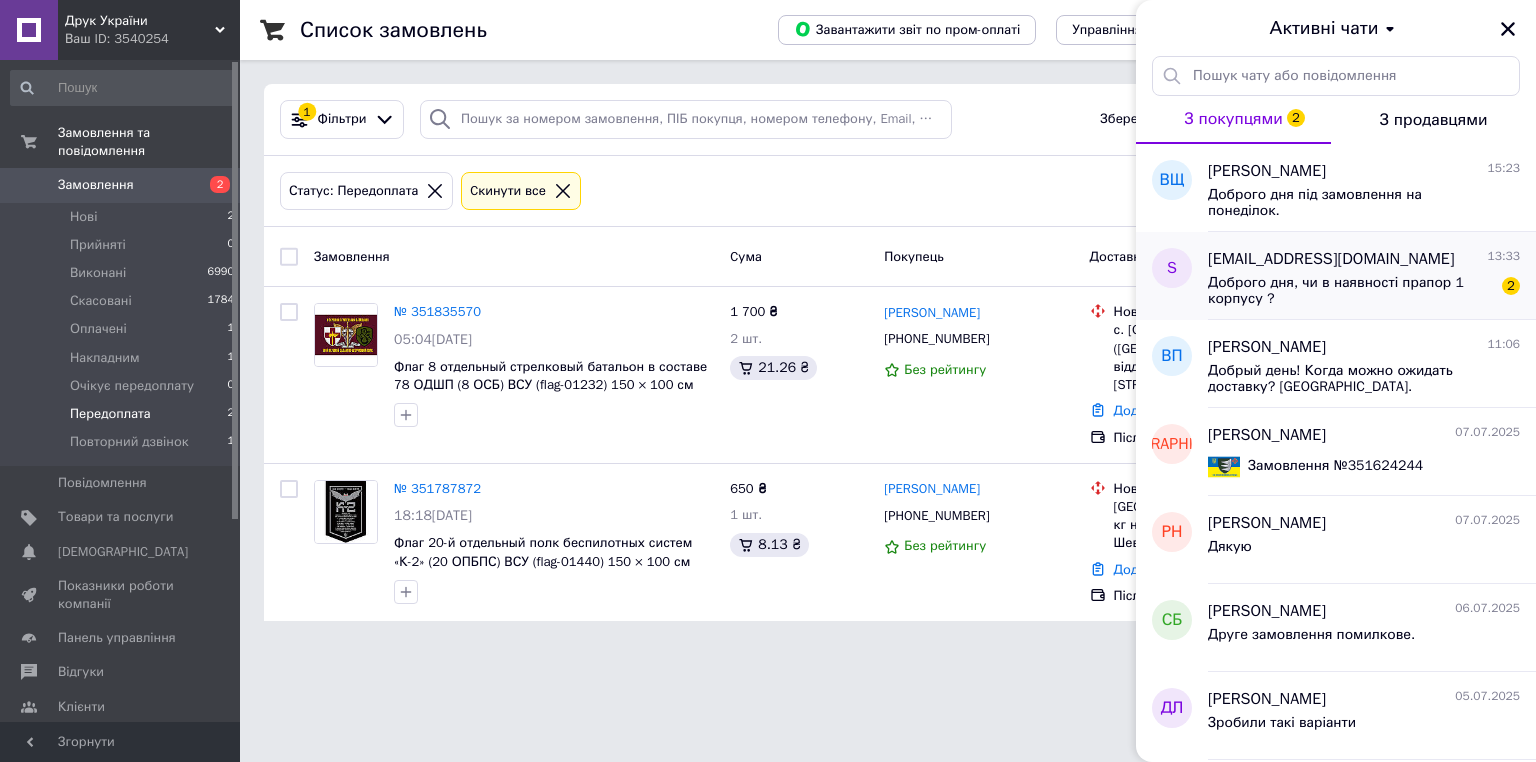 click on "Доброго дня, чи  в наявності прапор 1 корпусу ?" at bounding box center [1350, 291] 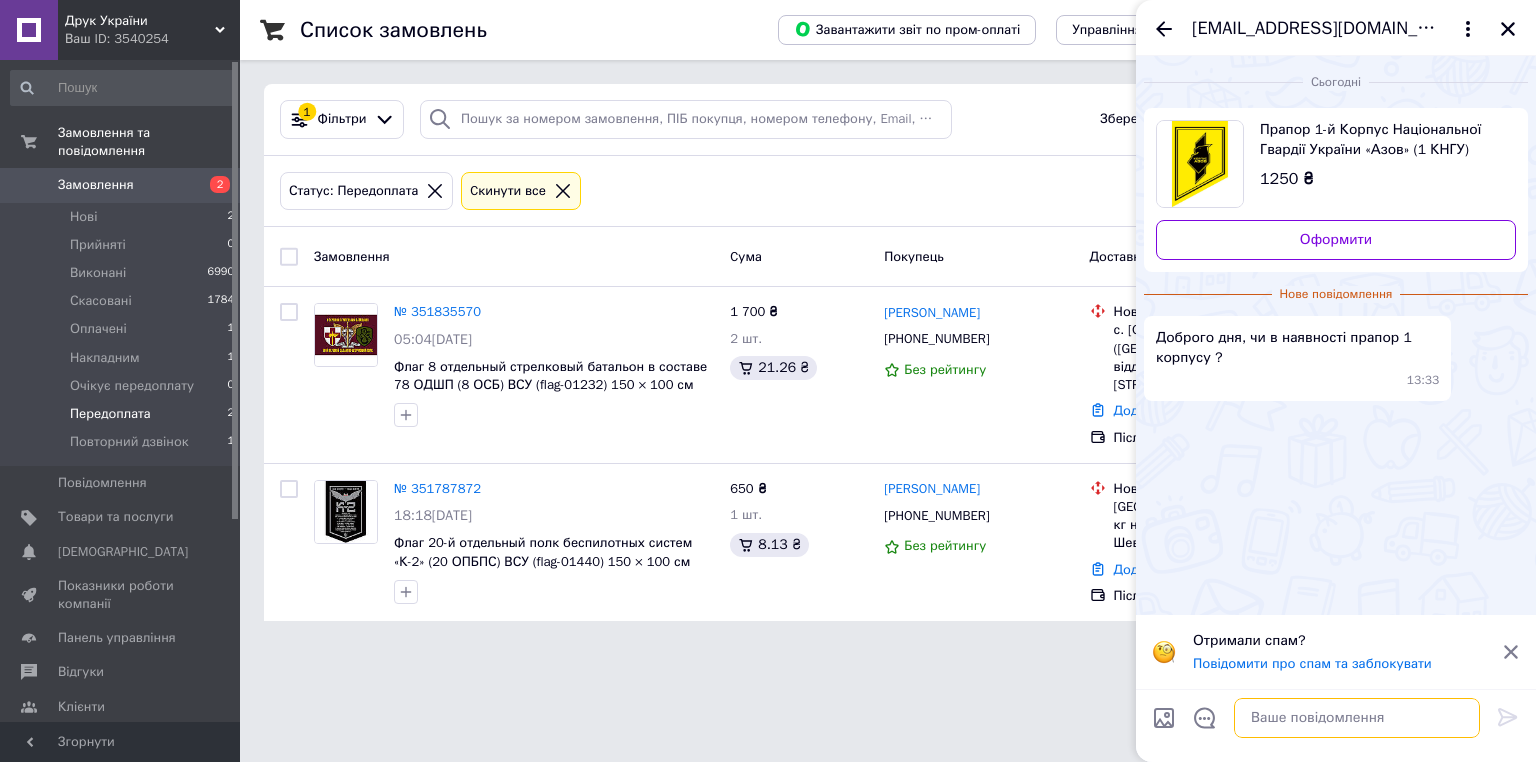 click at bounding box center (1357, 718) 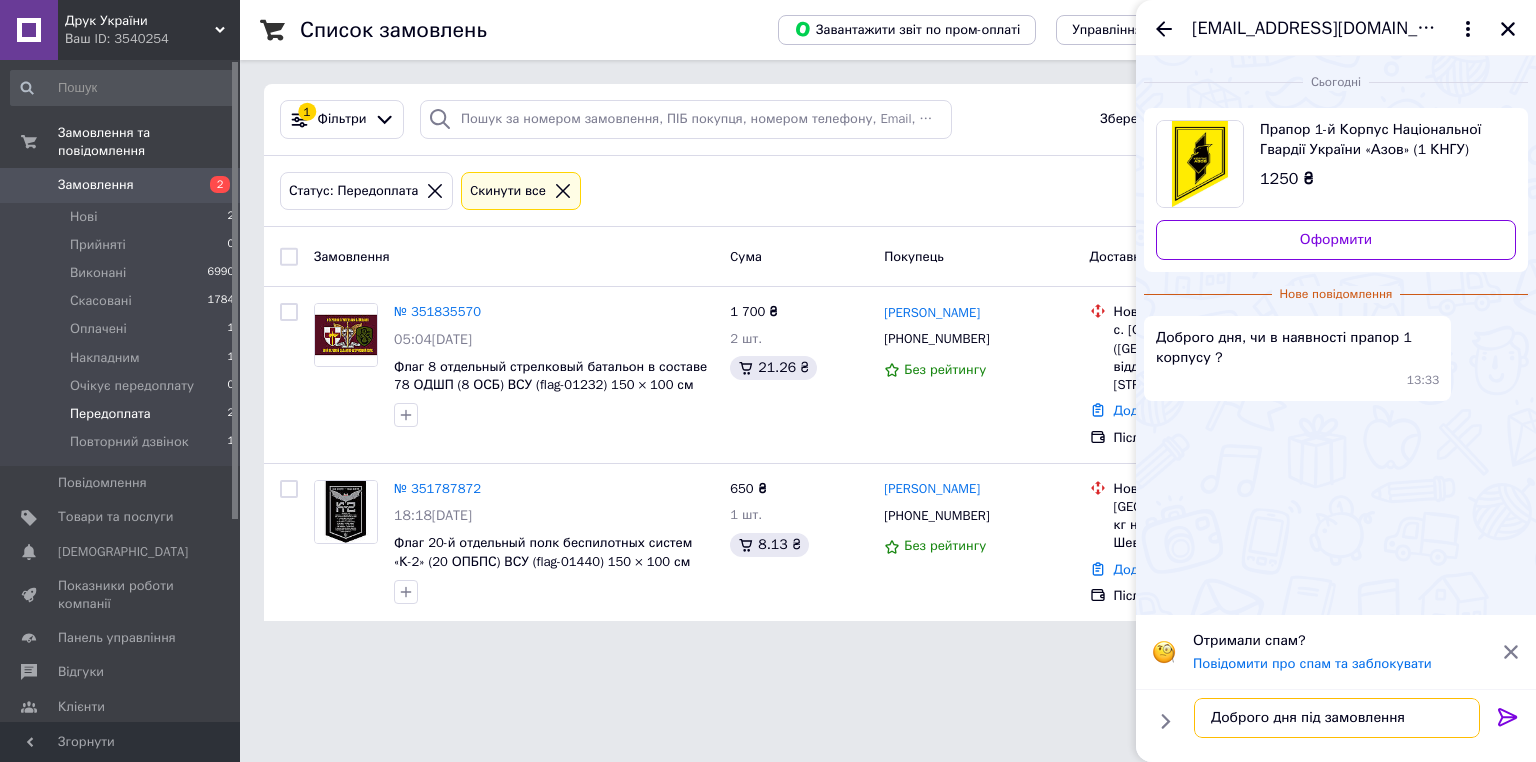 type on "Доброго дня під замовлення" 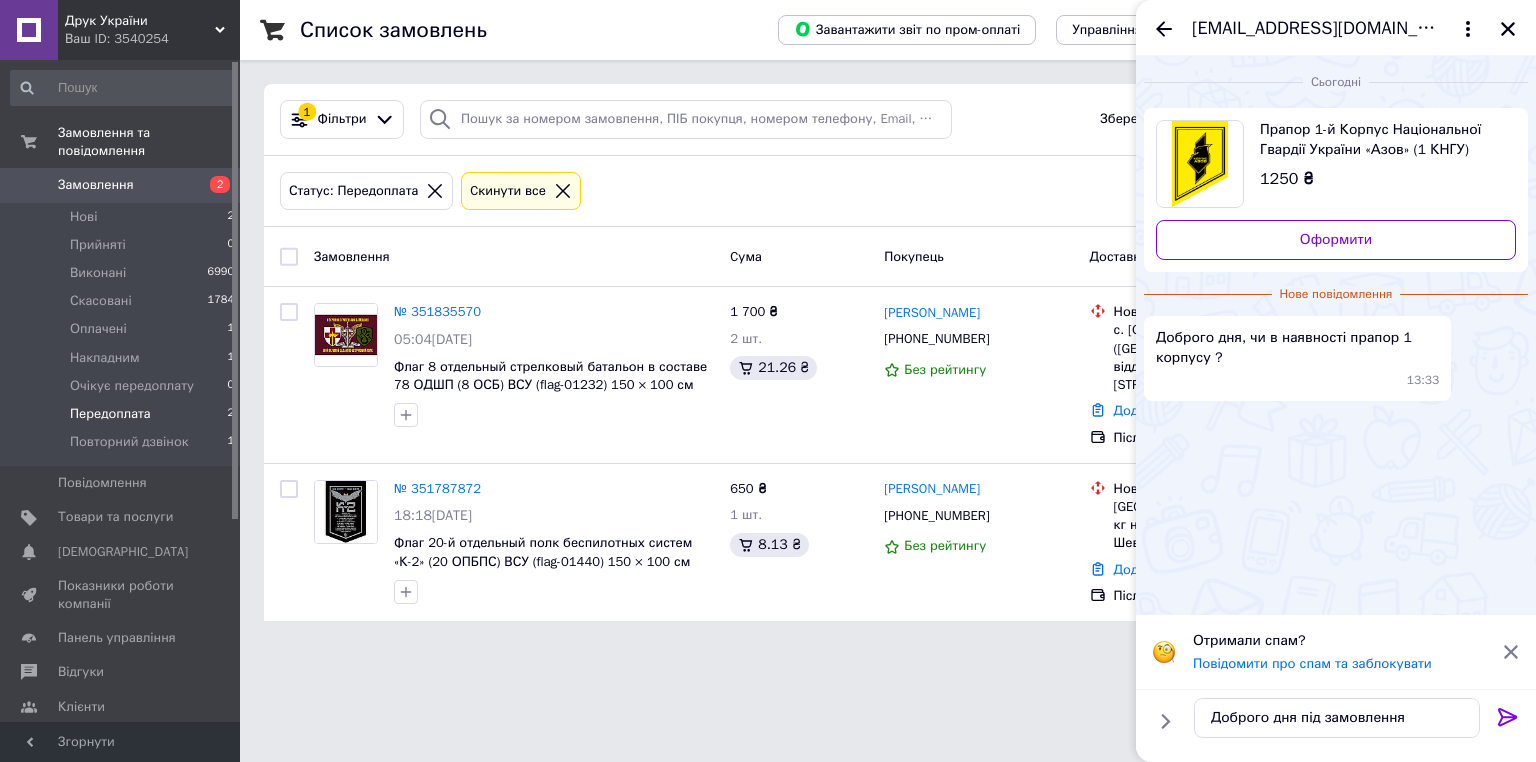 click 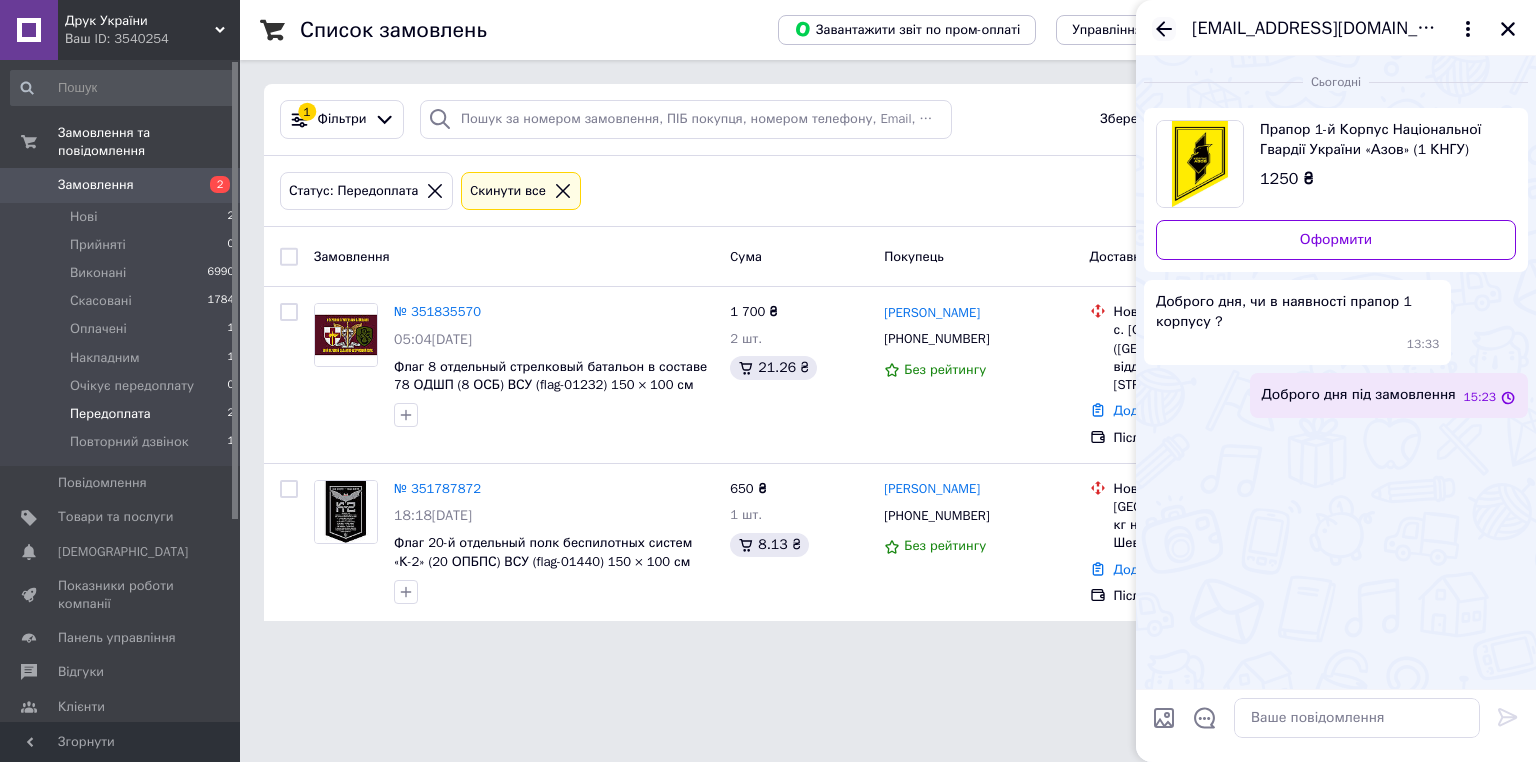 click 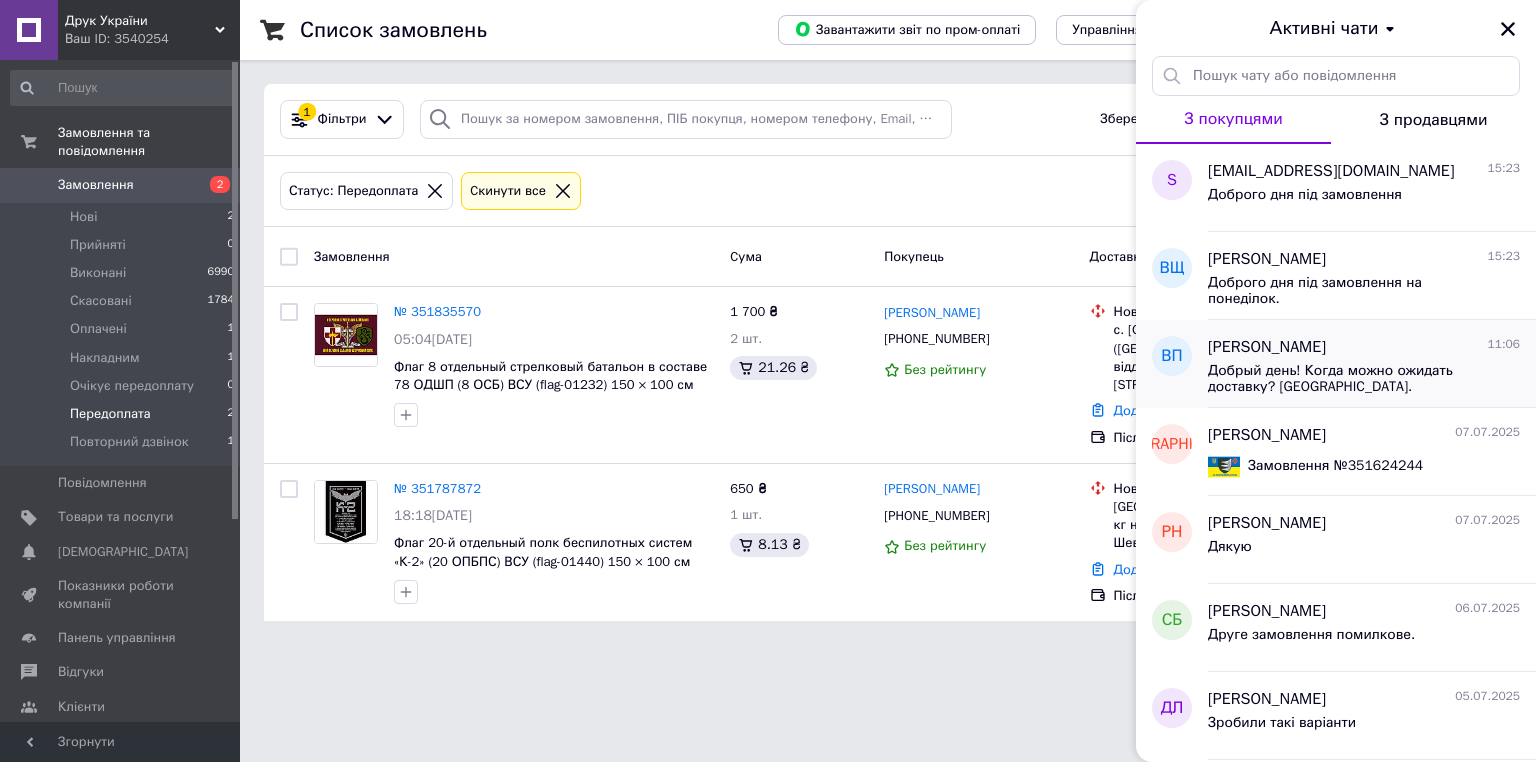 click on "Добрый день!
Когда можно ожидать доставку? [GEOGRAPHIC_DATA]." at bounding box center [1350, 379] 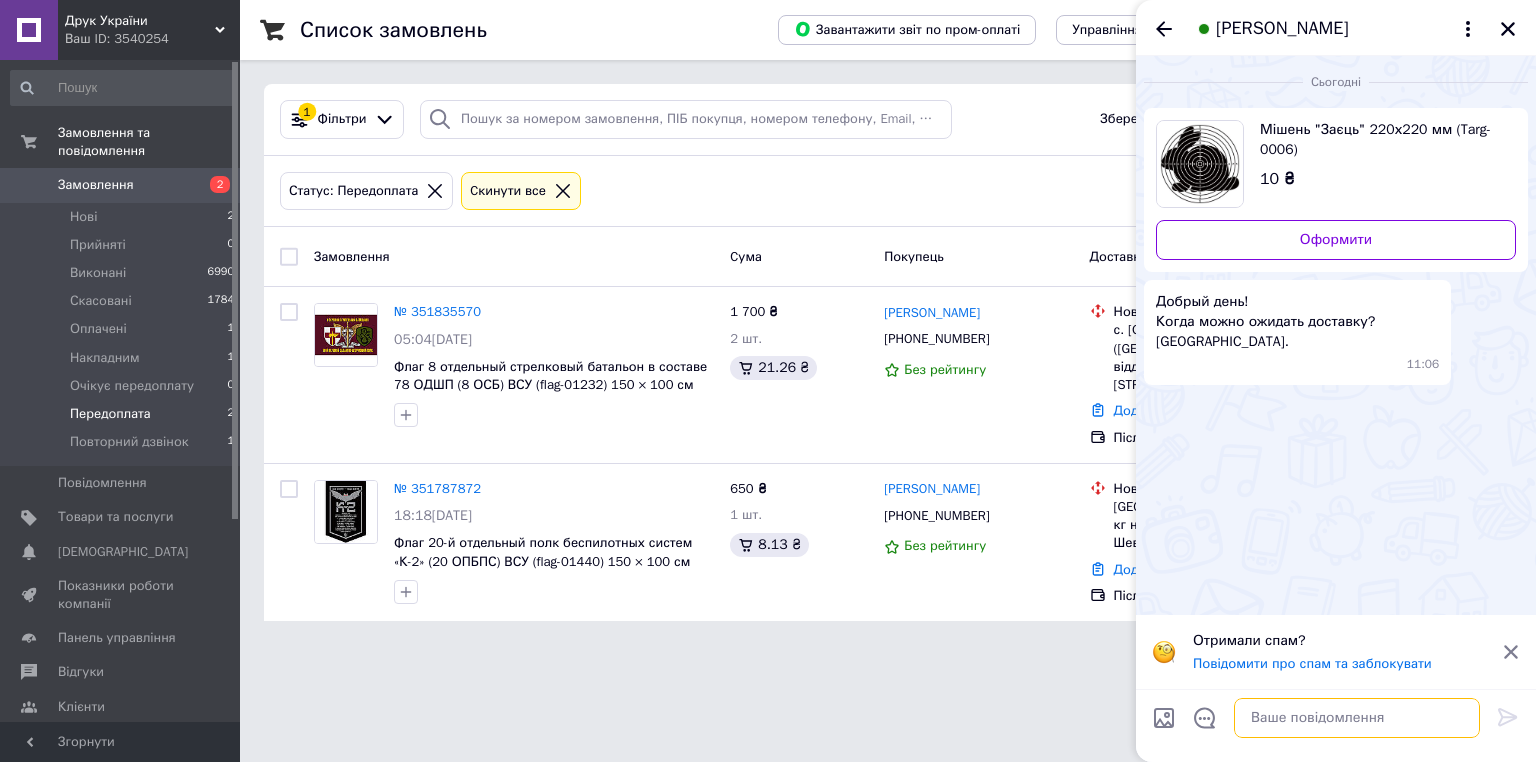 click at bounding box center [1357, 718] 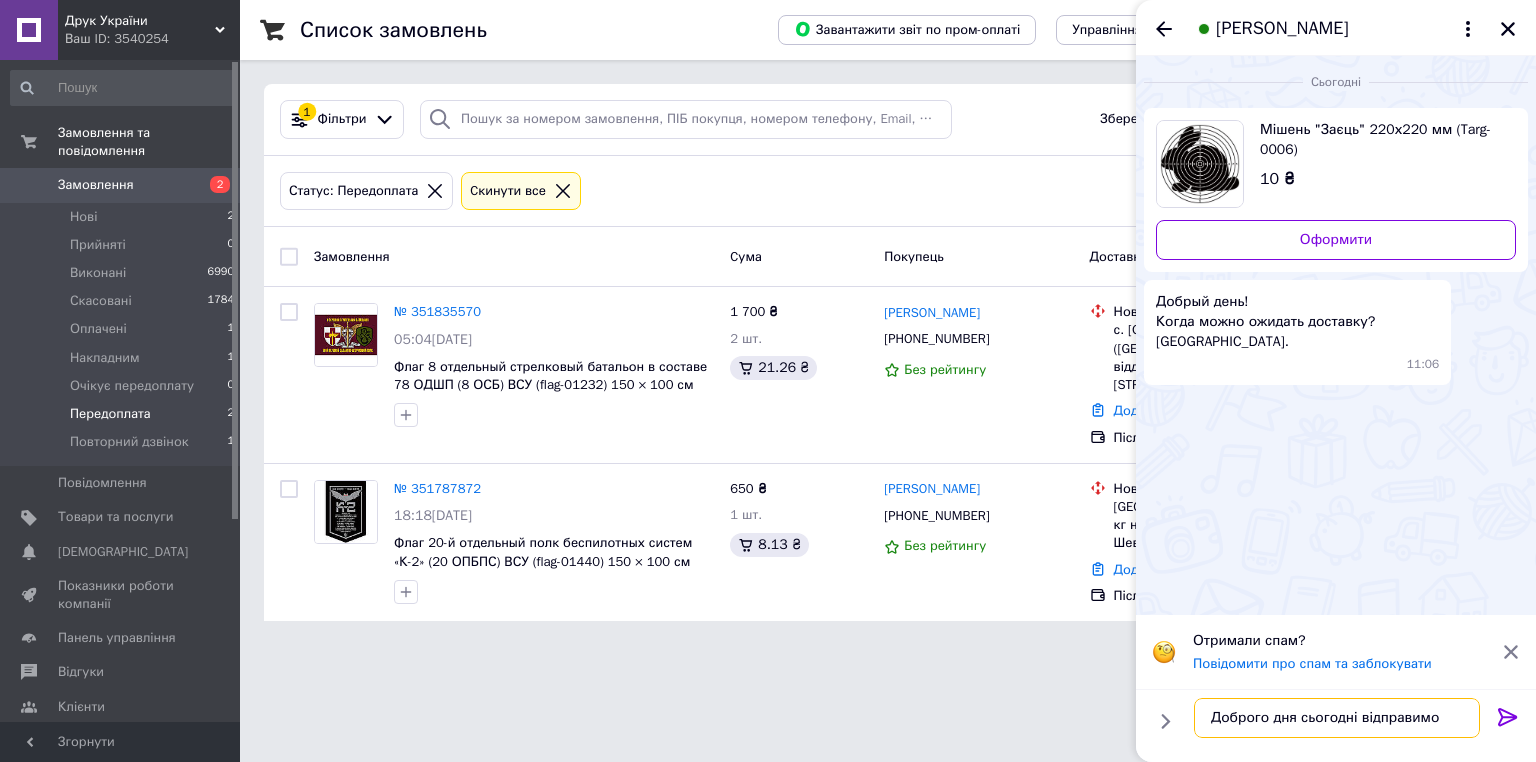 type on "Доброго дня сьогодні відправимо" 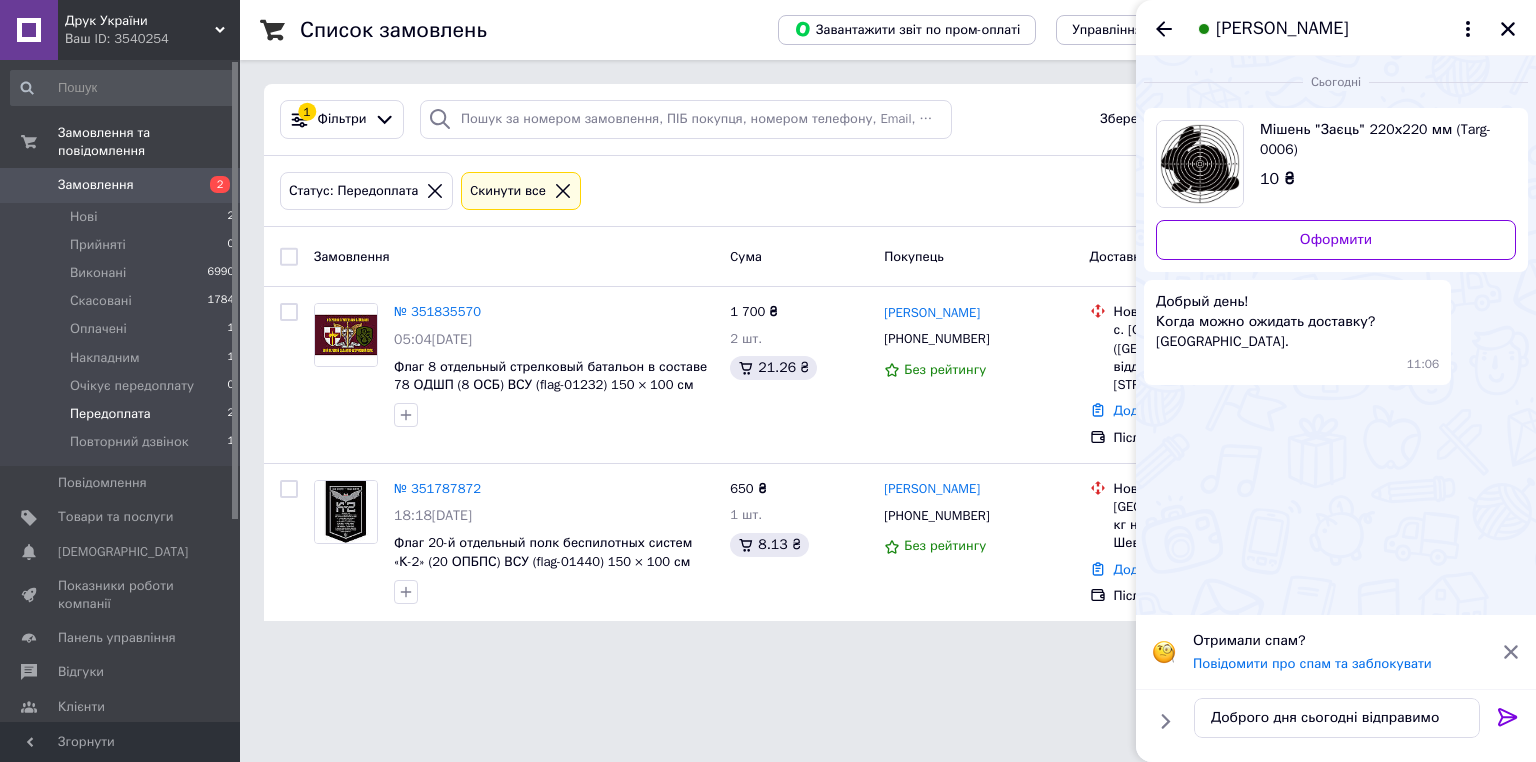 click 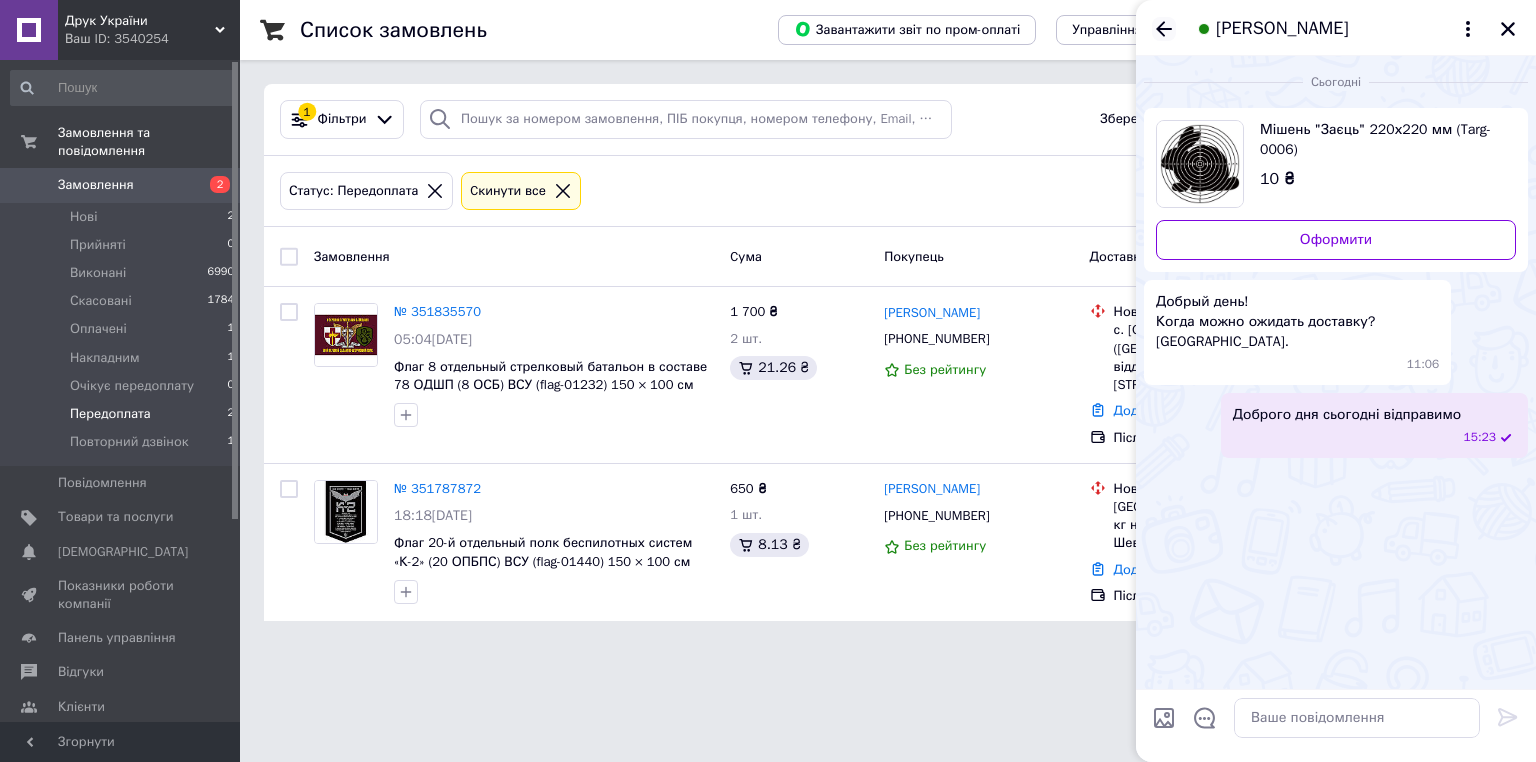 click 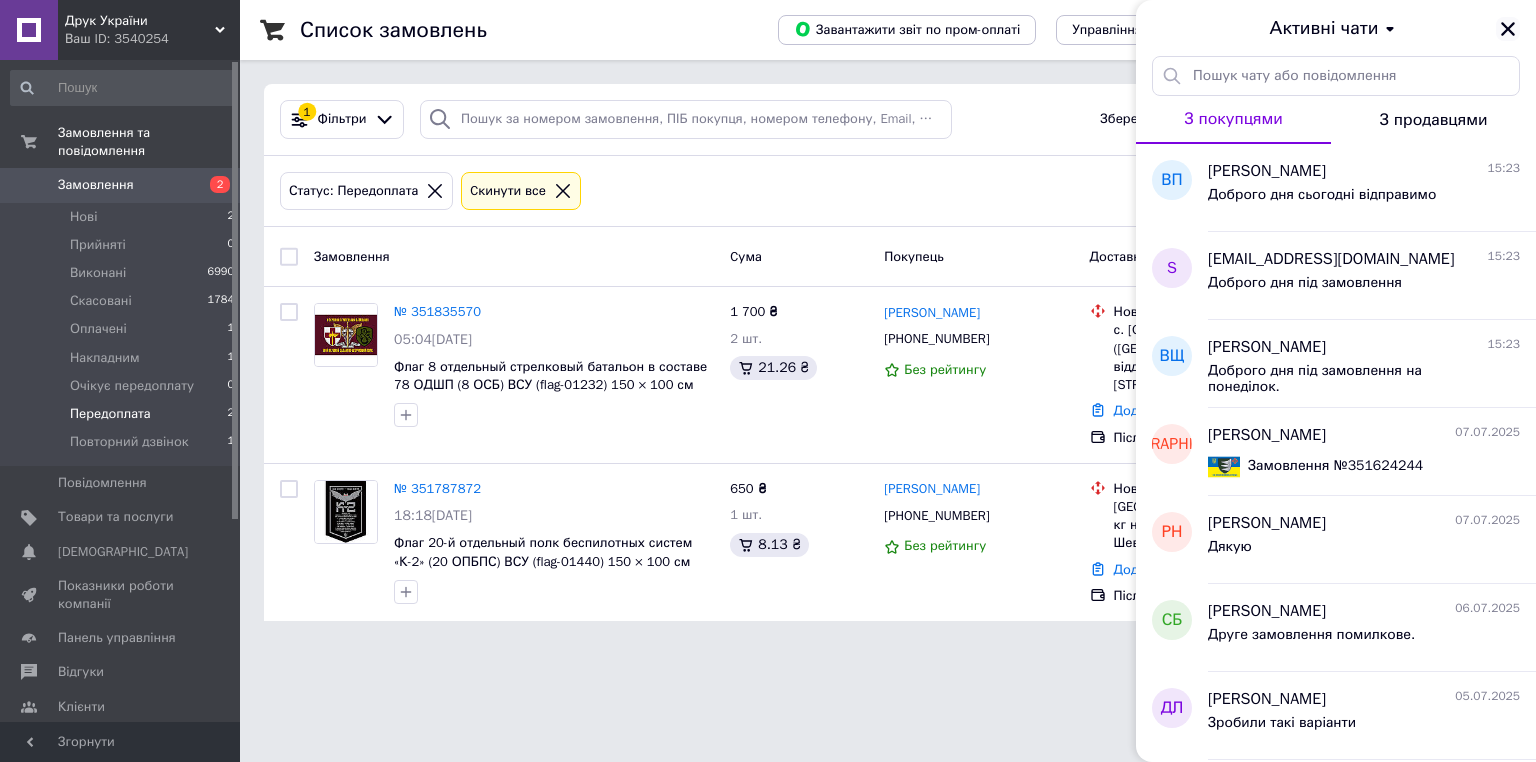 click 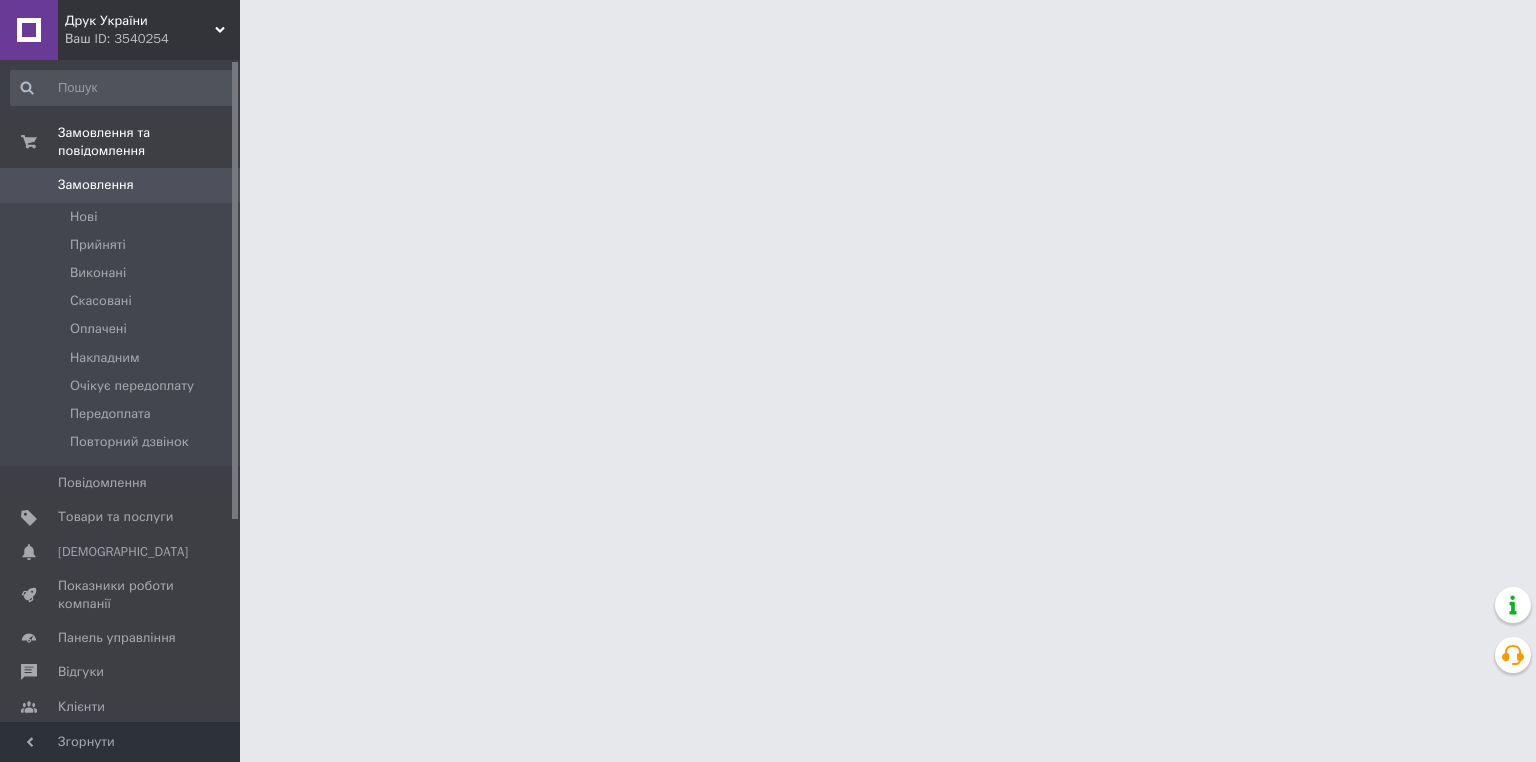 scroll, scrollTop: 0, scrollLeft: 0, axis: both 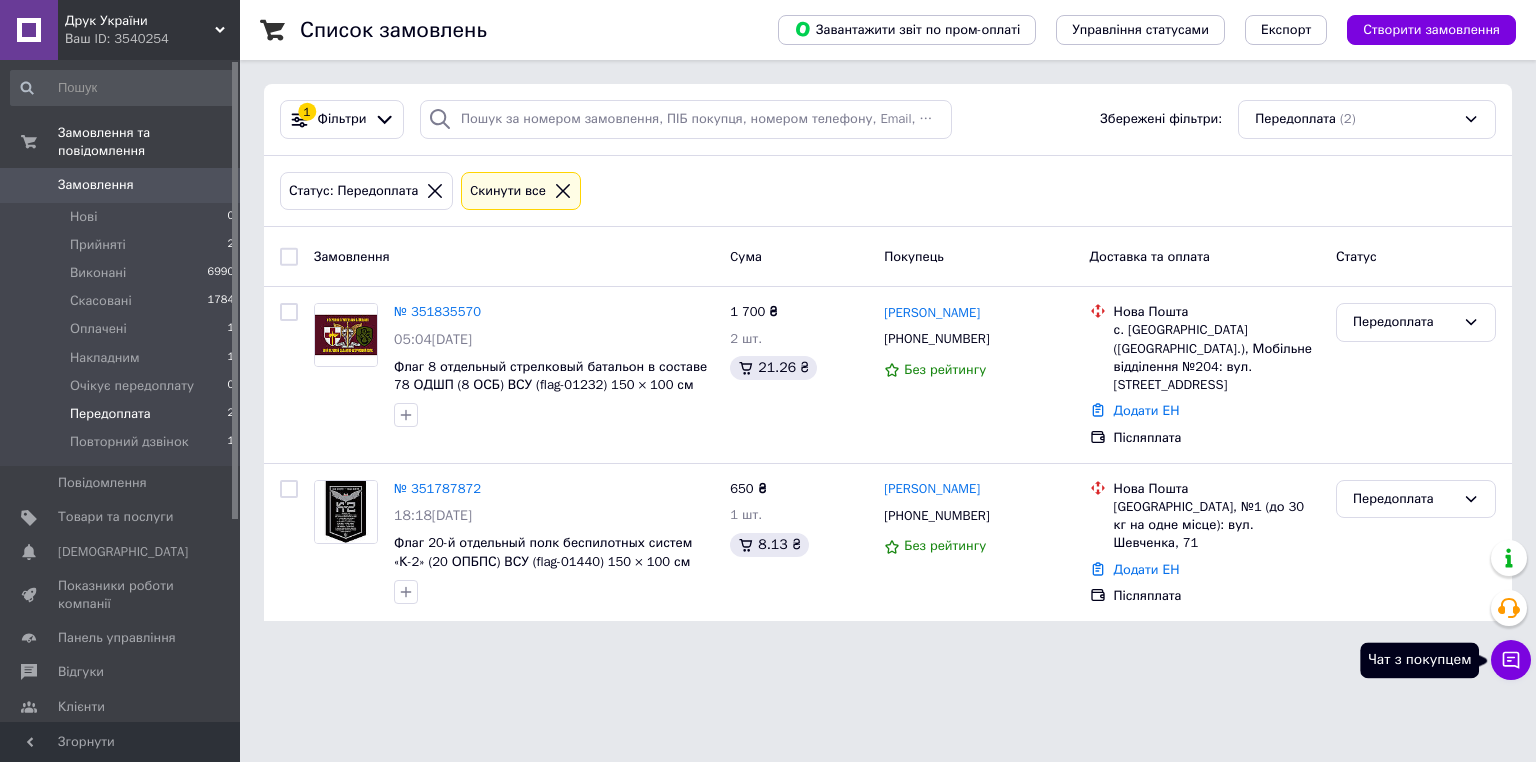 click 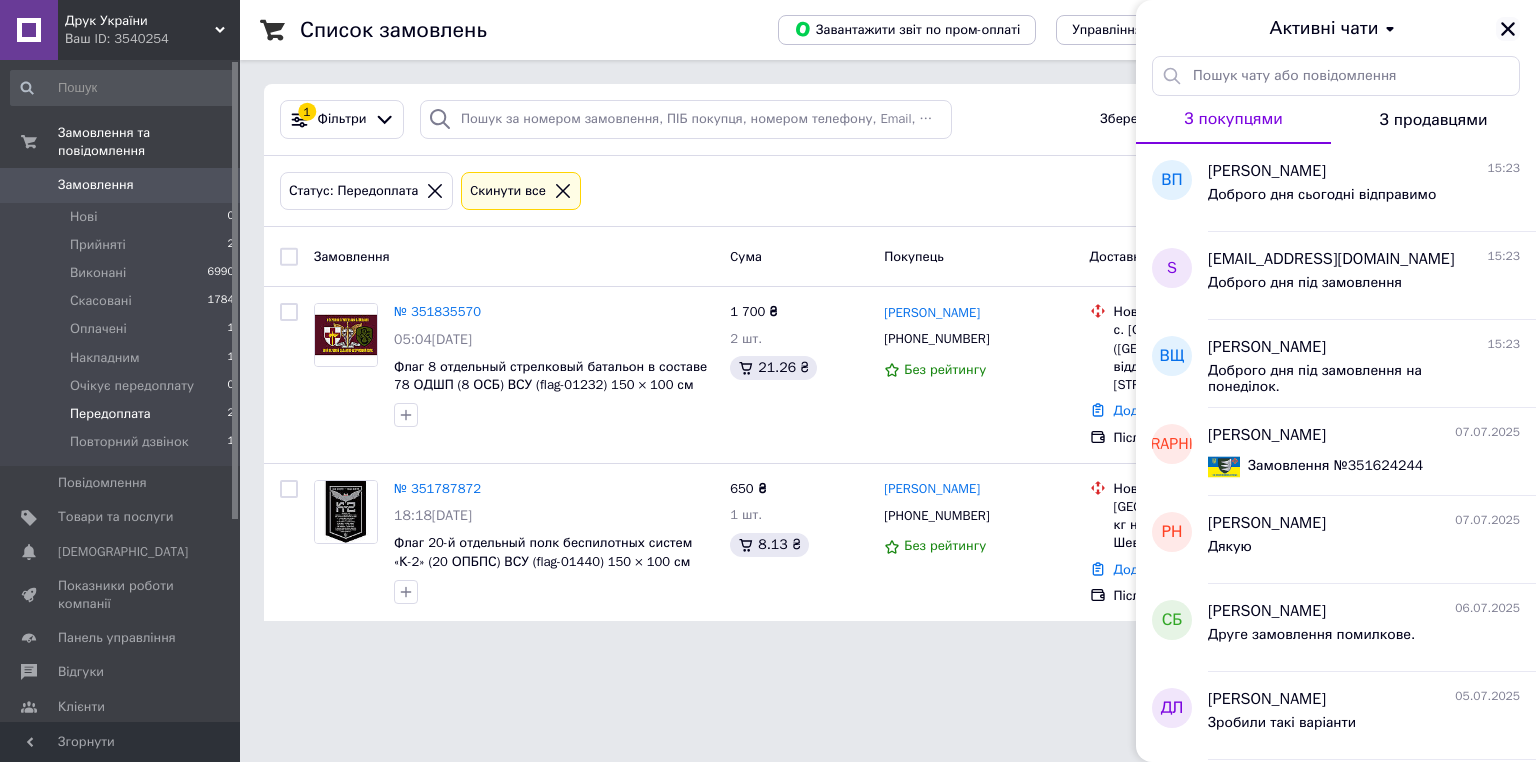 click 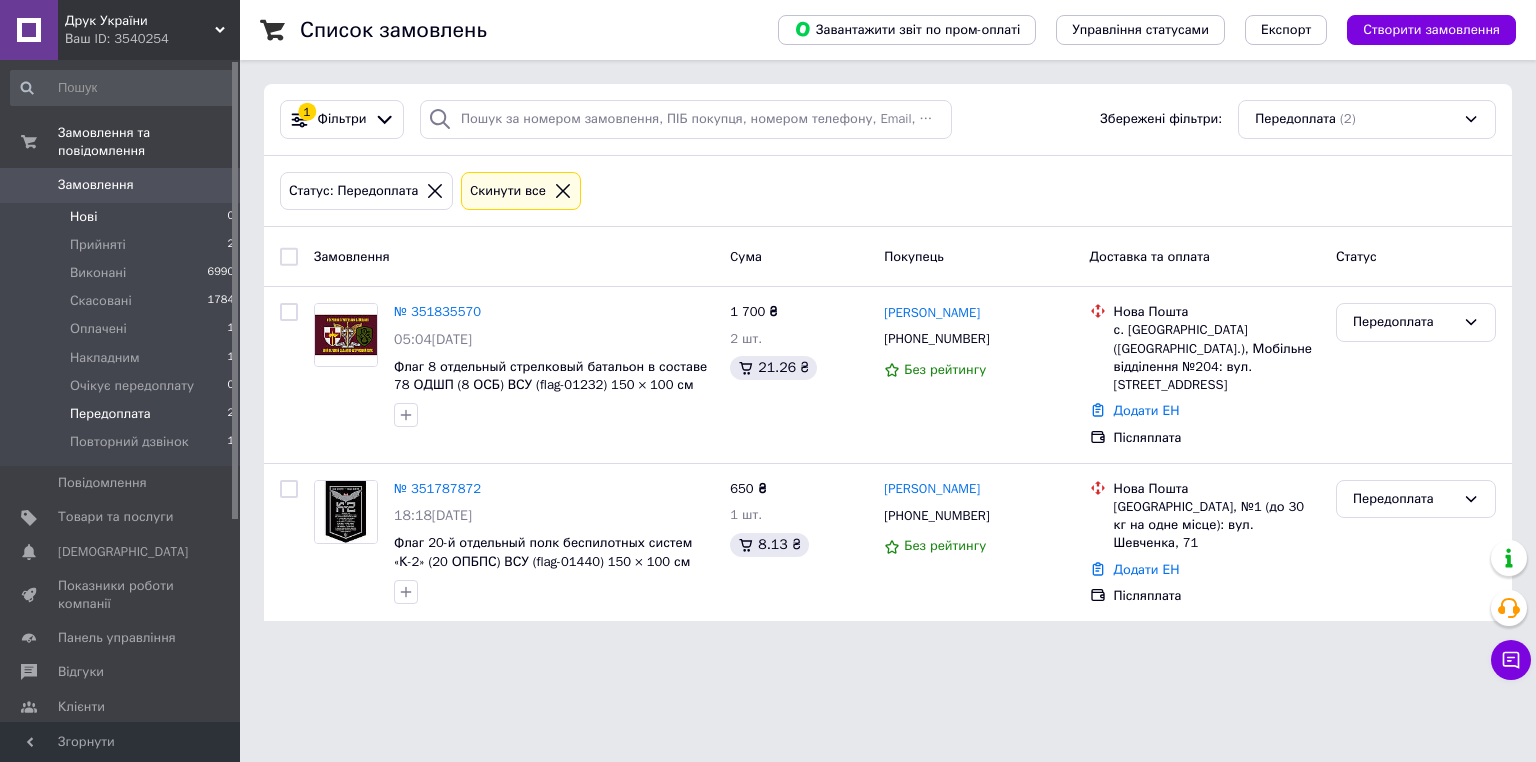 click on "Нові 0" at bounding box center (123, 217) 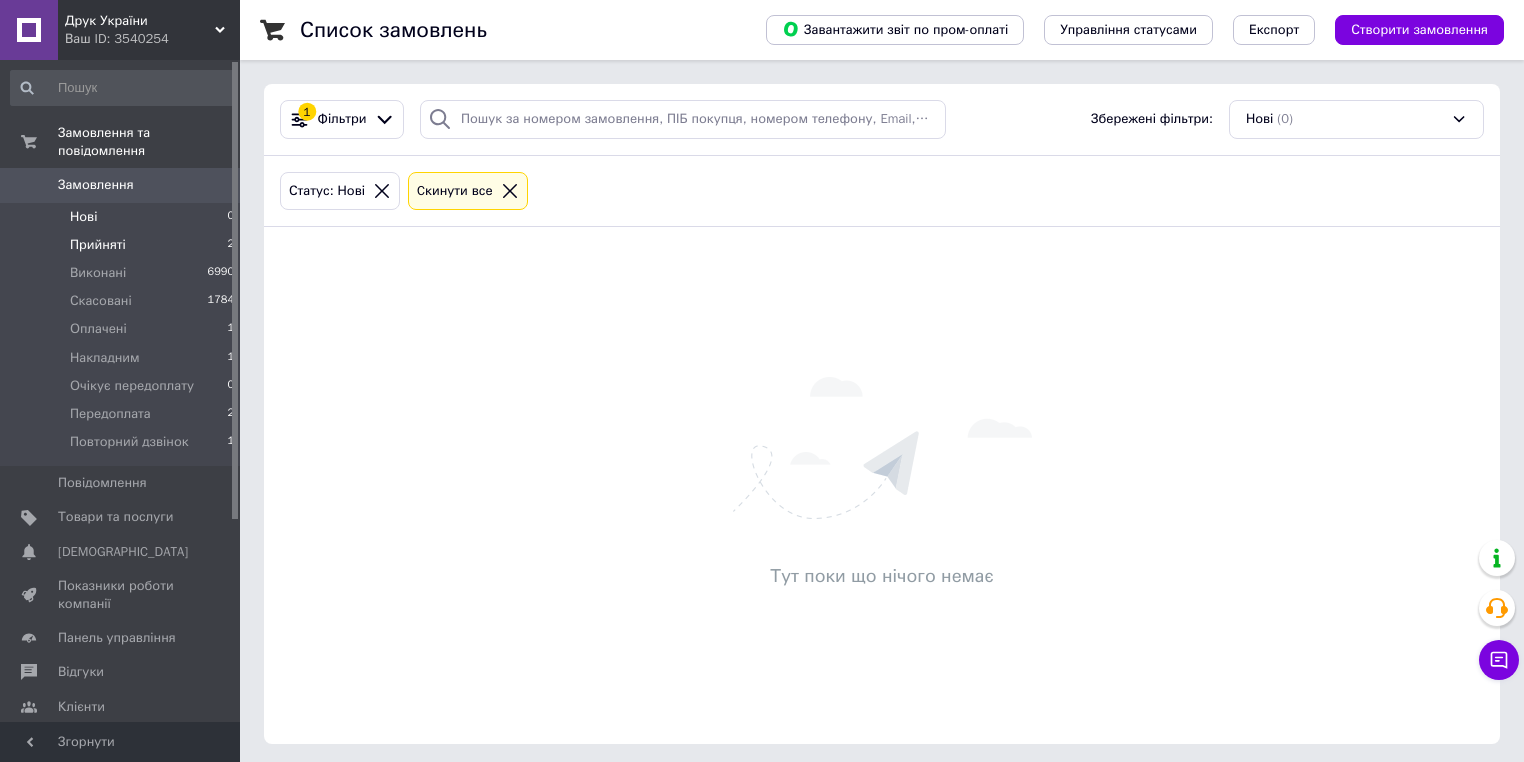 click on "Прийняті" at bounding box center [98, 245] 